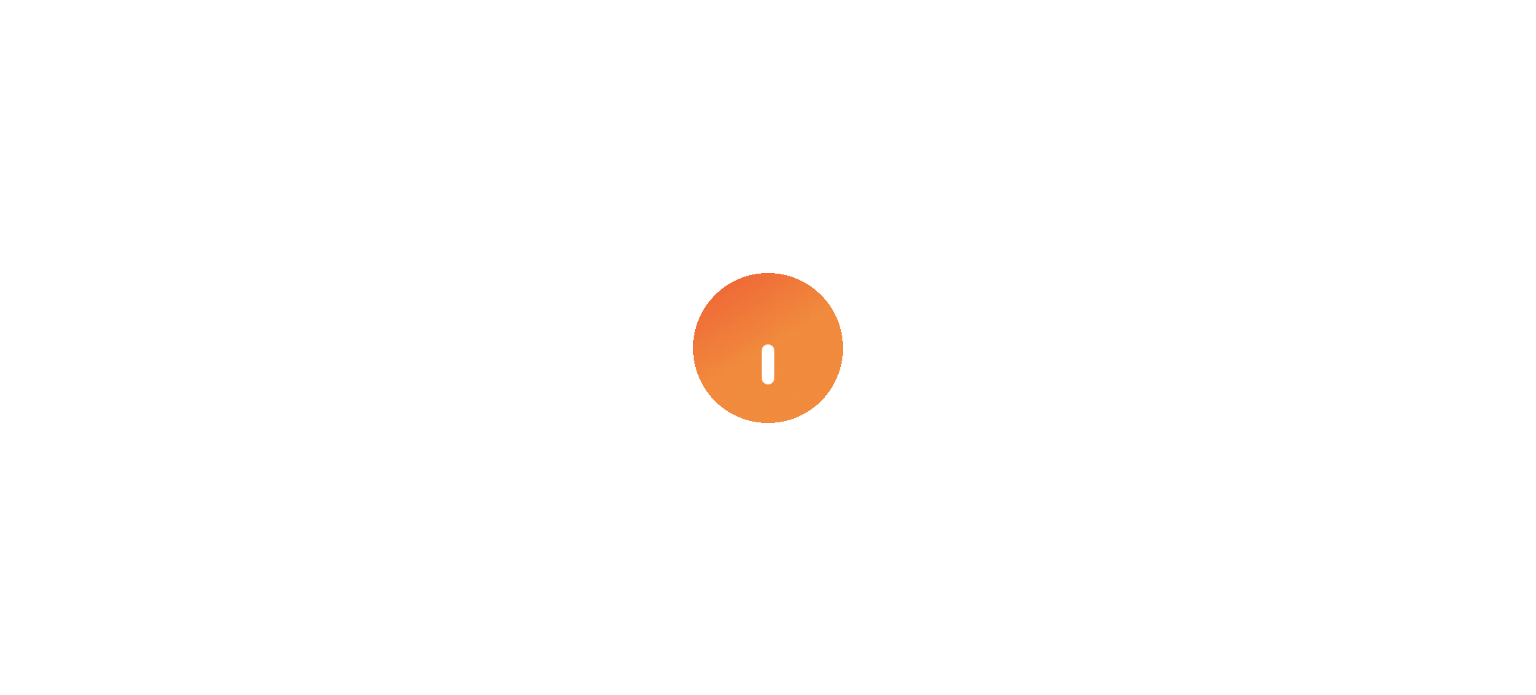 scroll, scrollTop: 0, scrollLeft: 0, axis: both 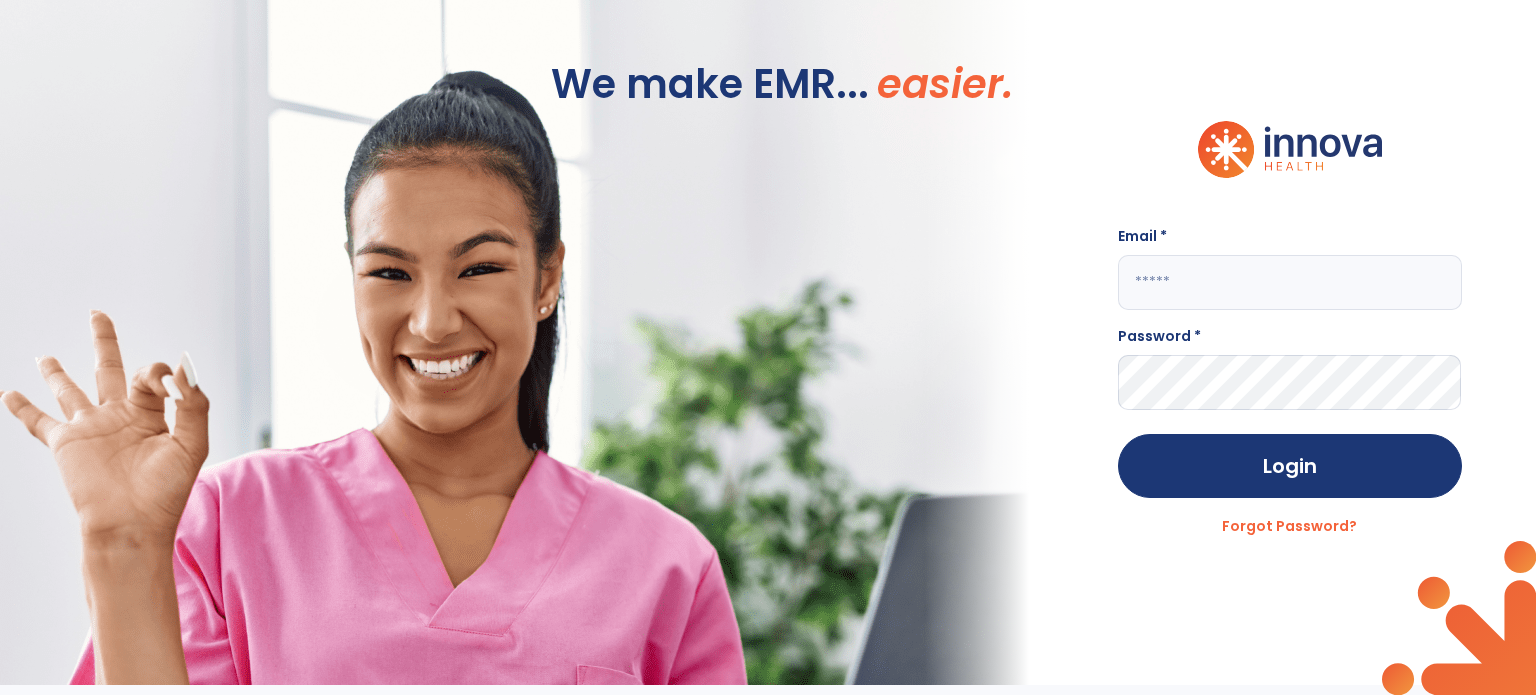 type on "**********" 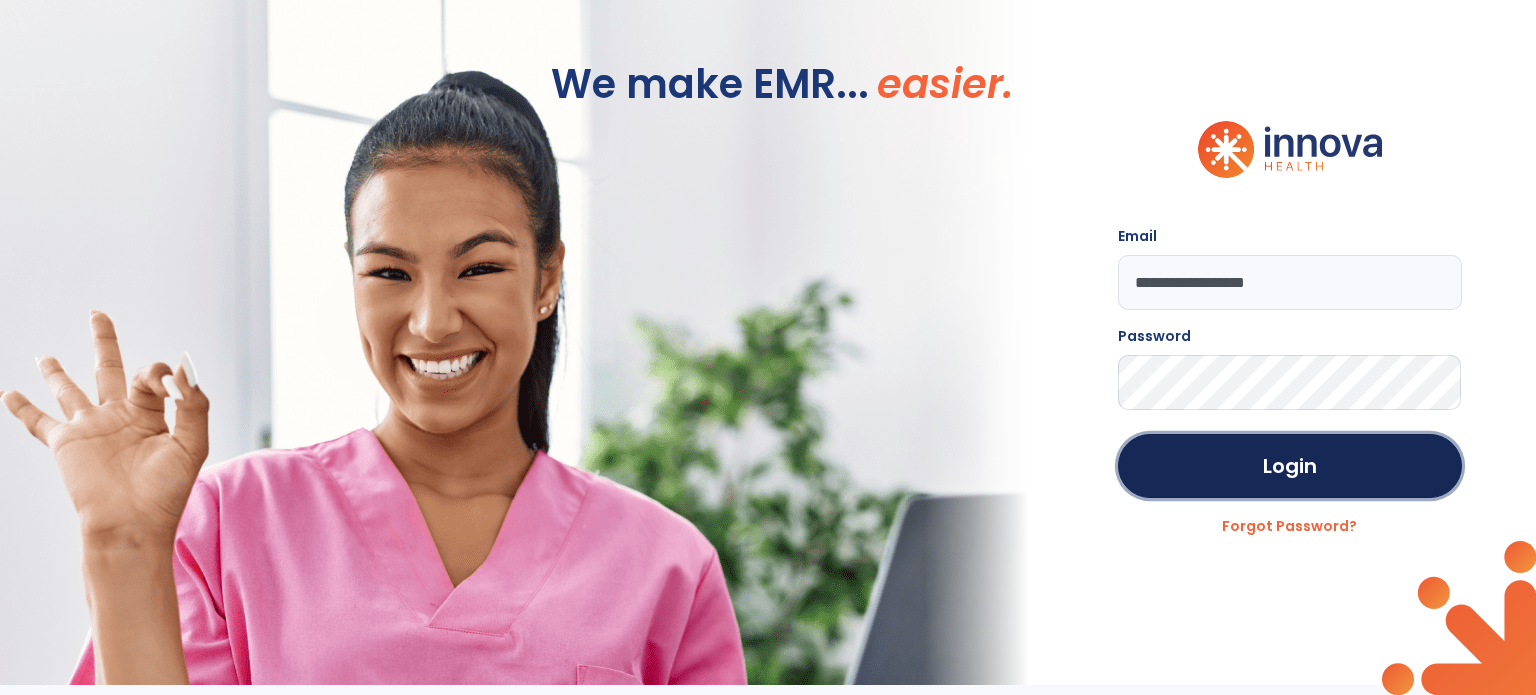 click on "Login" 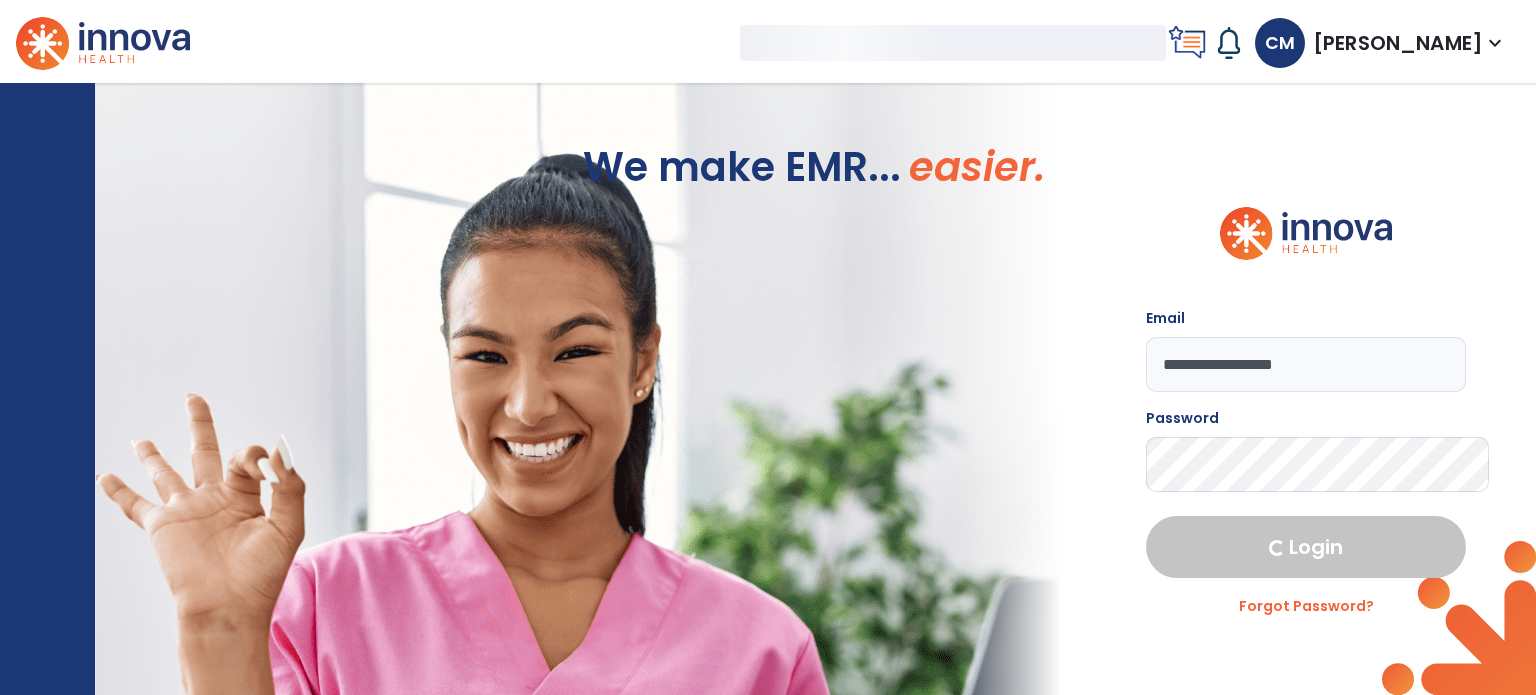 select on "****" 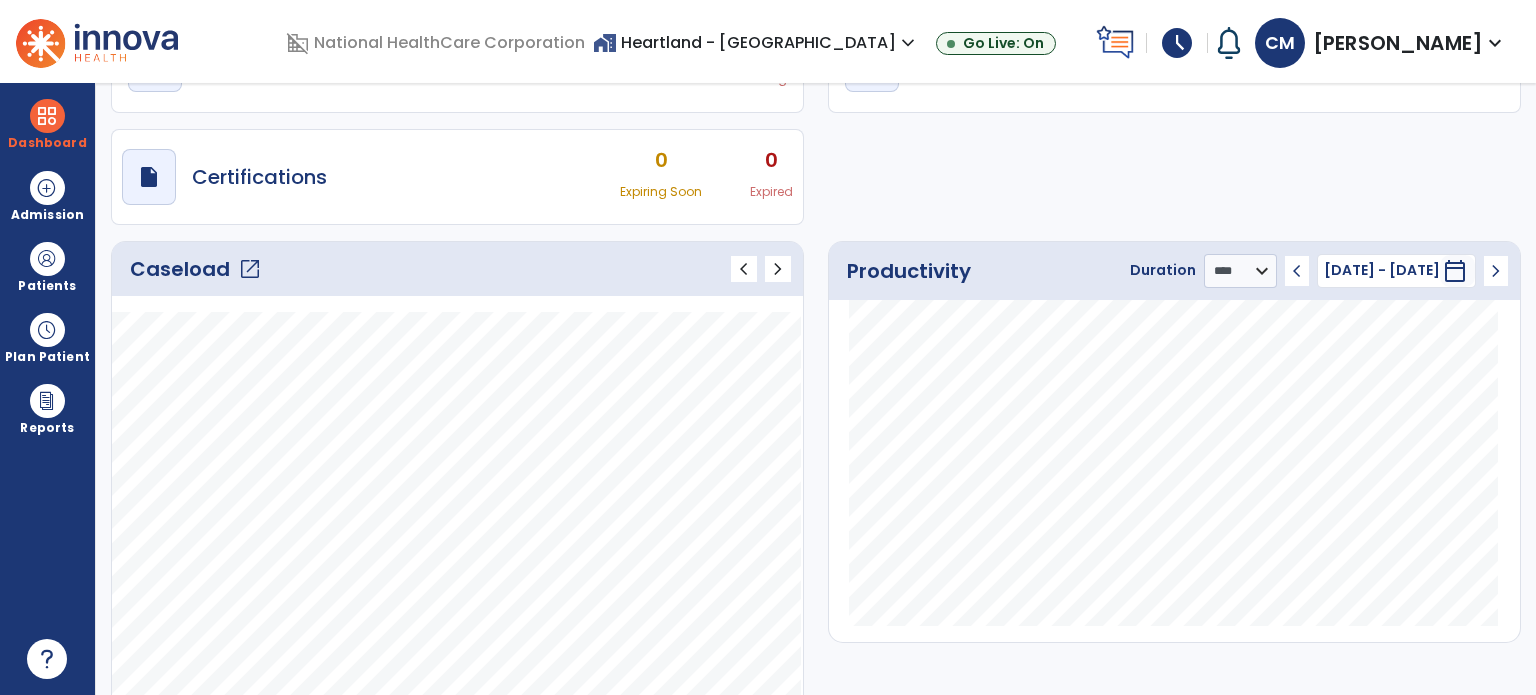 scroll, scrollTop: 200, scrollLeft: 0, axis: vertical 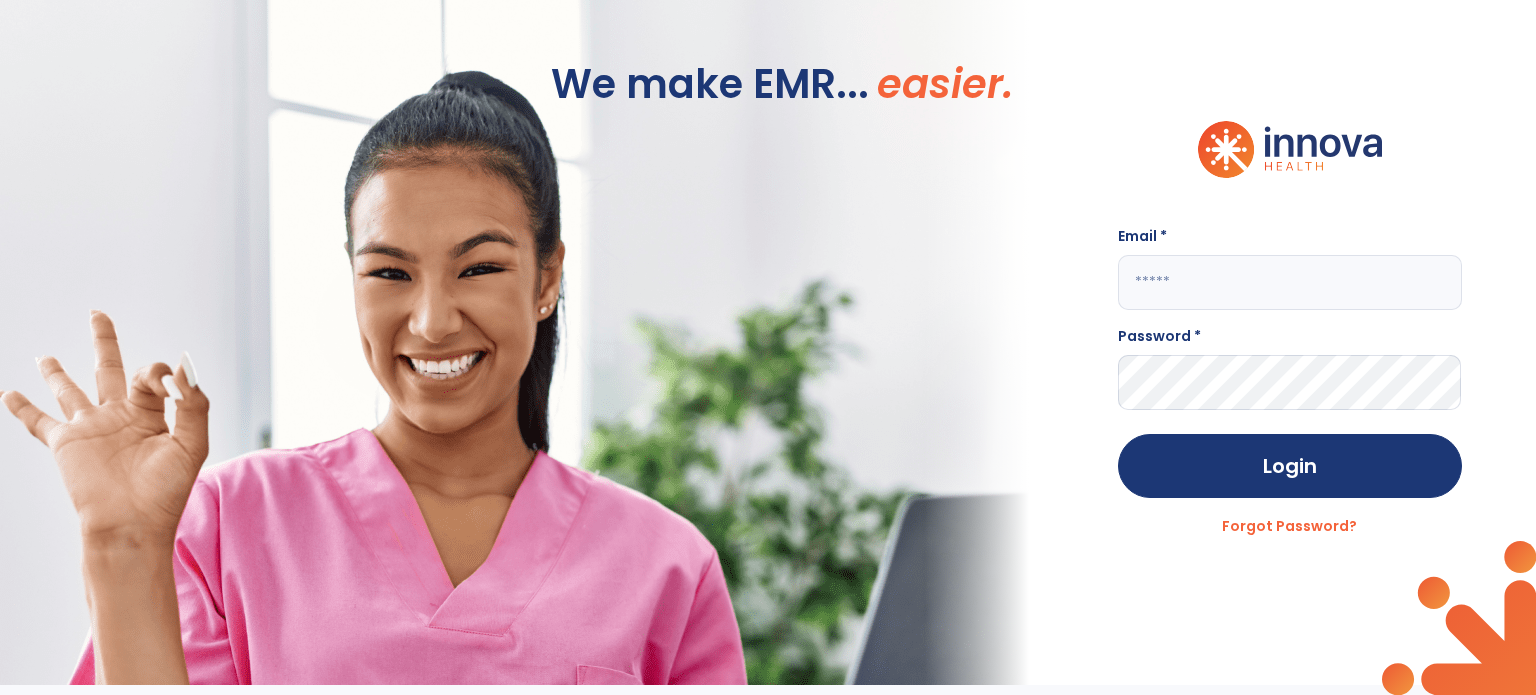 type on "**********" 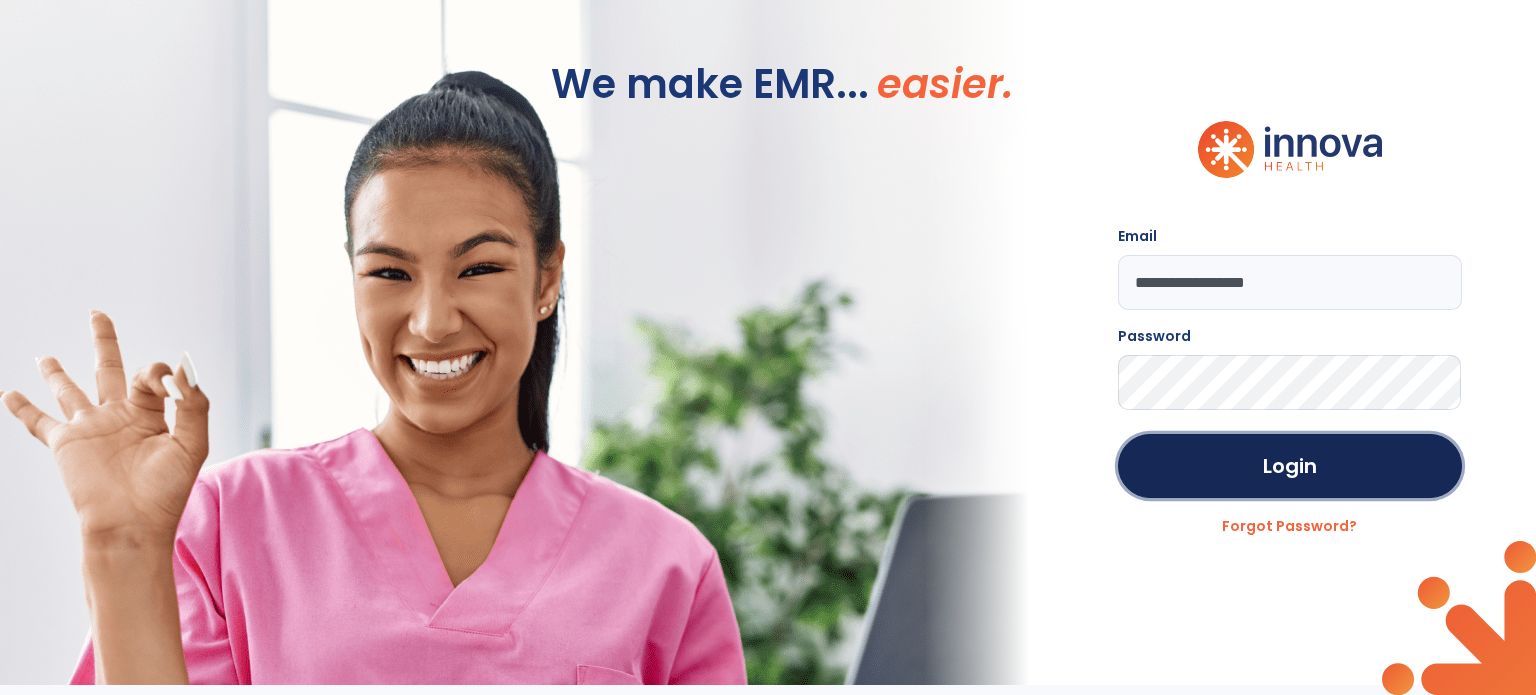 click on "Login" 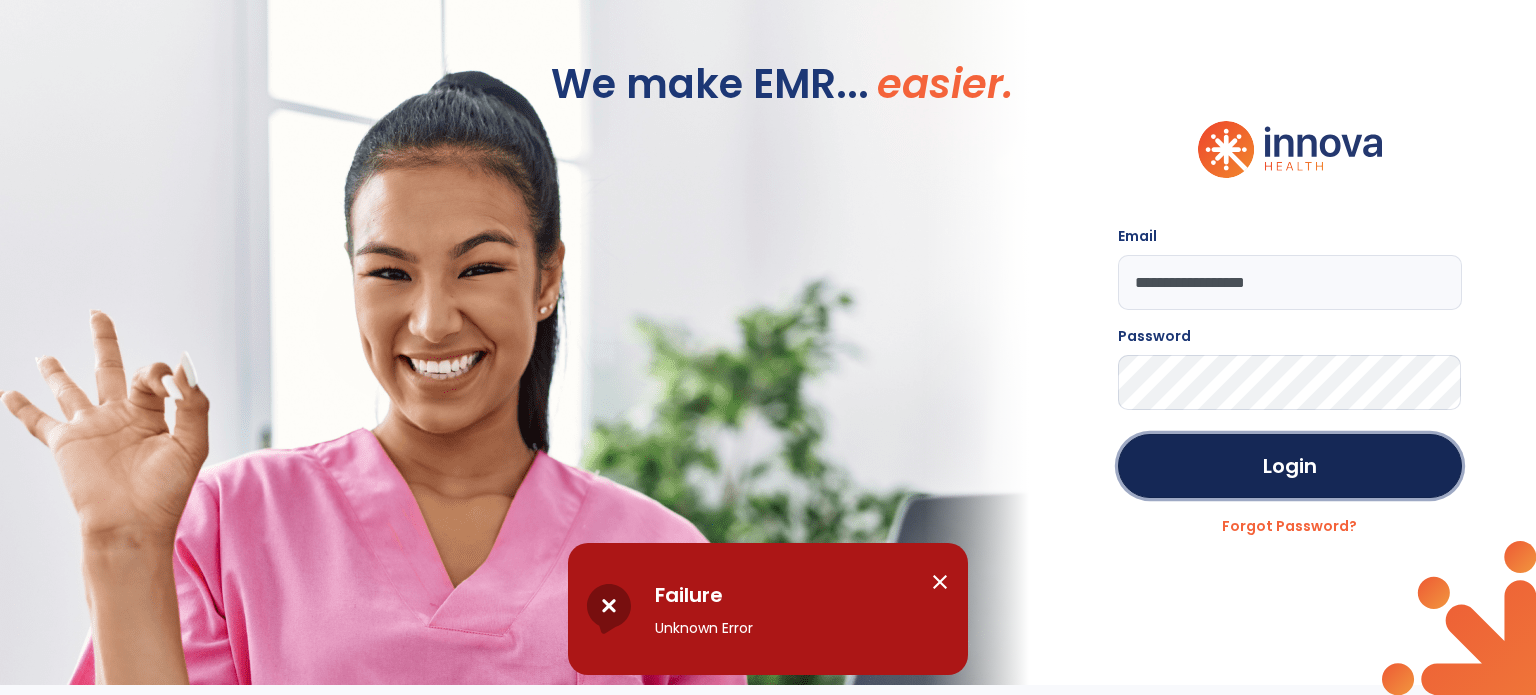 click on "Login" 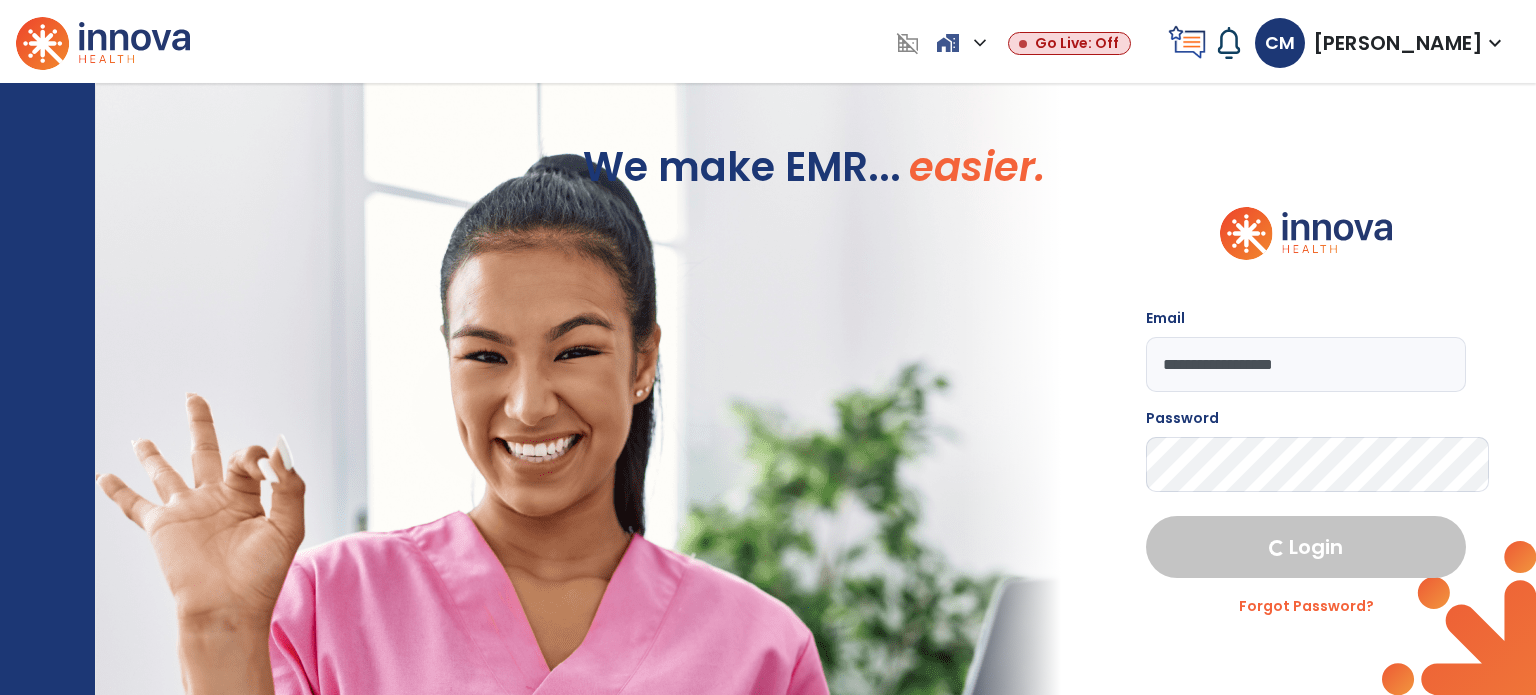 select on "****" 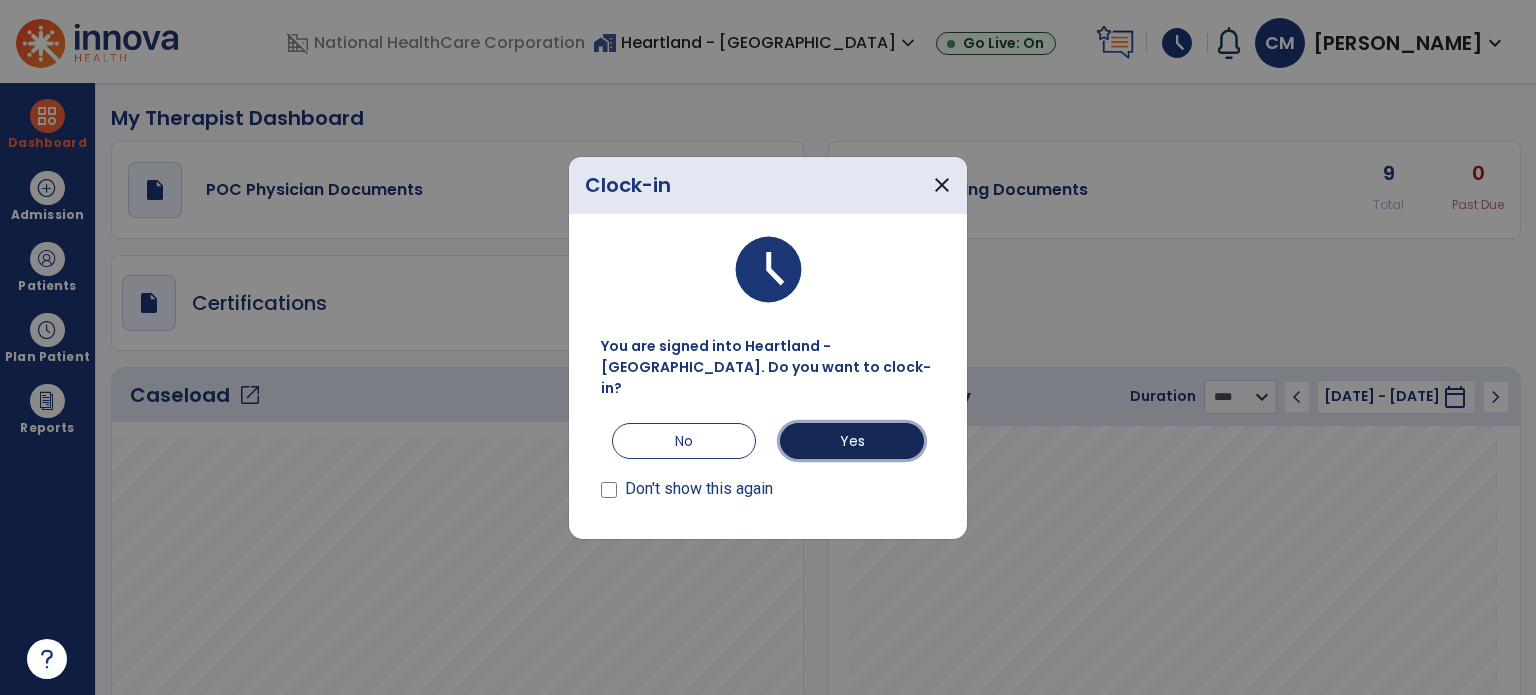 click on "Yes" at bounding box center [852, 441] 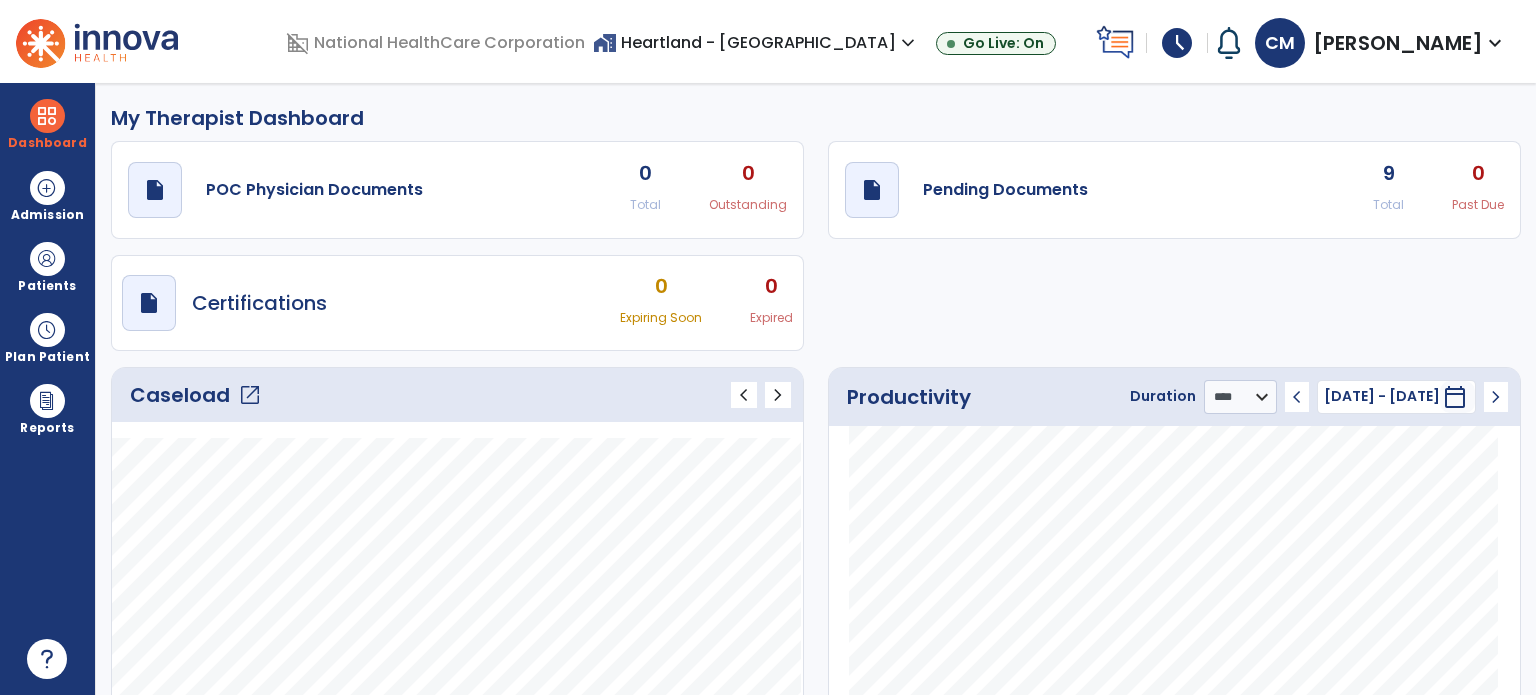 click on "draft   open_in_new  Pending Documents" 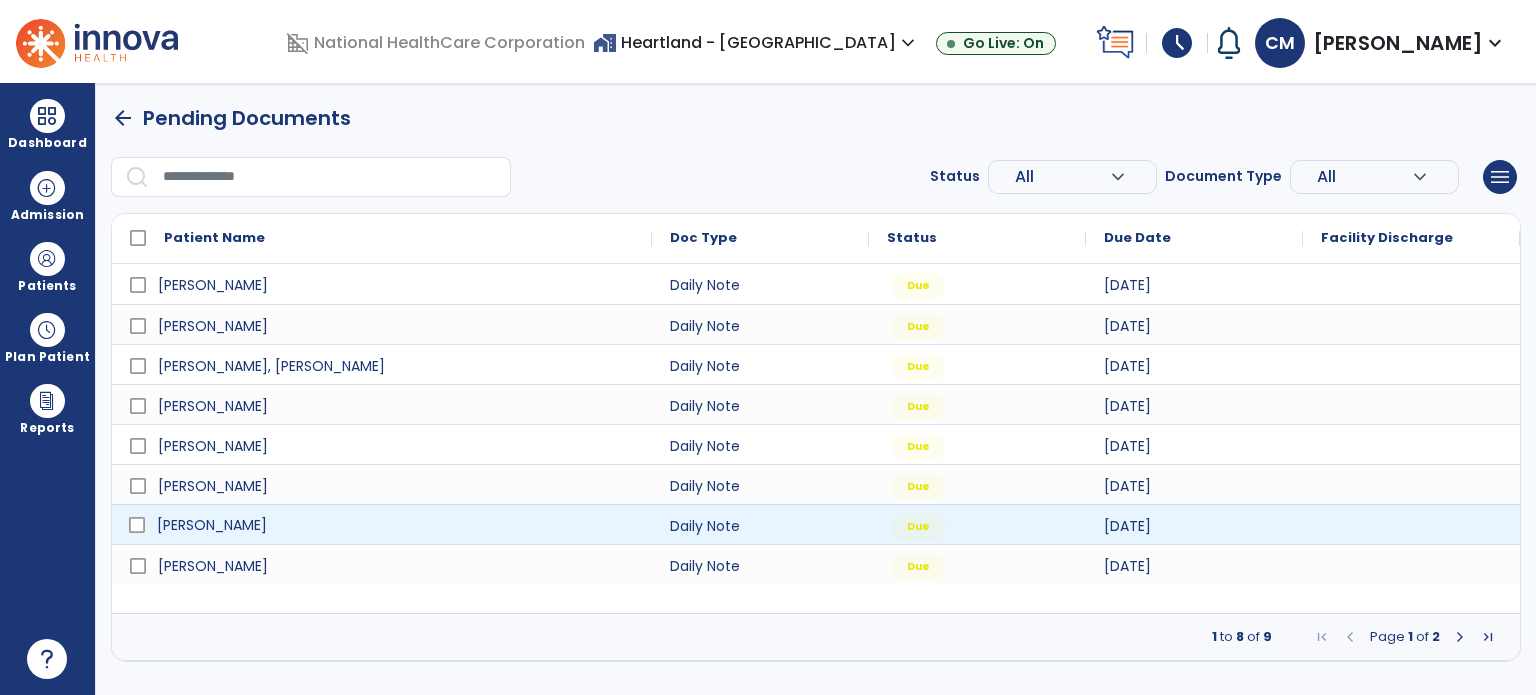 click on "[PERSON_NAME]" at bounding box center (396, 525) 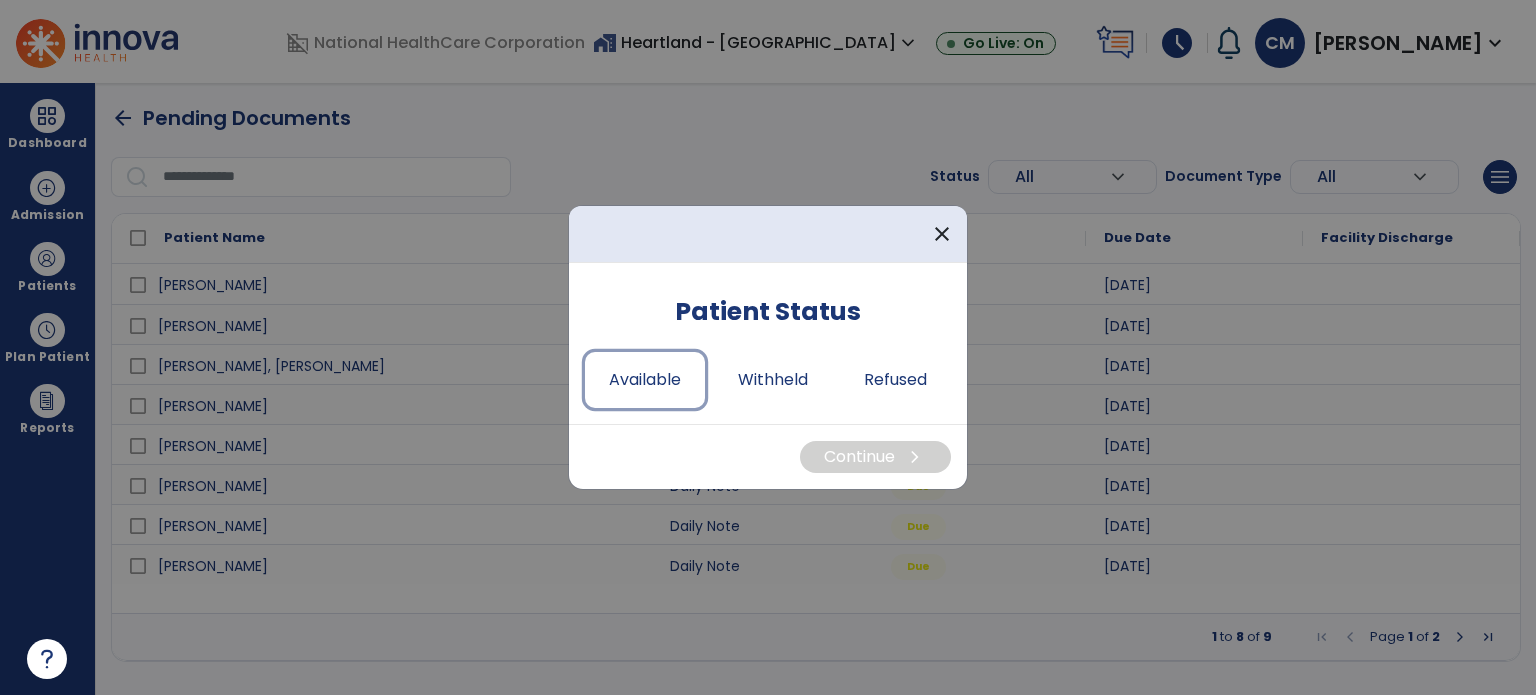 click on "Available" at bounding box center (645, 380) 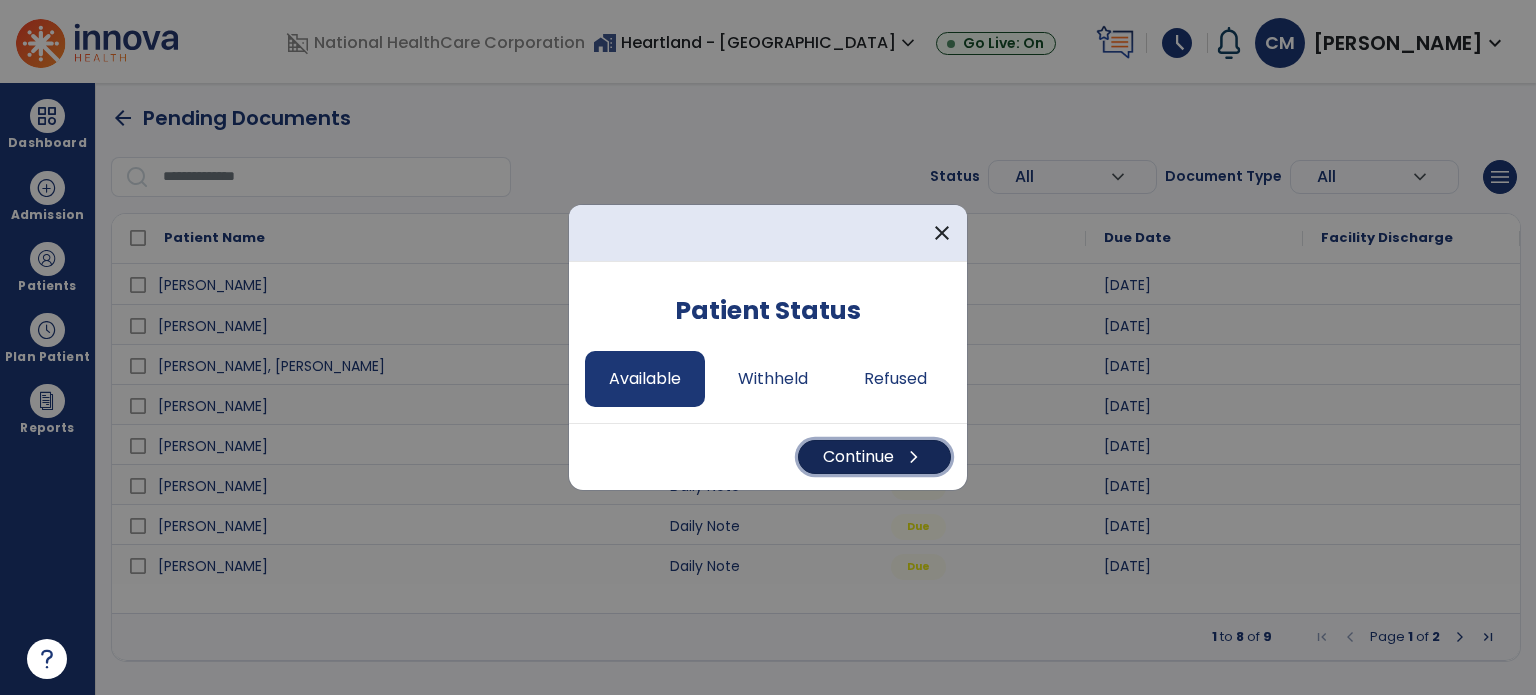 click on "Continue   chevron_right" at bounding box center [874, 457] 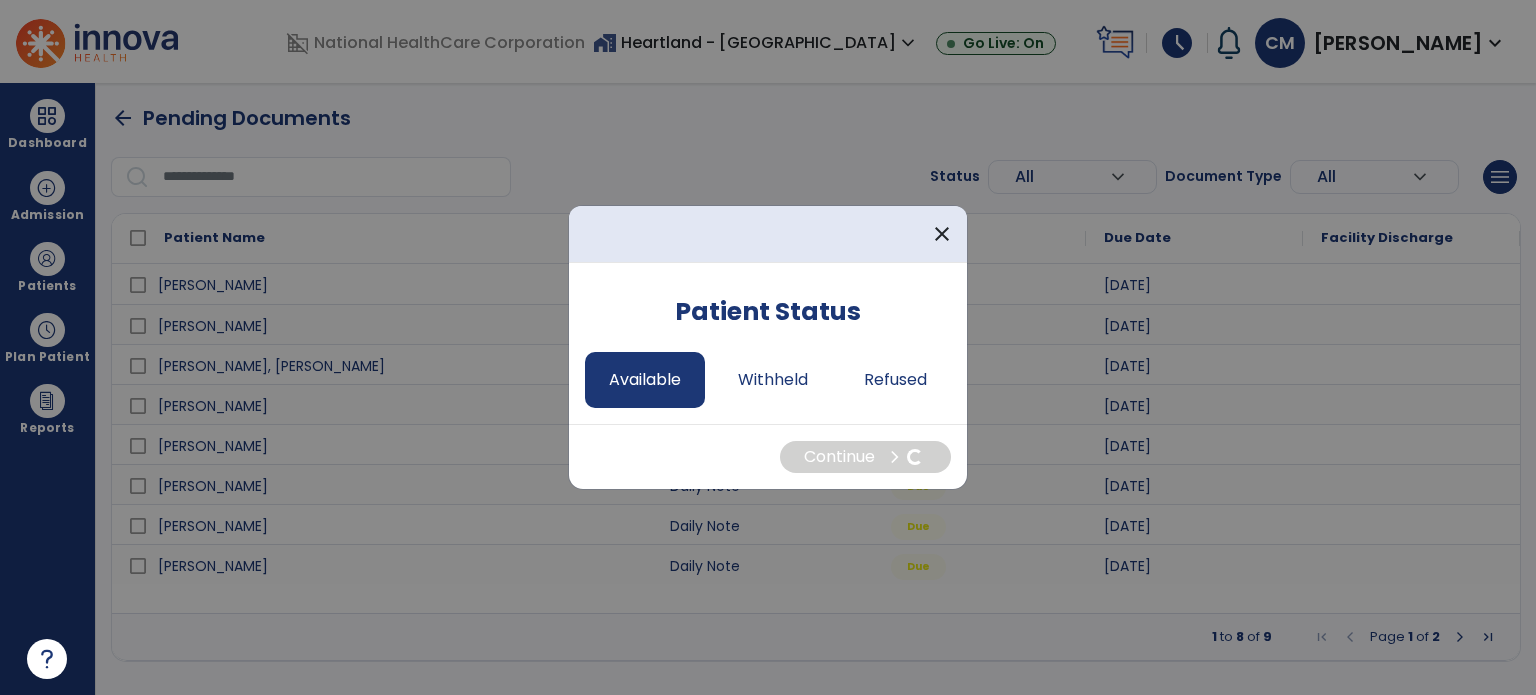 select on "*" 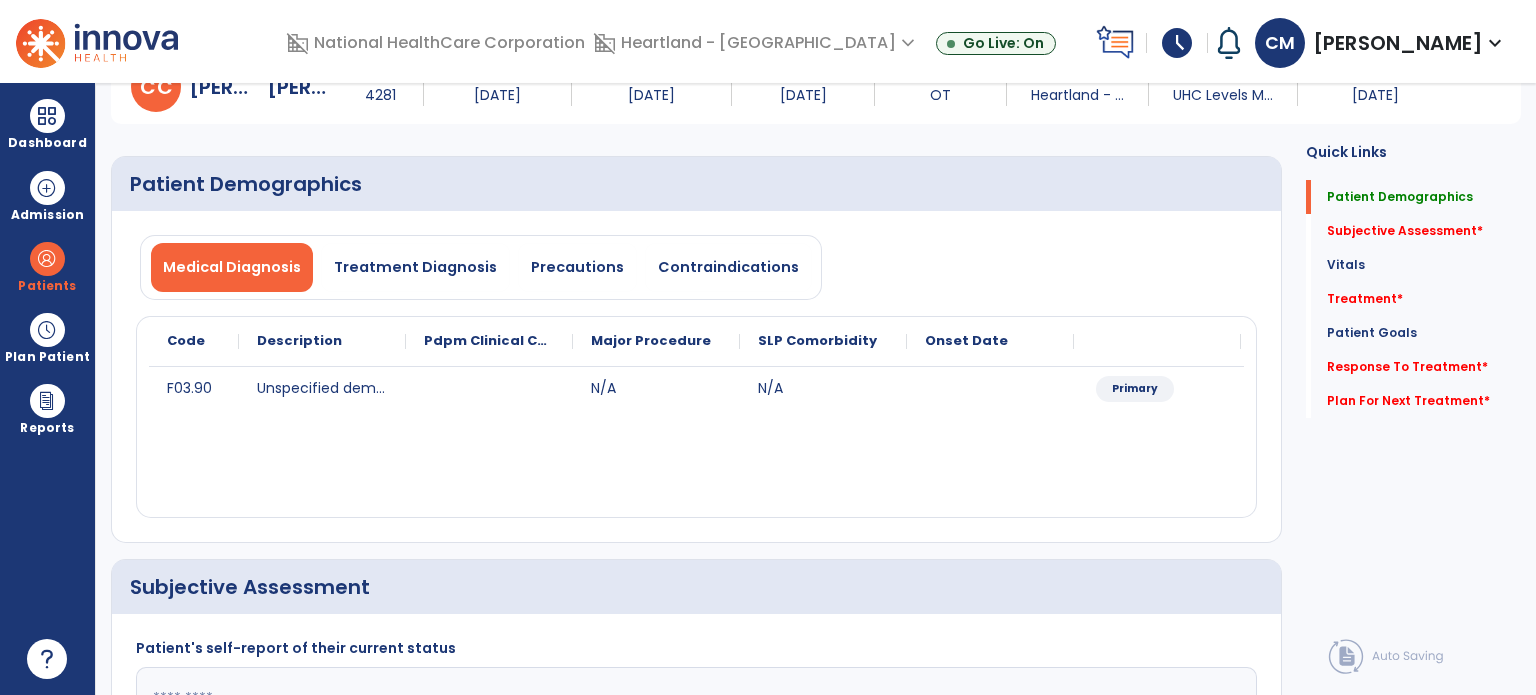 scroll, scrollTop: 200, scrollLeft: 0, axis: vertical 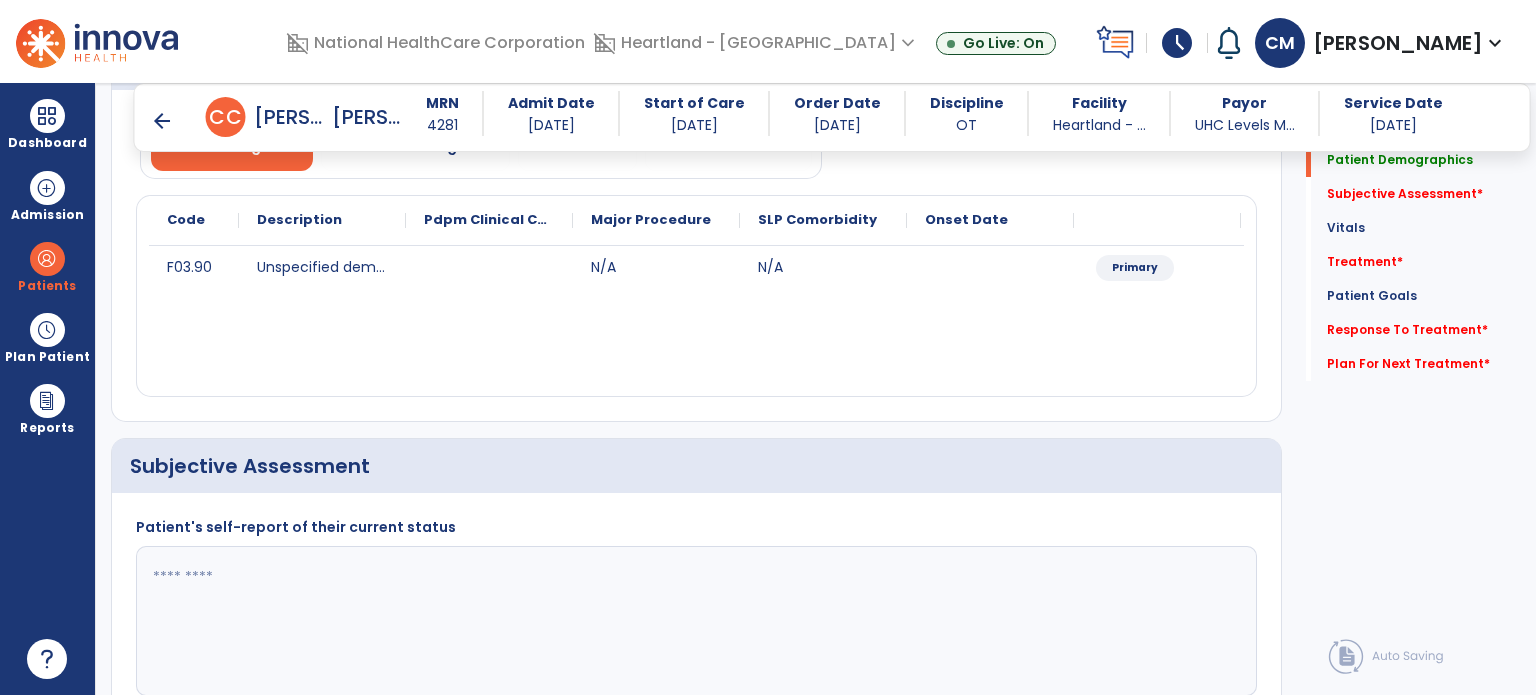 click 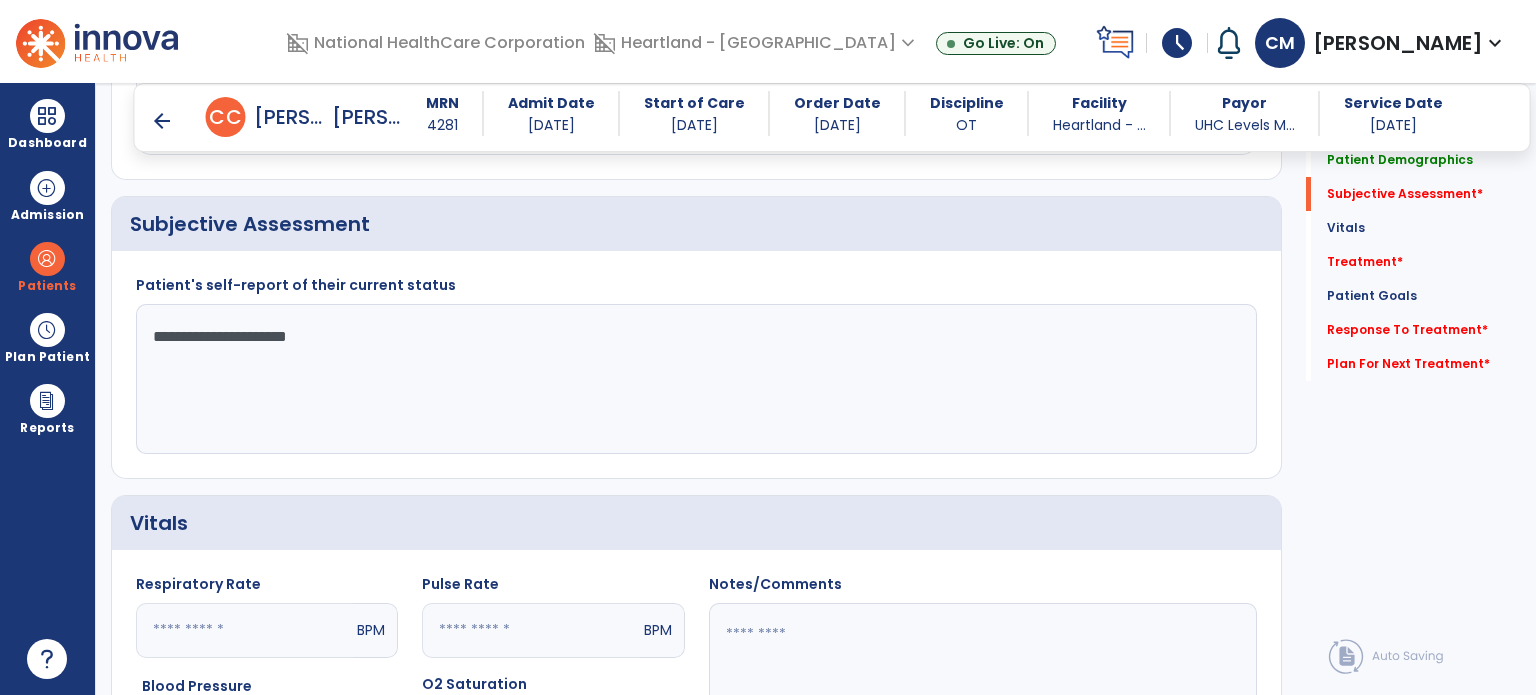 scroll, scrollTop: 600, scrollLeft: 0, axis: vertical 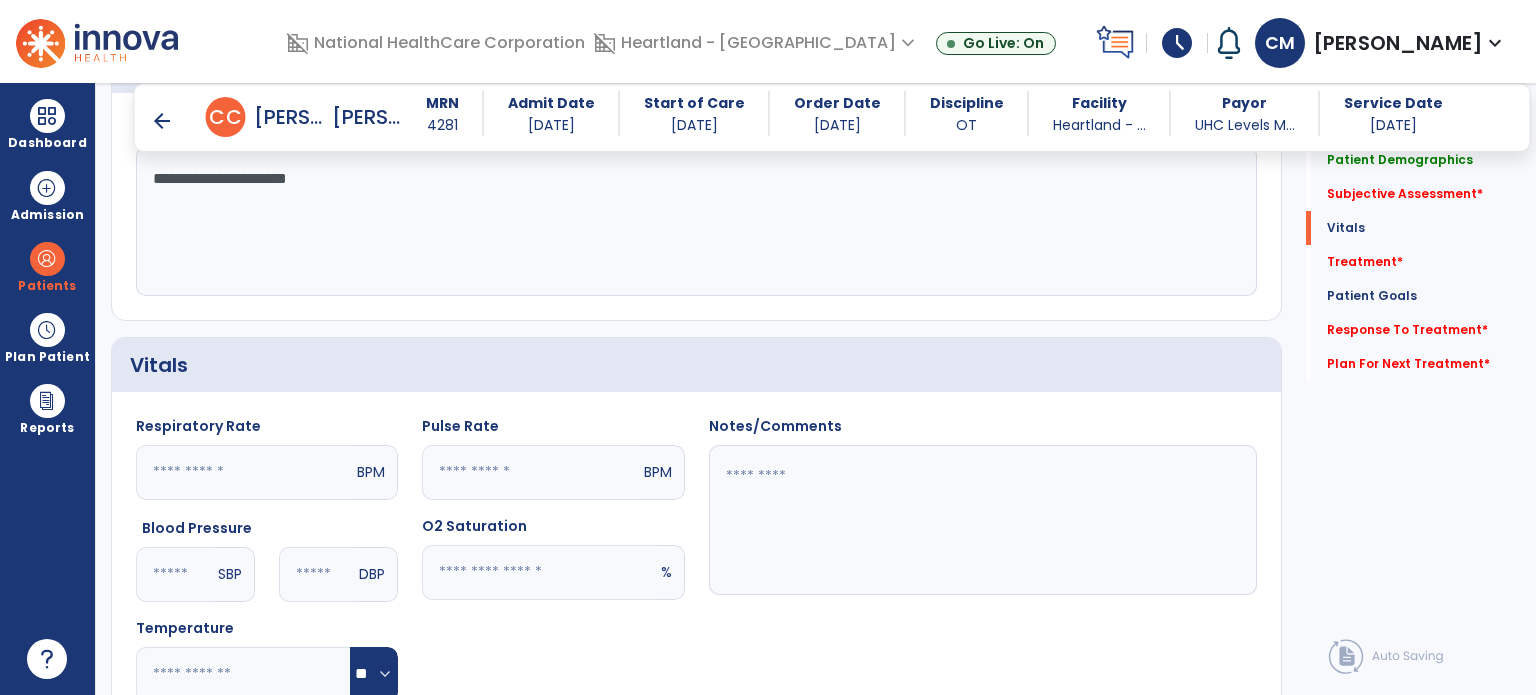 type on "**********" 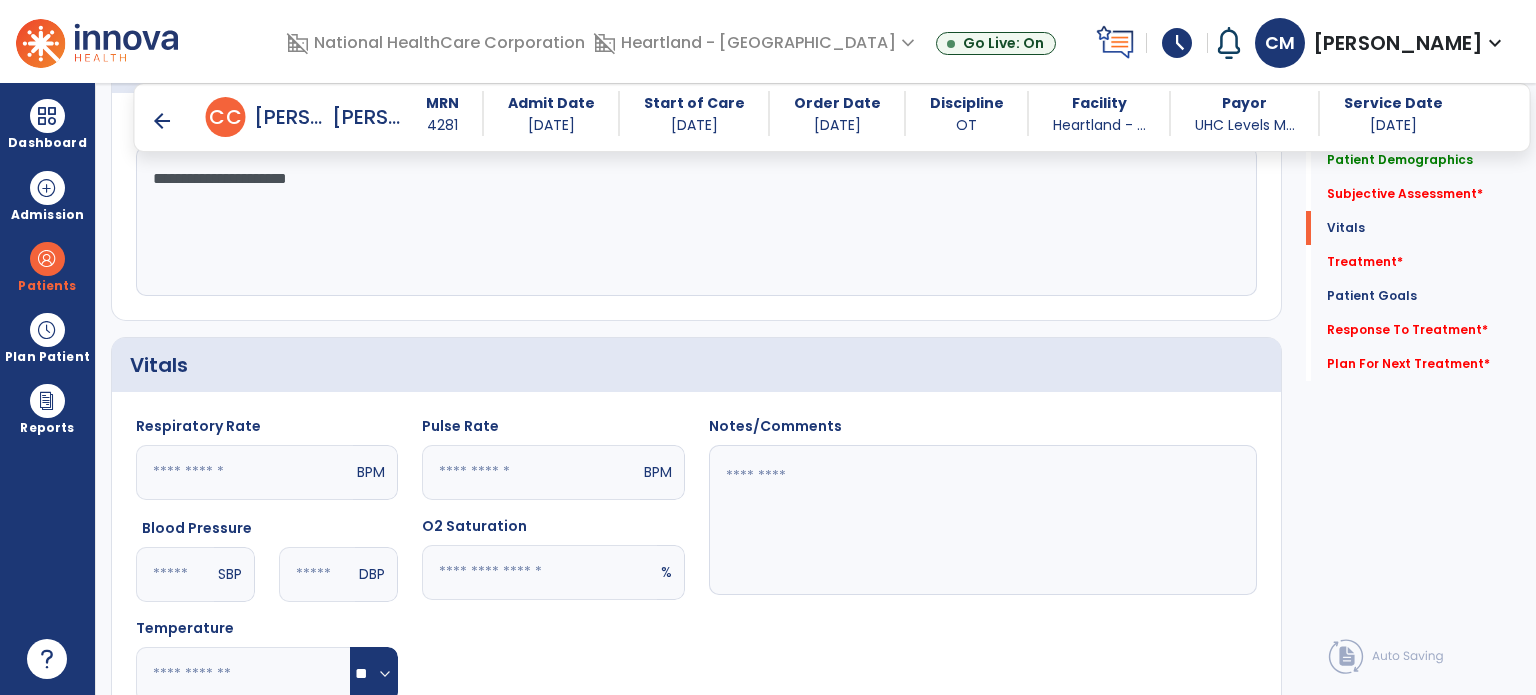 click 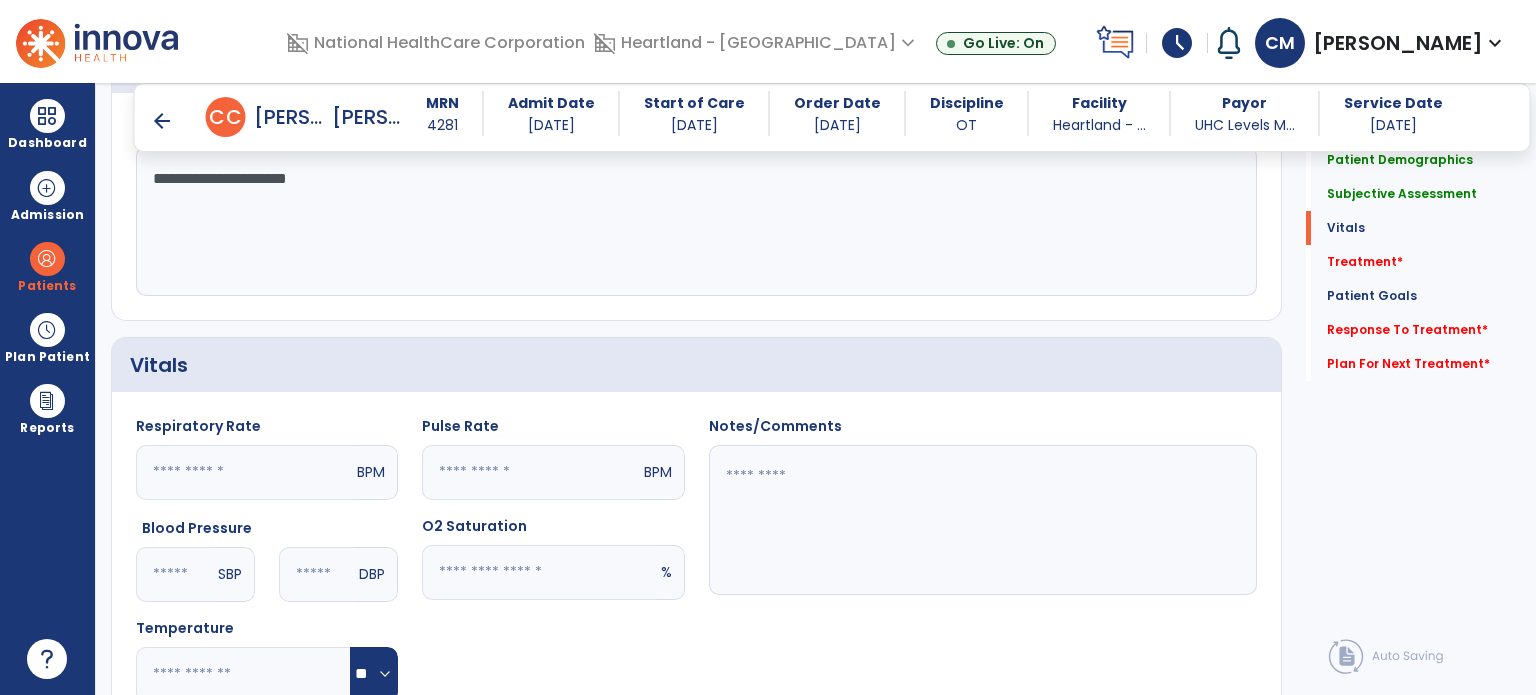 type on "**" 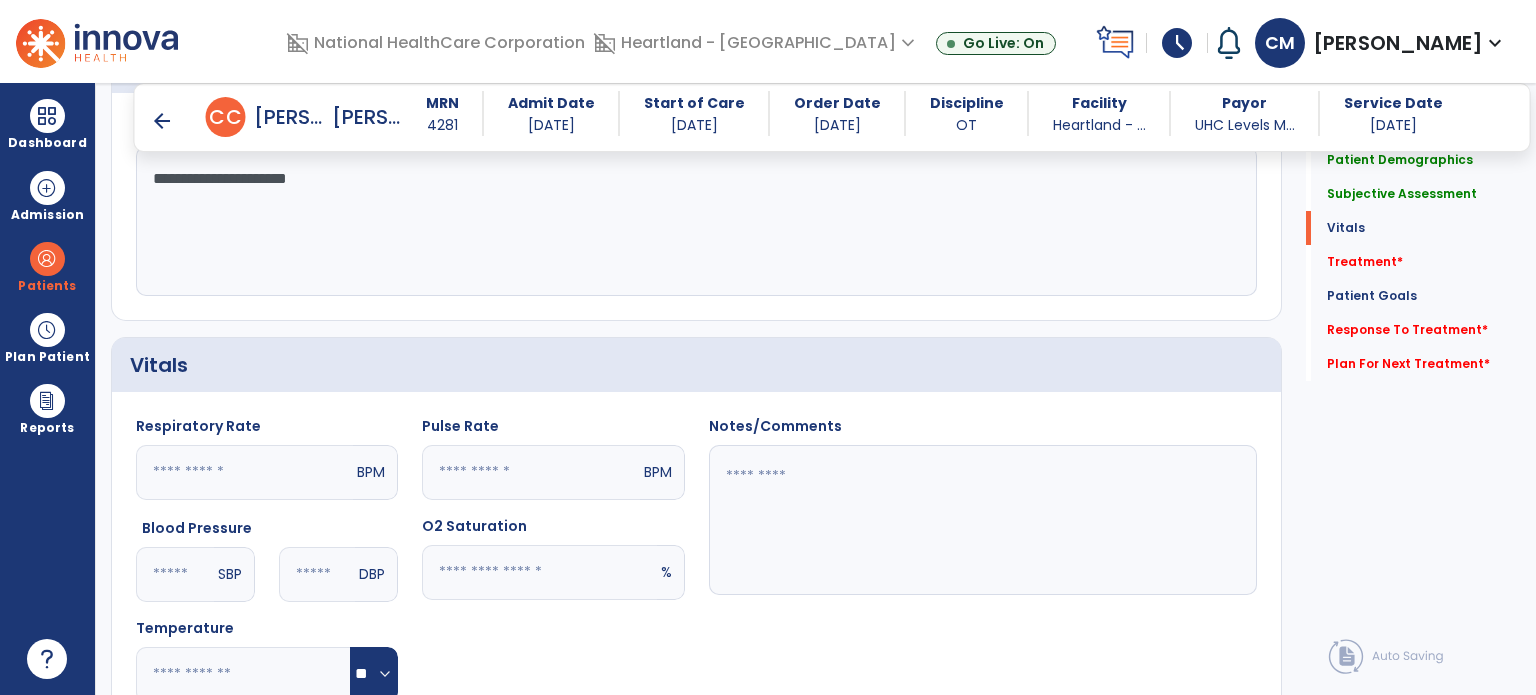 click 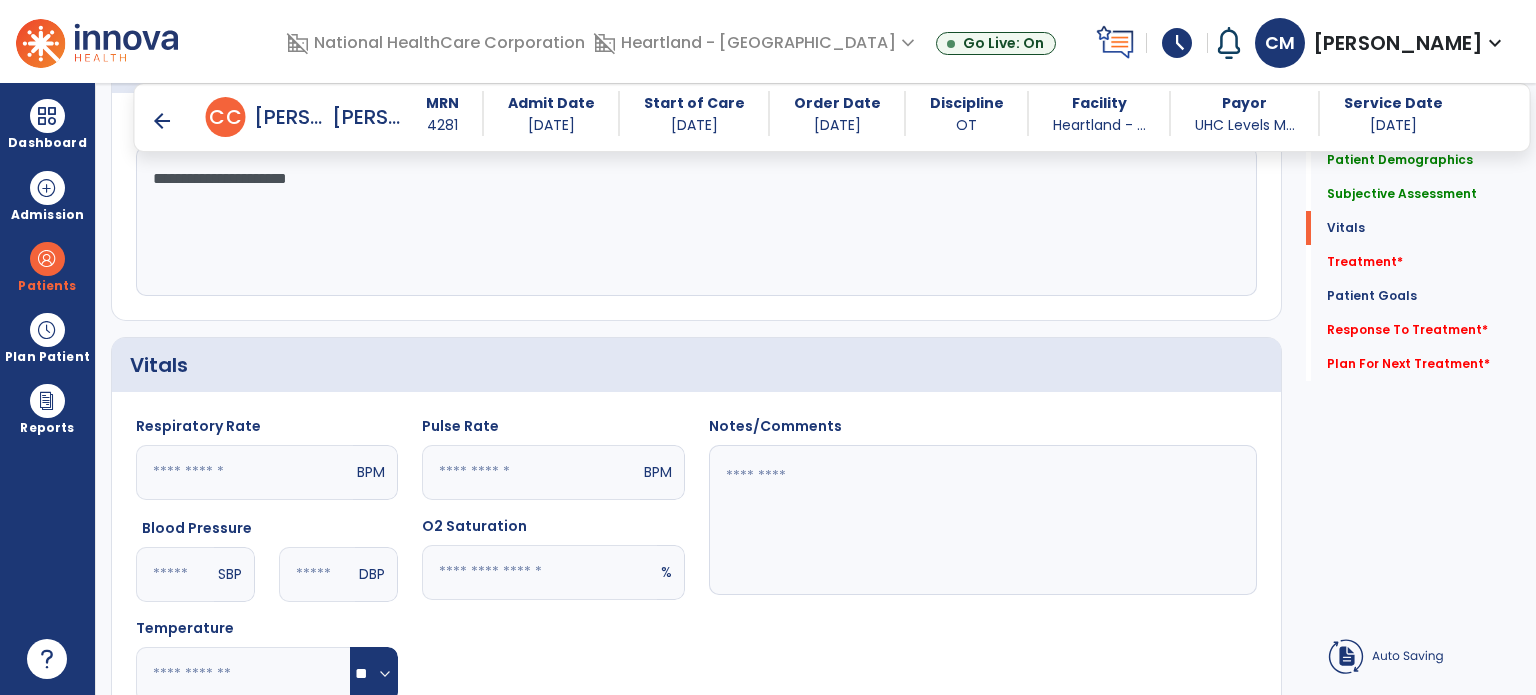 click 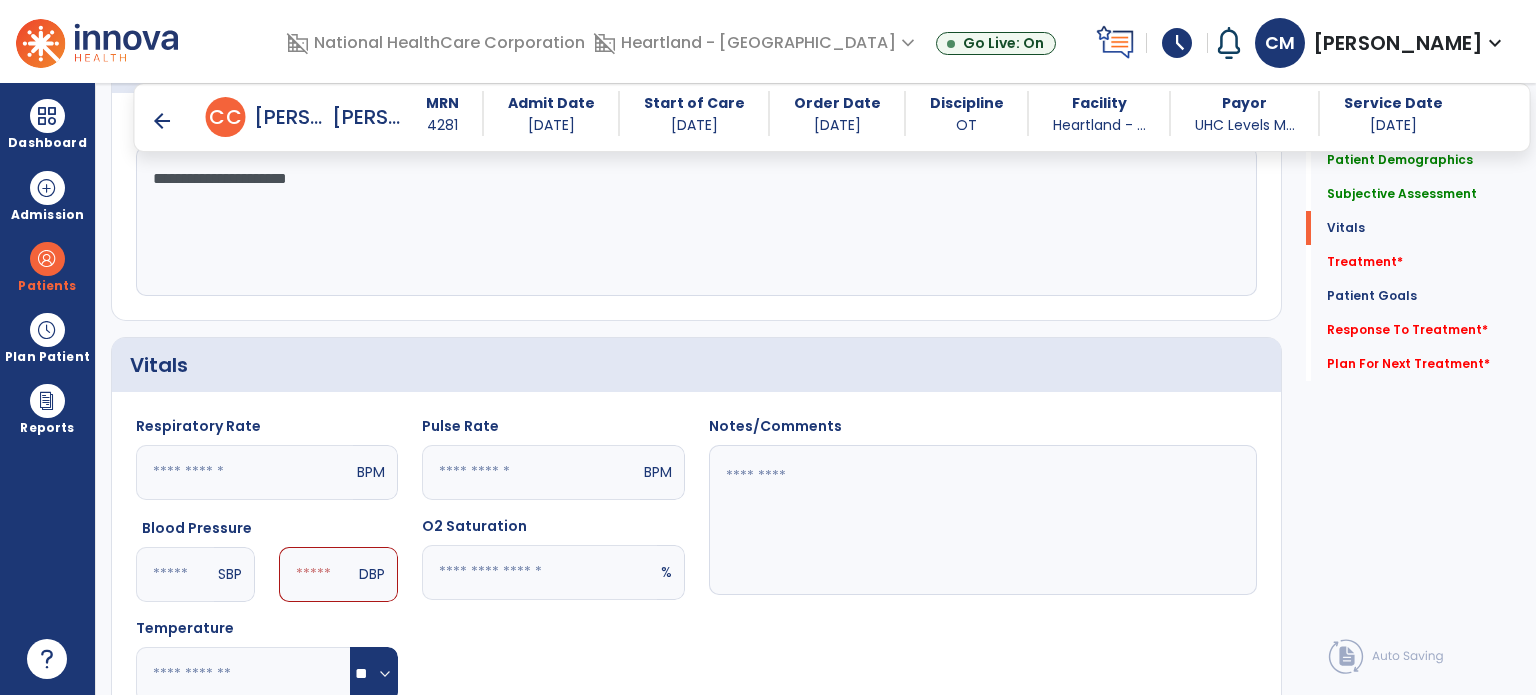 type on "***" 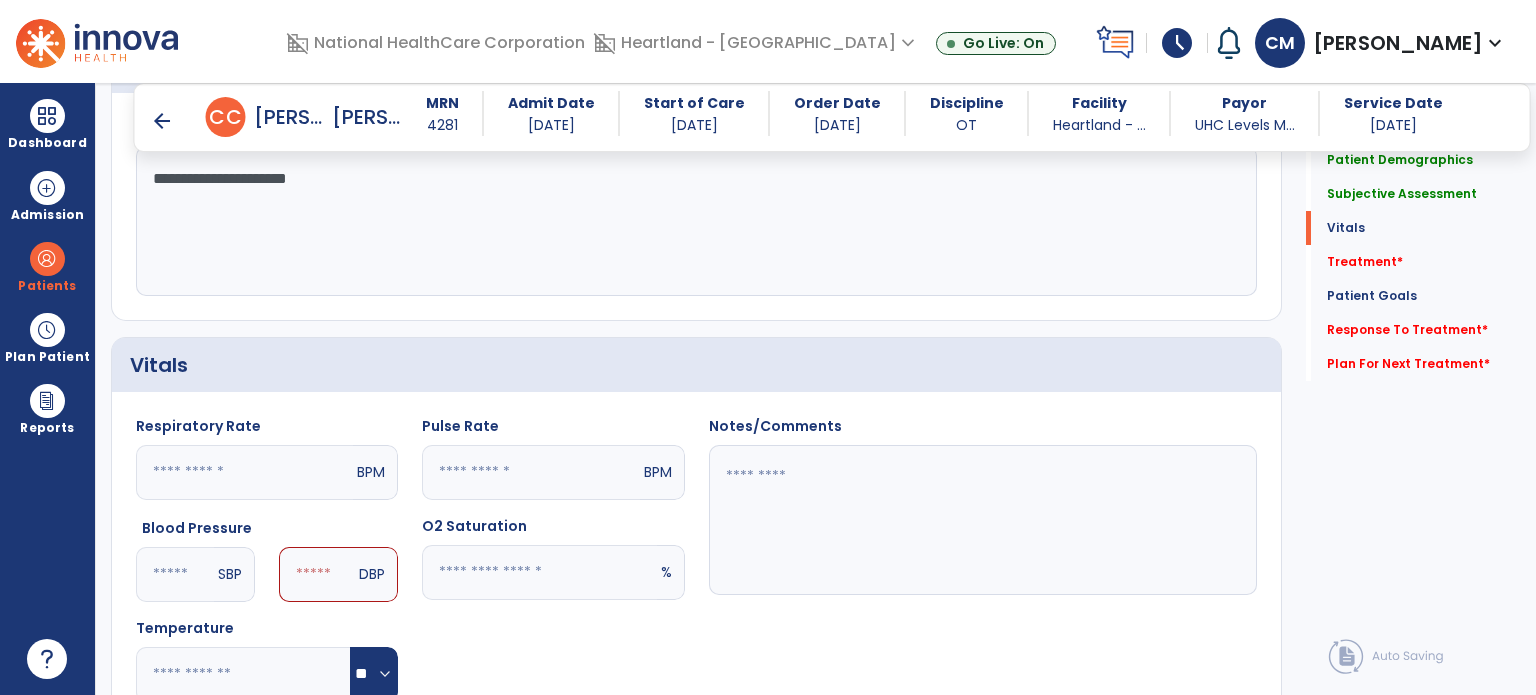 click 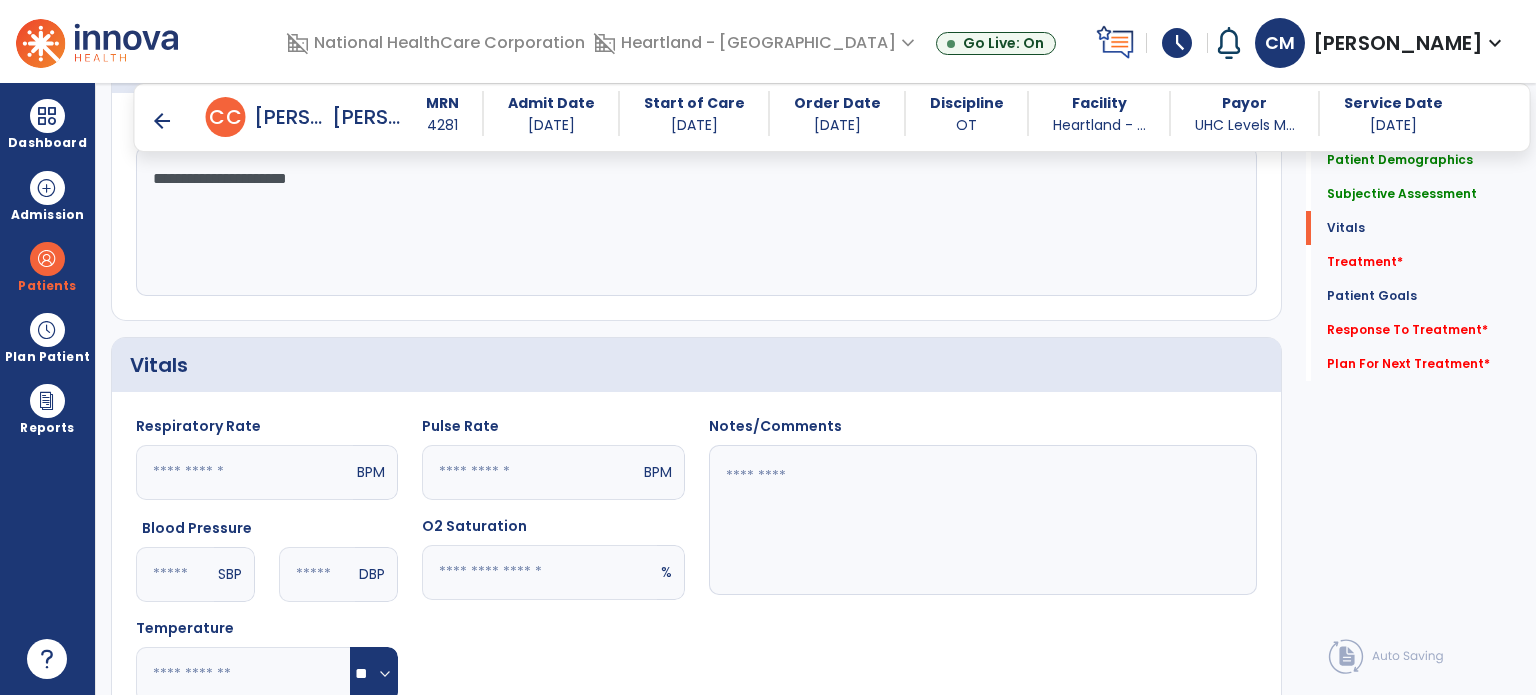 type on "**" 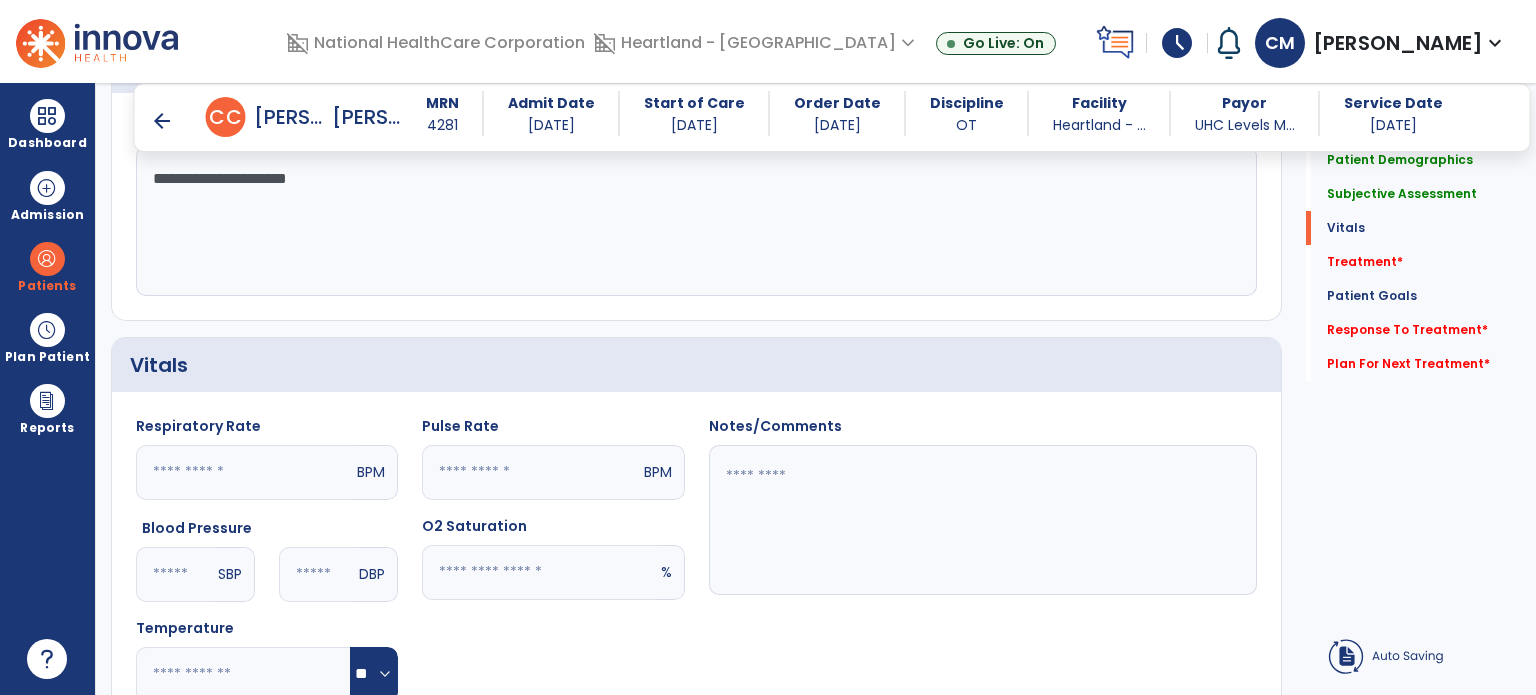 click 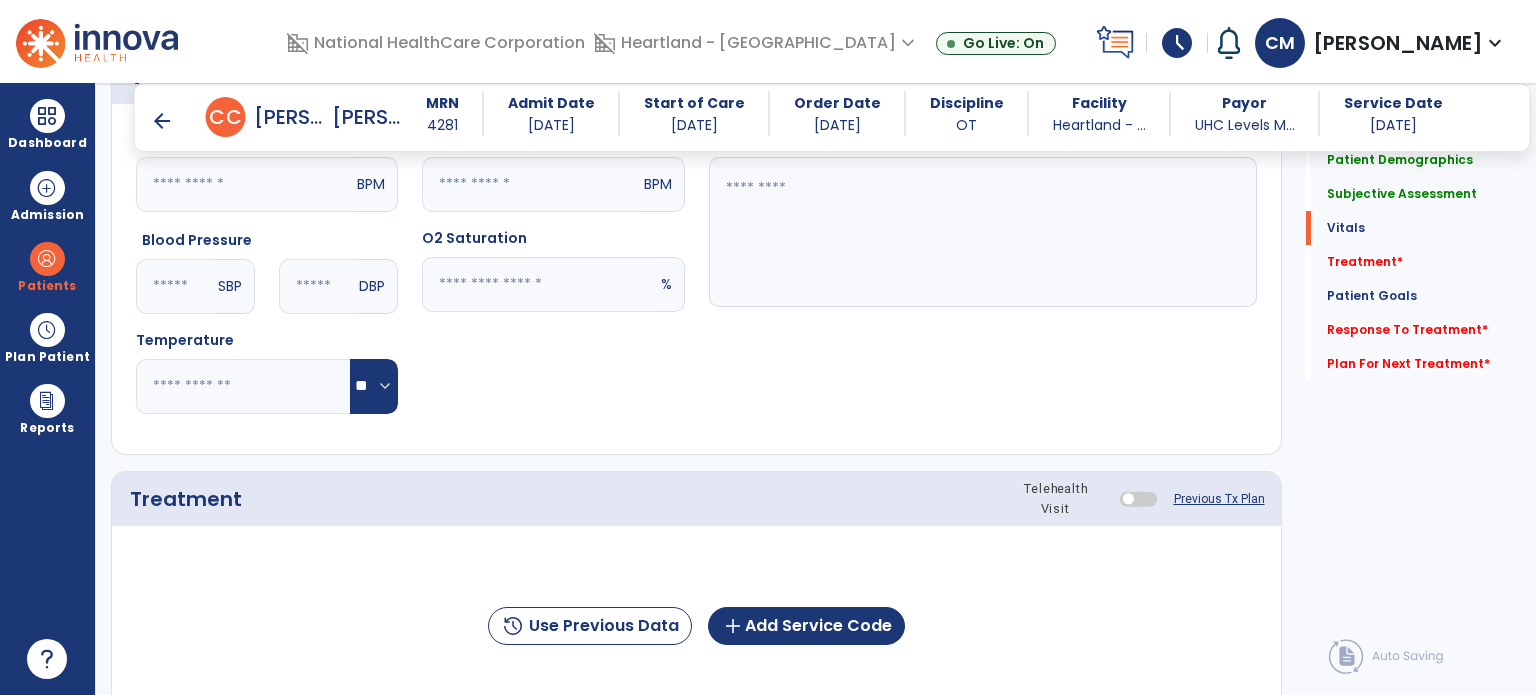 scroll, scrollTop: 900, scrollLeft: 0, axis: vertical 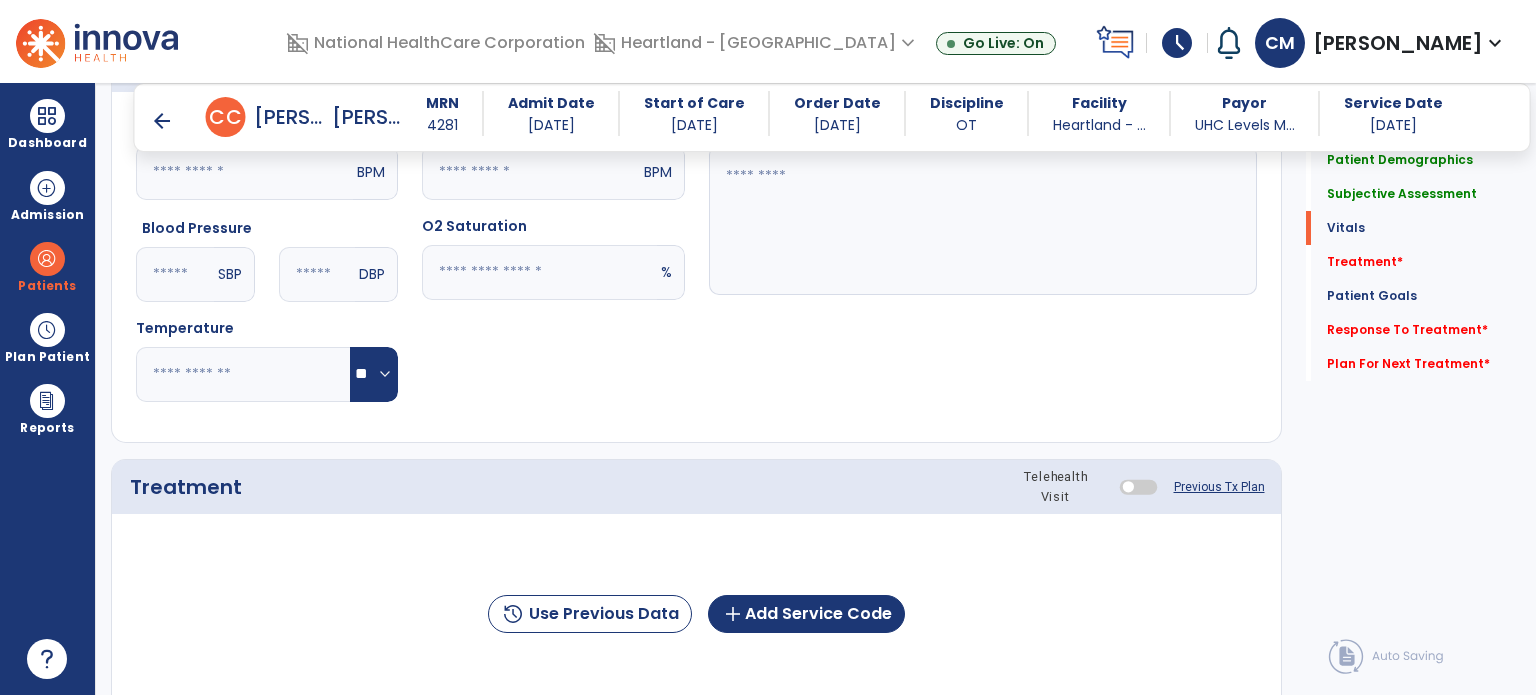 type on "**" 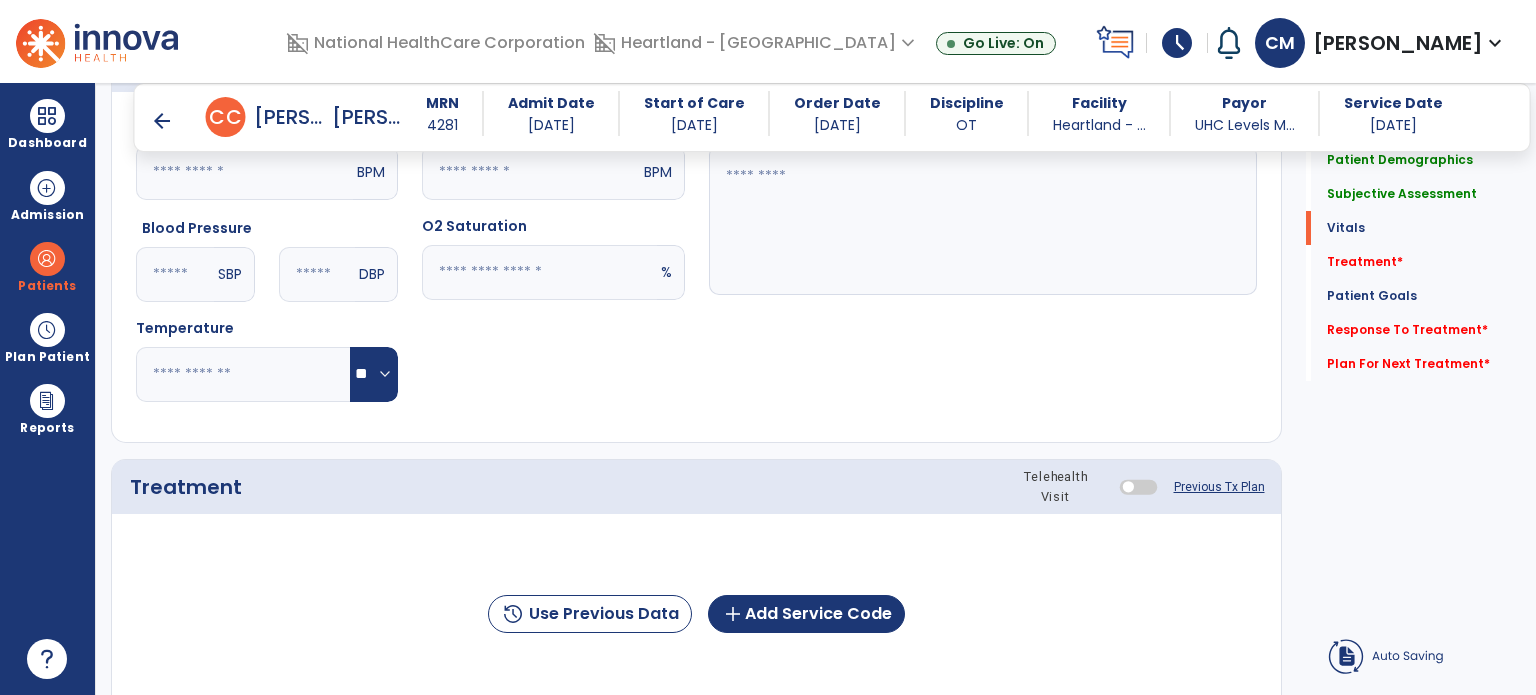 click 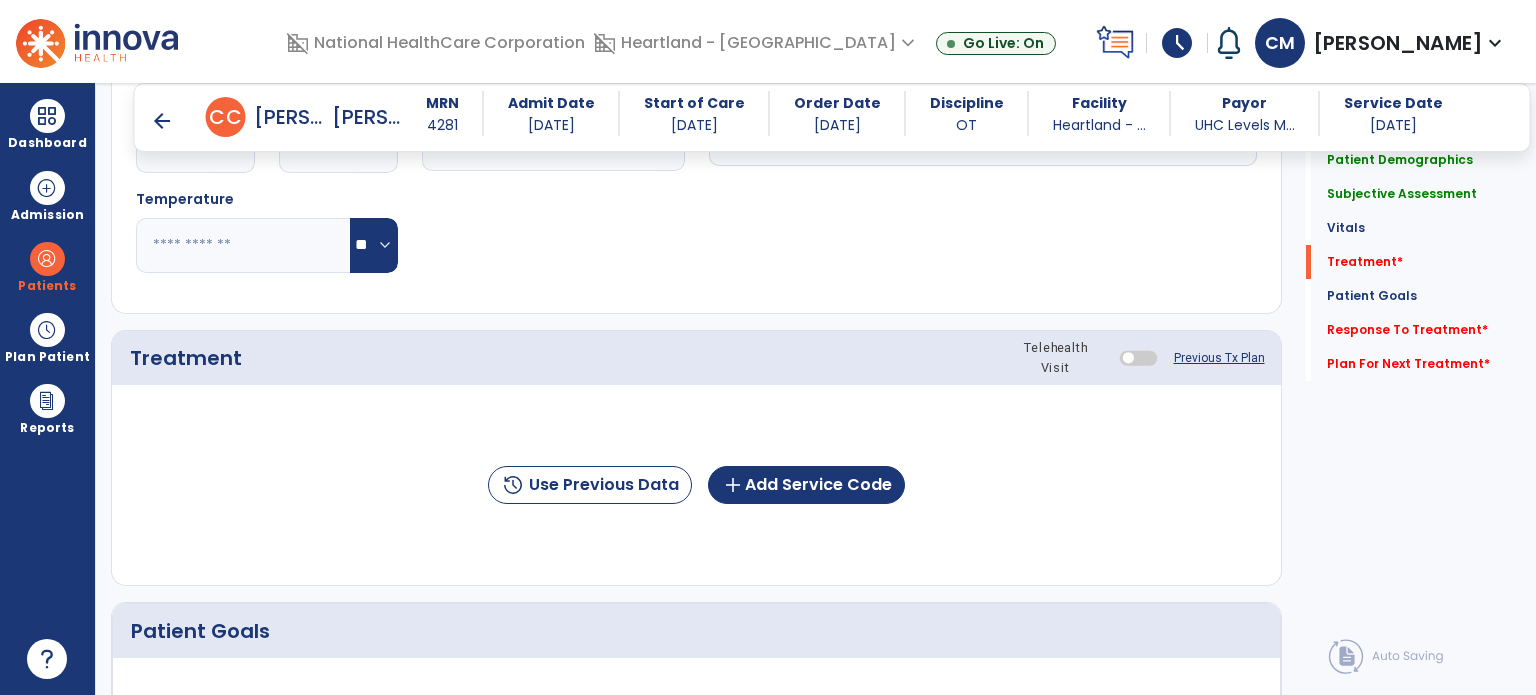 scroll, scrollTop: 1300, scrollLeft: 0, axis: vertical 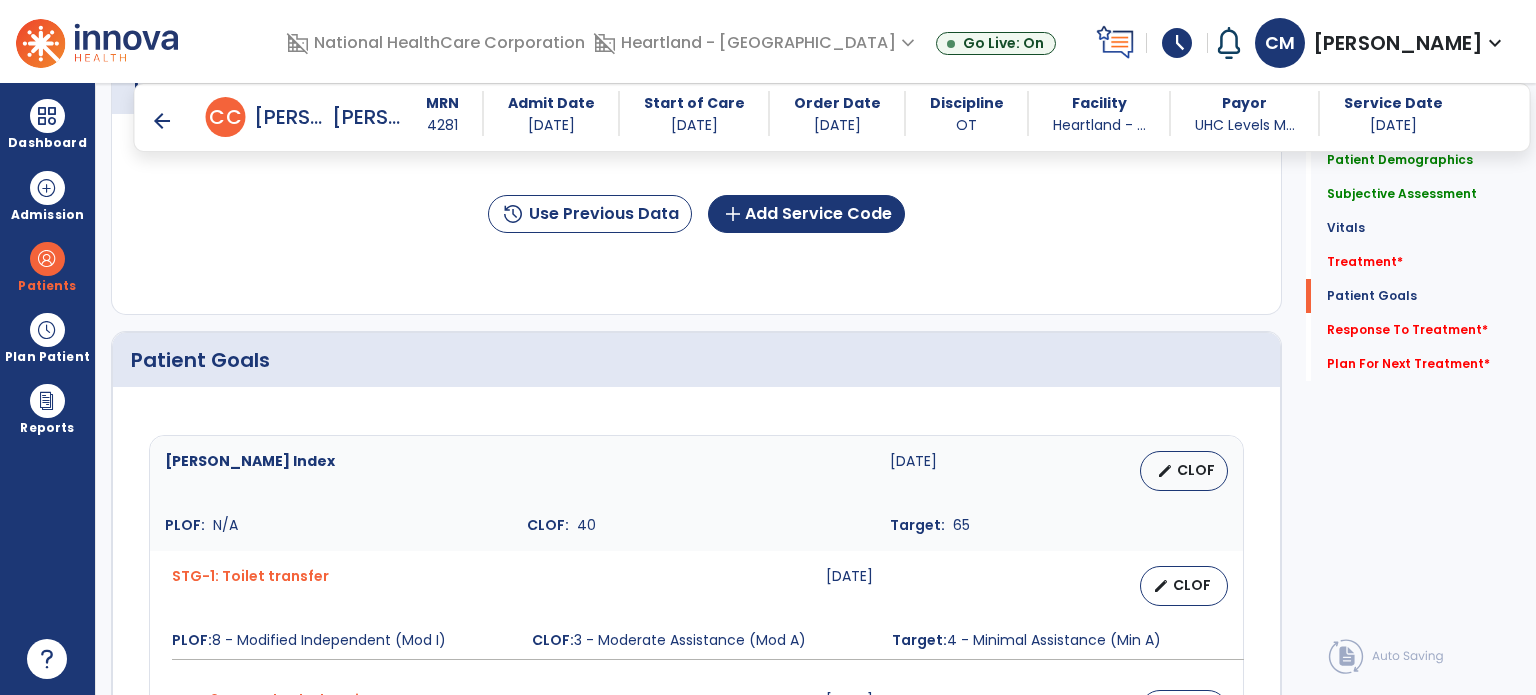 type on "****" 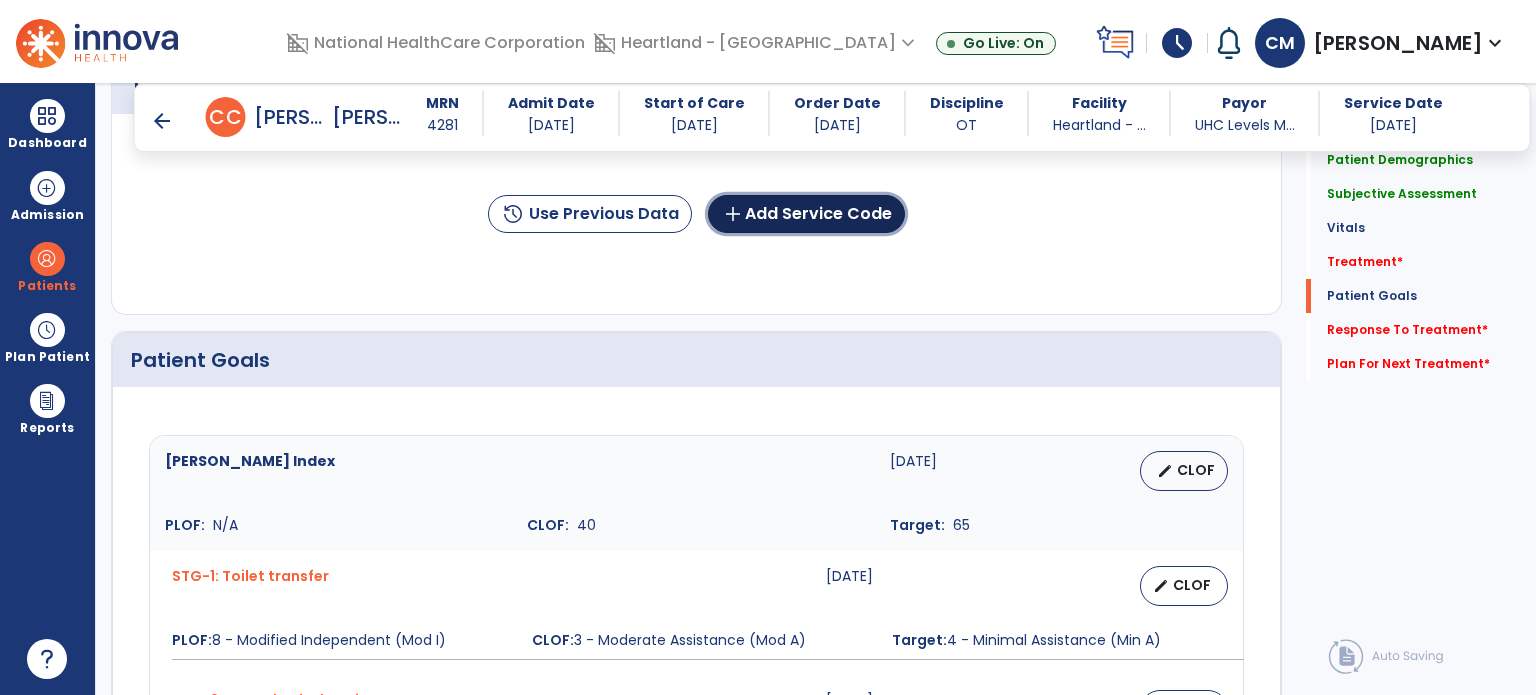 click on "add  Add Service Code" 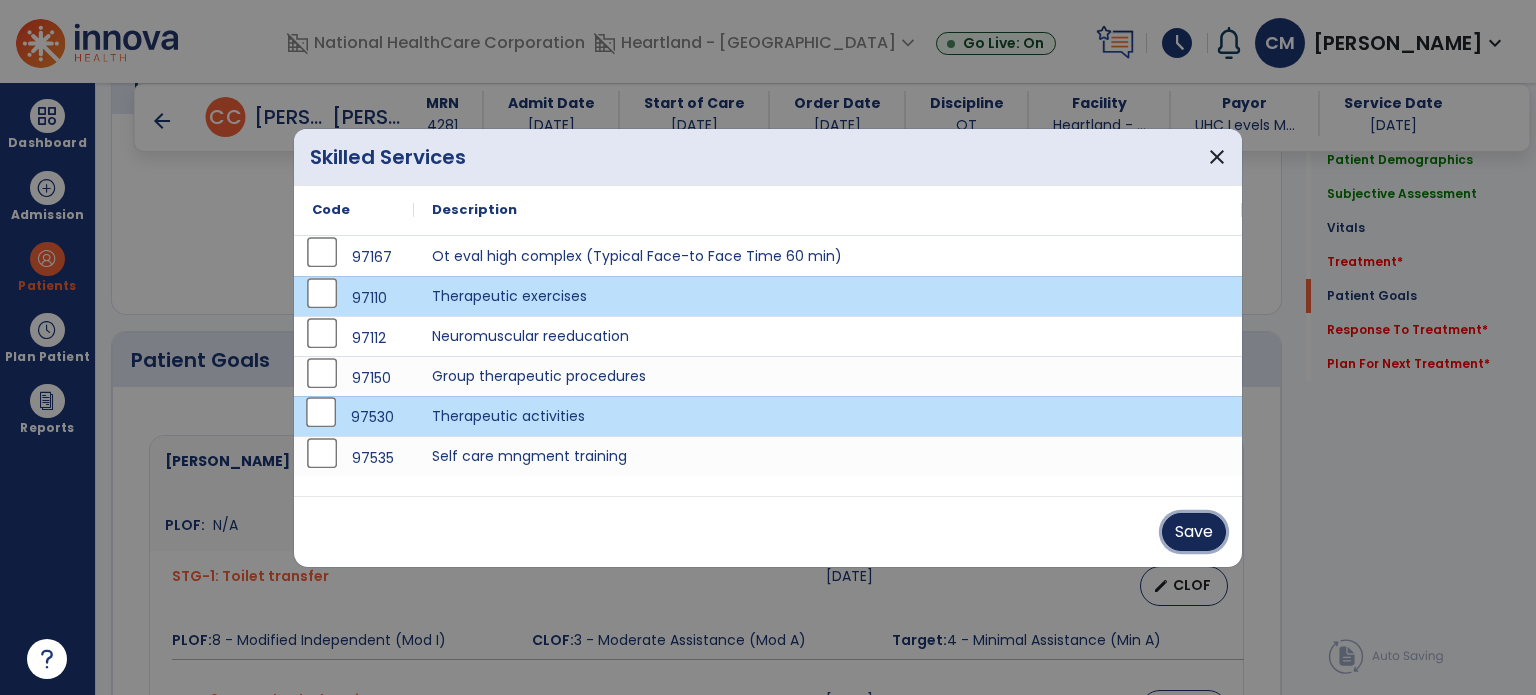 click on "Save" at bounding box center [1194, 532] 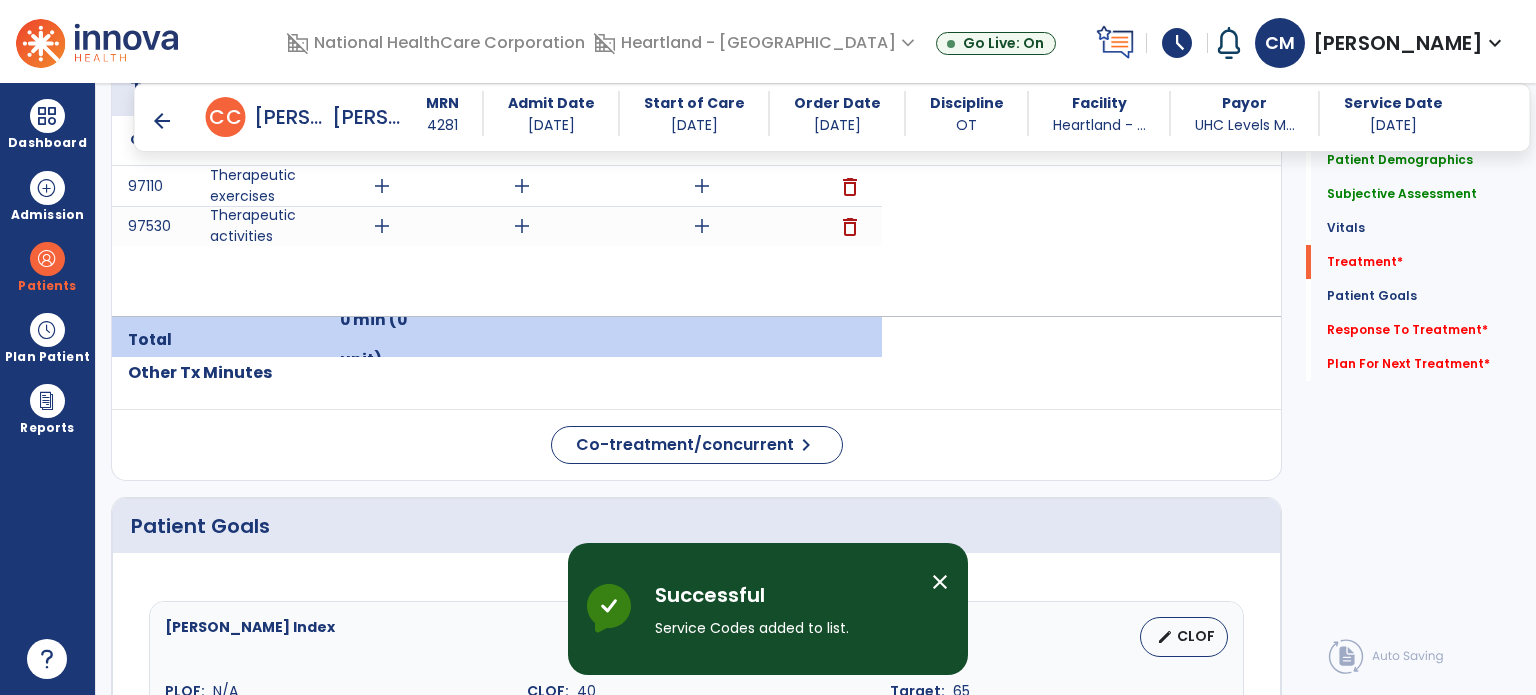 scroll, scrollTop: 1300, scrollLeft: 0, axis: vertical 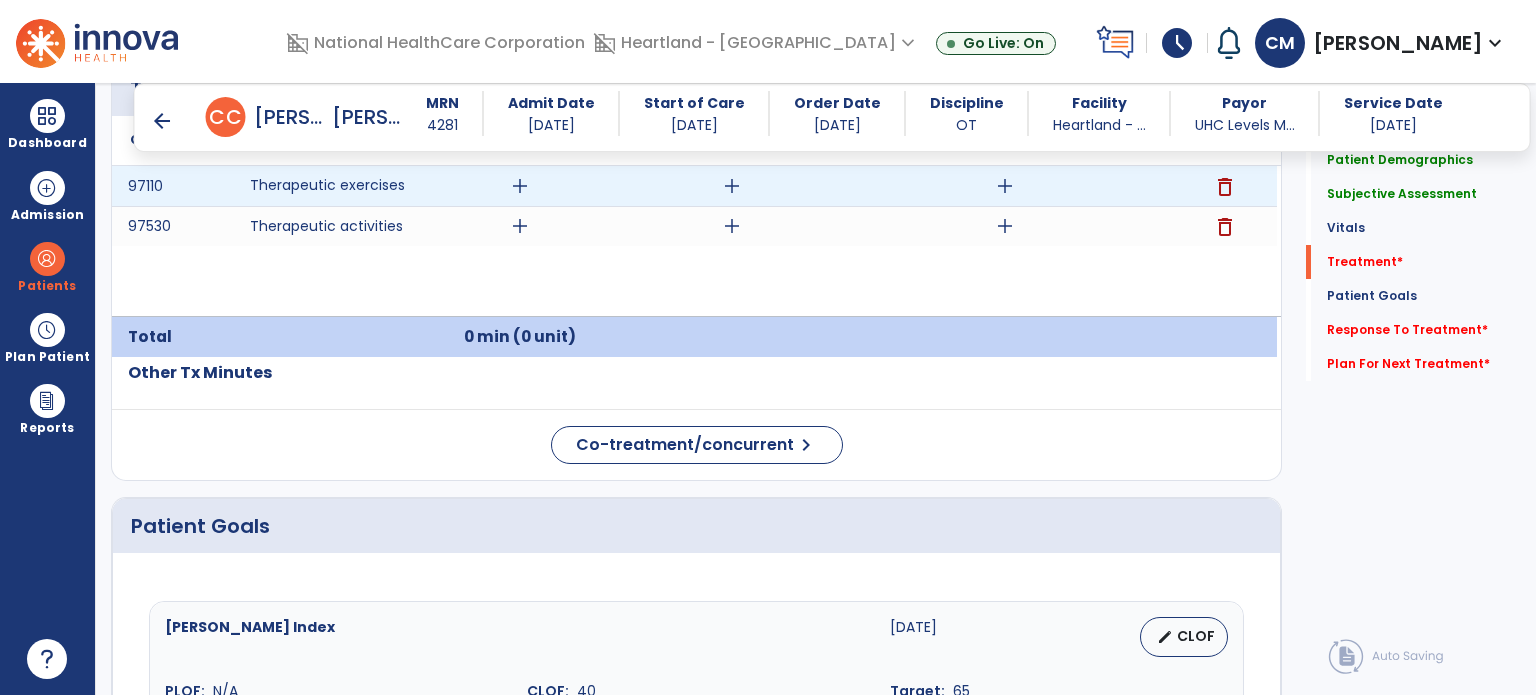 click on "add" at bounding box center (520, 186) 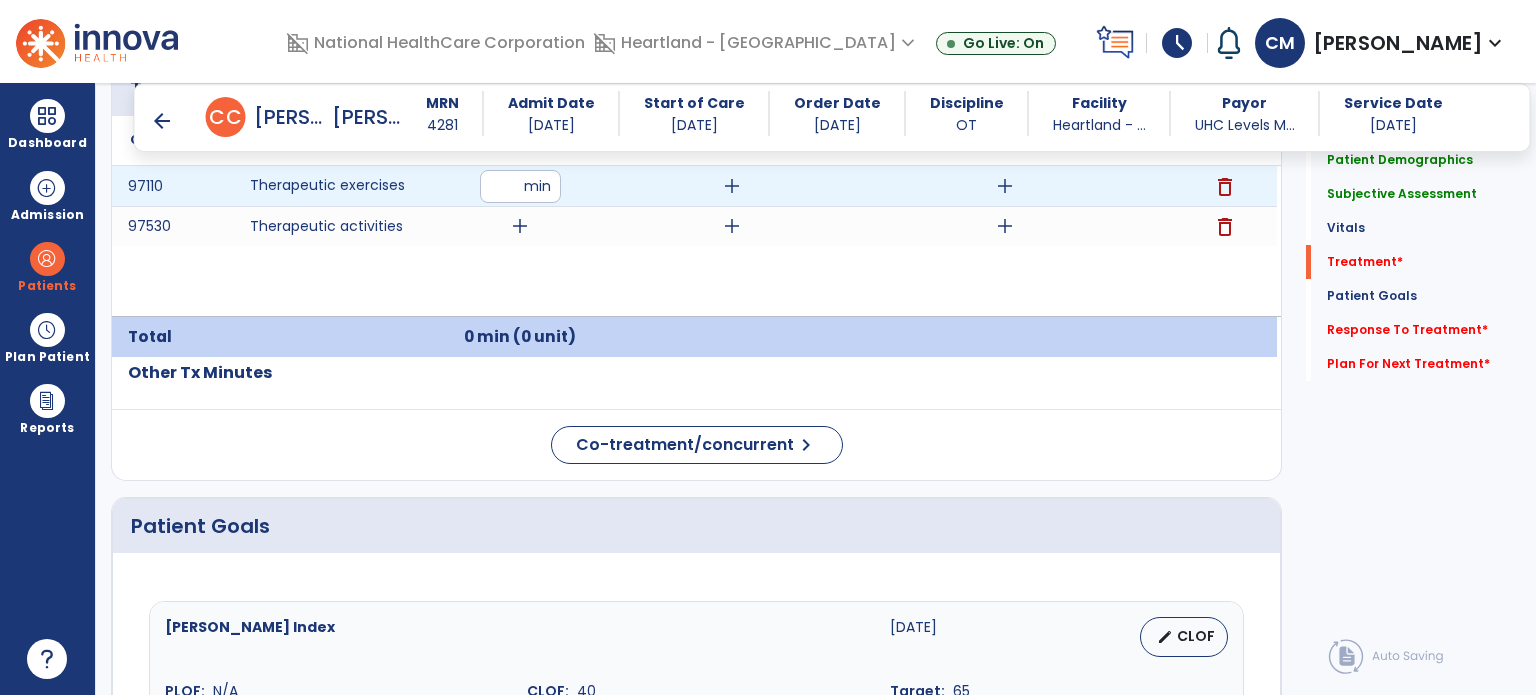 type on "**" 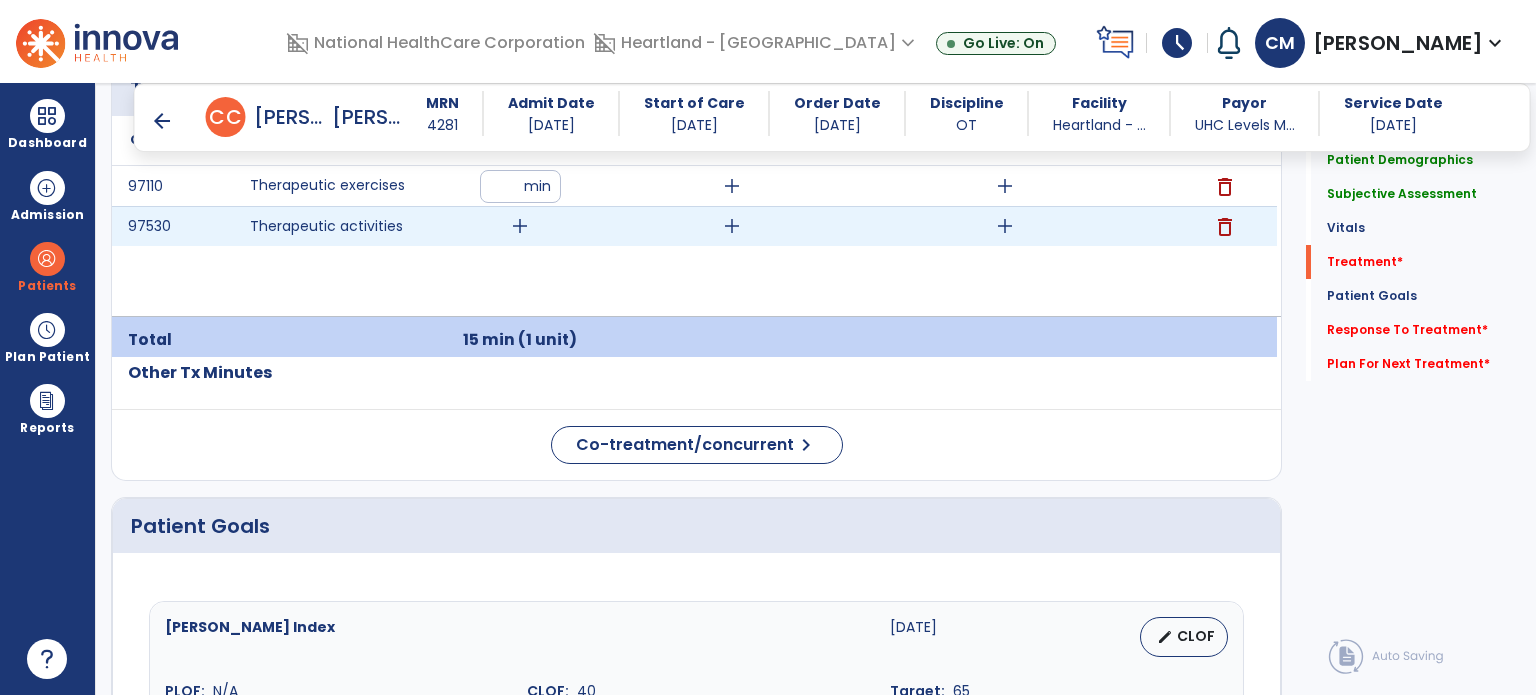 click on "add" at bounding box center (520, 226) 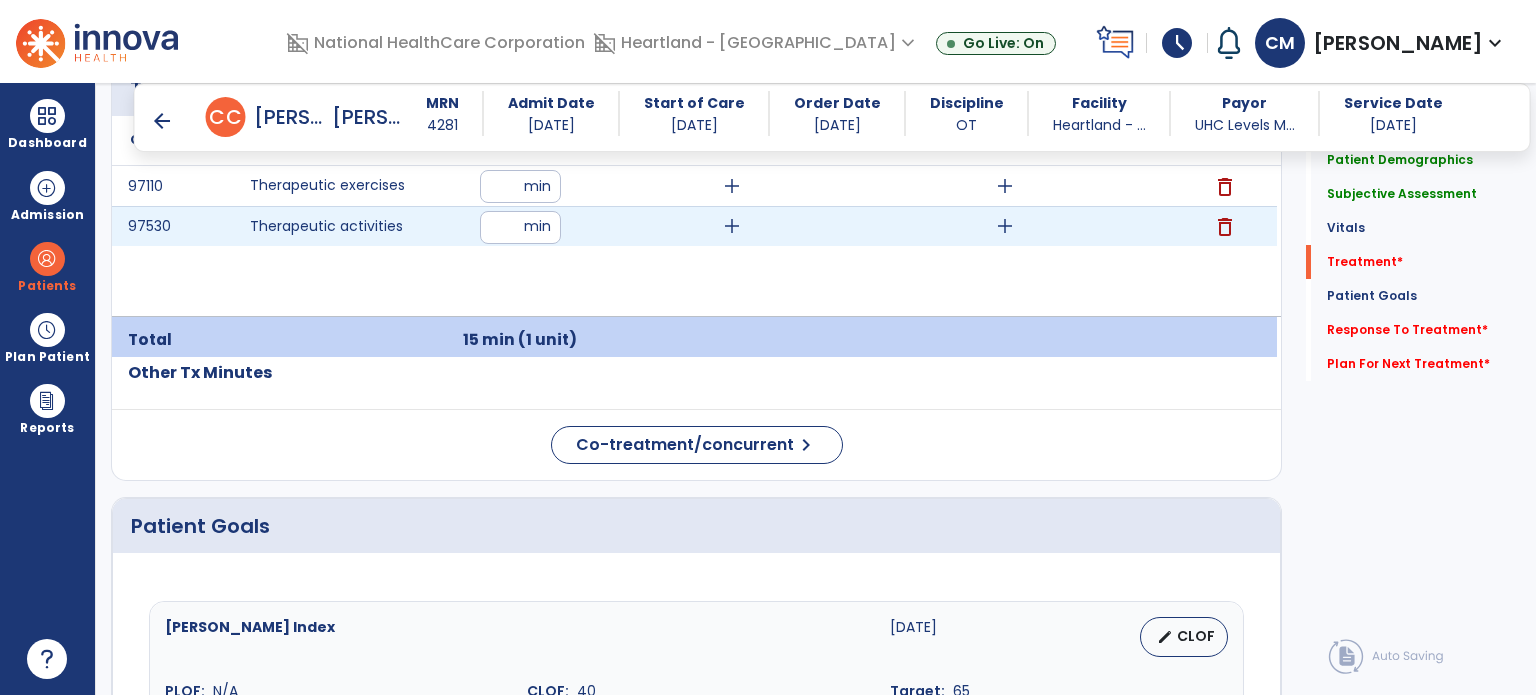 type on "**" 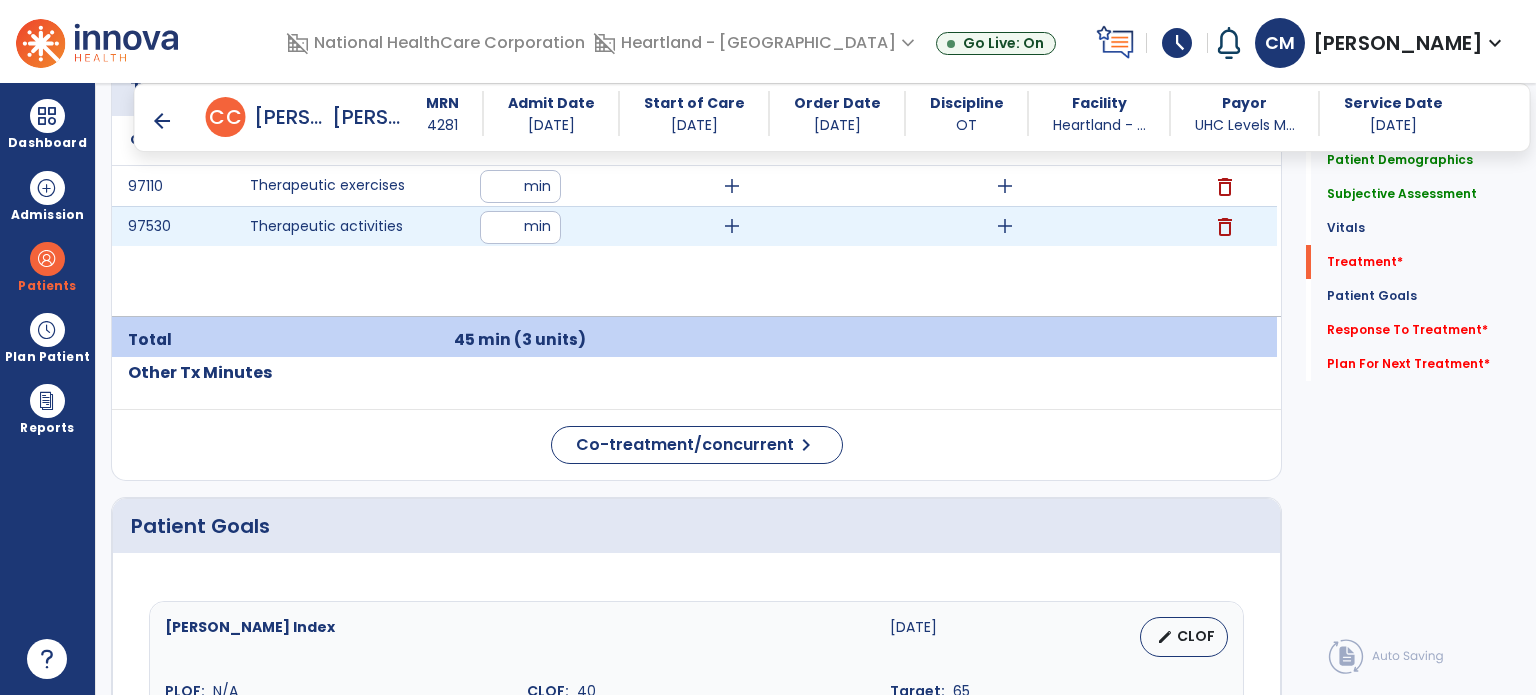 click on "add" at bounding box center [1005, 226] 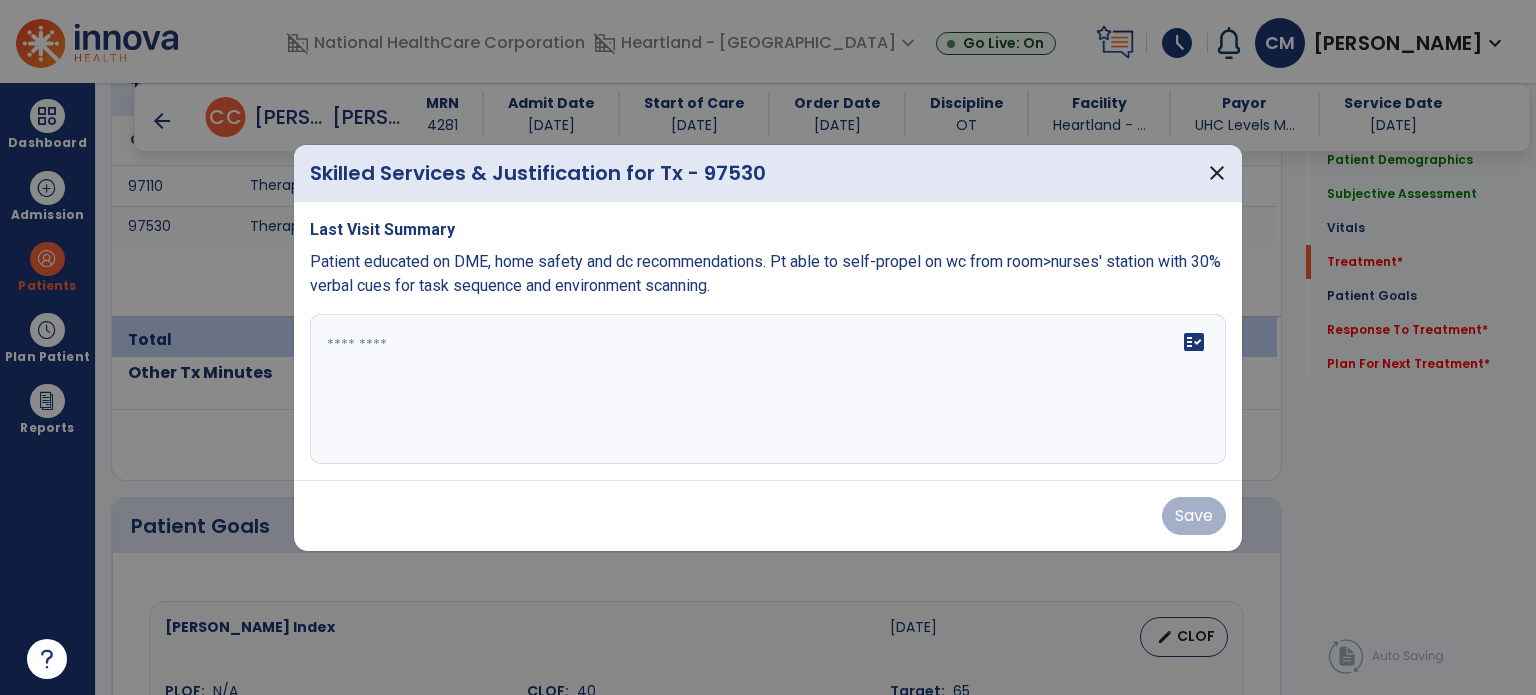 click on "fact_check" at bounding box center (768, 389) 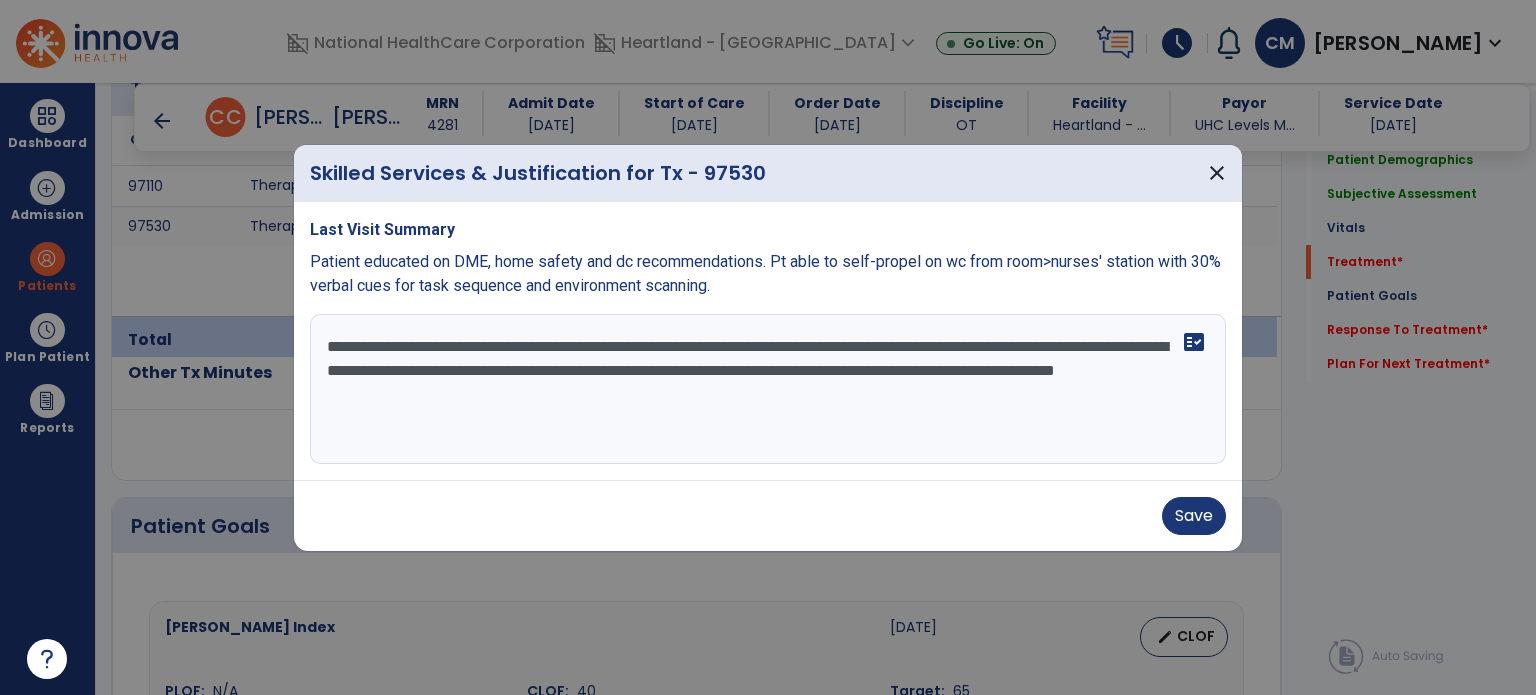 type on "**********" 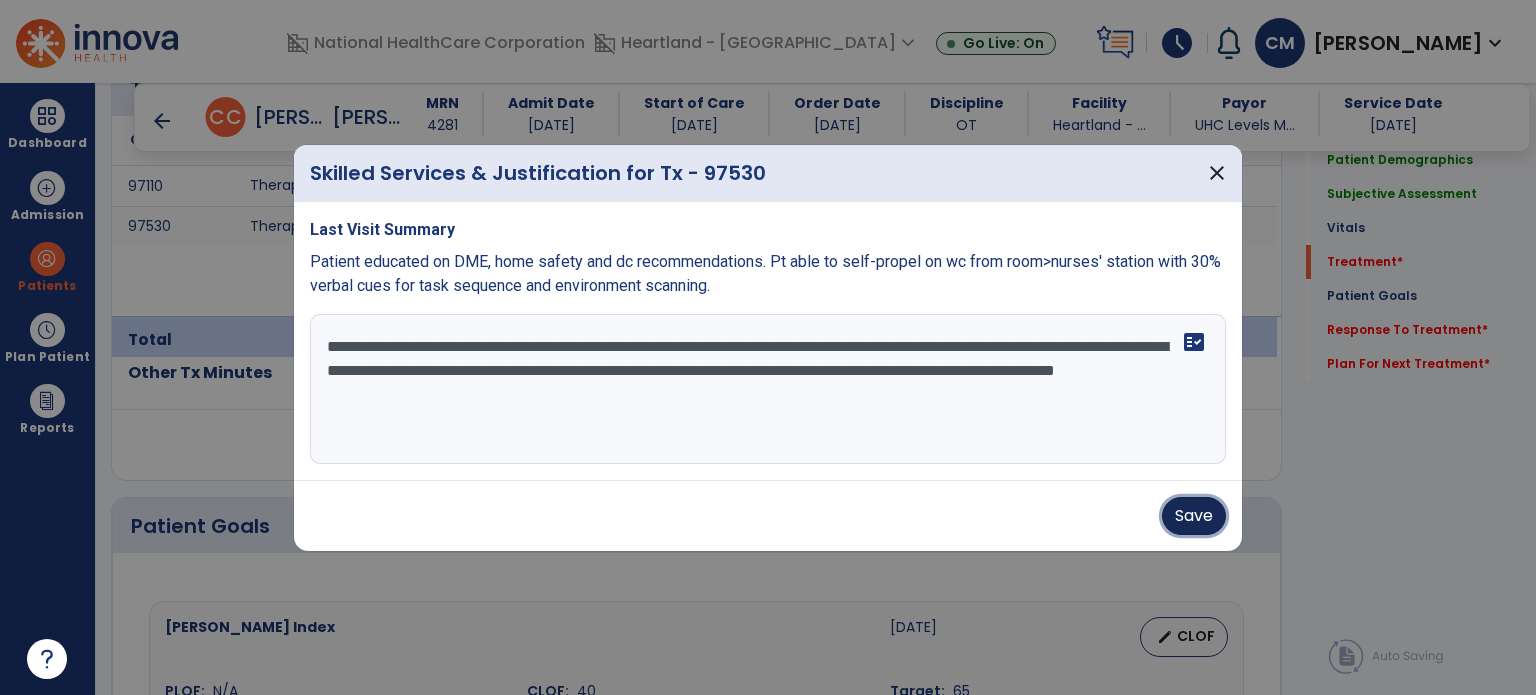 click on "Save" at bounding box center [1194, 516] 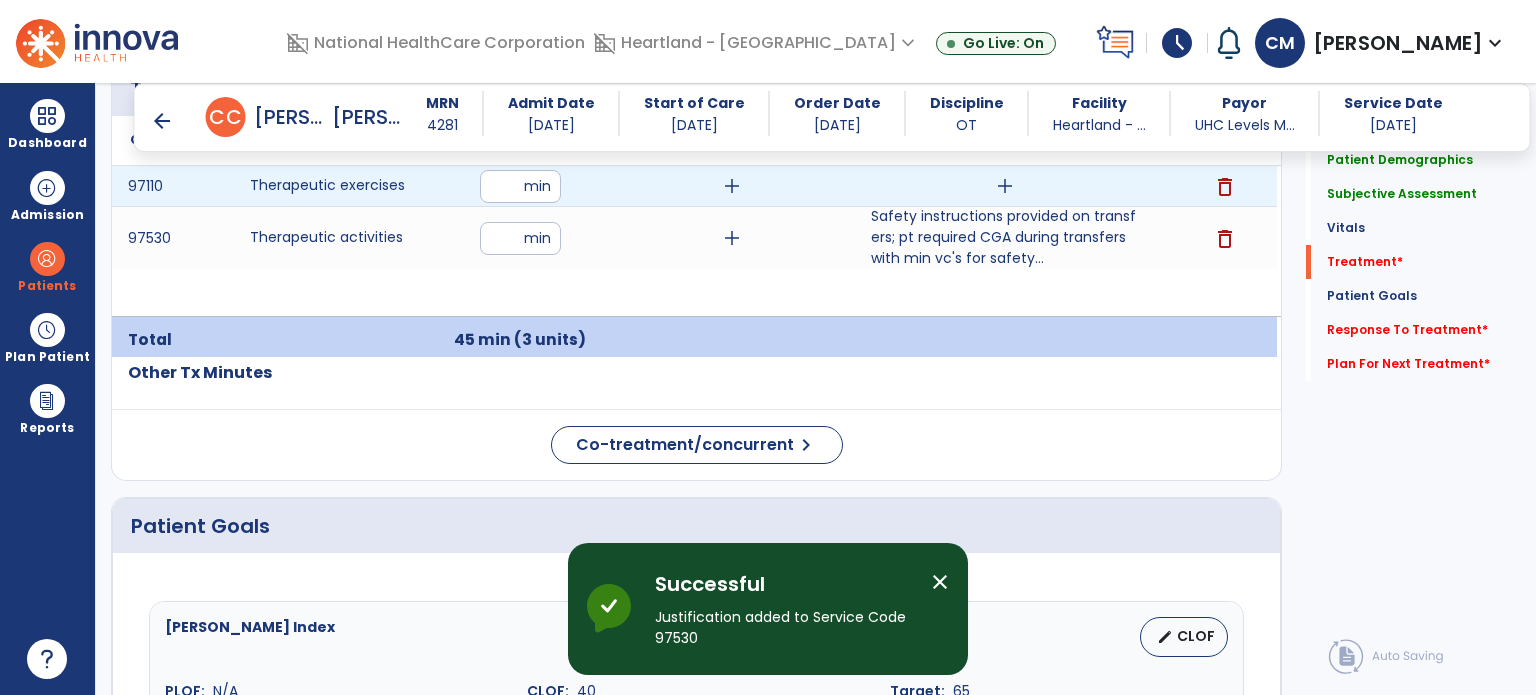 click on "add" at bounding box center (1005, 186) 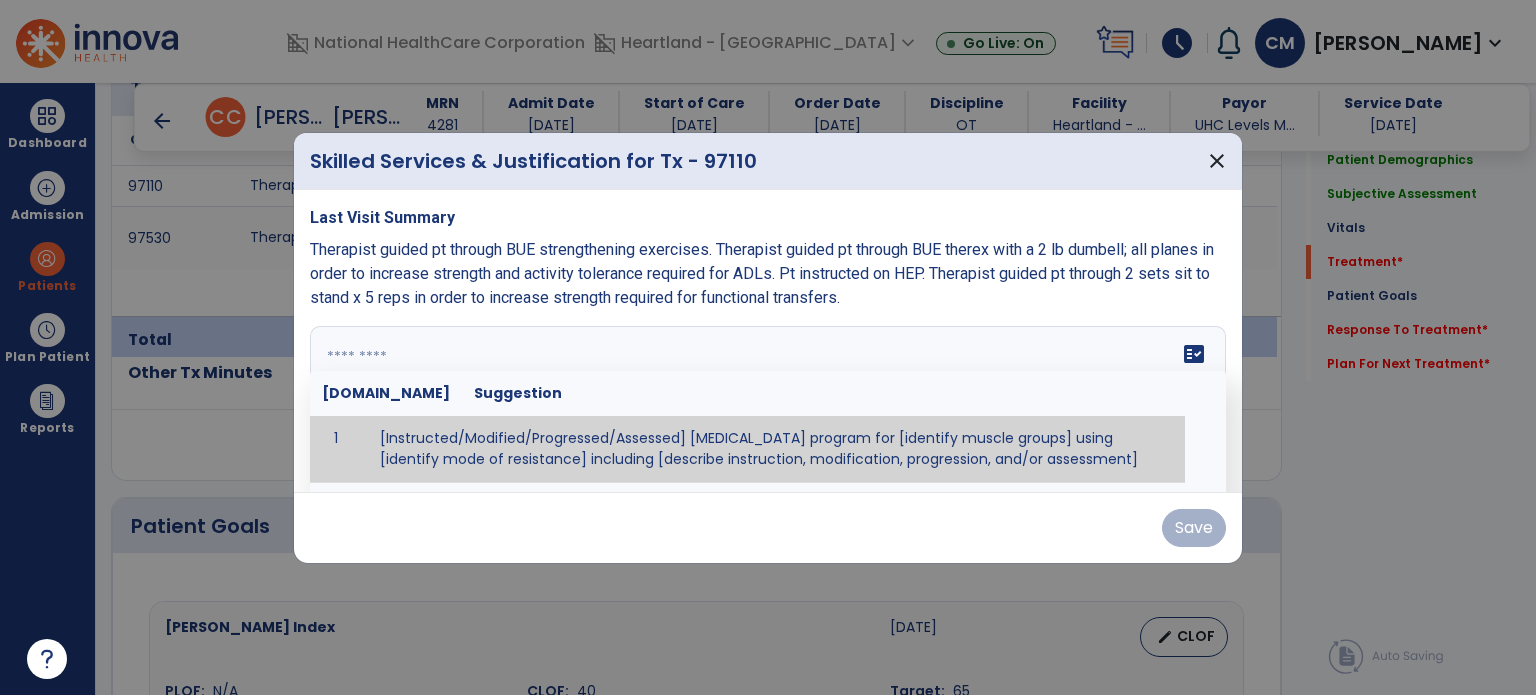 click on "fact_check  [DOMAIN_NAME] Suggestion 1 [Instructed/Modified/Progressed/Assessed] [MEDICAL_DATA] program for [identify muscle groups] using [identify mode of resistance] including [describe instruction, modification, progression, and/or assessment] 2 [Instructed/Modified/Progressed/Assessed] aerobic exercise program using [identify equipment/mode] including [describe instruction, modification,progression, and/or assessment] 3 [Instructed/Modified/Progressed/Assessed] [PROM/A/AROM/AROM] program for [identify joint movements] using [contract-relax, over-pressure, inhibitory techniques, other] 4 [Assessed/Tested] aerobic capacity with administration of [aerobic capacity test]" at bounding box center (768, 401) 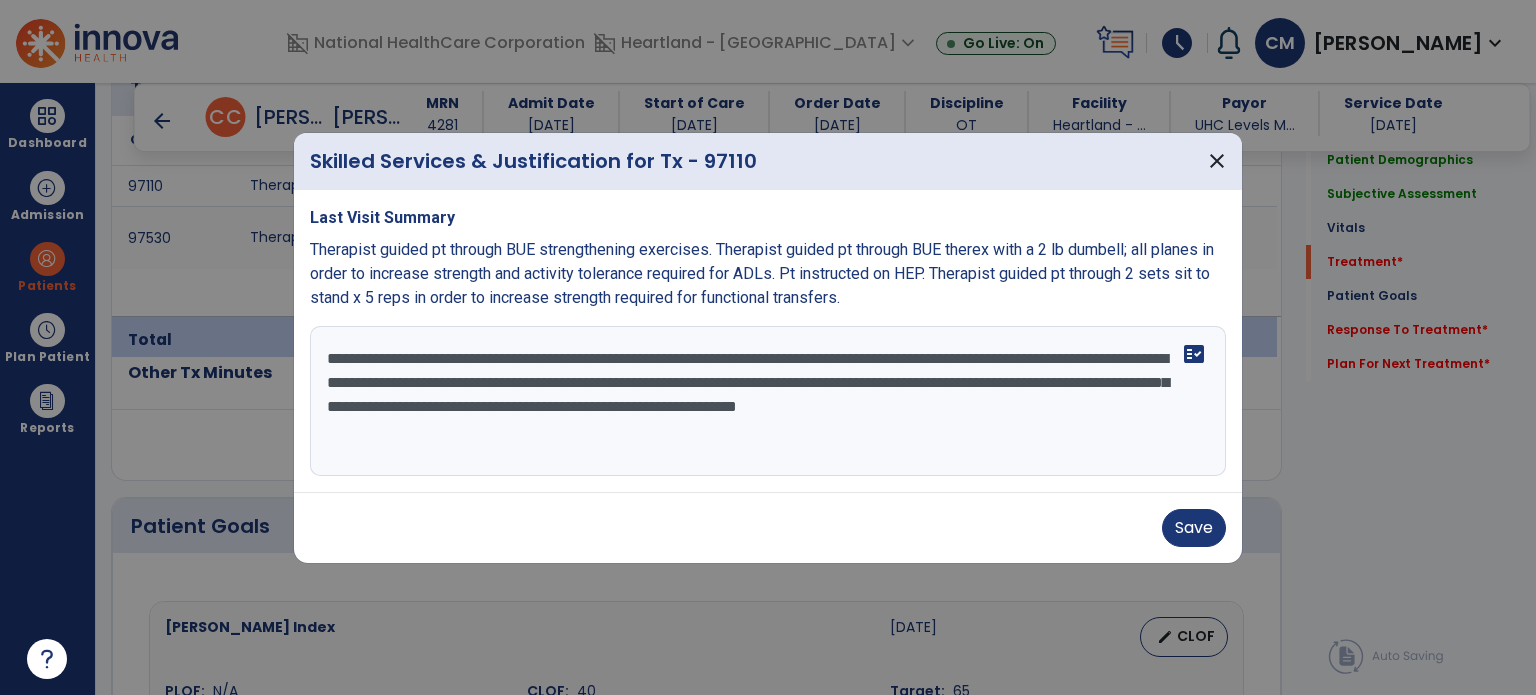type on "**********" 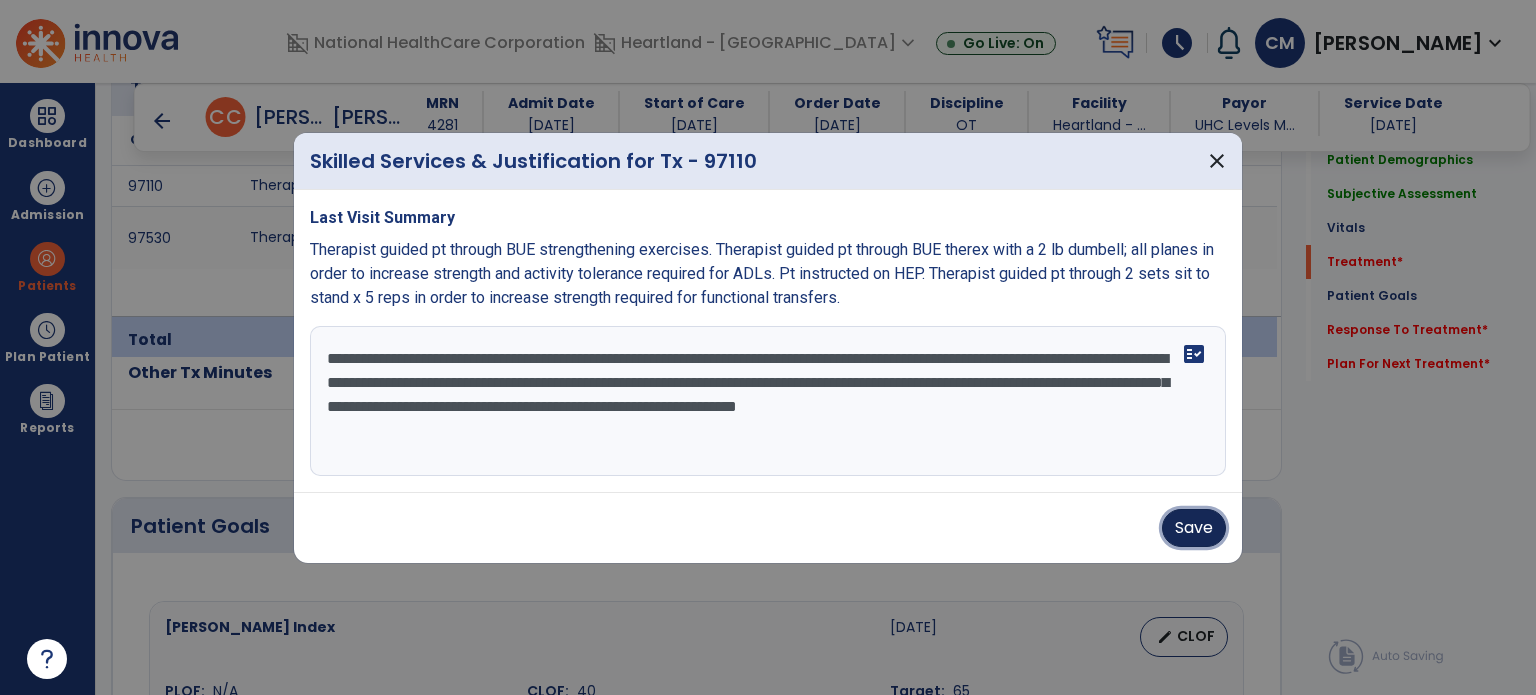 click on "Save" at bounding box center [1194, 528] 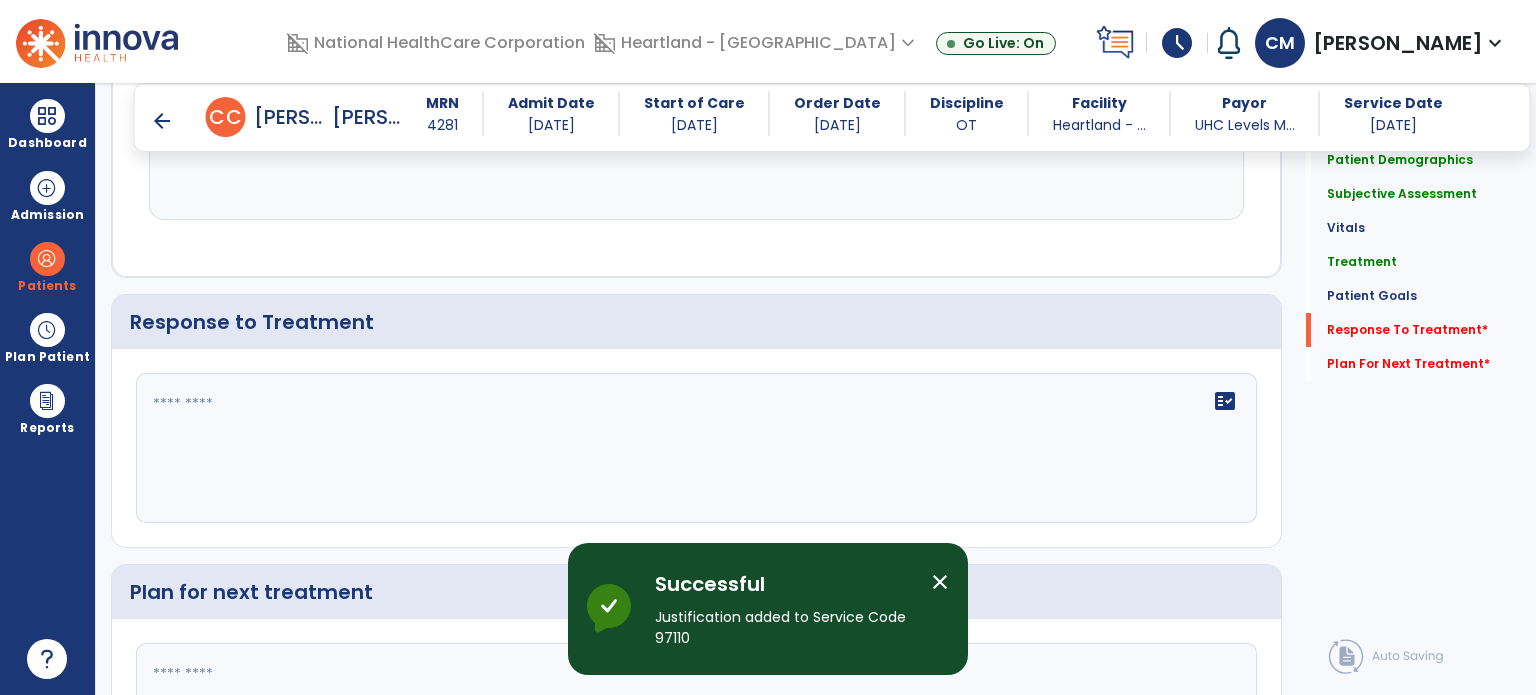 scroll, scrollTop: 2600, scrollLeft: 0, axis: vertical 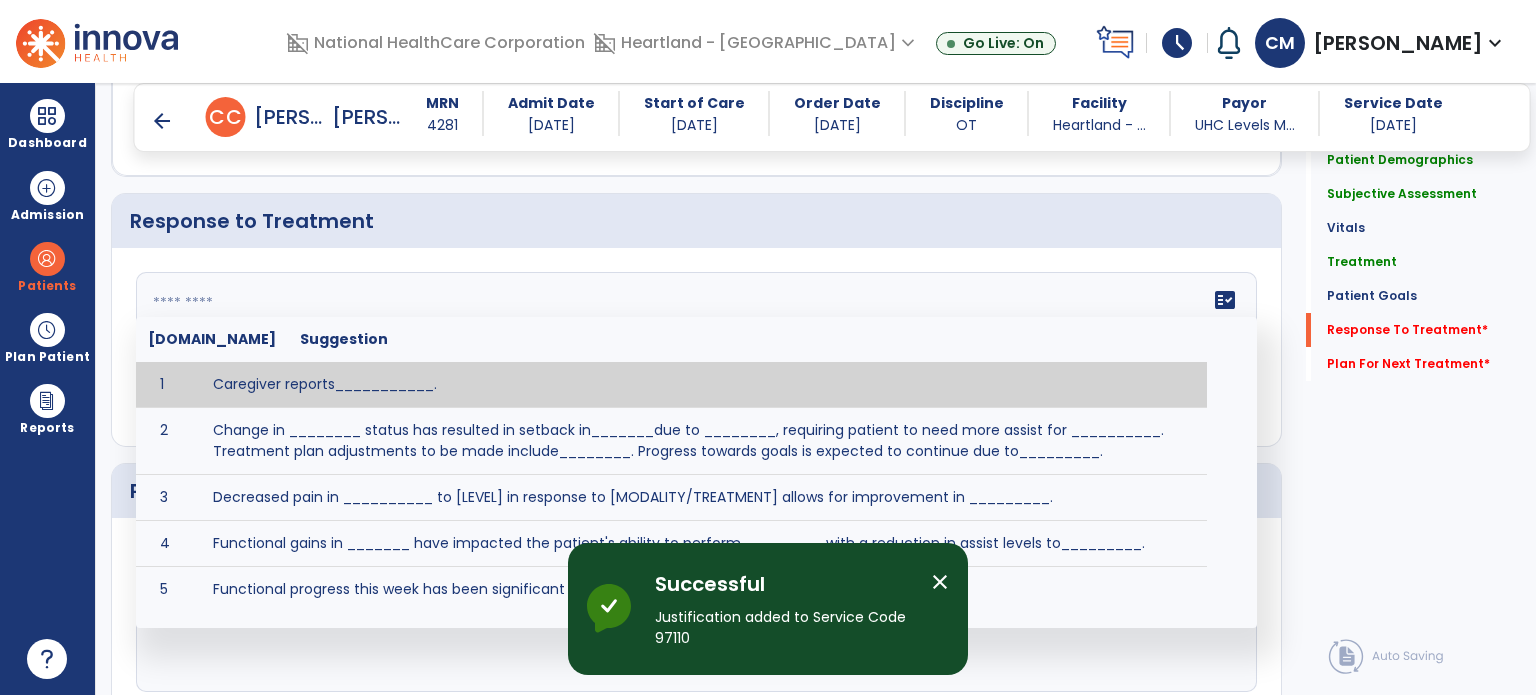 drag, startPoint x: 383, startPoint y: 384, endPoint x: 364, endPoint y: 374, distance: 21.470911 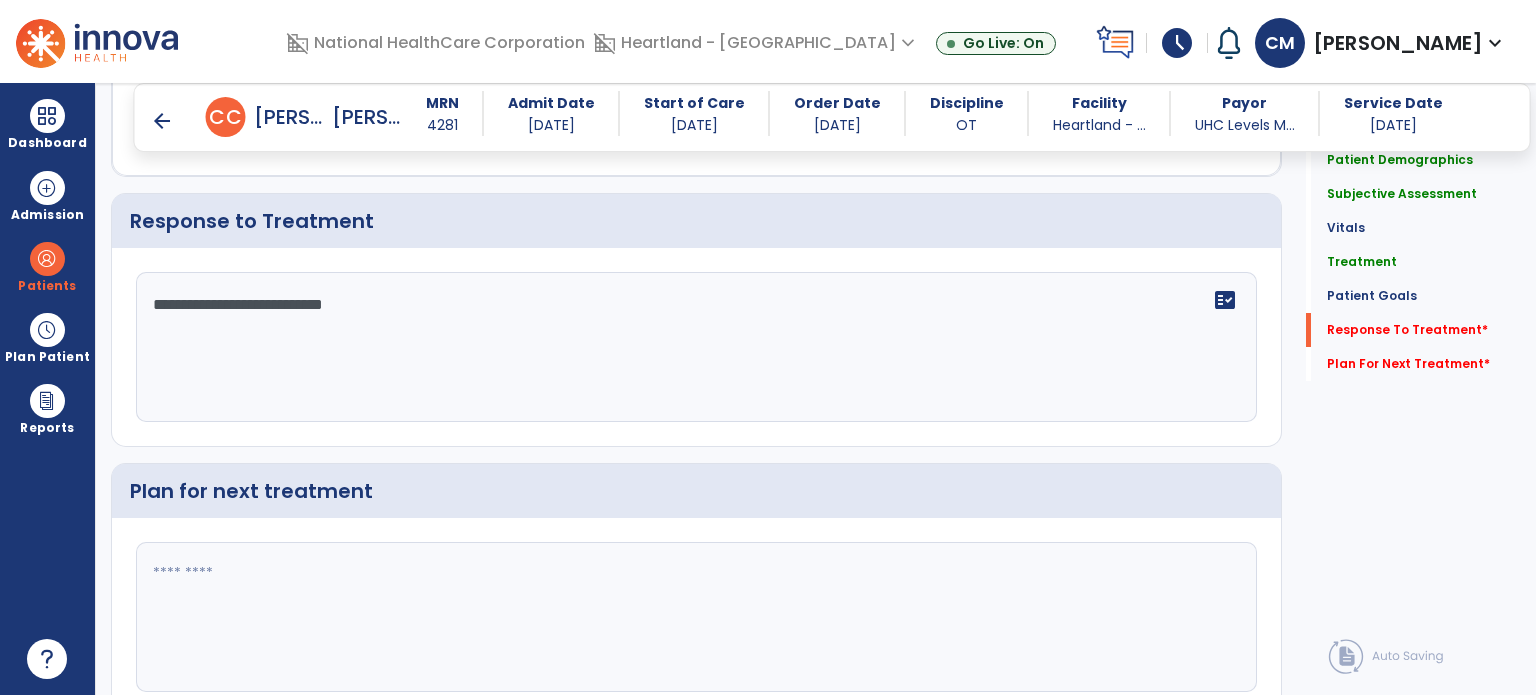 type on "**********" 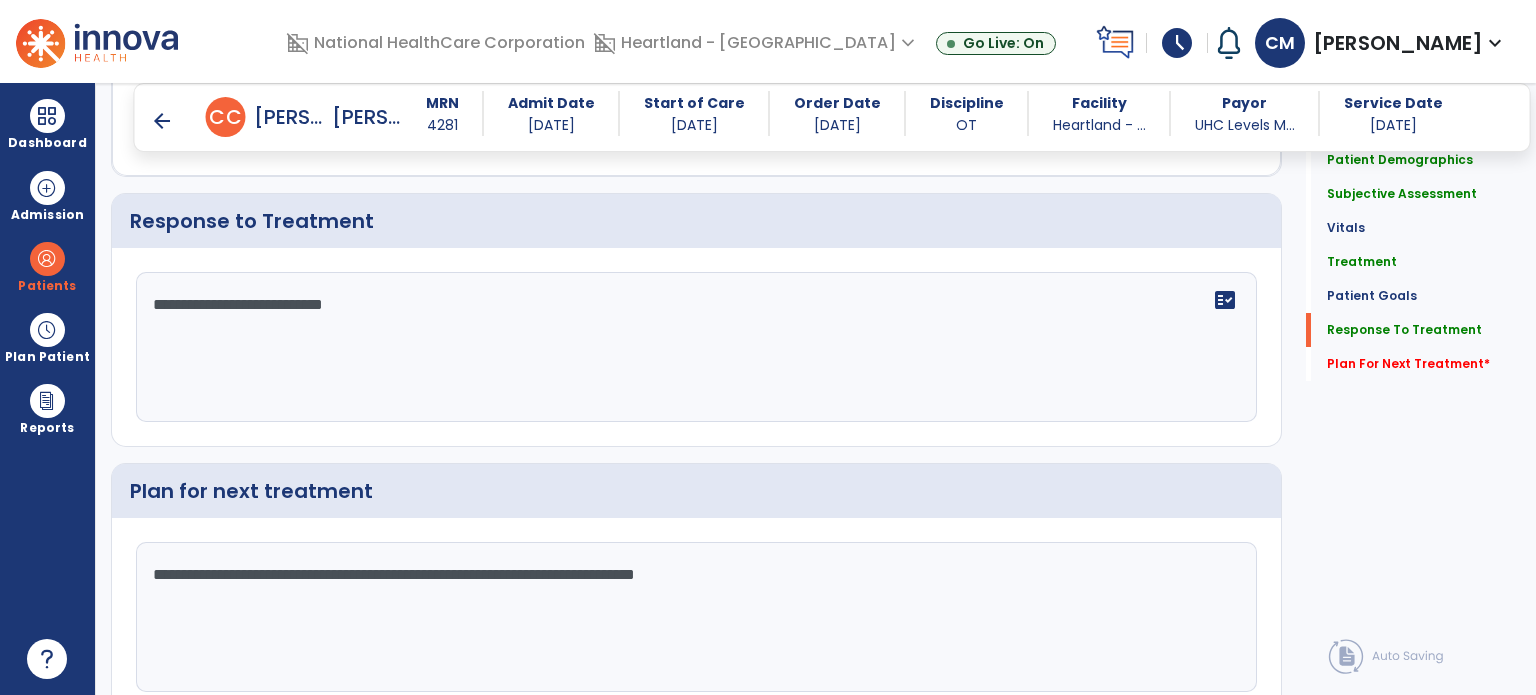 scroll, scrollTop: 2681, scrollLeft: 0, axis: vertical 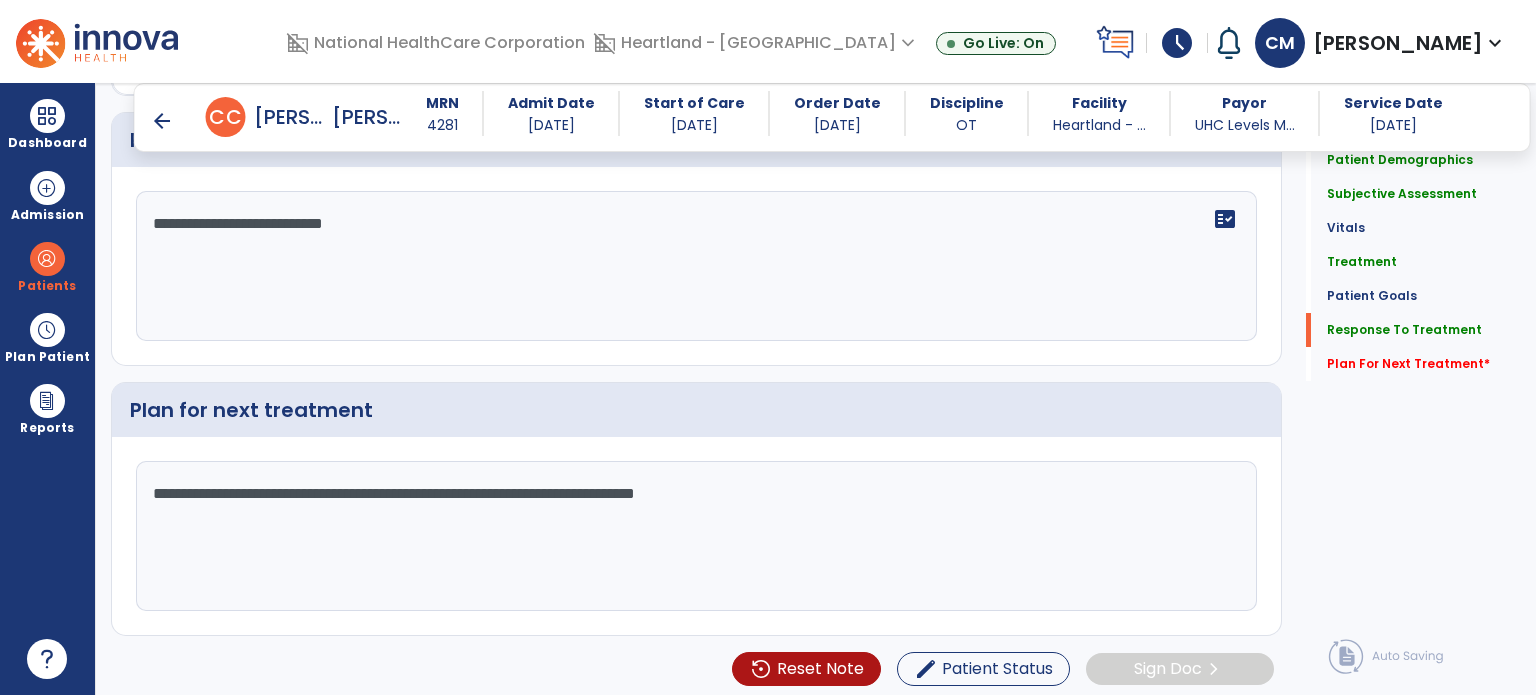 click on "**********" 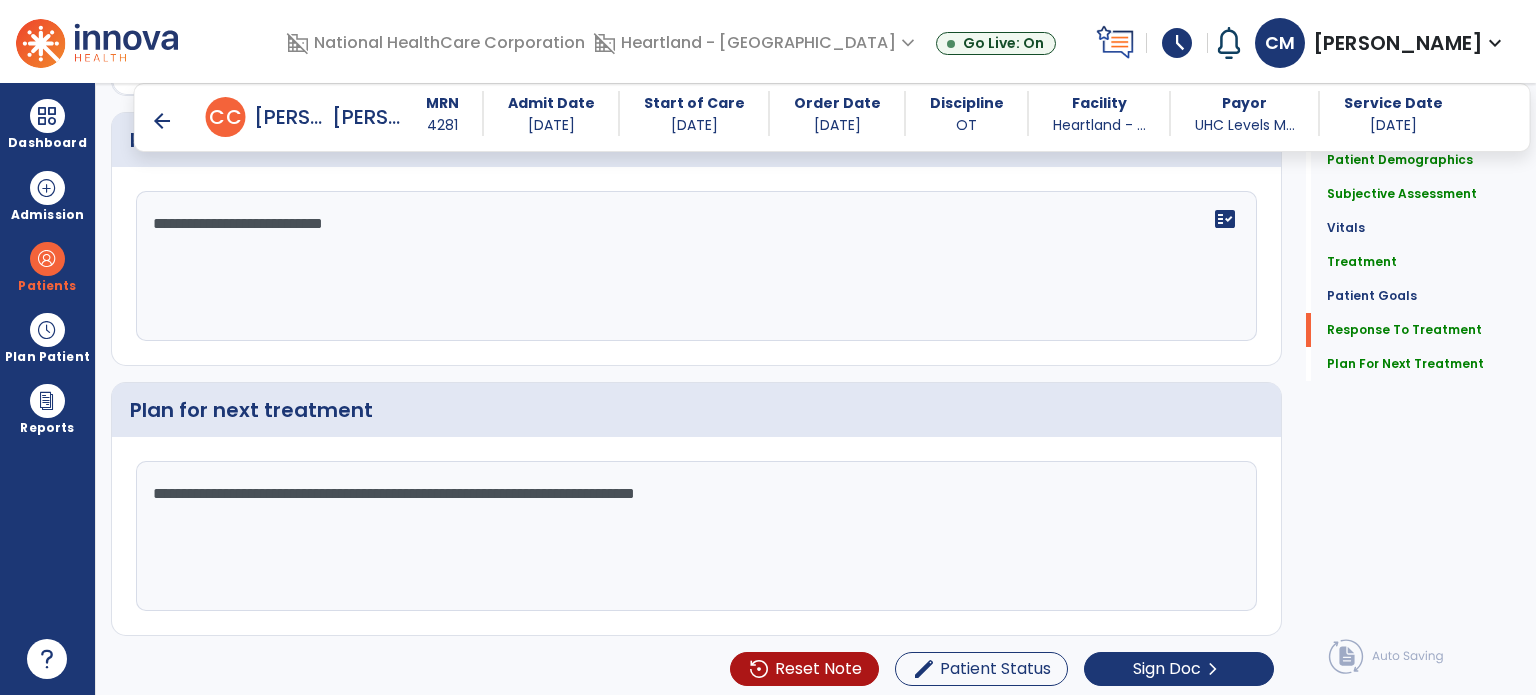 type on "**********" 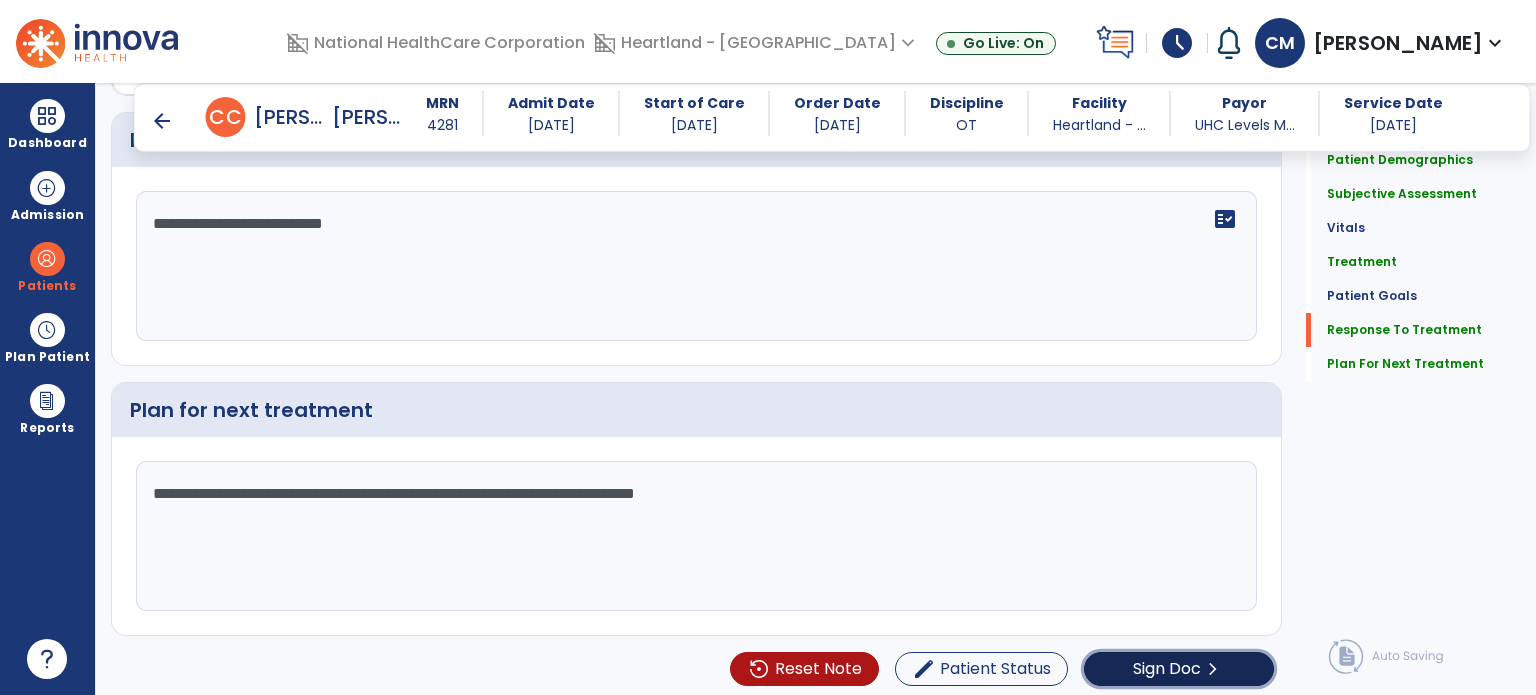 click on "Sign Doc" 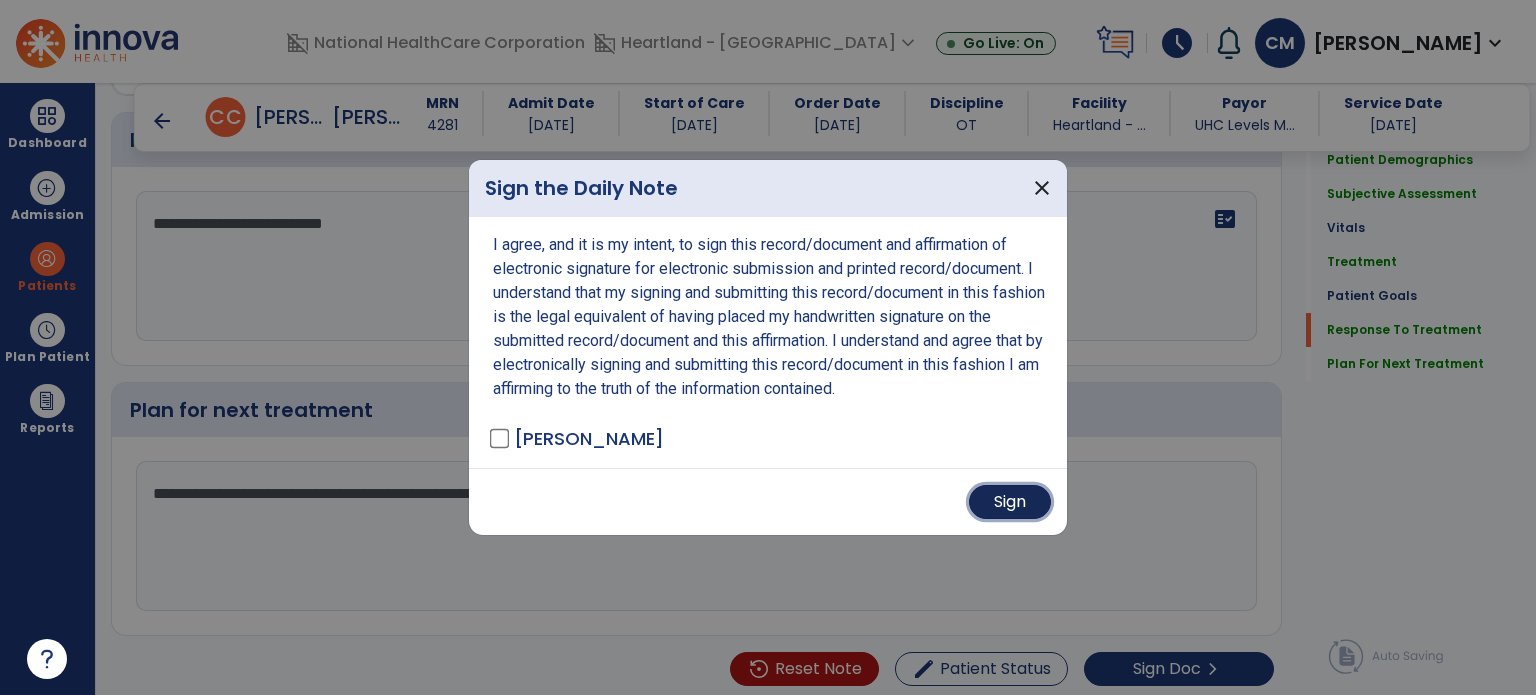 click on "Sign" at bounding box center [1010, 502] 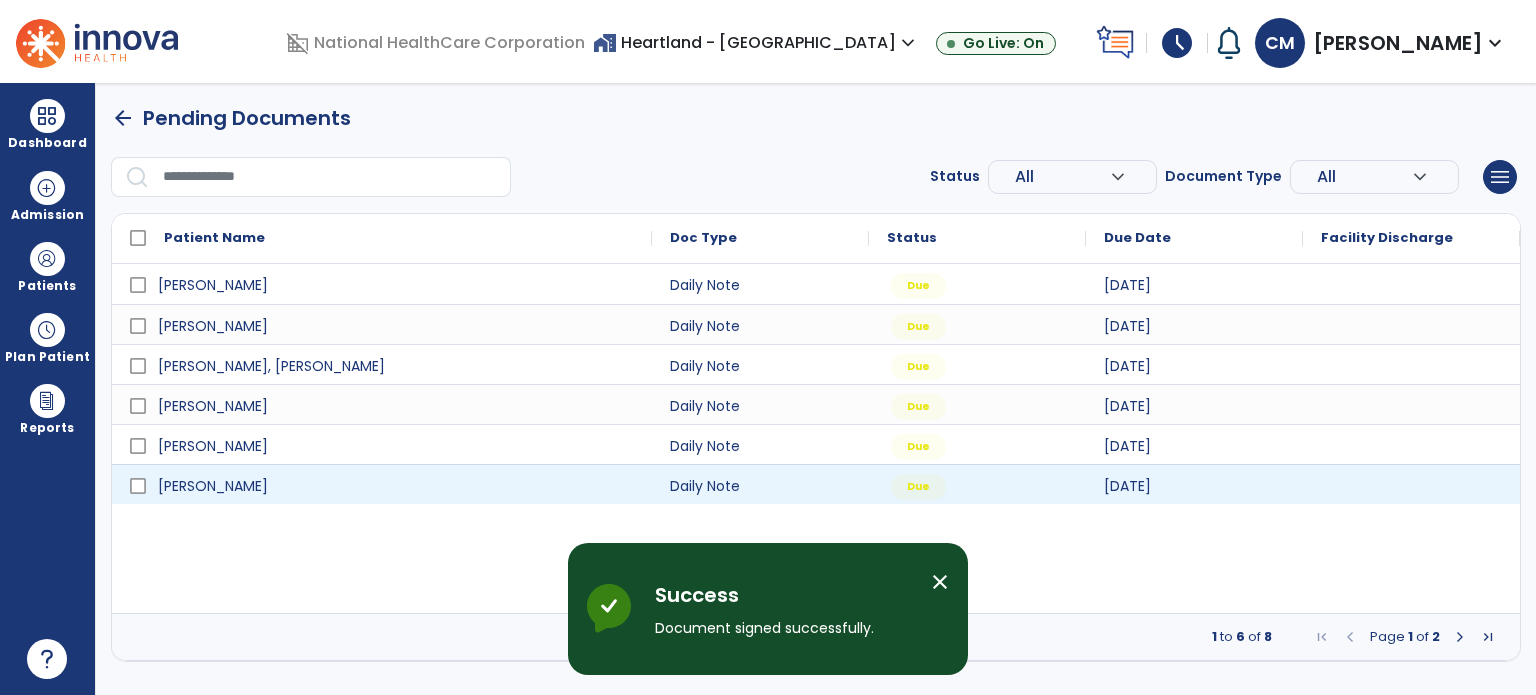 scroll, scrollTop: 0, scrollLeft: 0, axis: both 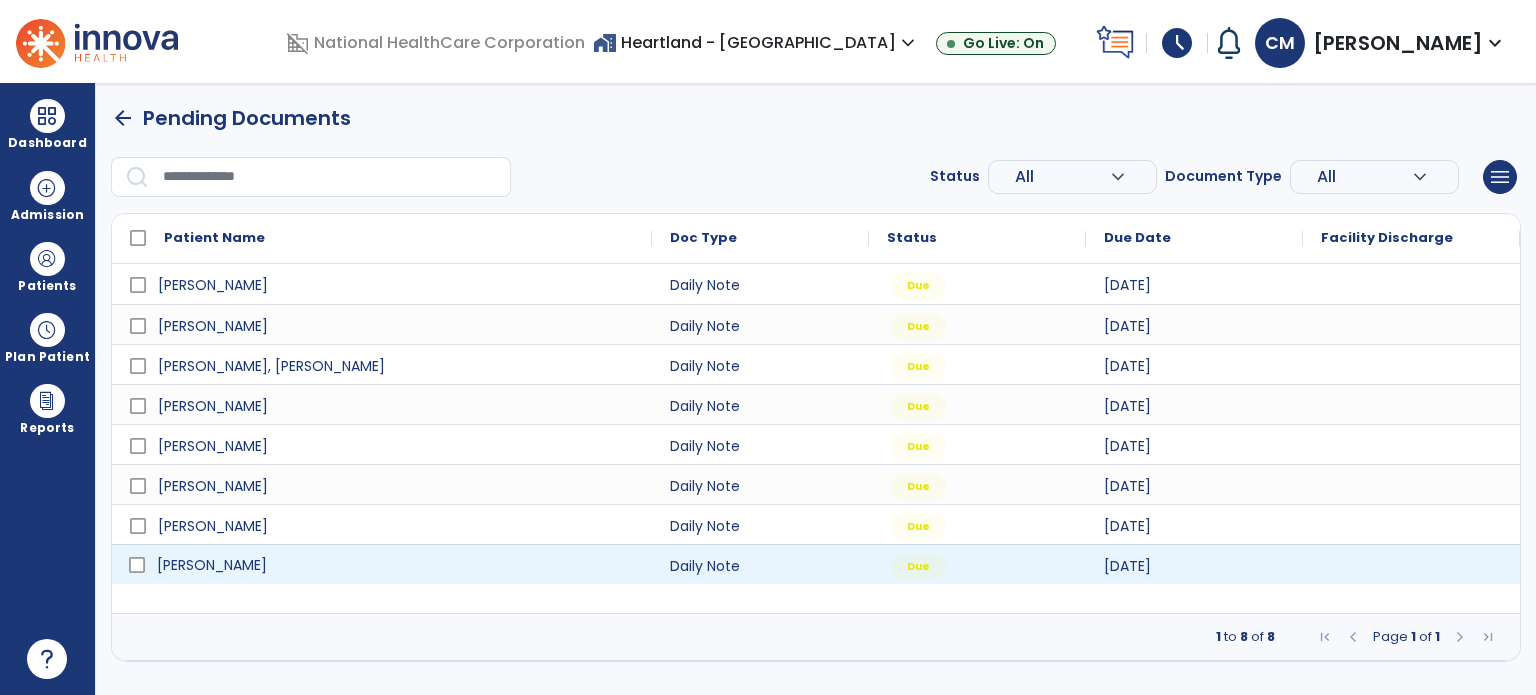 click on "[PERSON_NAME]" at bounding box center (396, 565) 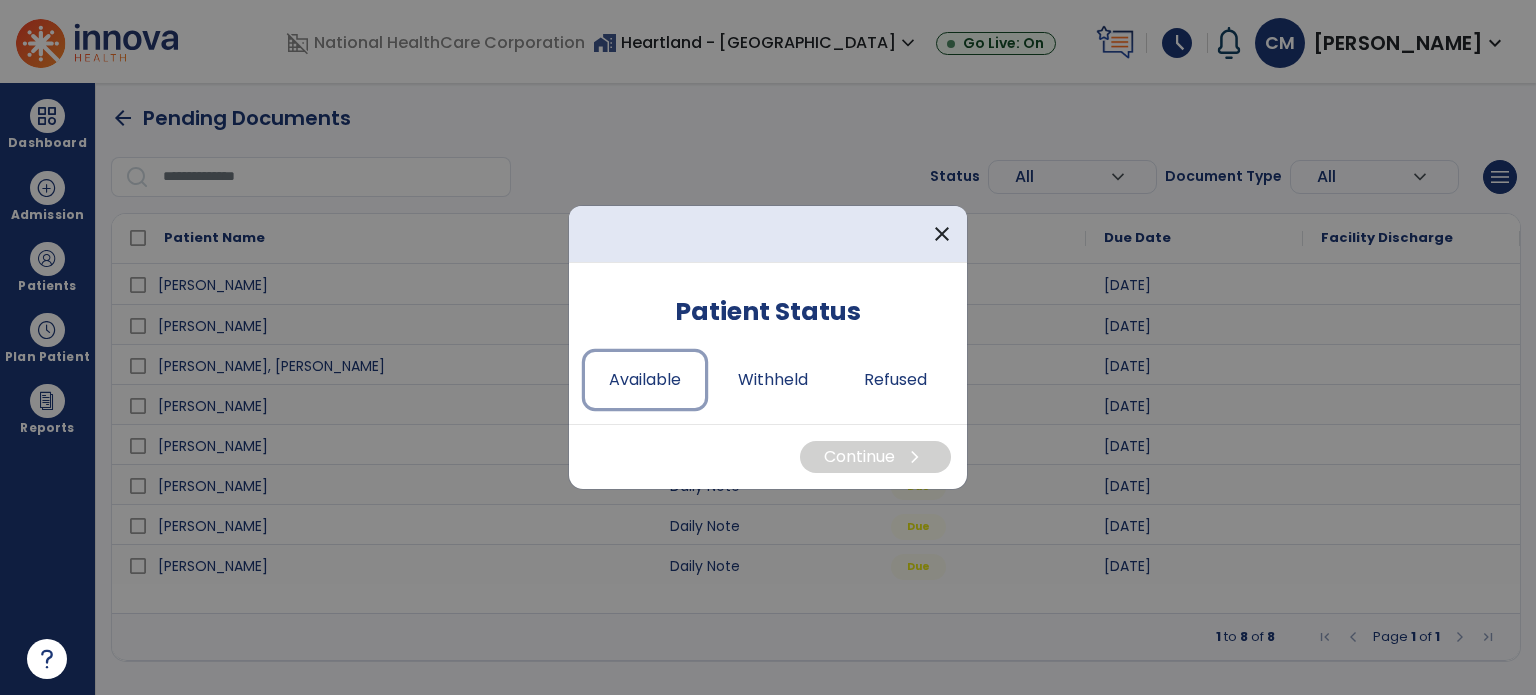 click on "Available" at bounding box center (645, 380) 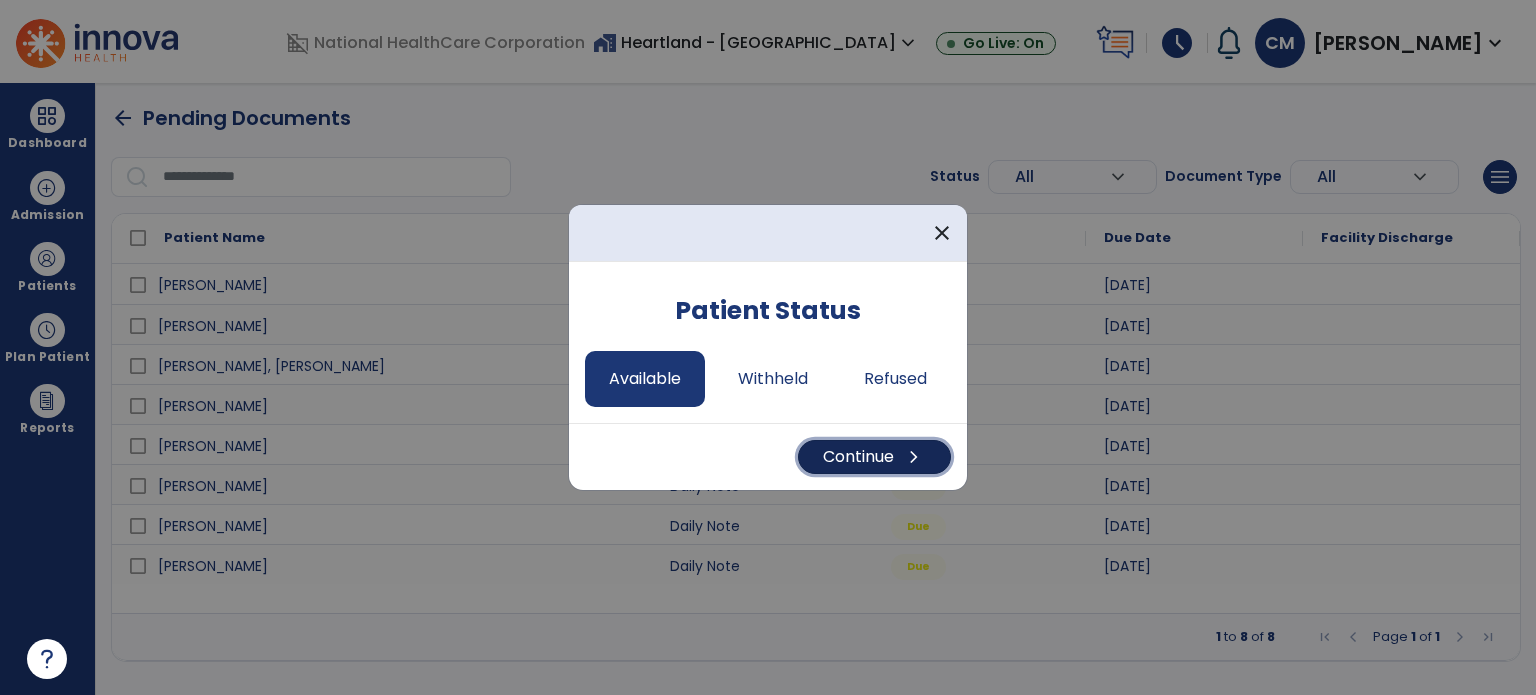 click on "Continue   chevron_right" at bounding box center [874, 457] 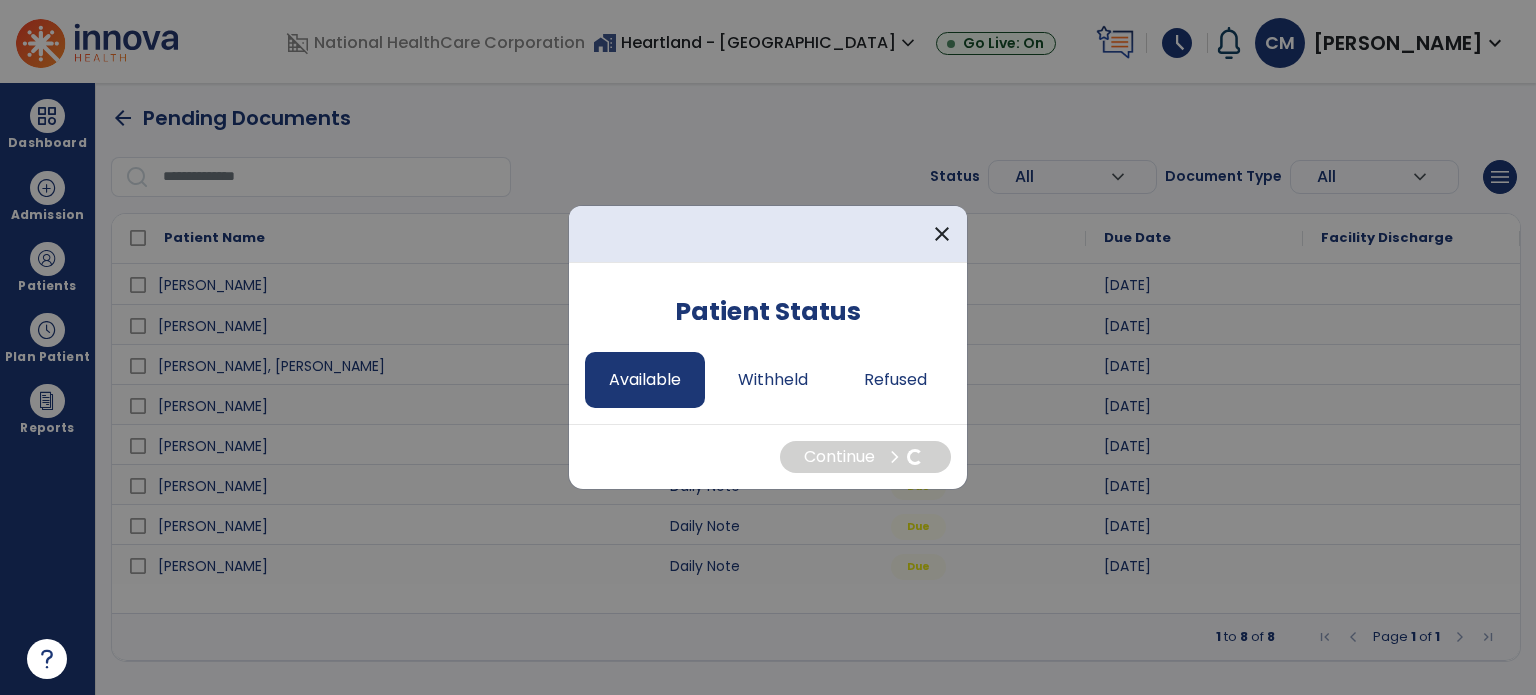 select on "*" 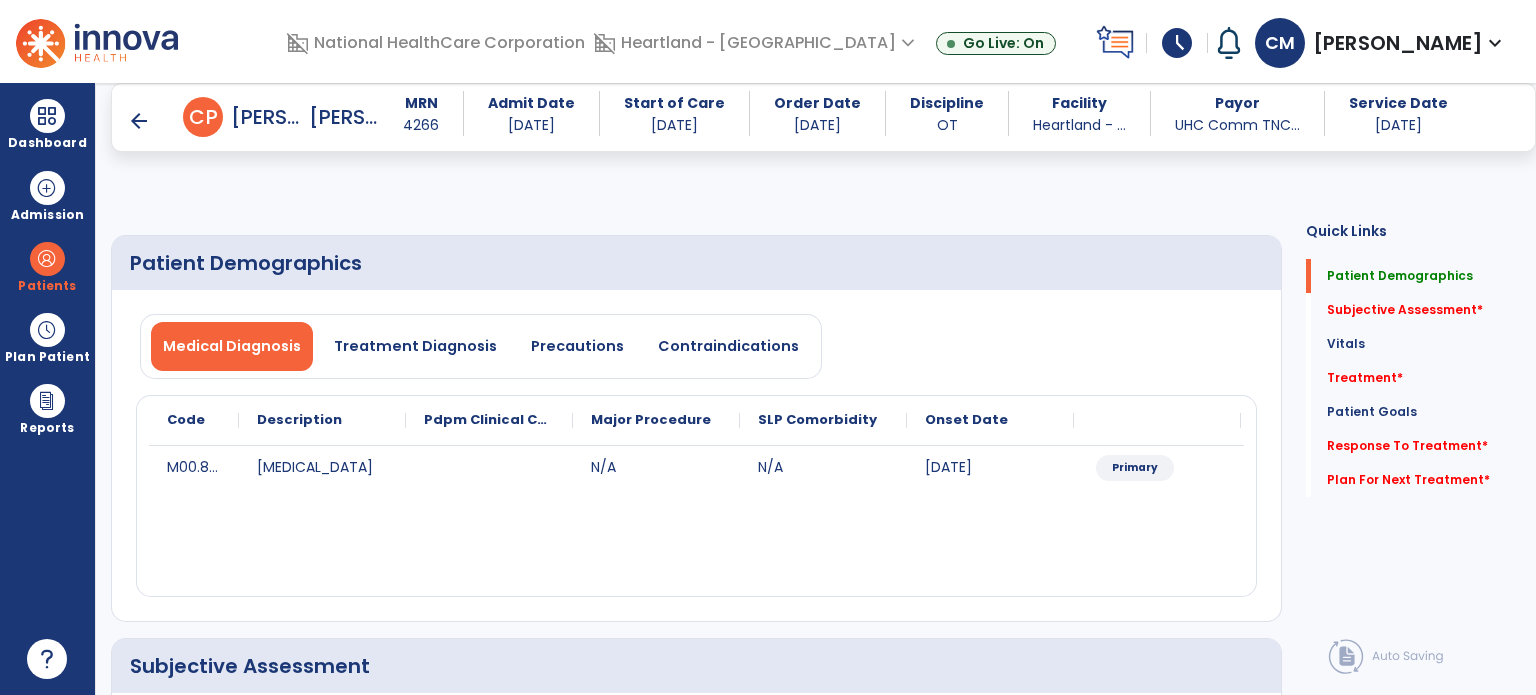 scroll, scrollTop: 400, scrollLeft: 0, axis: vertical 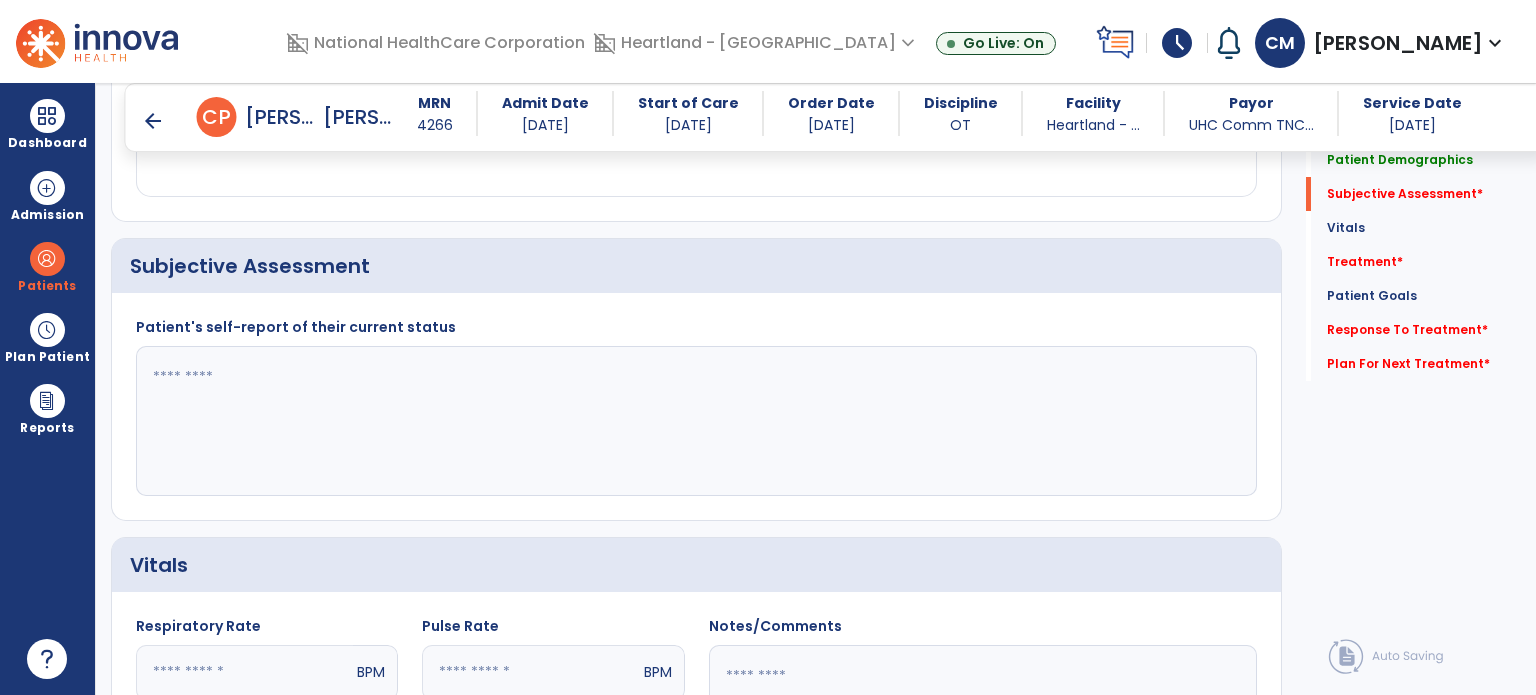 click 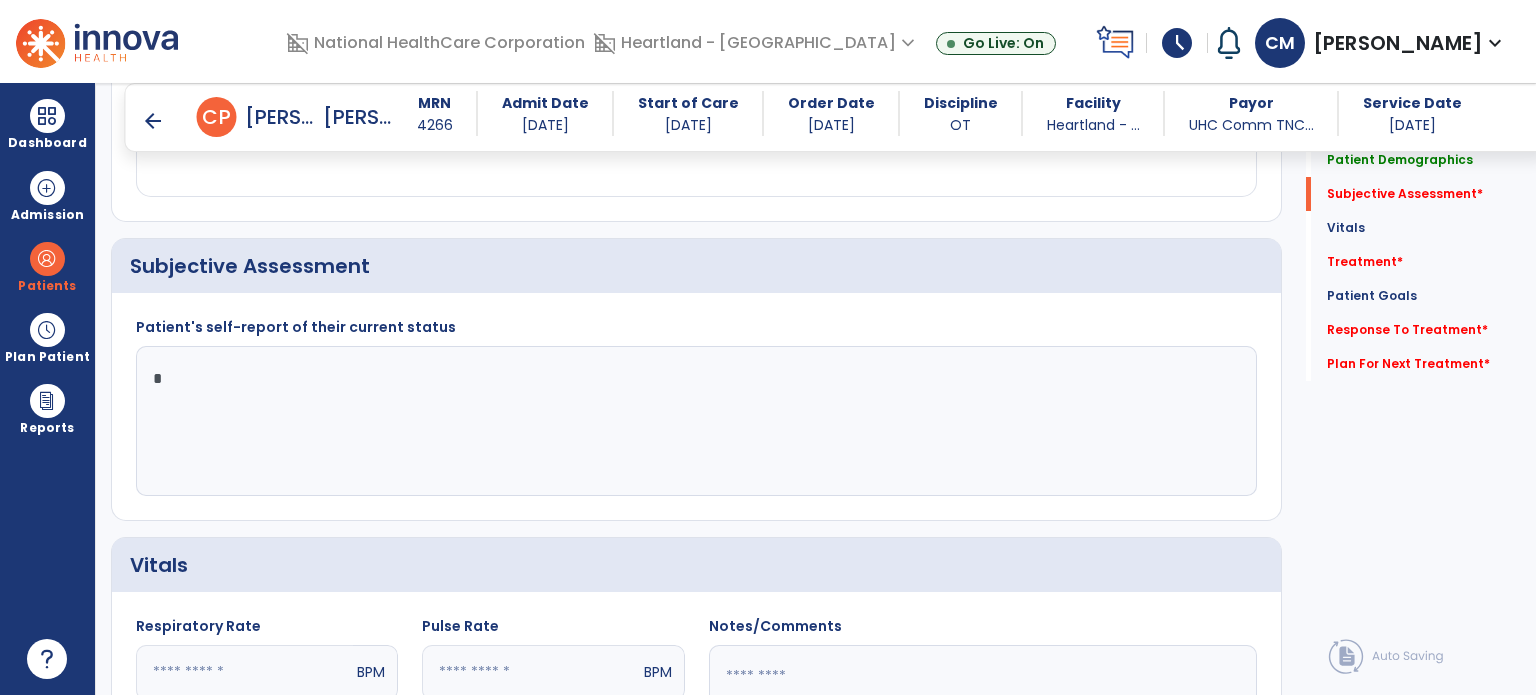click on "*" 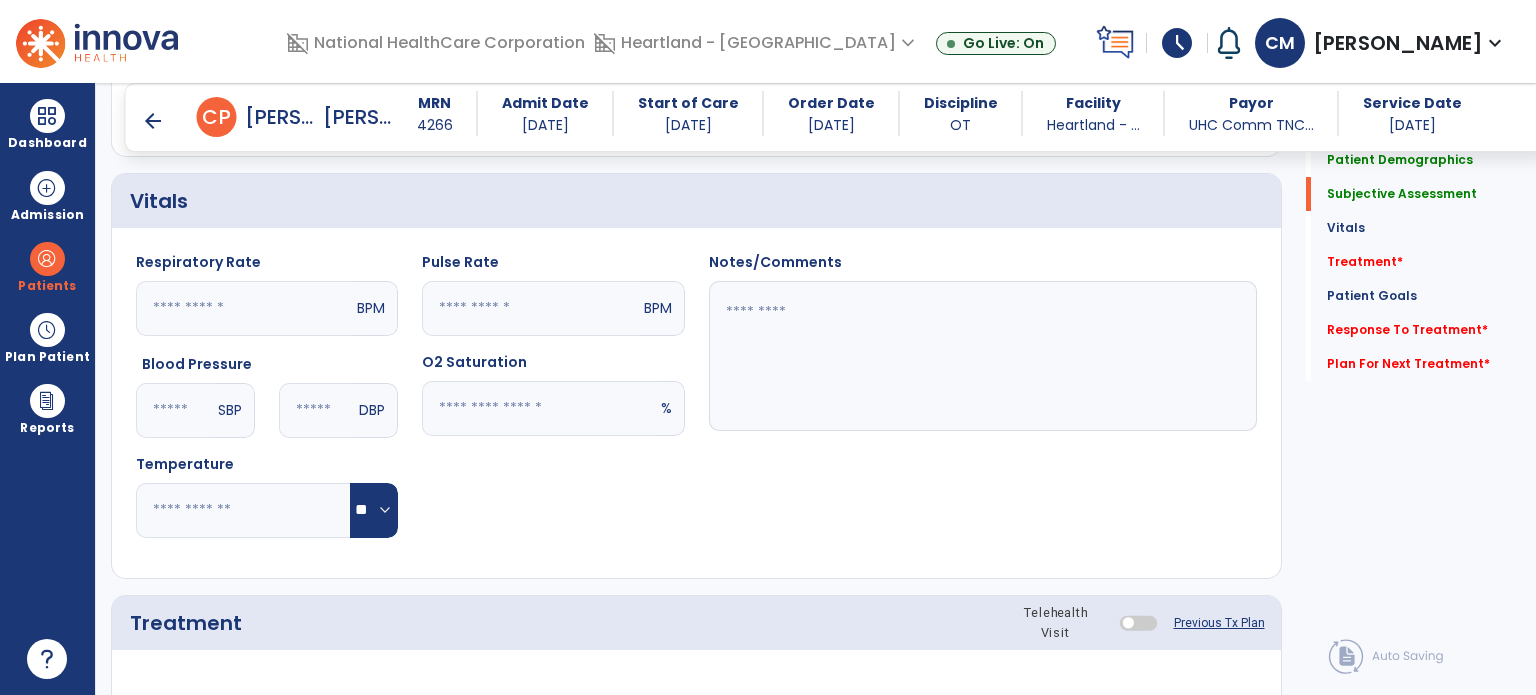 scroll, scrollTop: 800, scrollLeft: 0, axis: vertical 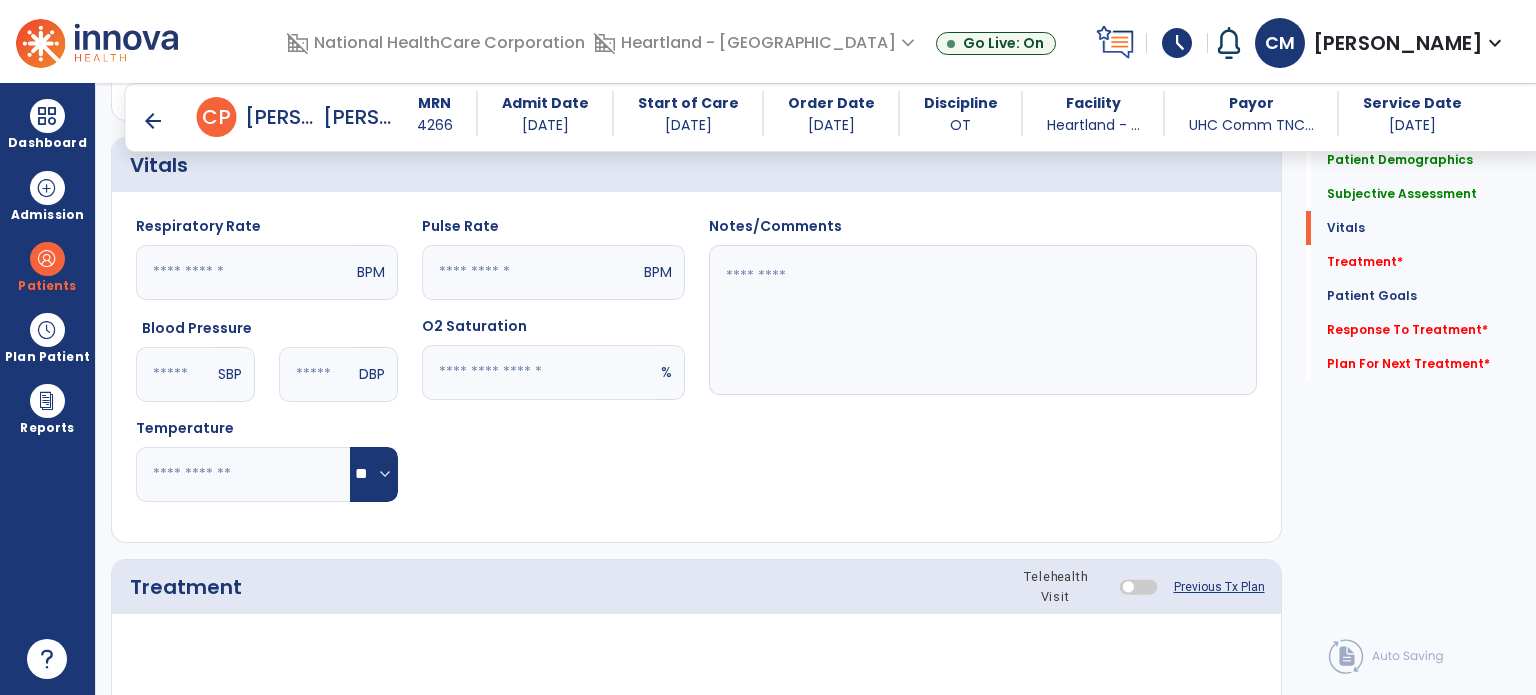 type on "**********" 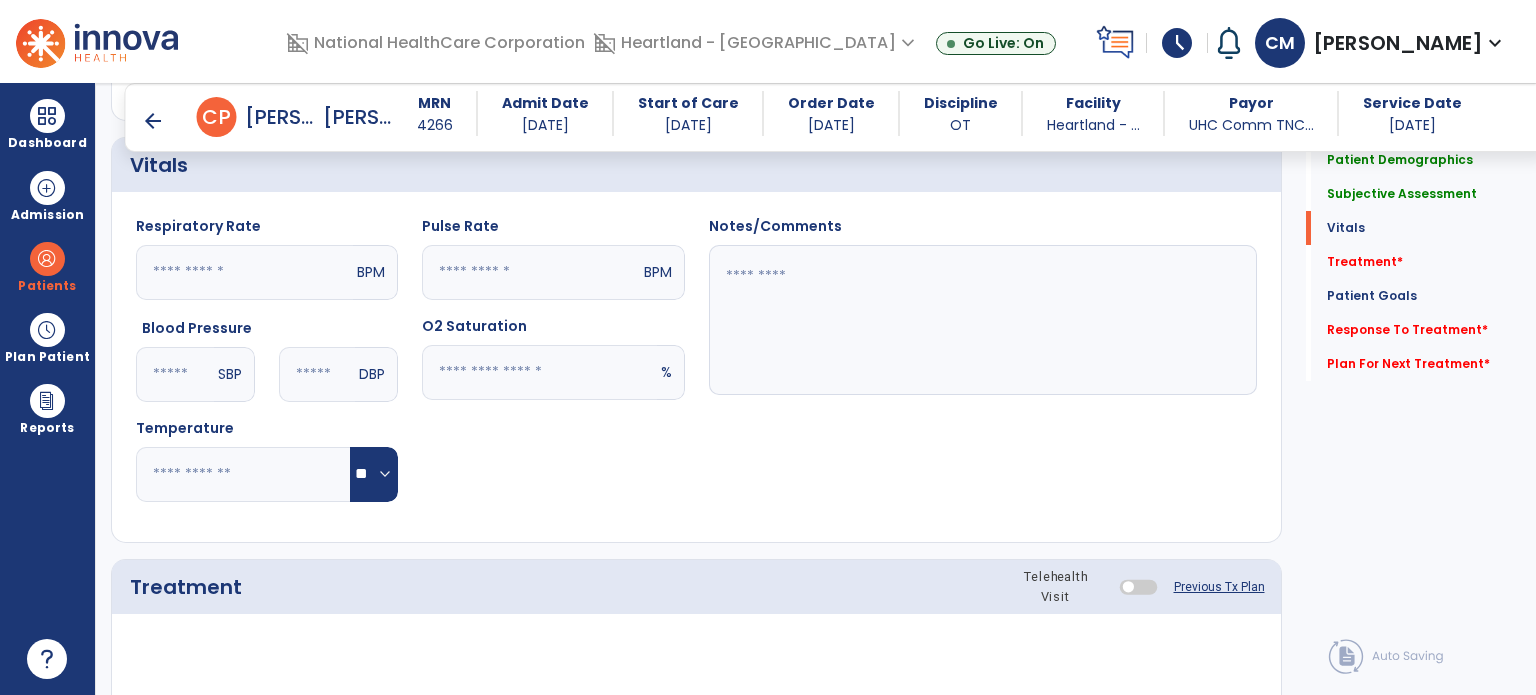 click 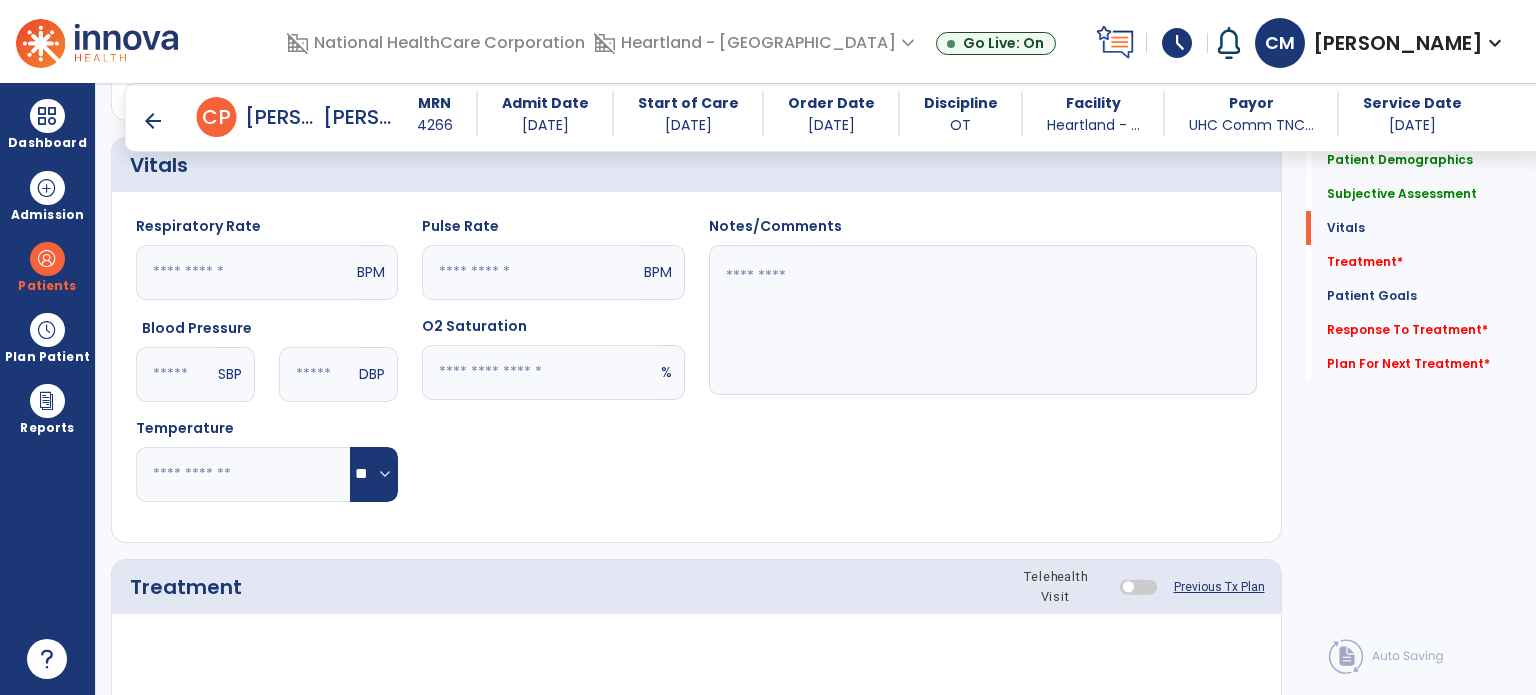 type on "**" 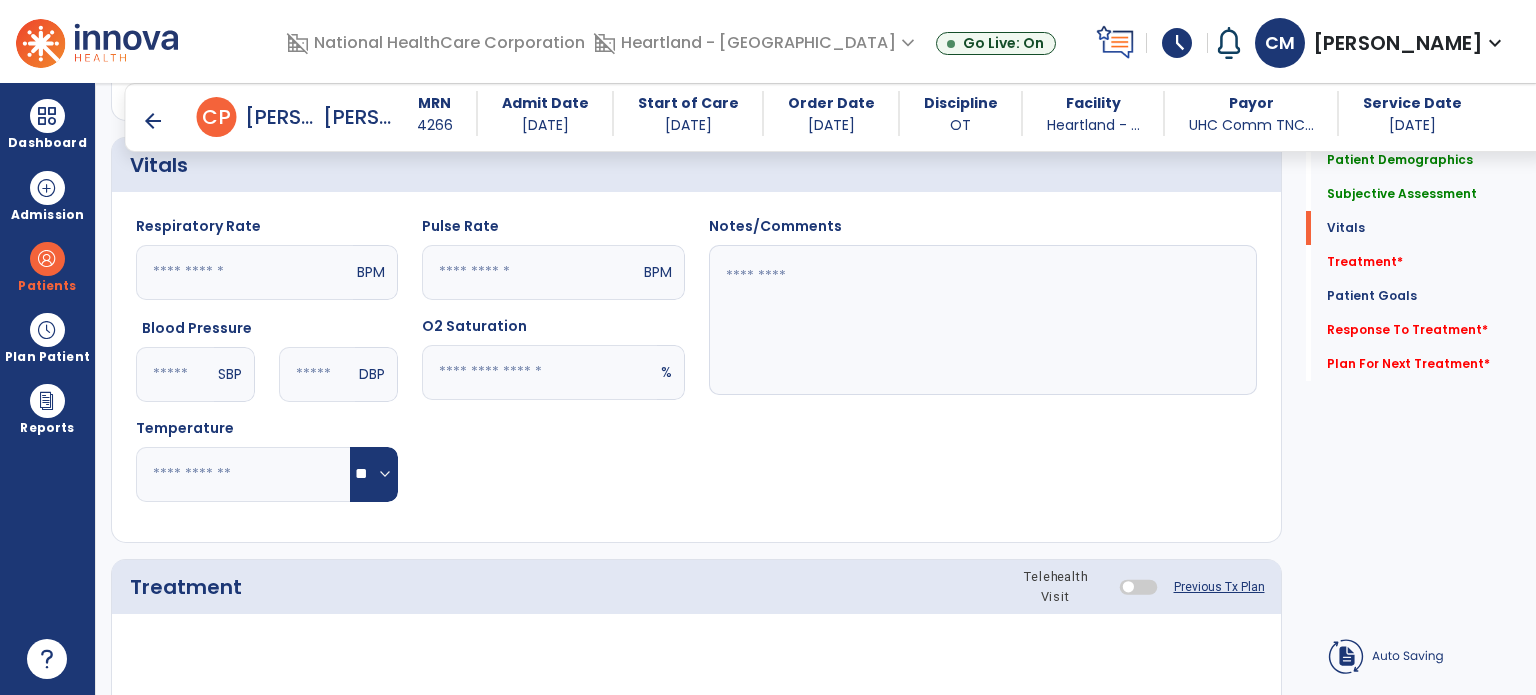 click 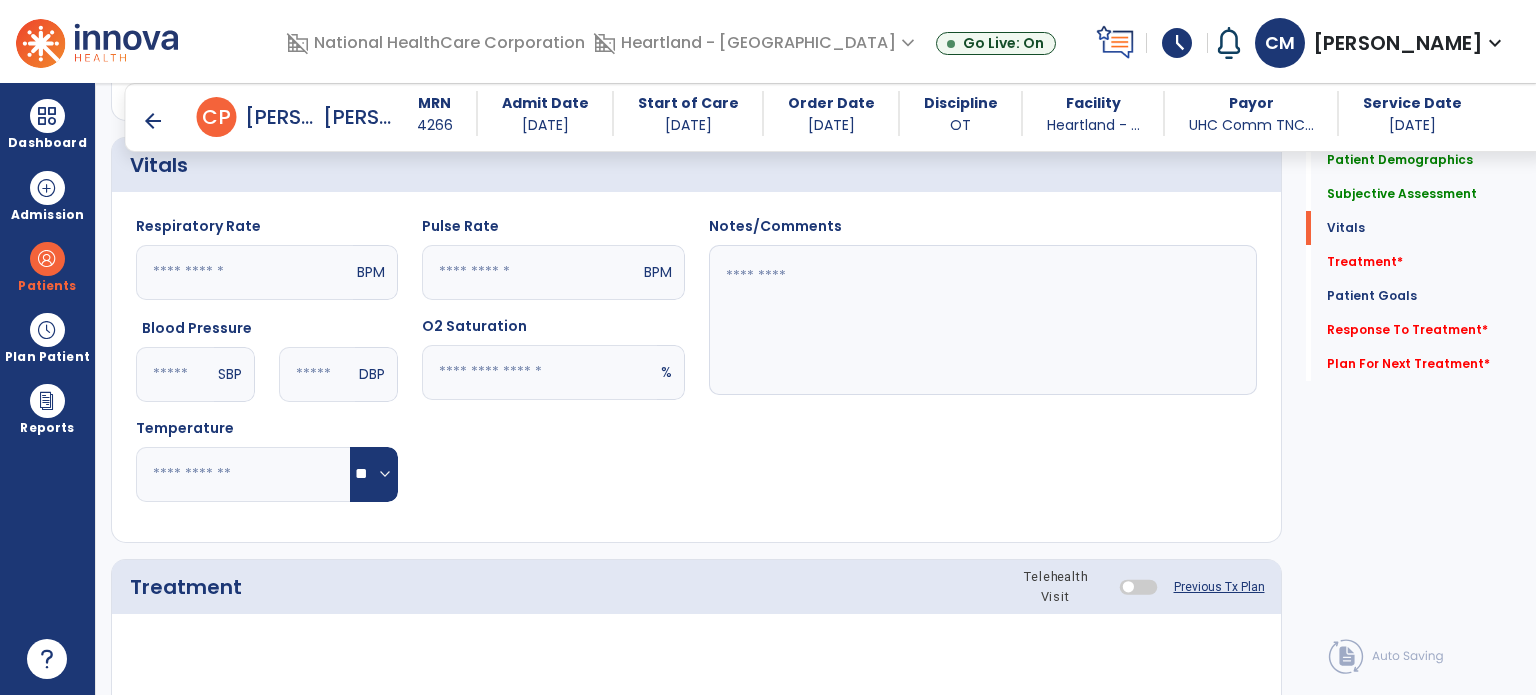 type on "**" 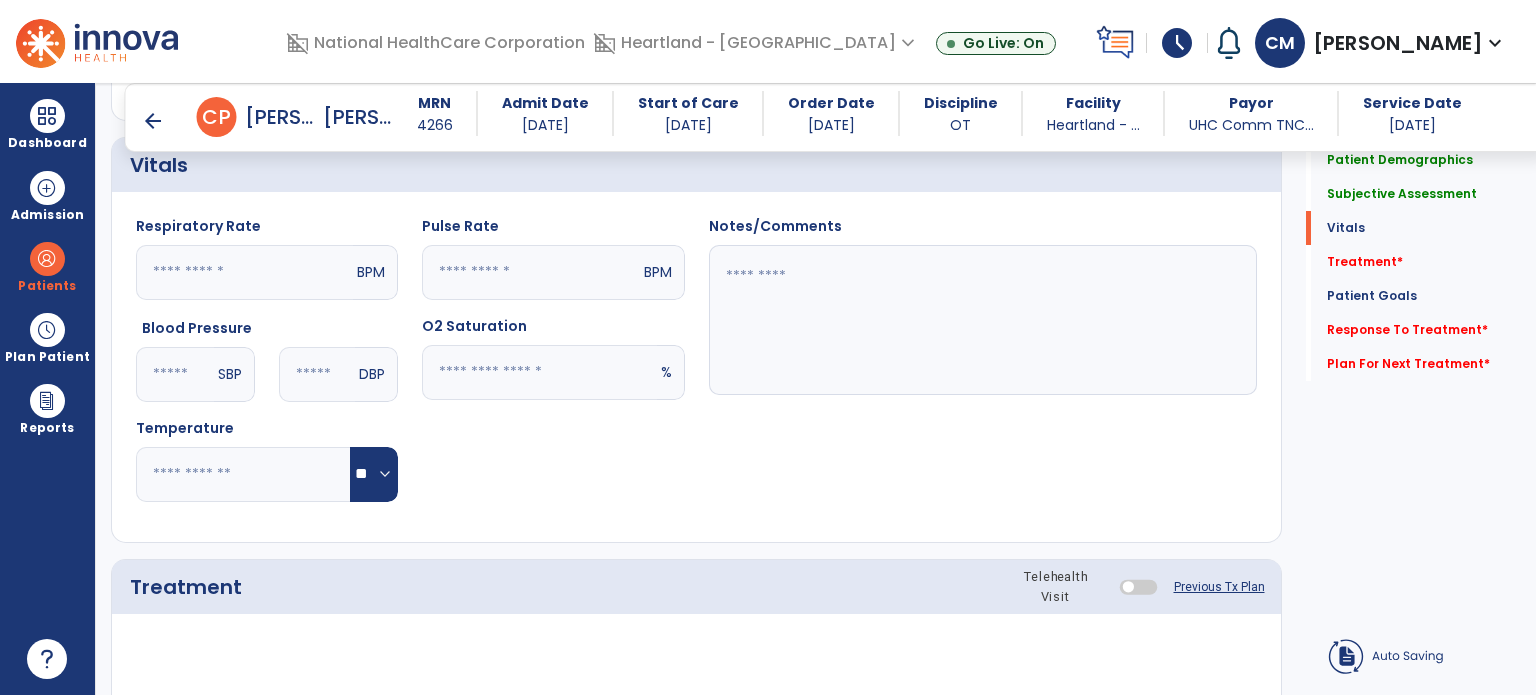 click 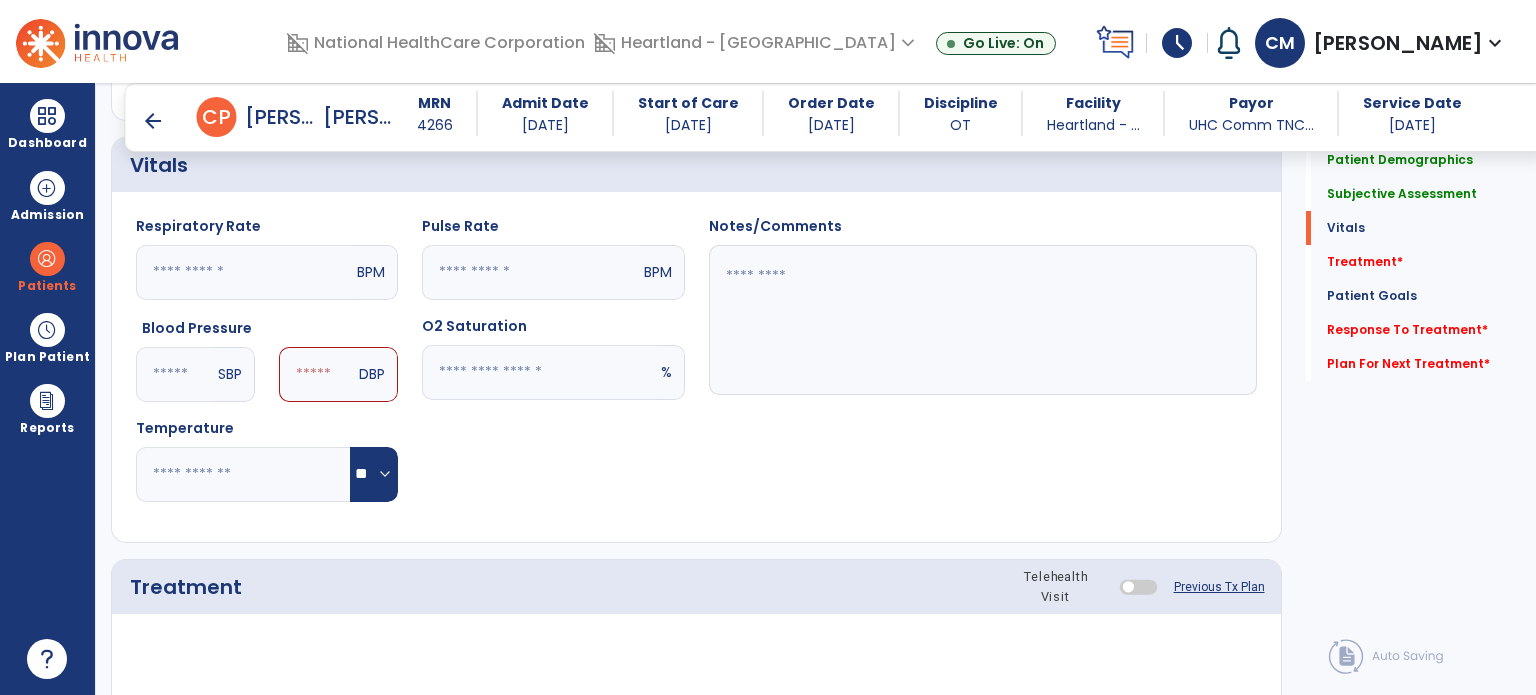 type on "***" 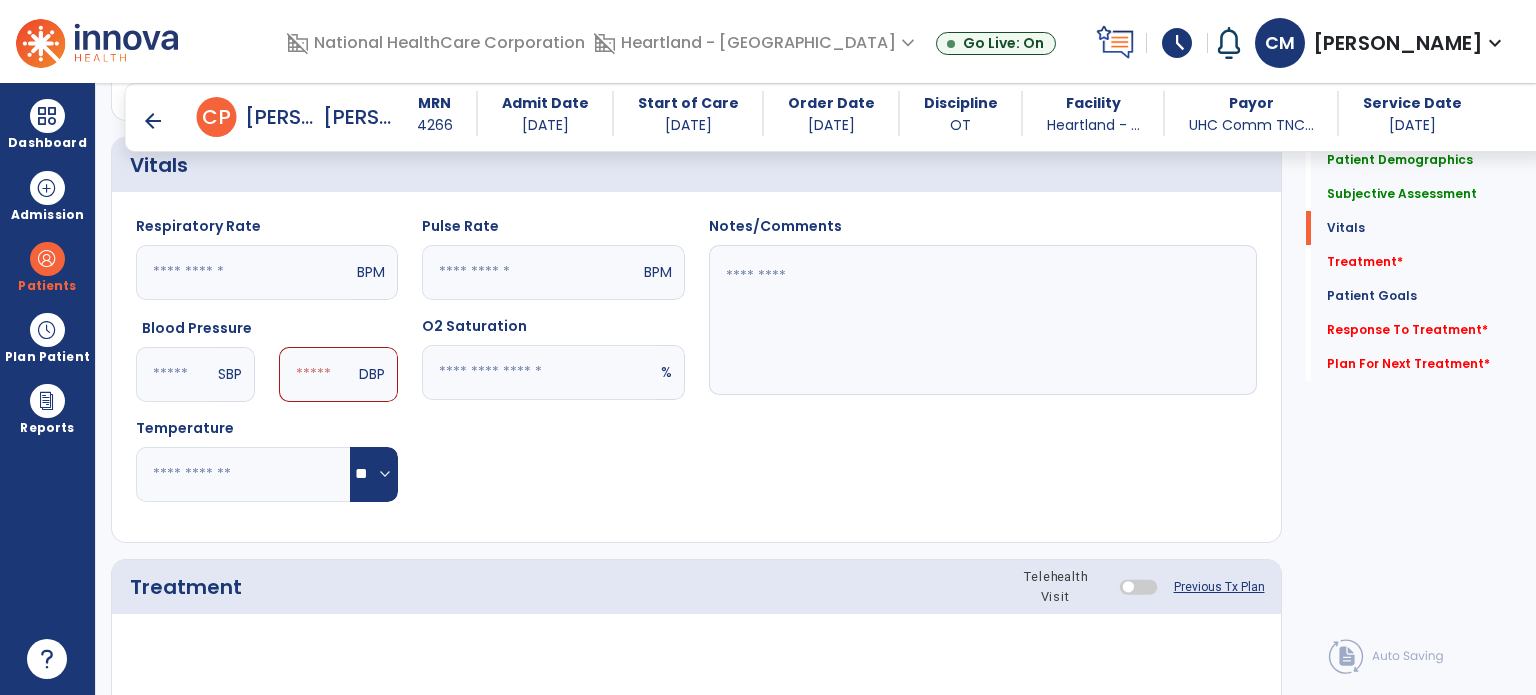 click 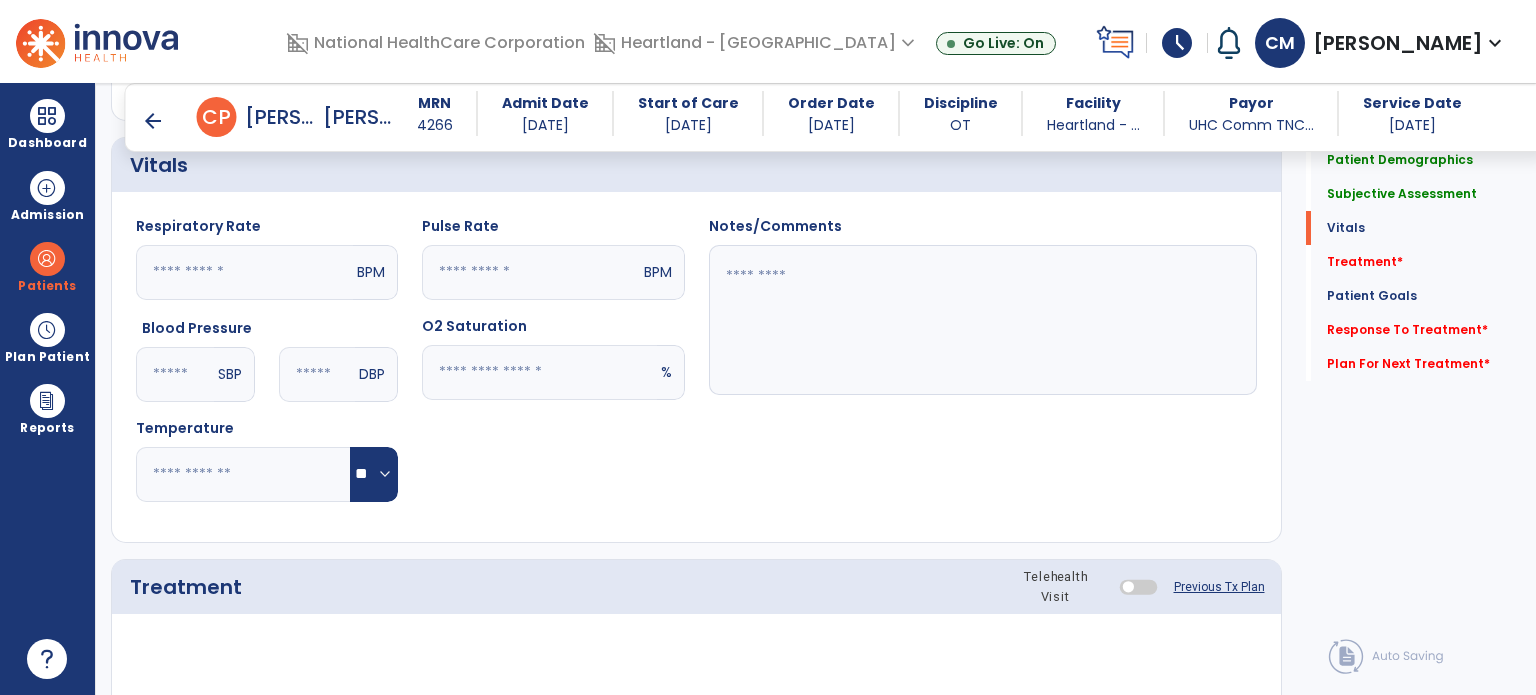 type on "**" 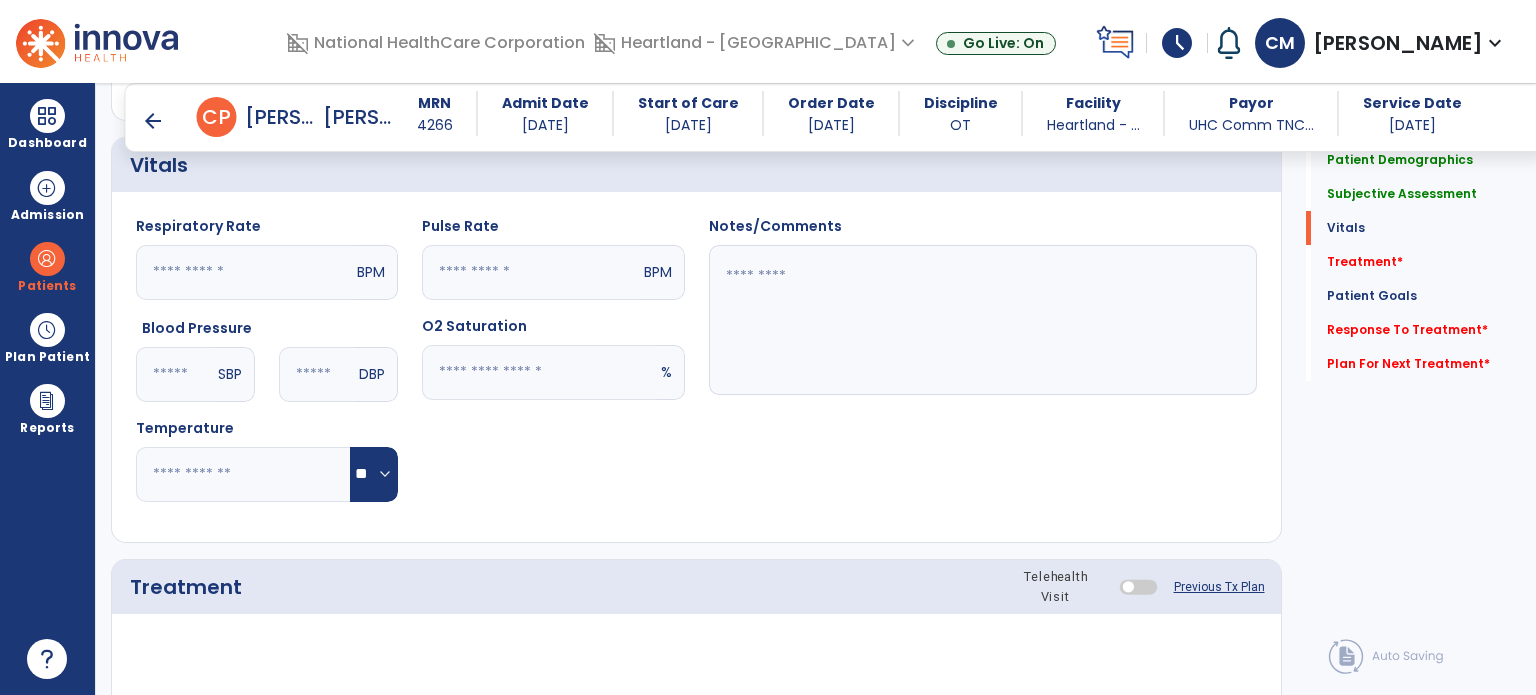 click 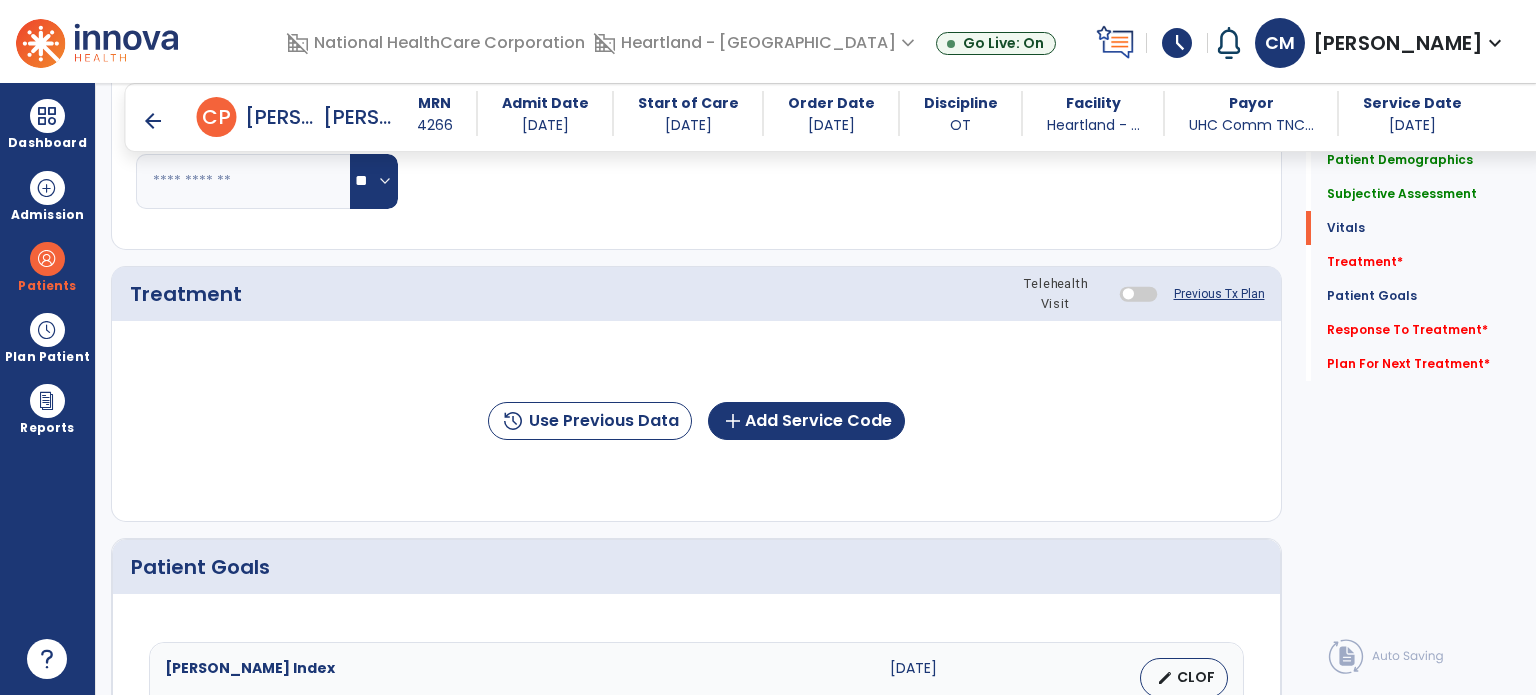 scroll, scrollTop: 1100, scrollLeft: 0, axis: vertical 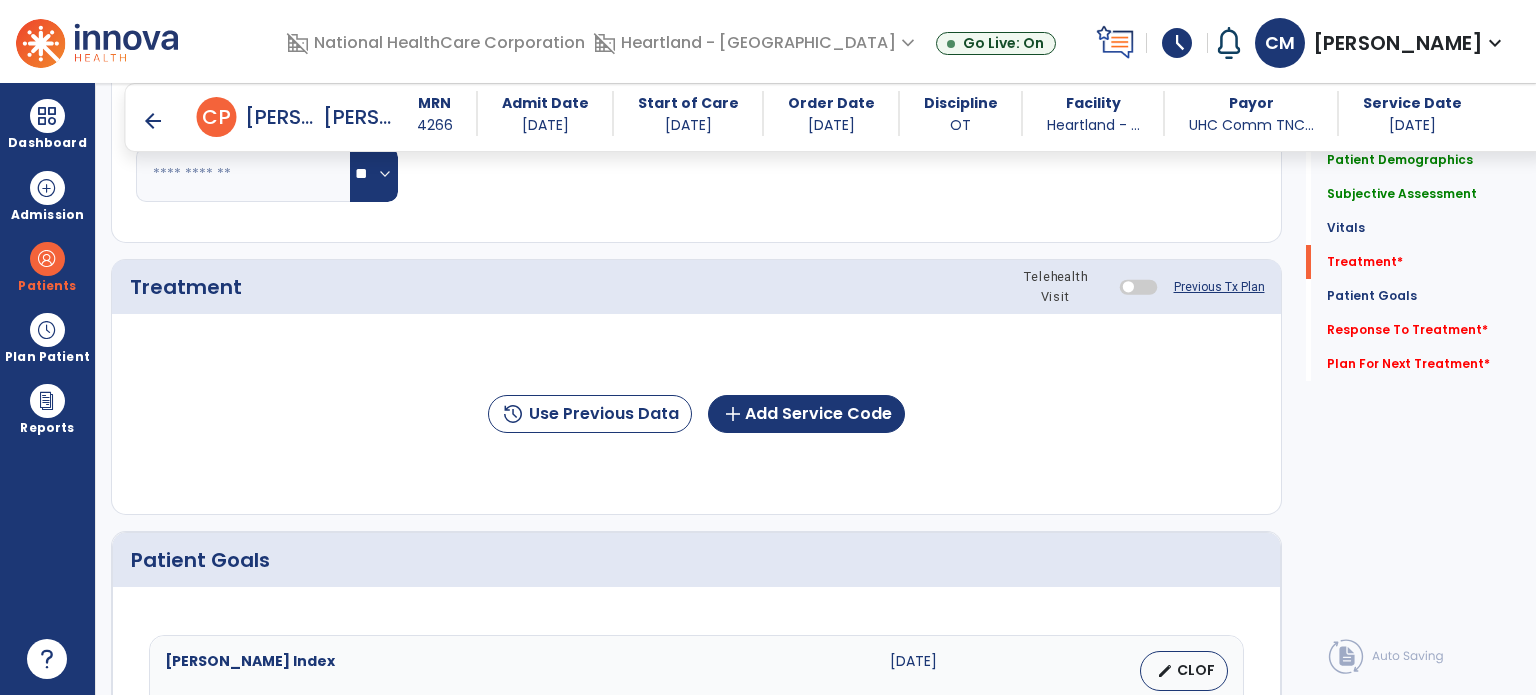 type on "**" 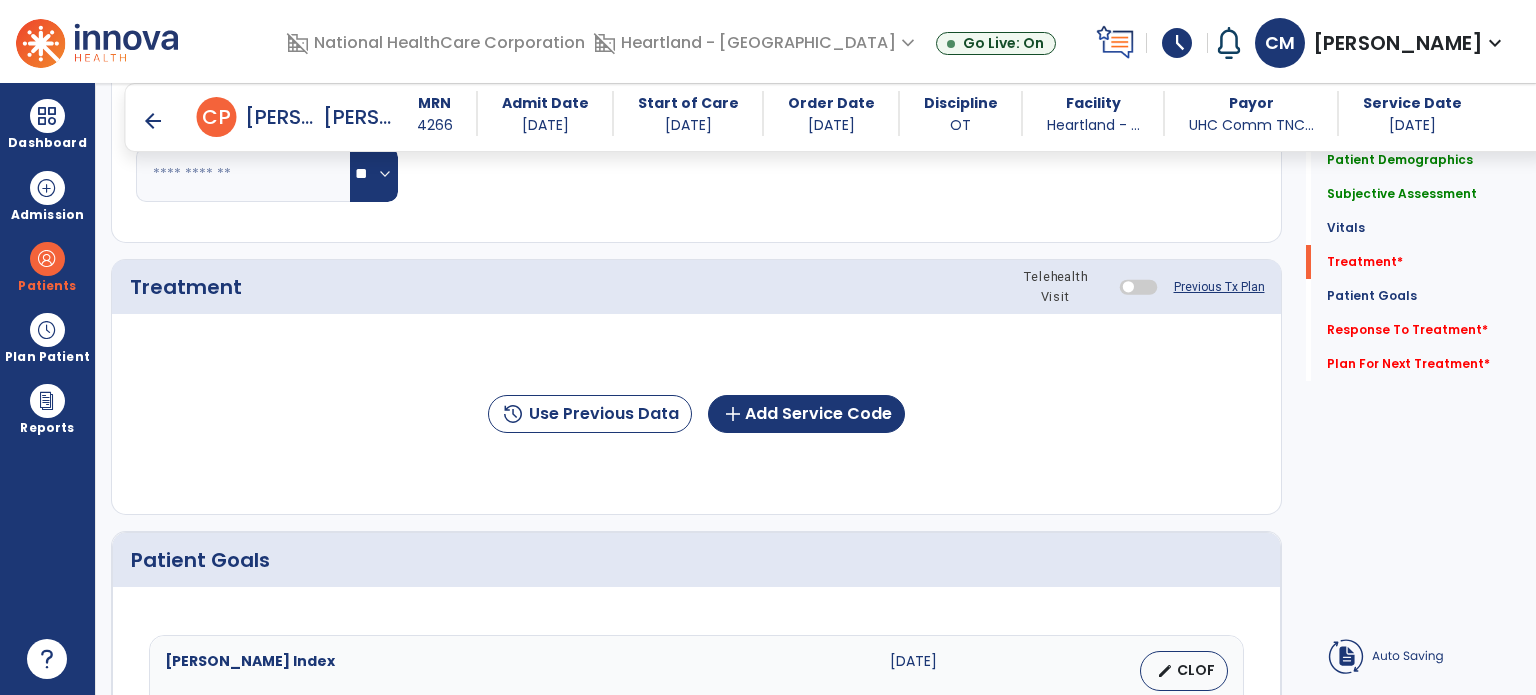 click 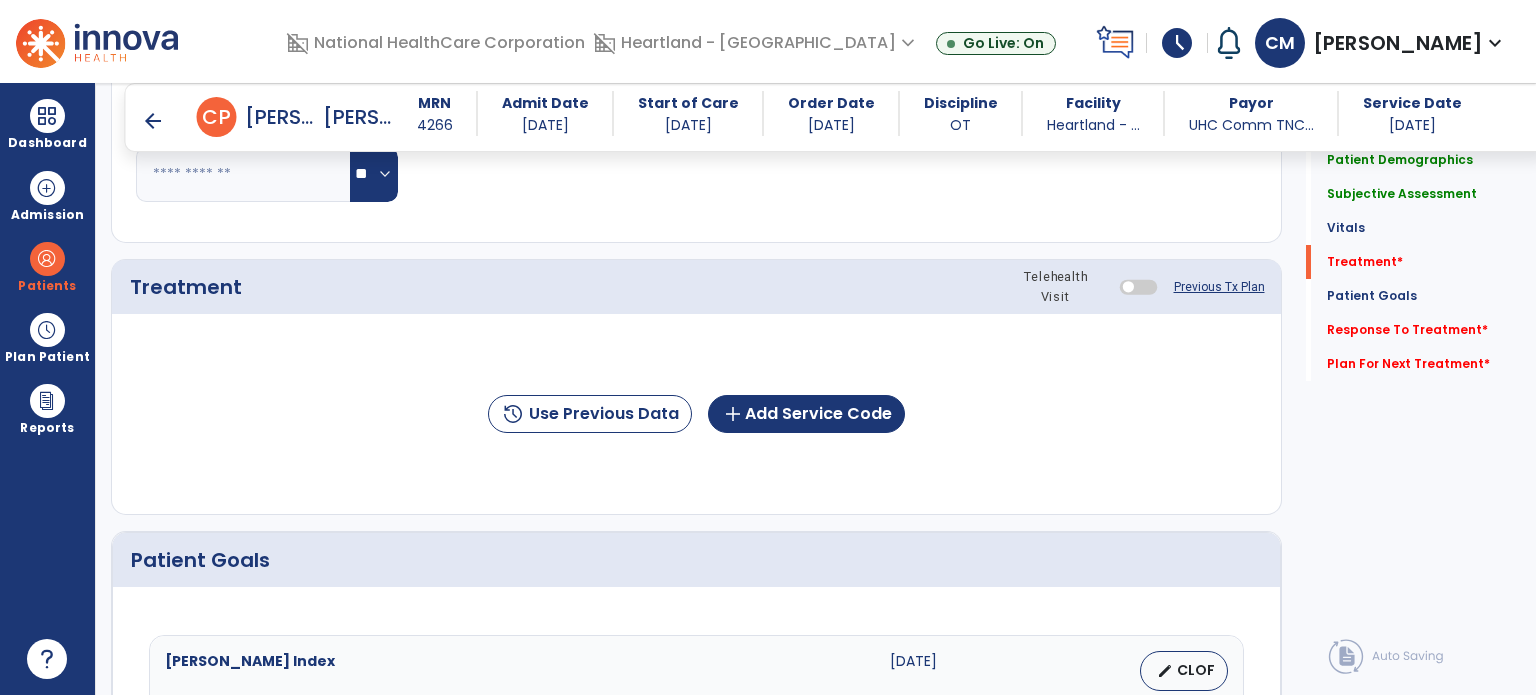 type on "****" 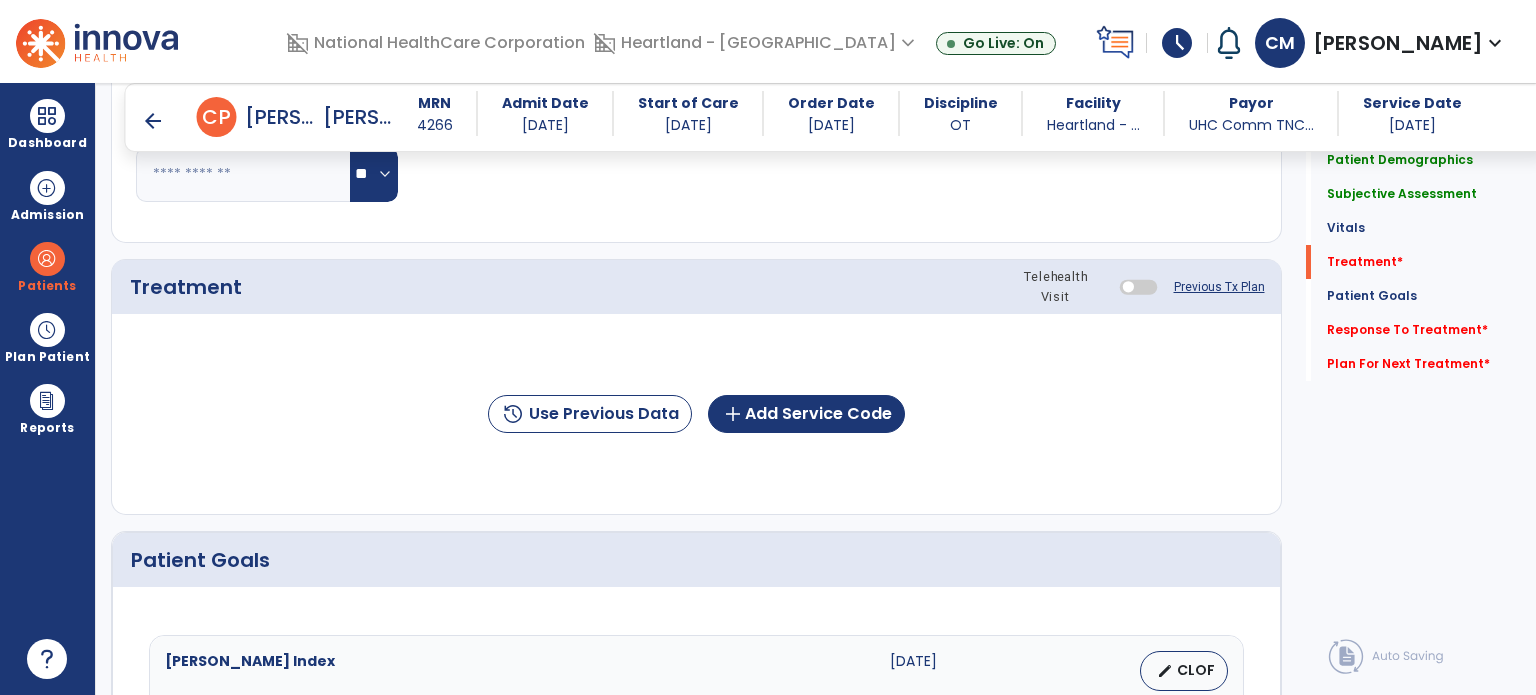 click on "history  Use Previous Data  add  Add Service Code" 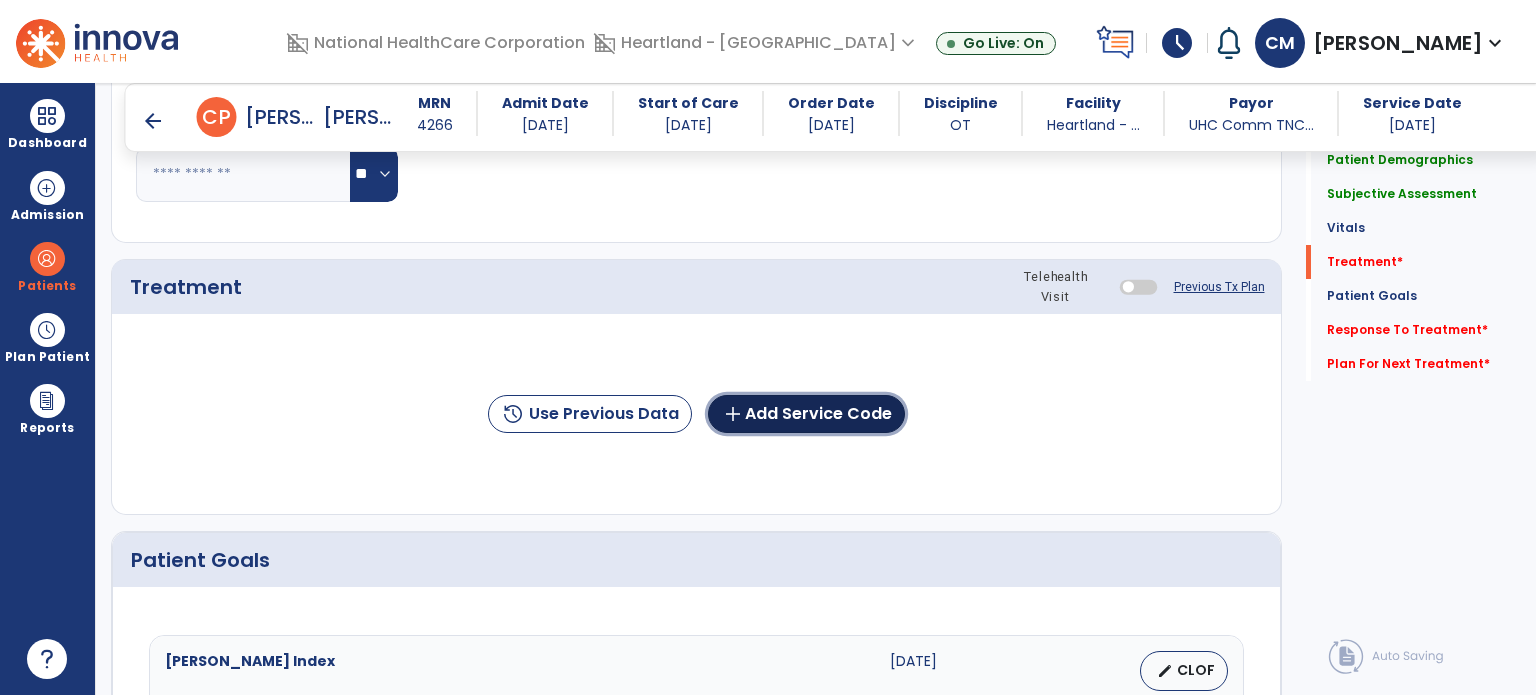 click on "add  Add Service Code" 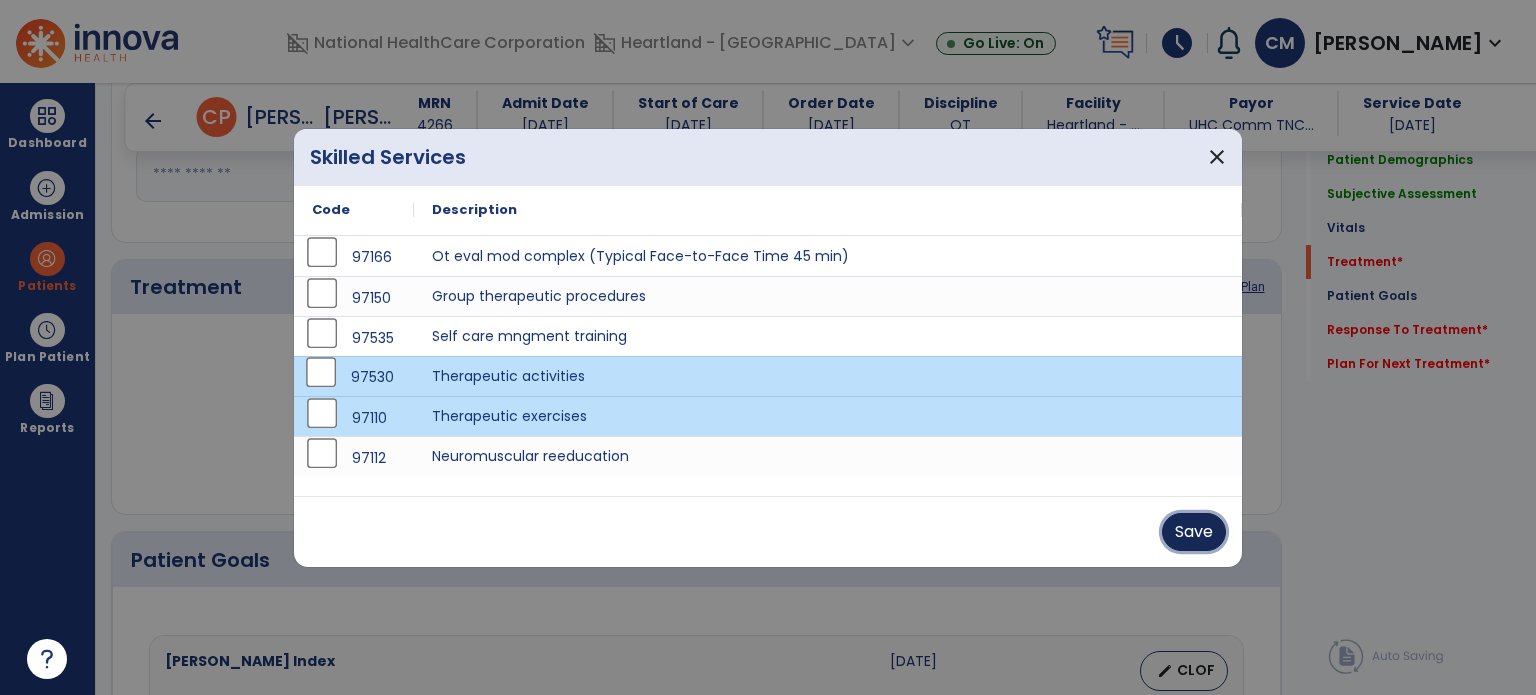 click on "Save" at bounding box center [1194, 532] 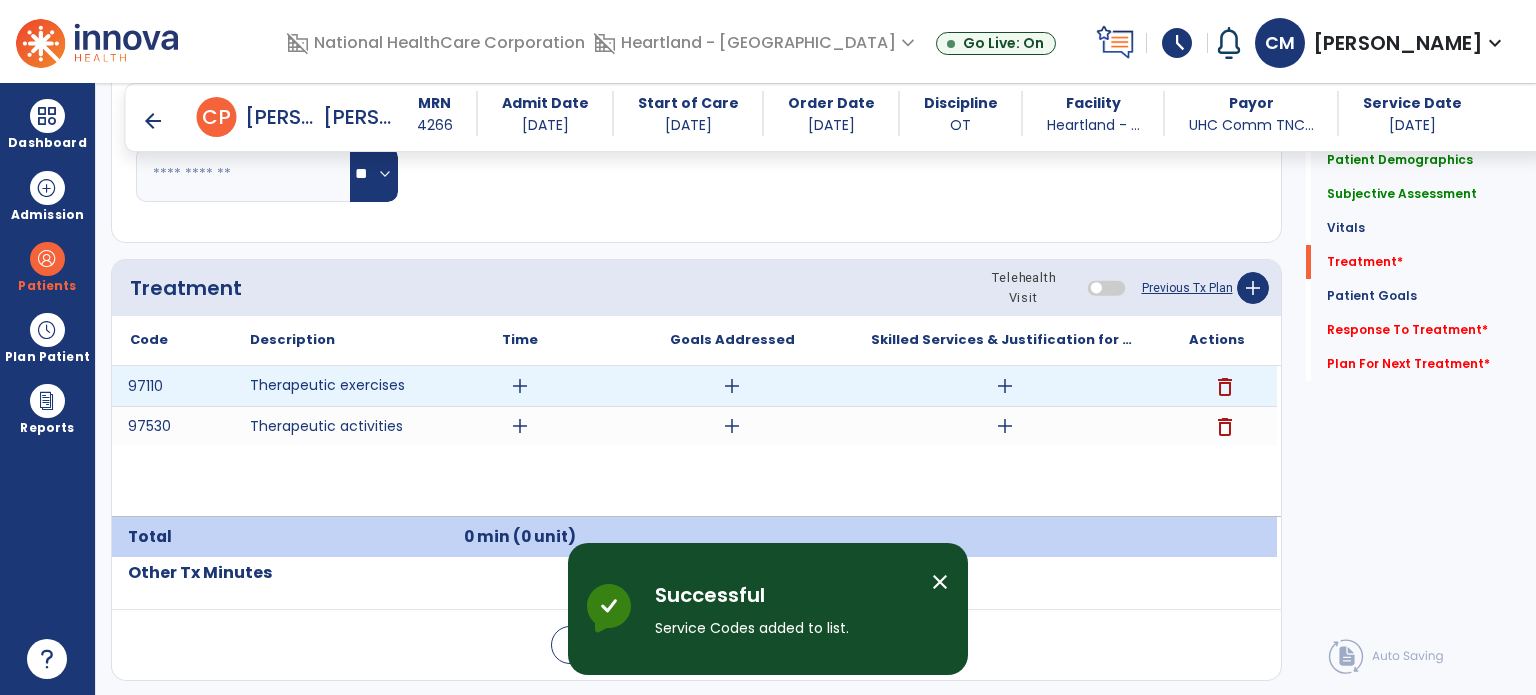 click on "add" at bounding box center [520, 386] 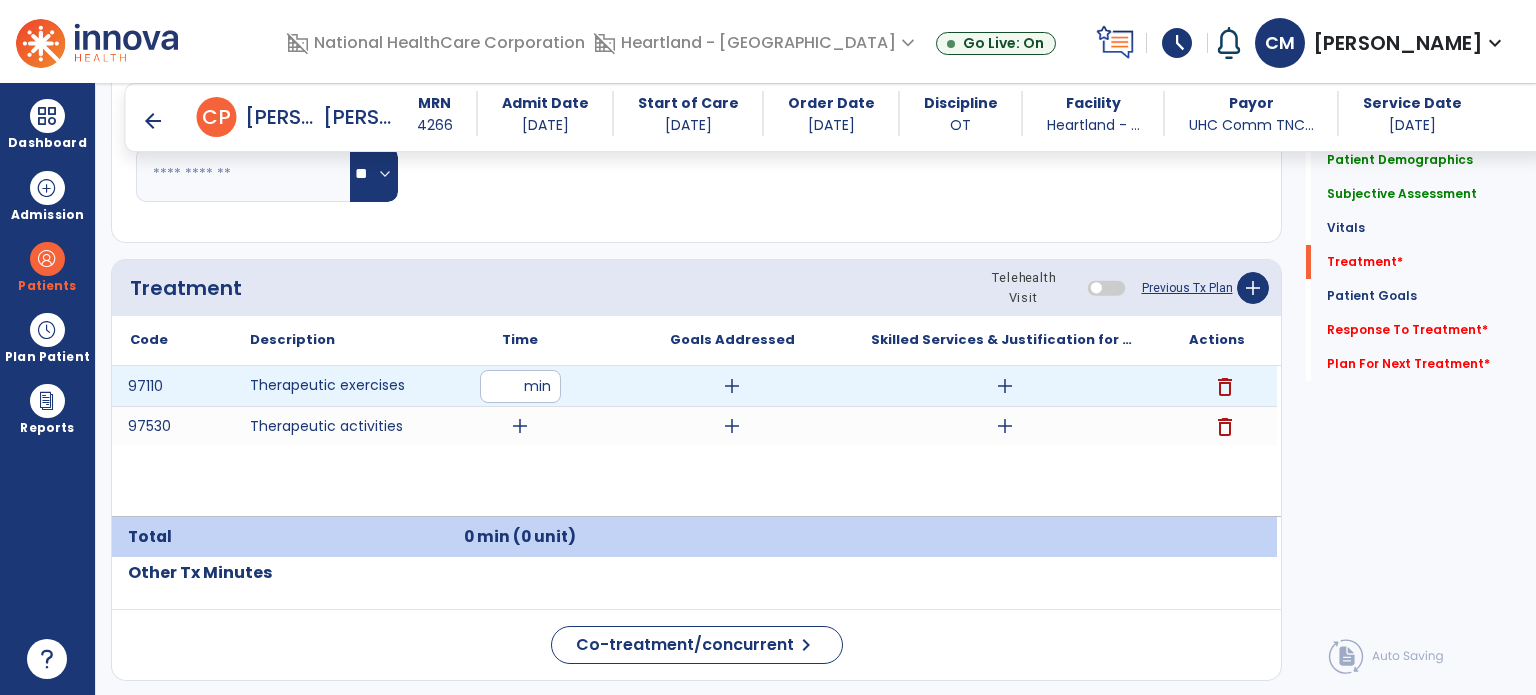 type on "**" 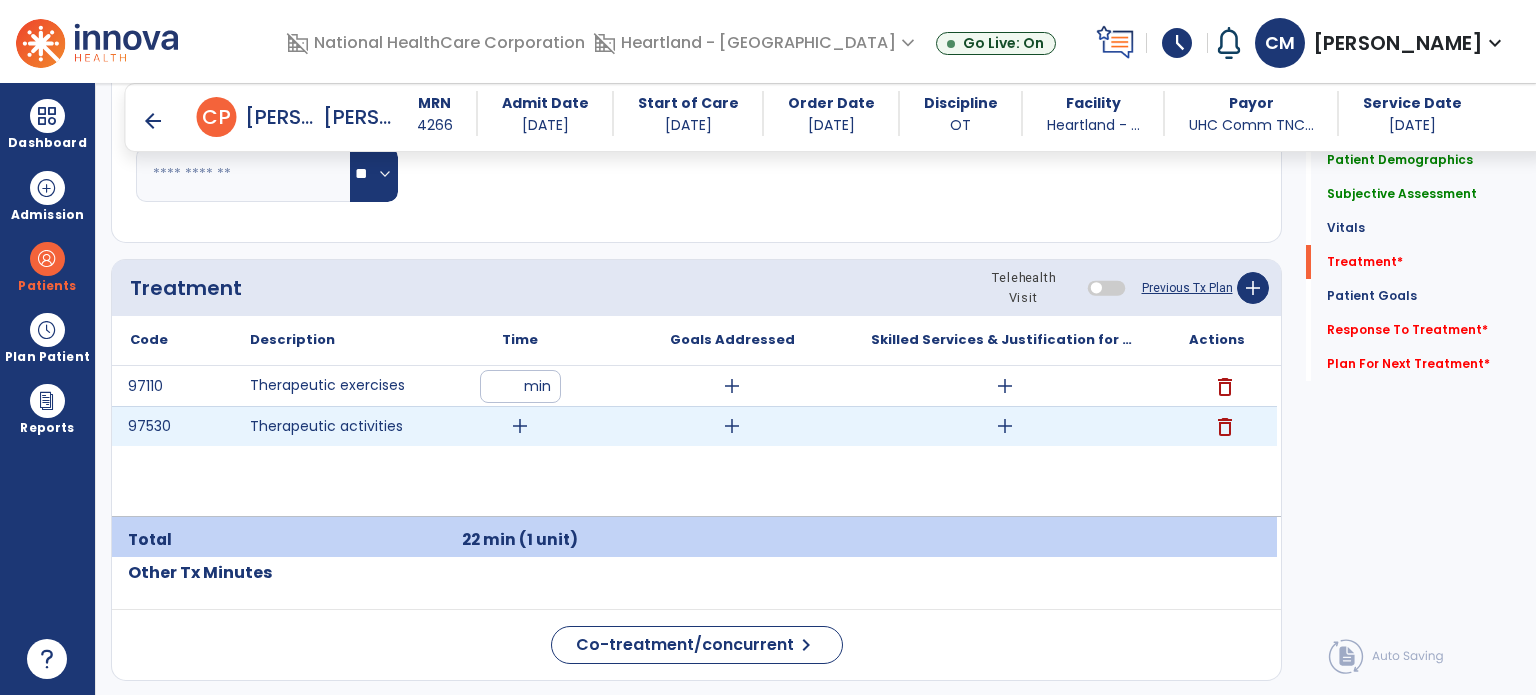 click on "add" at bounding box center (520, 426) 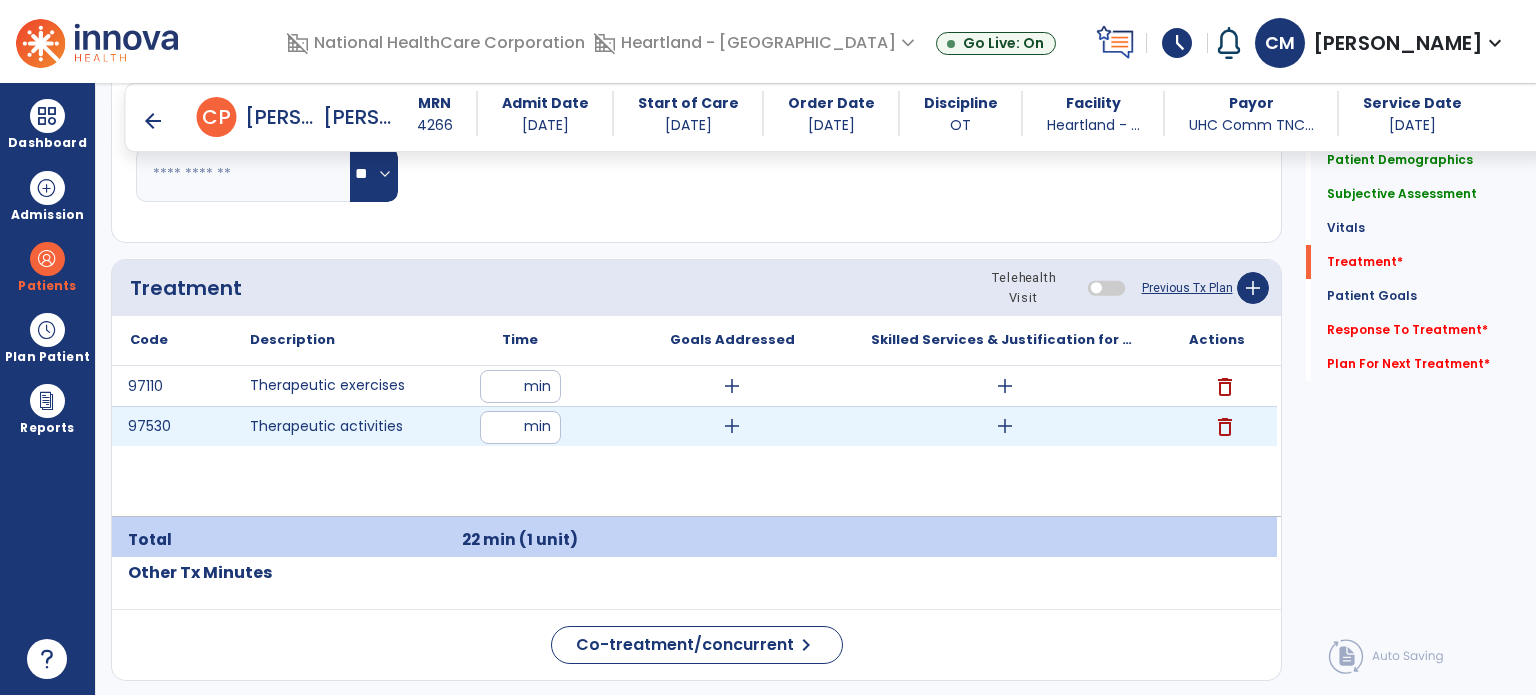 type on "*" 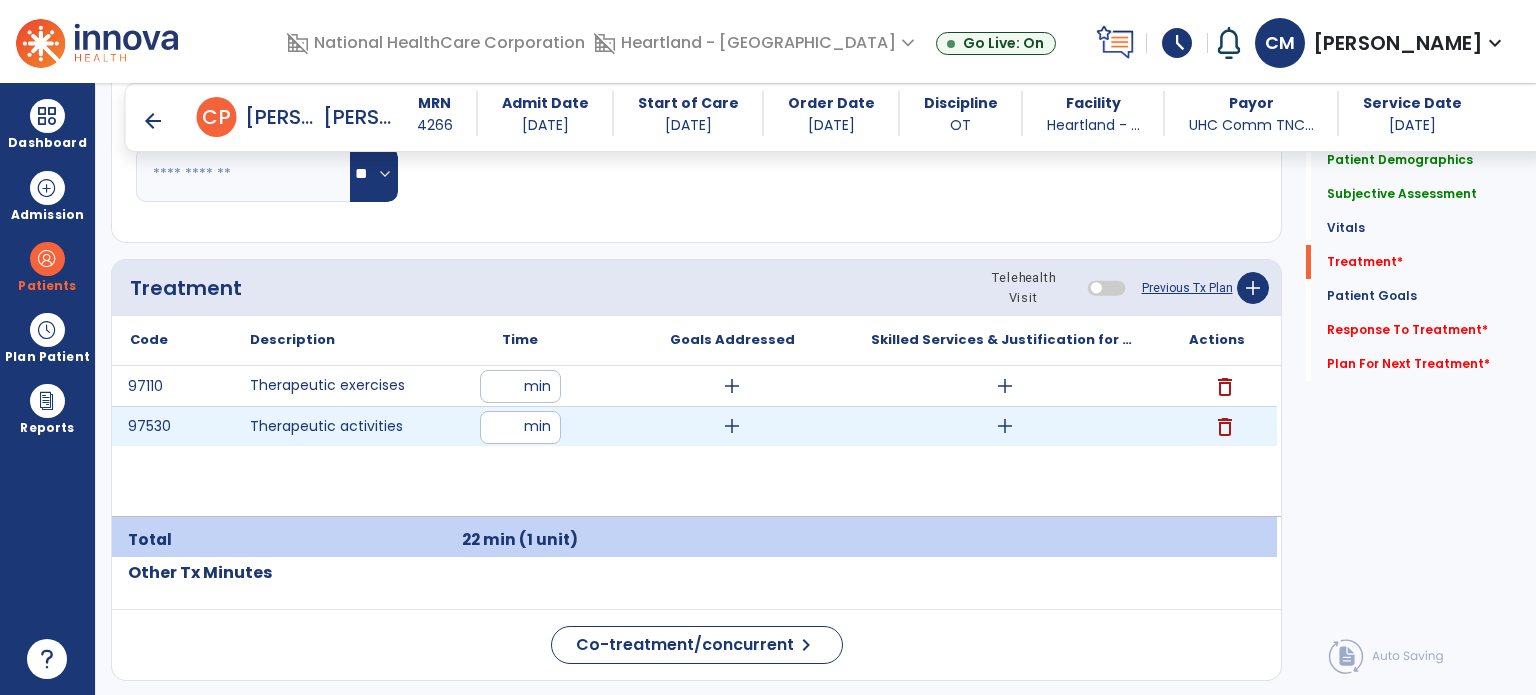 type on "**" 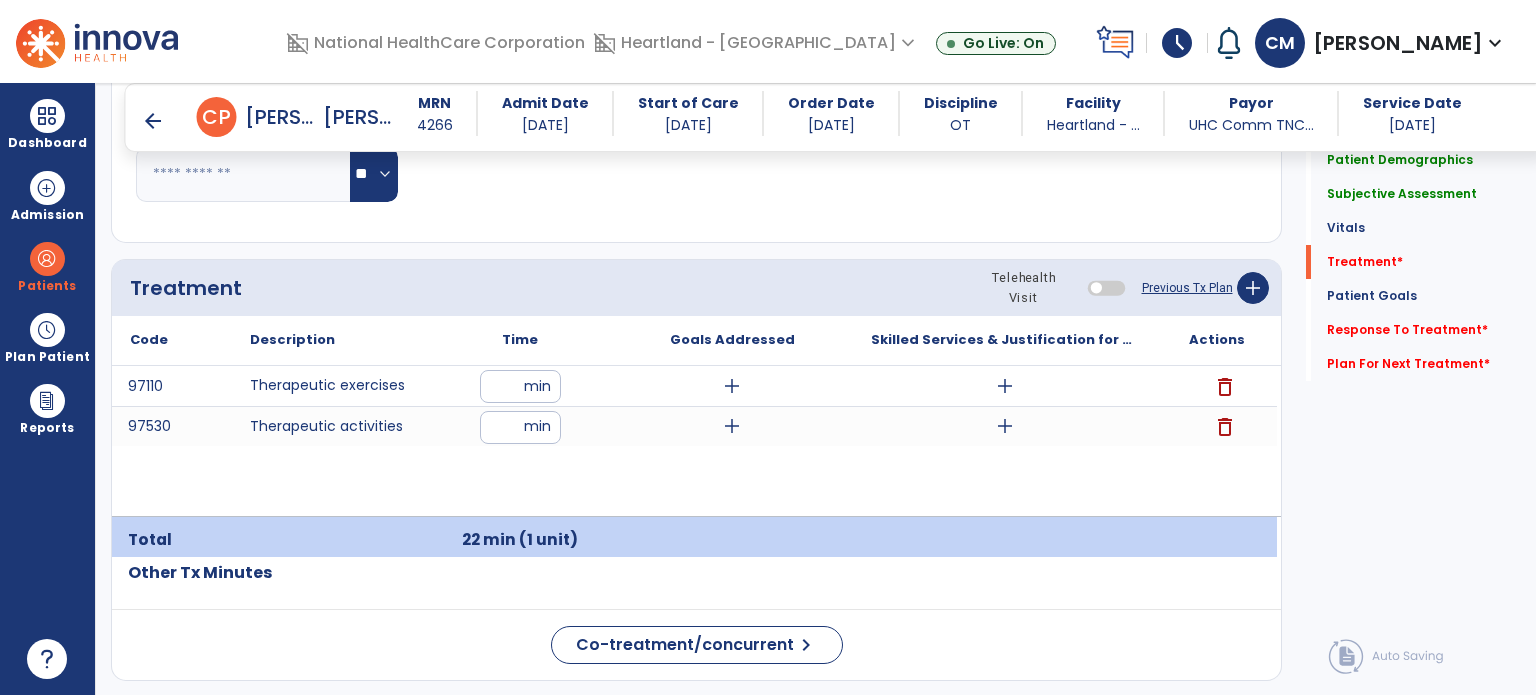 click on "97110  Therapeutic exercises  ** min add add delete 97530  Therapeutic activities  ** min add add delete" at bounding box center [694, 441] 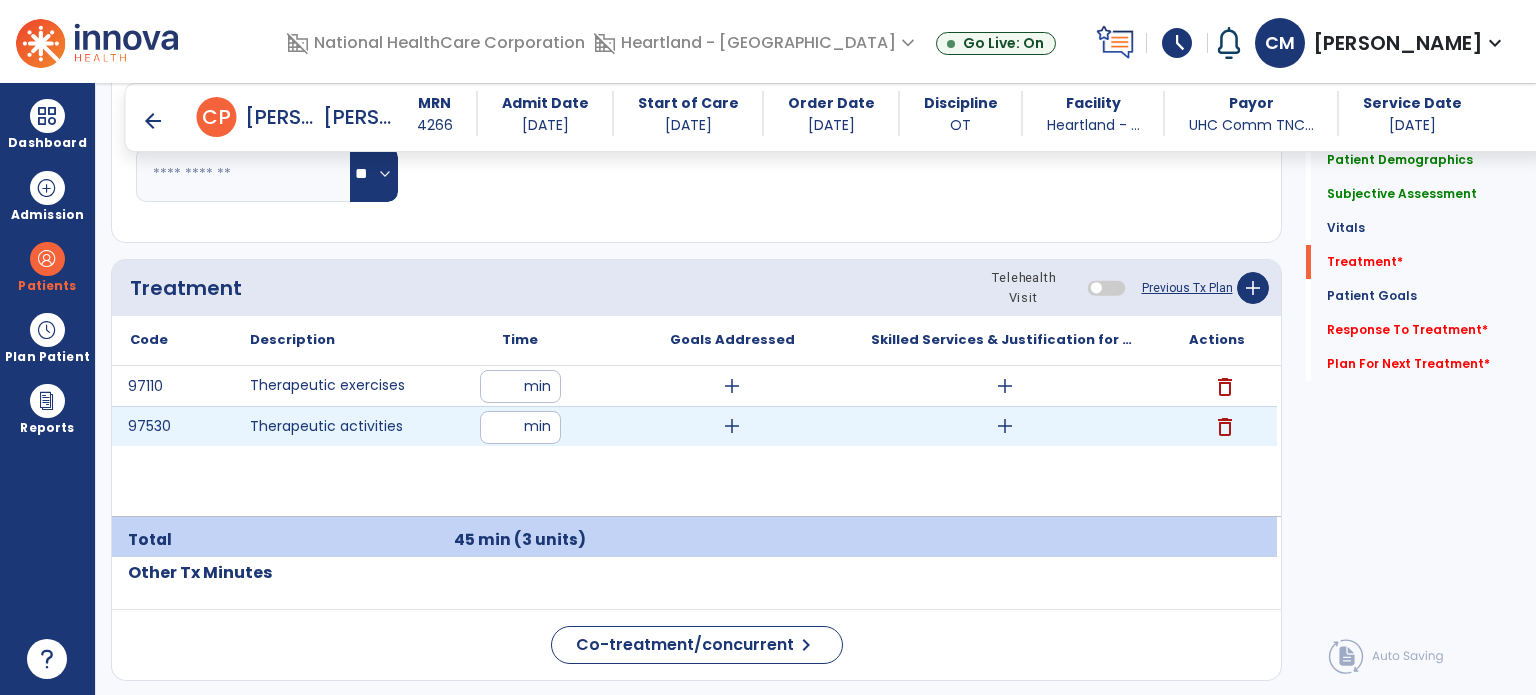 click on "add" at bounding box center [1005, 426] 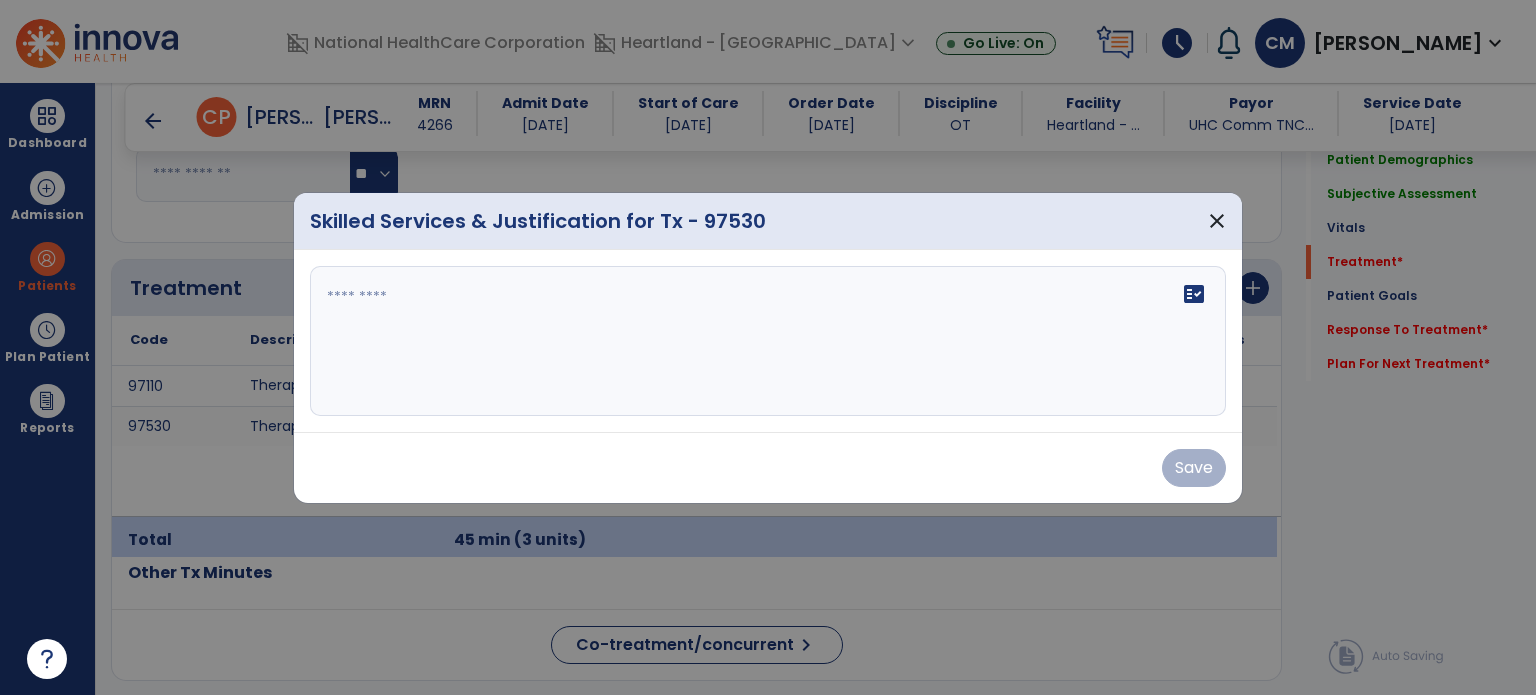 click on "fact_check" at bounding box center (768, 341) 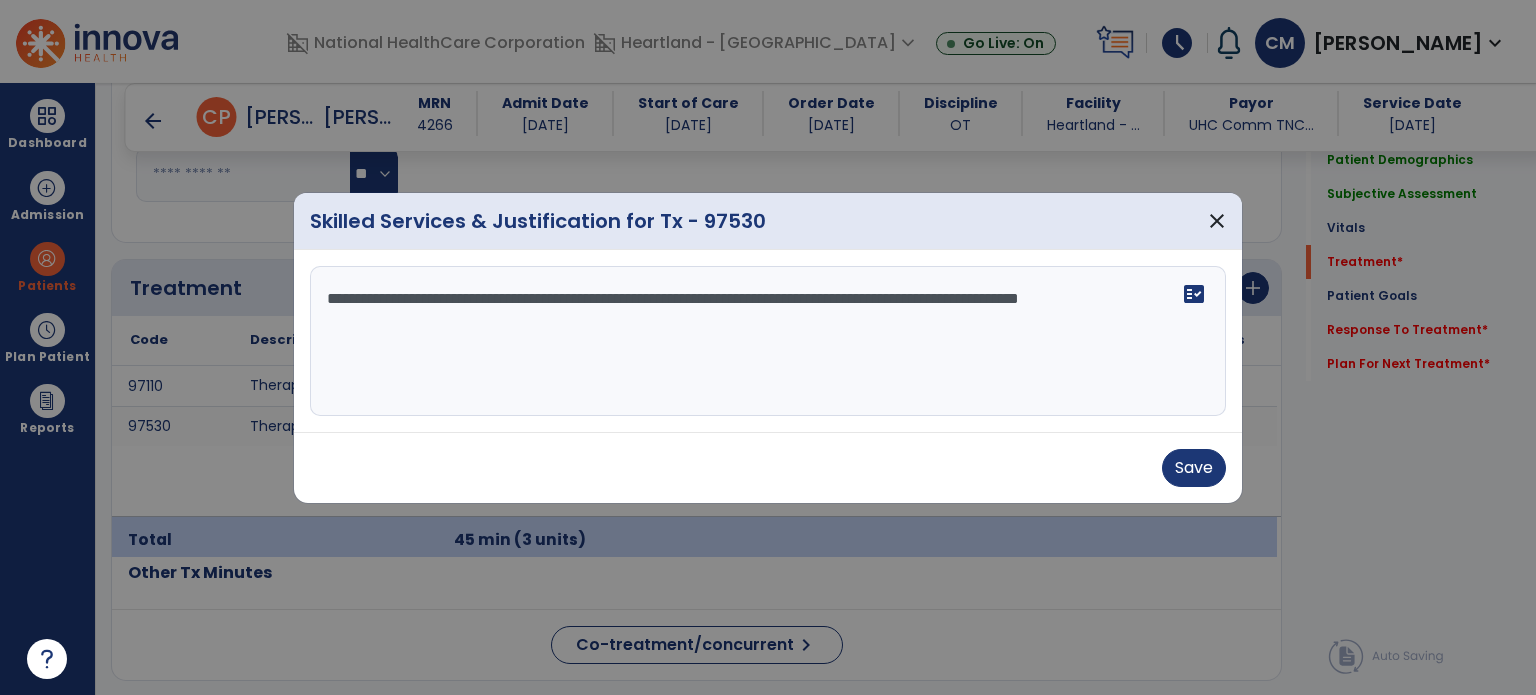 drag, startPoint x: 400, startPoint y: 298, endPoint x: 174, endPoint y: 298, distance: 226 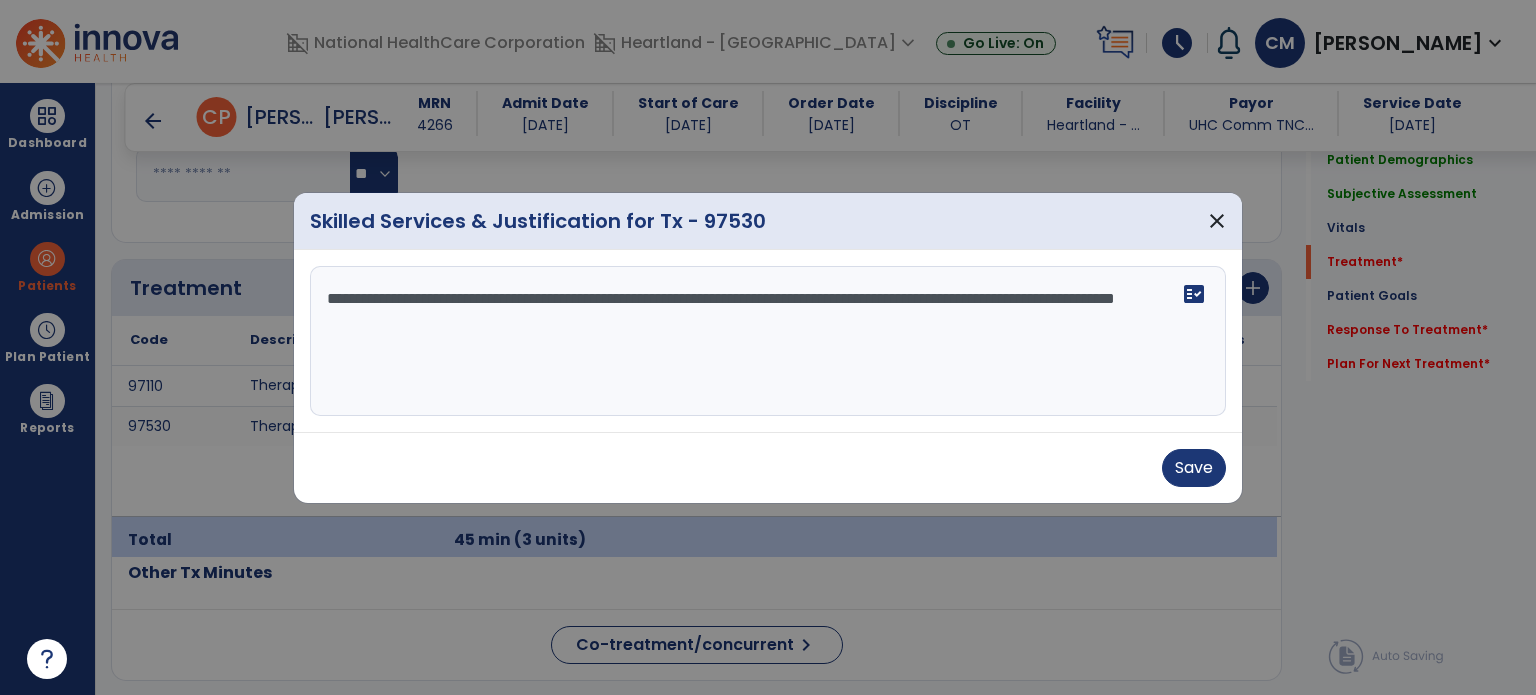 click on "**********" at bounding box center (768, 341) 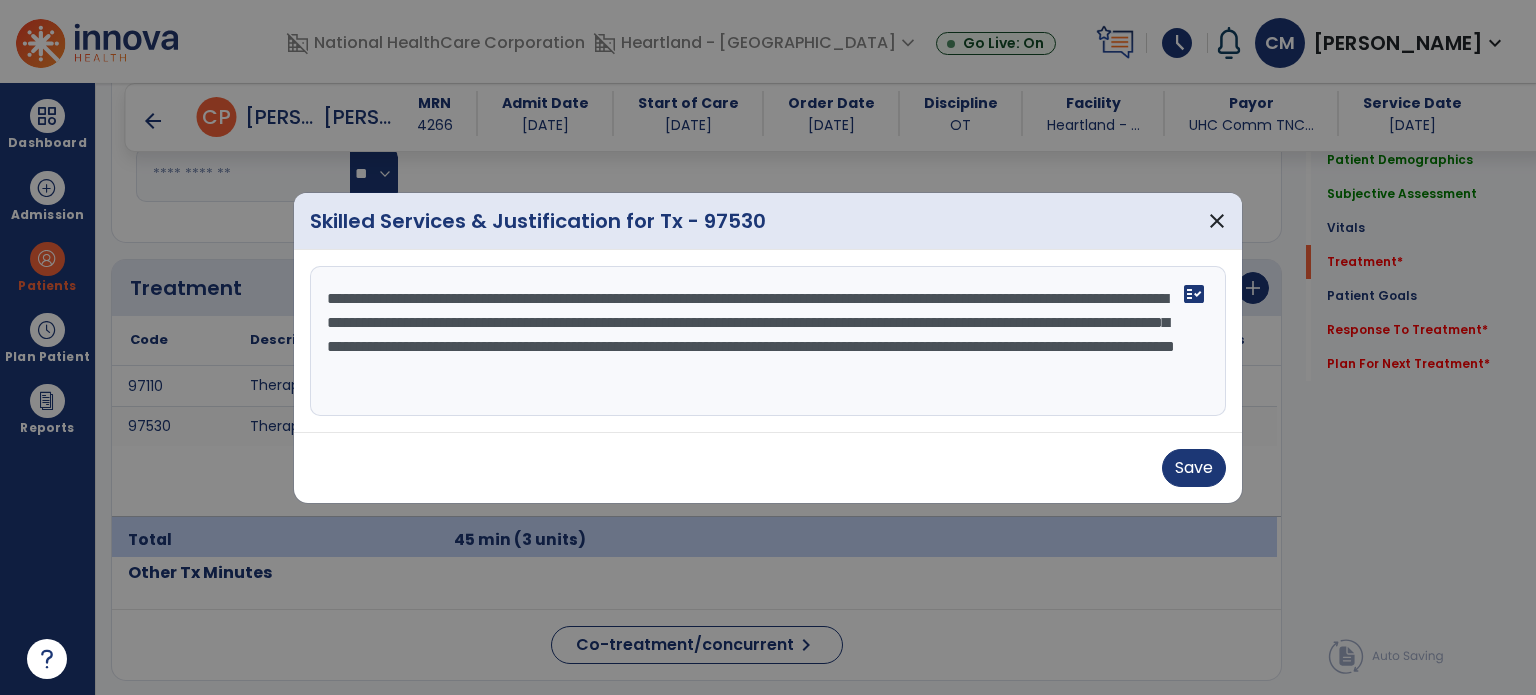 type on "**********" 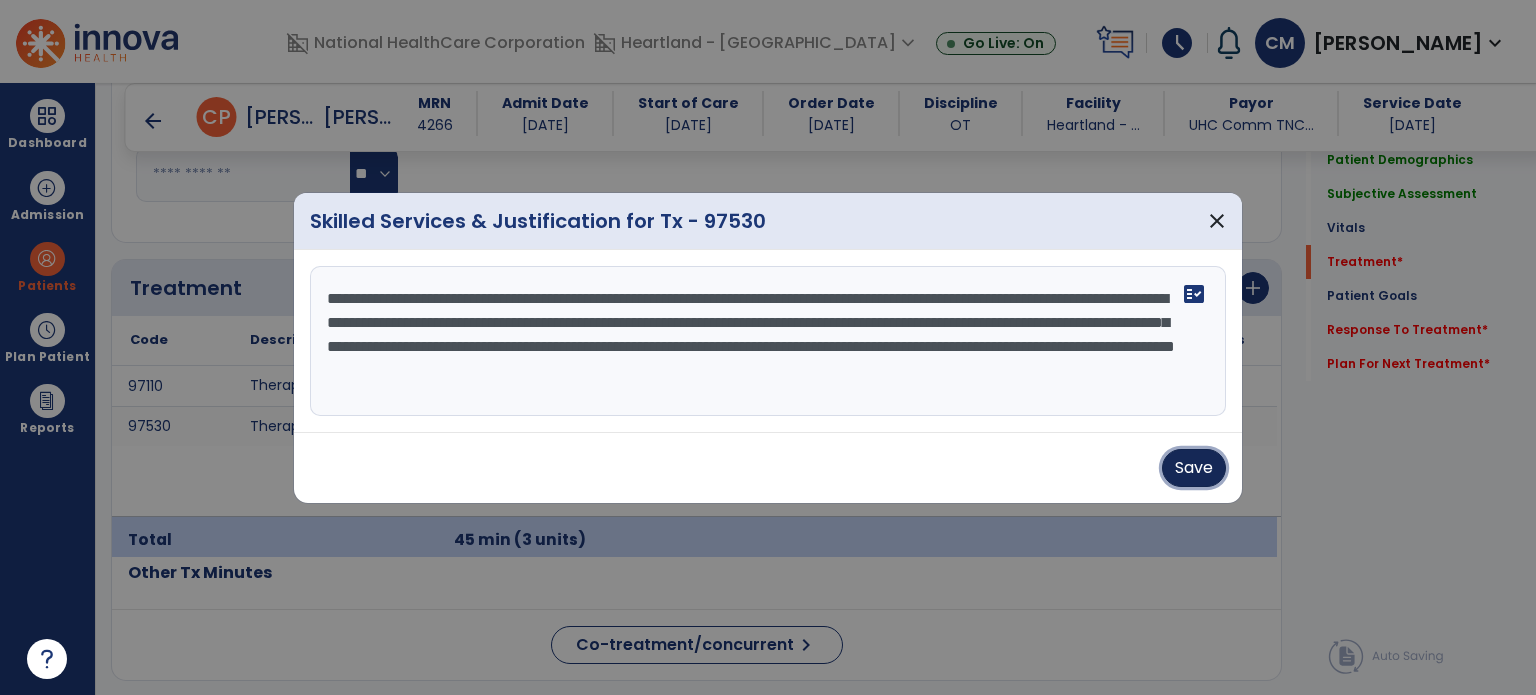 click on "Save" at bounding box center [1194, 468] 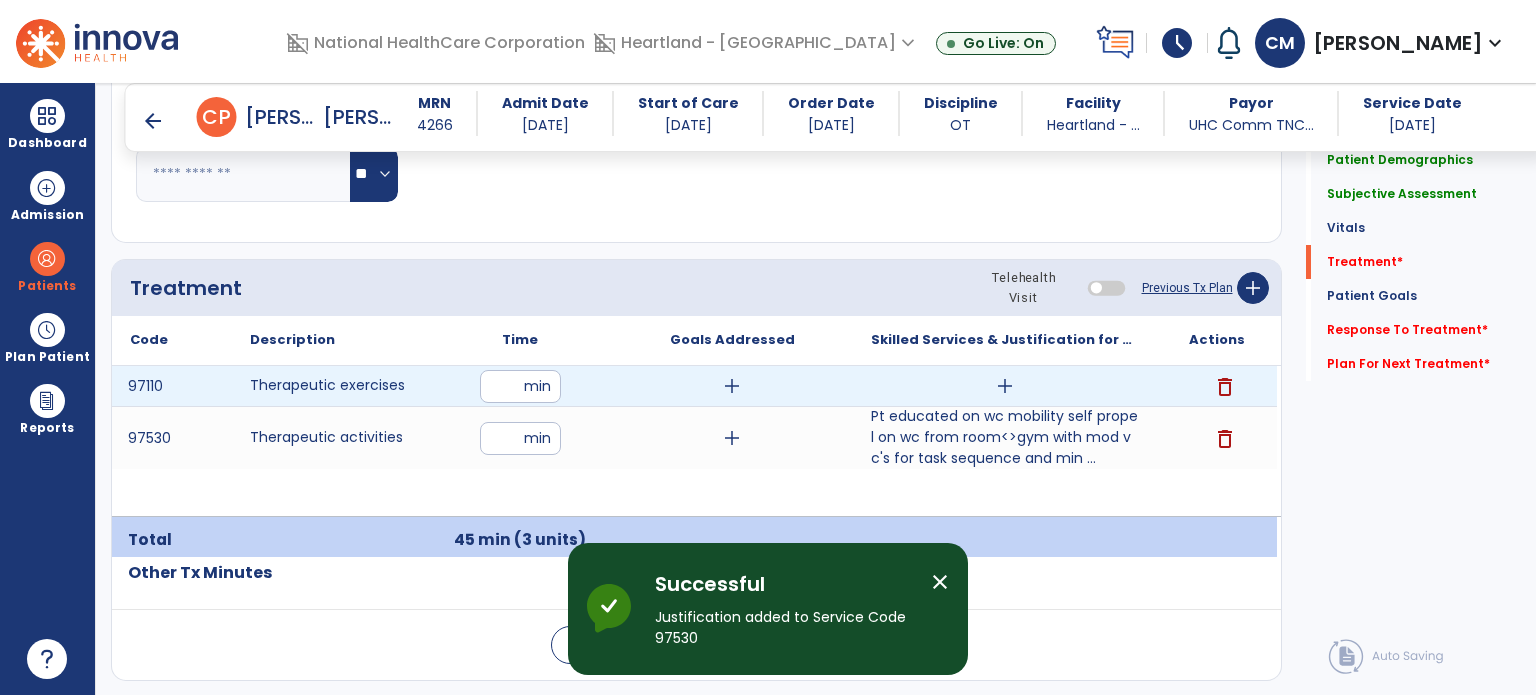 click on "add" at bounding box center (1005, 386) 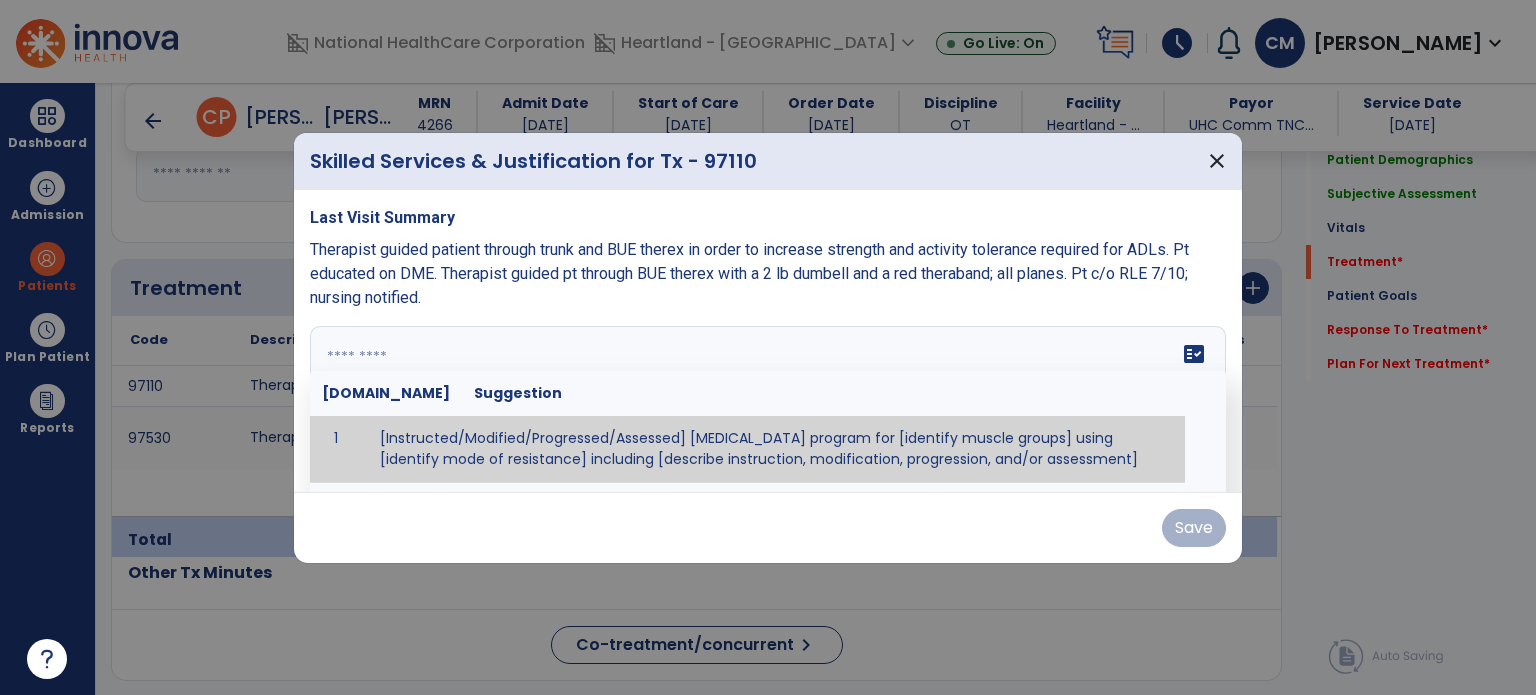 click at bounding box center [768, 401] 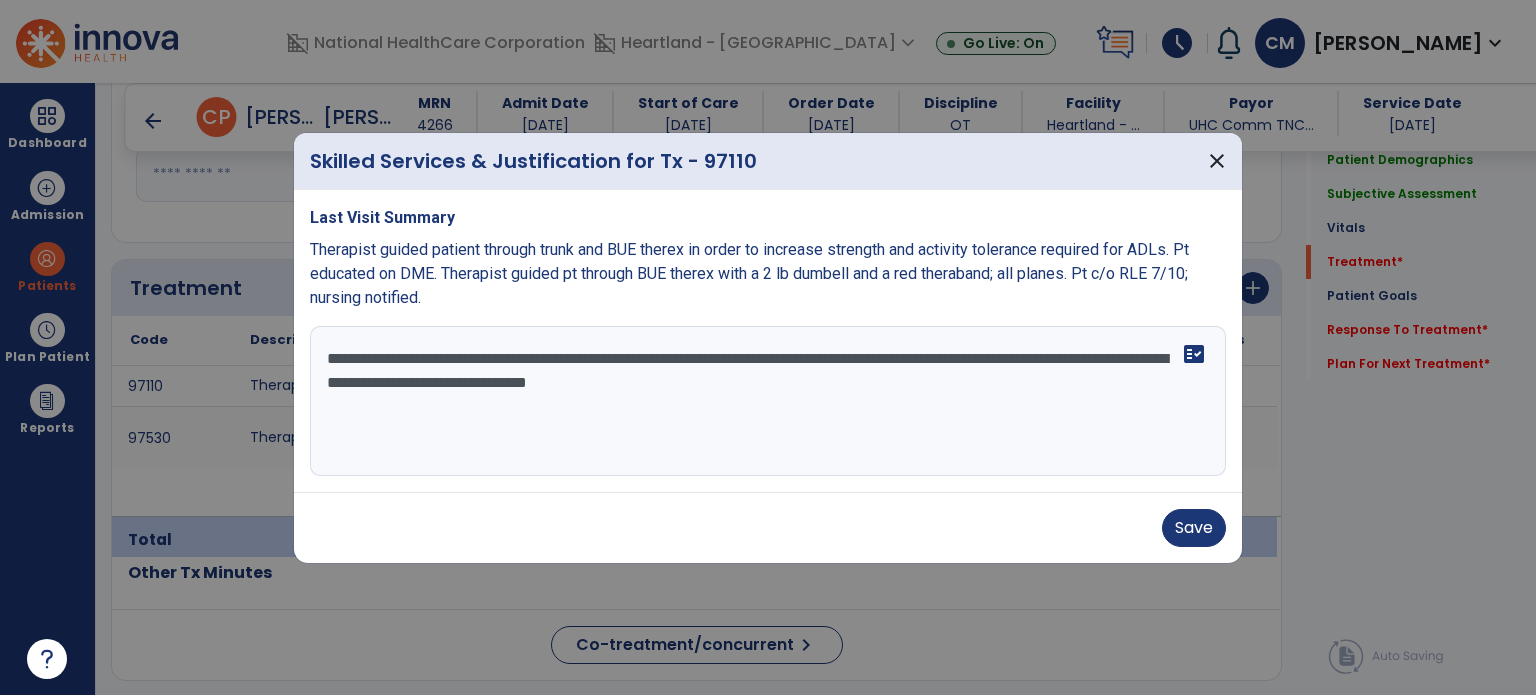 type on "**********" 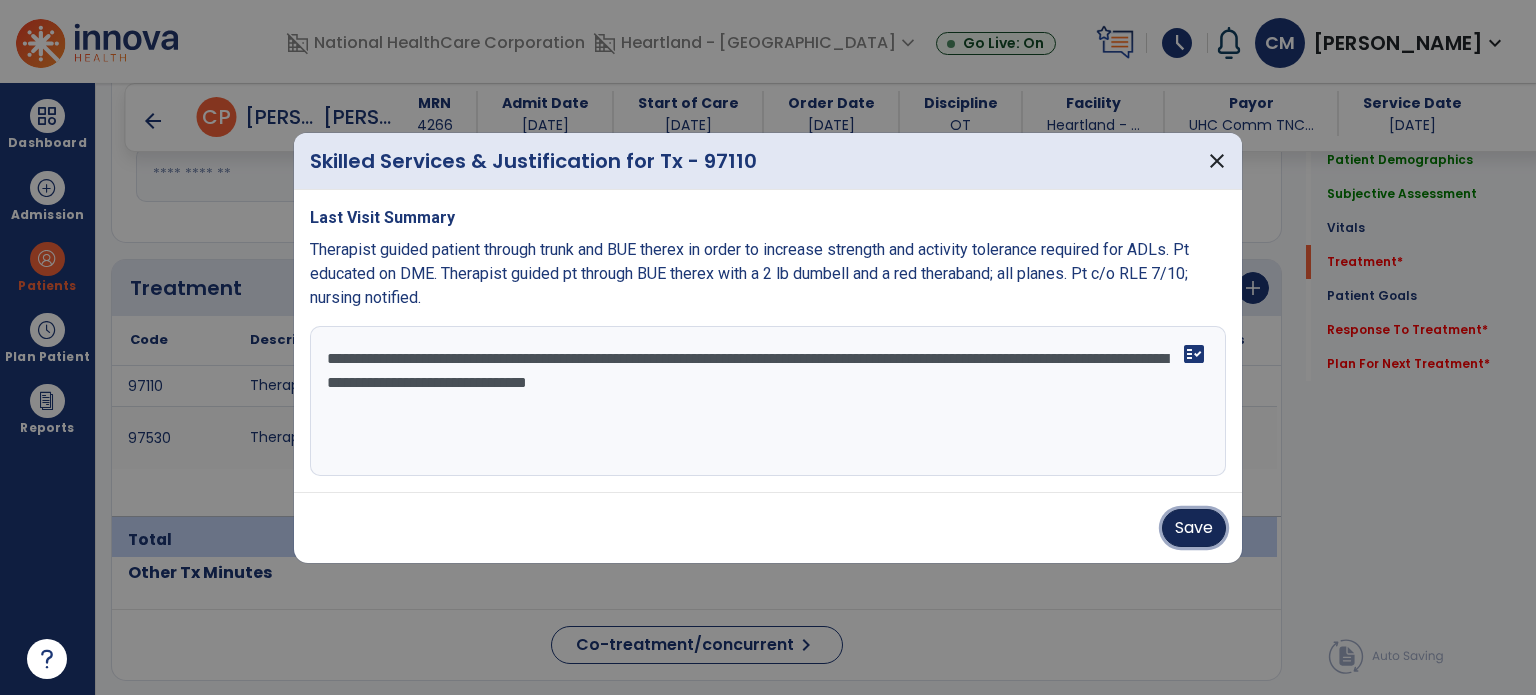click on "Save" at bounding box center [1194, 528] 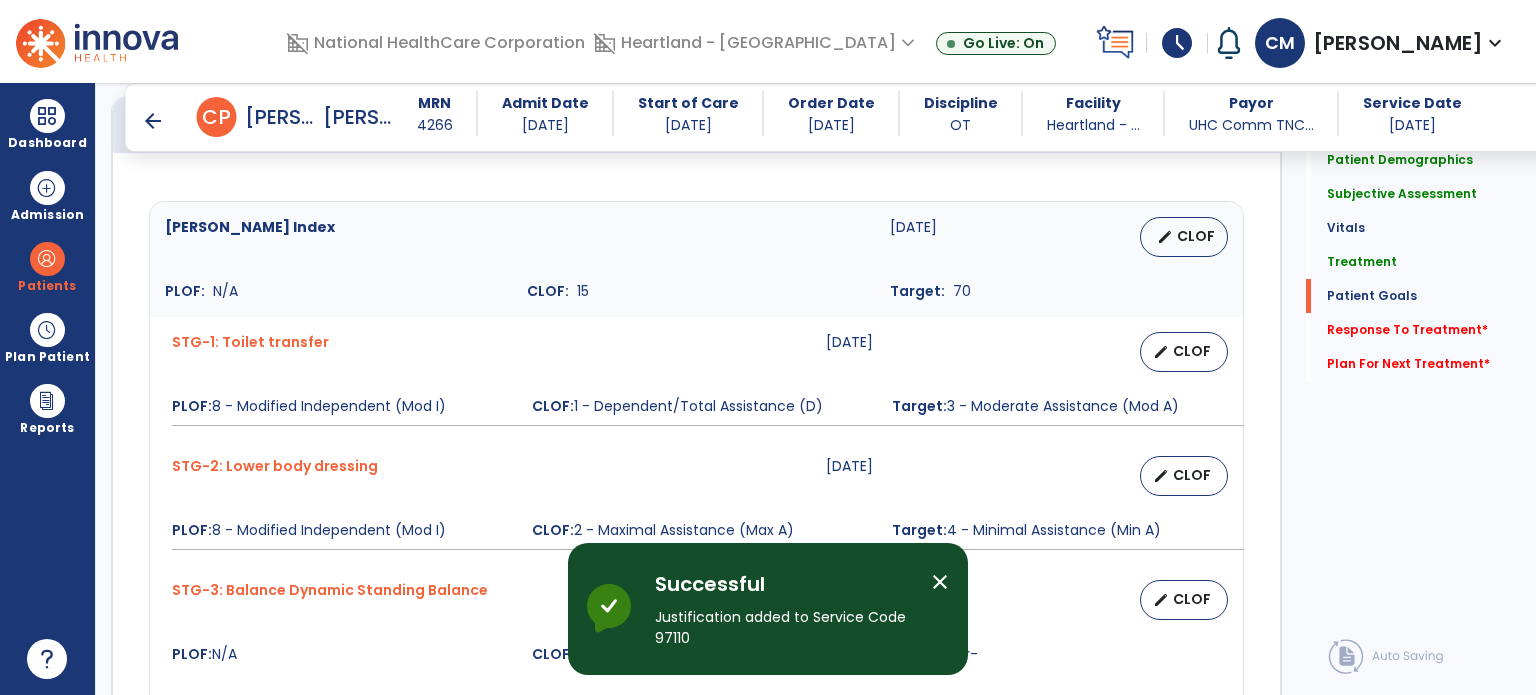 scroll, scrollTop: 2300, scrollLeft: 0, axis: vertical 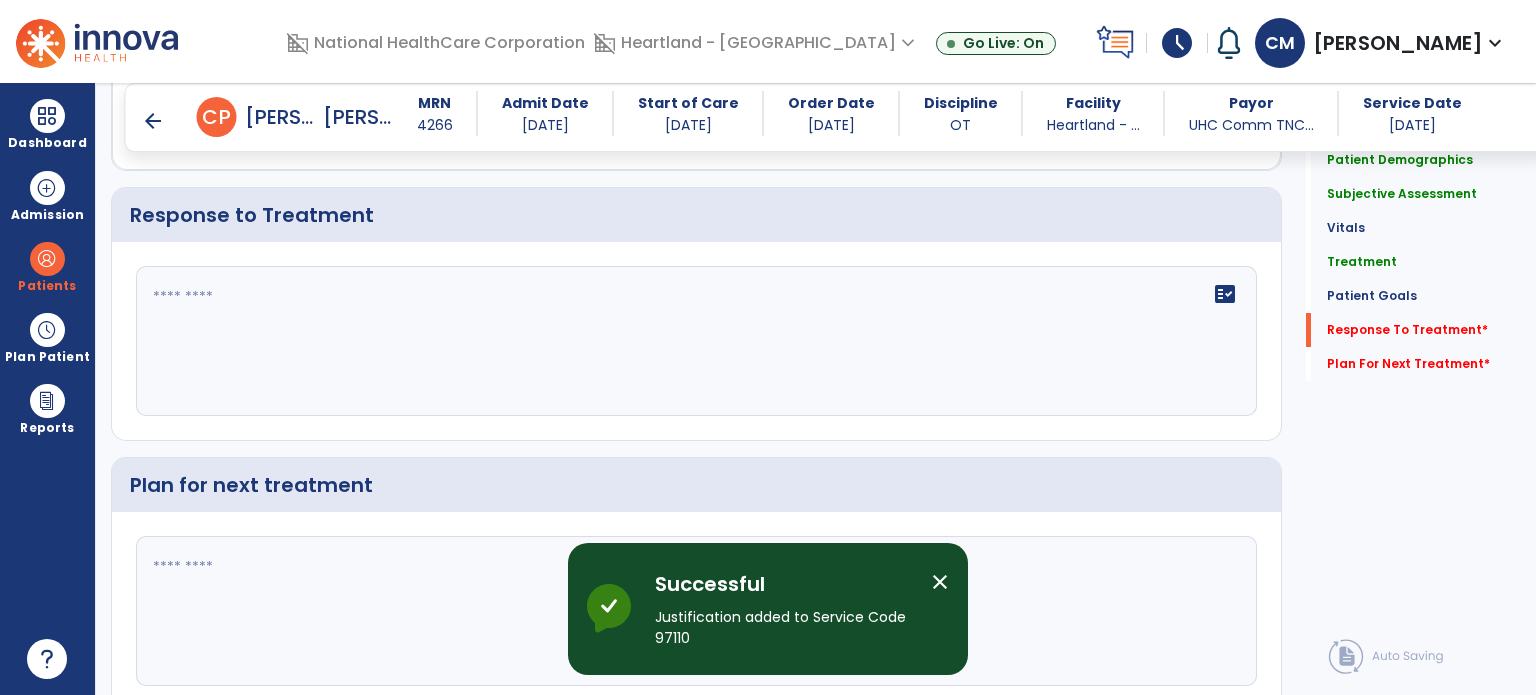 click on "fact_check" 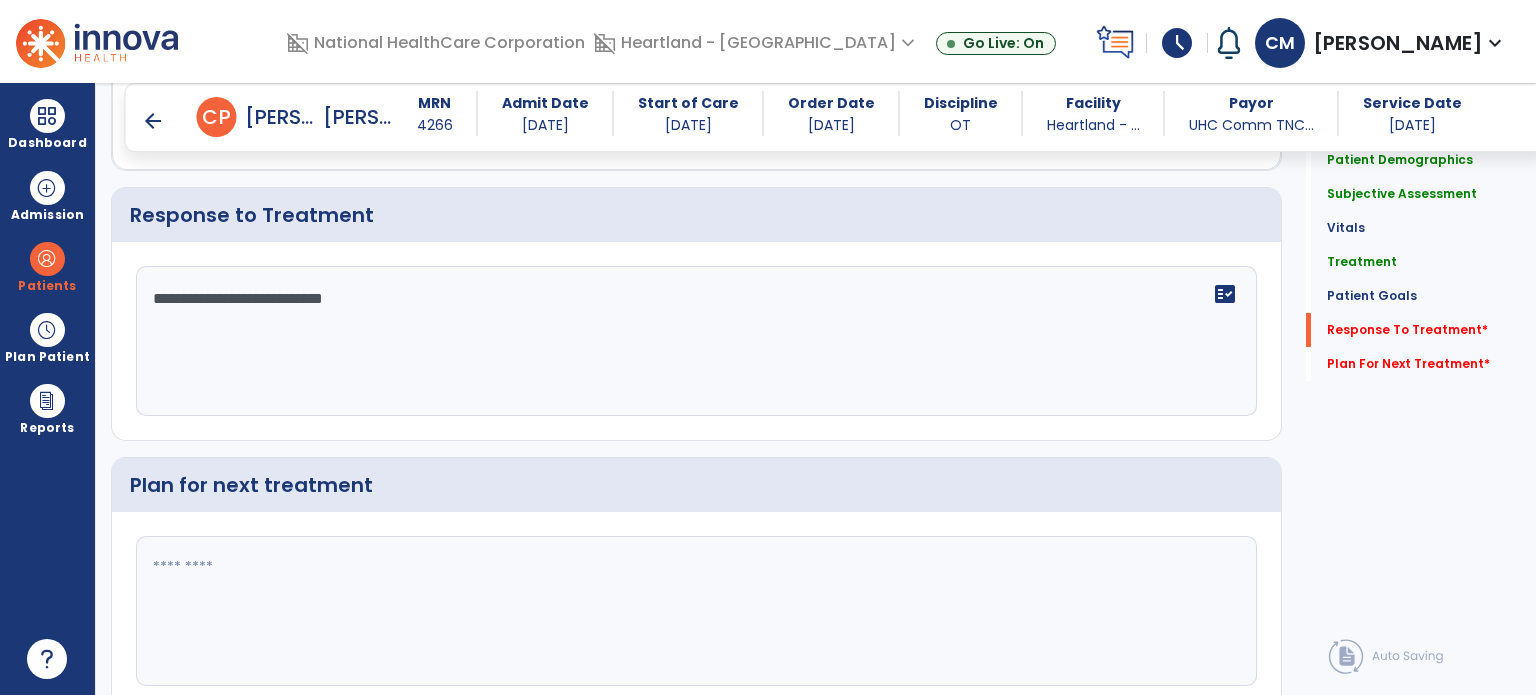 type on "**********" 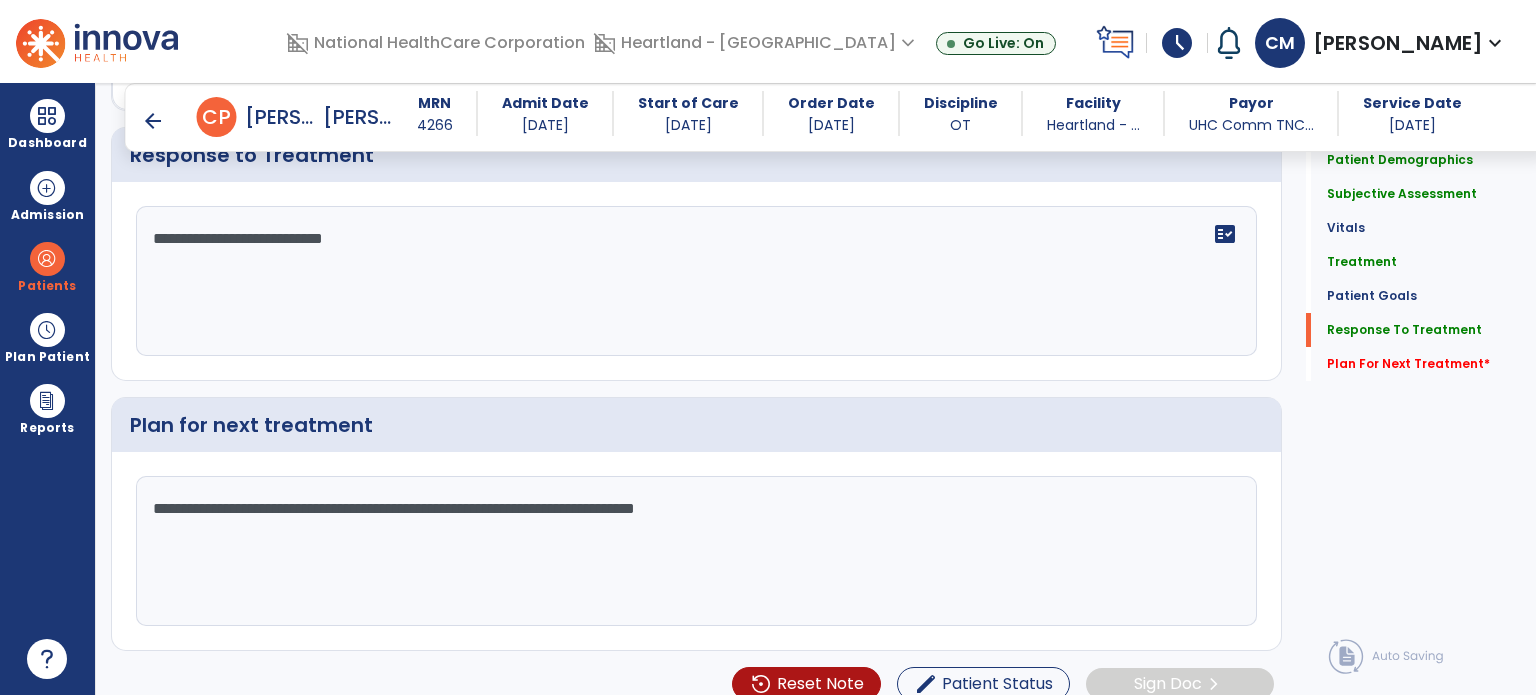 scroll, scrollTop: 2376, scrollLeft: 0, axis: vertical 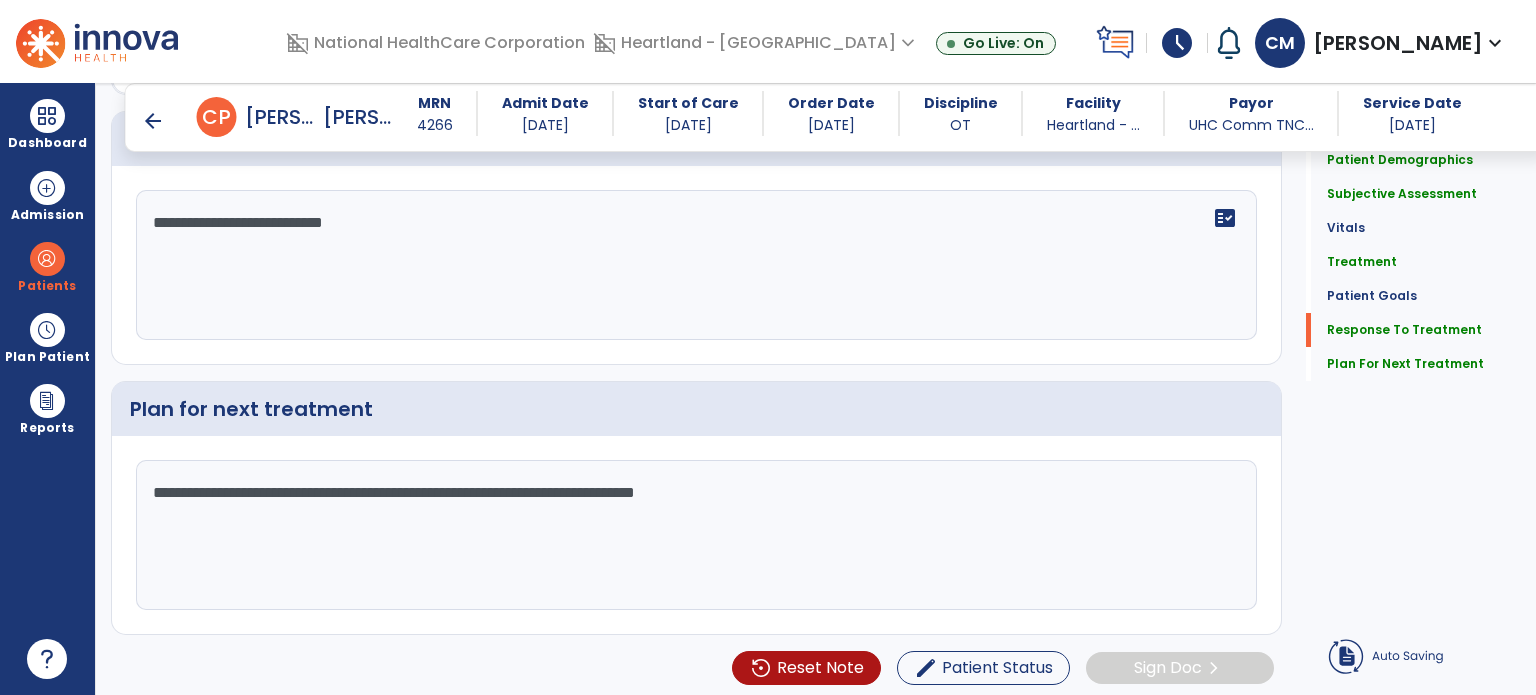 click on "**********" 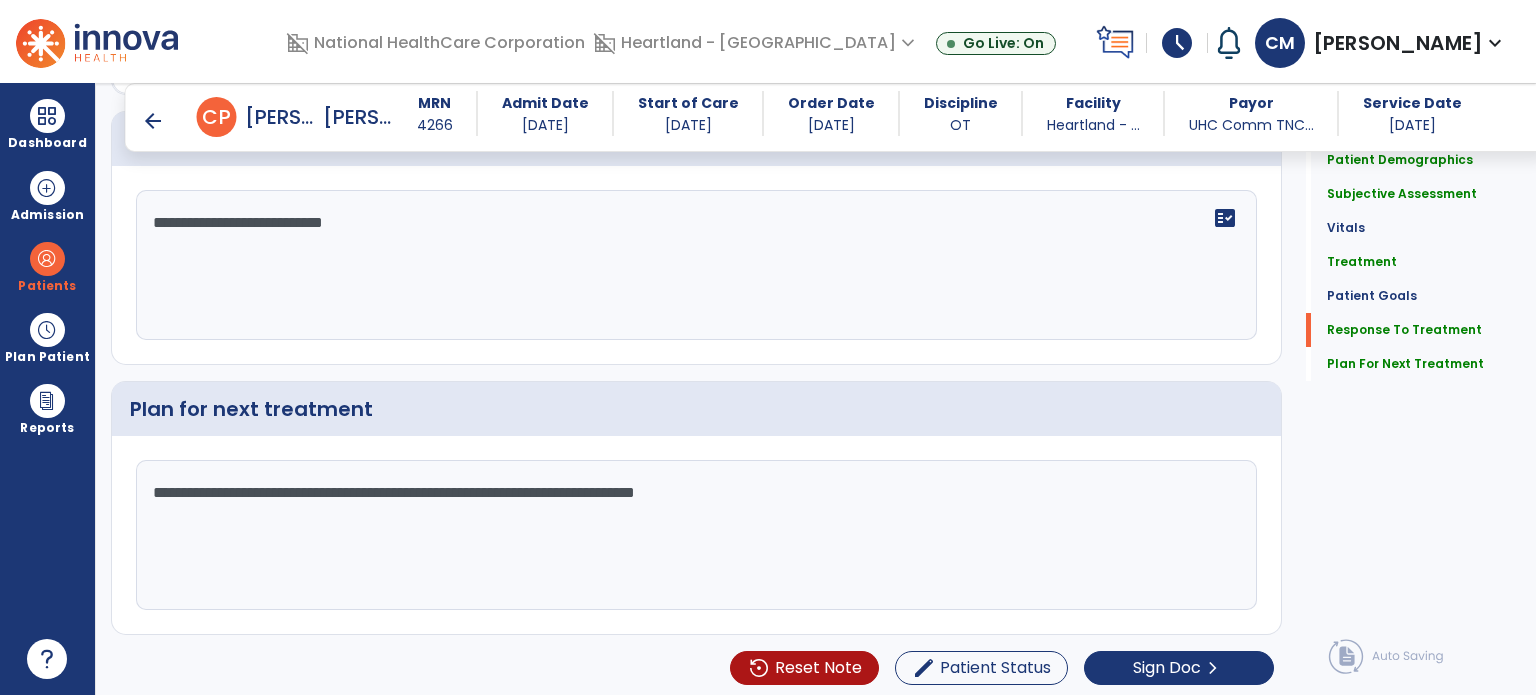 type on "**********" 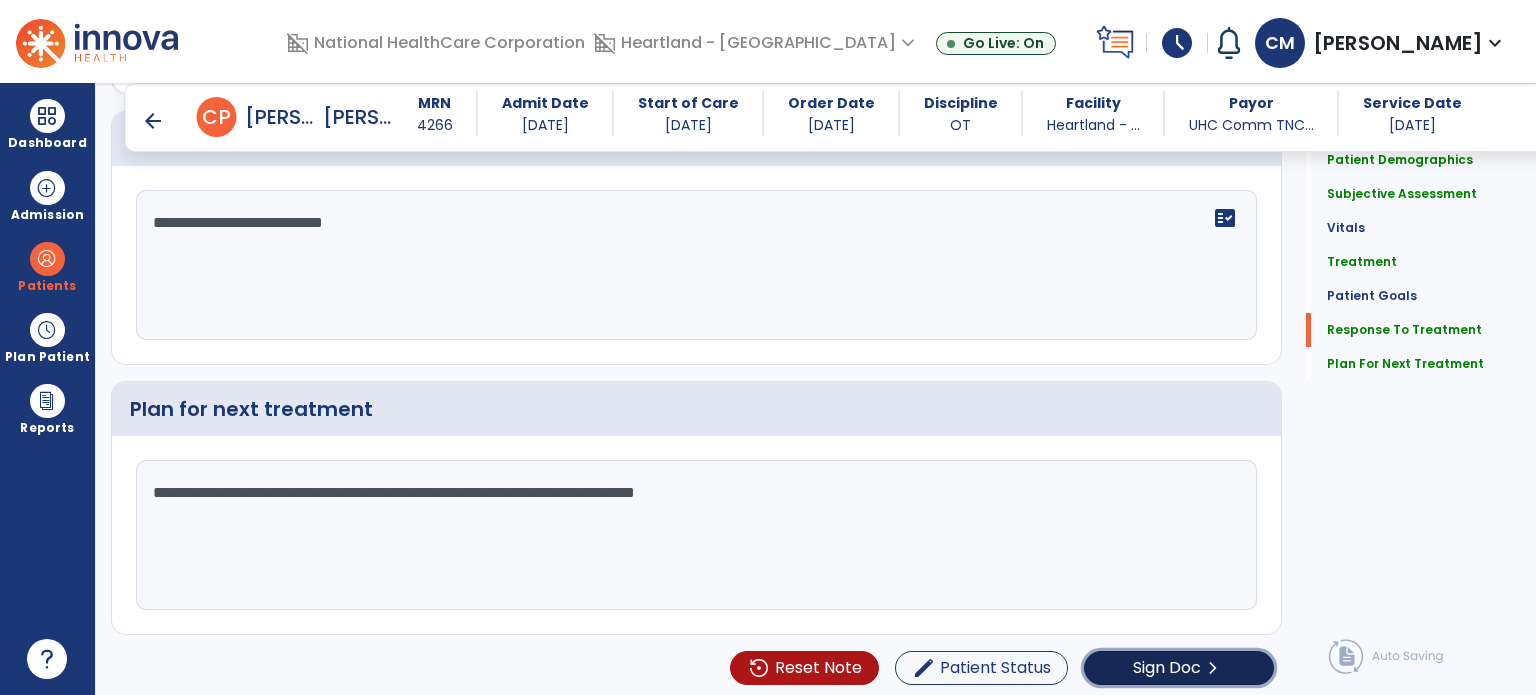 click on "Sign Doc" 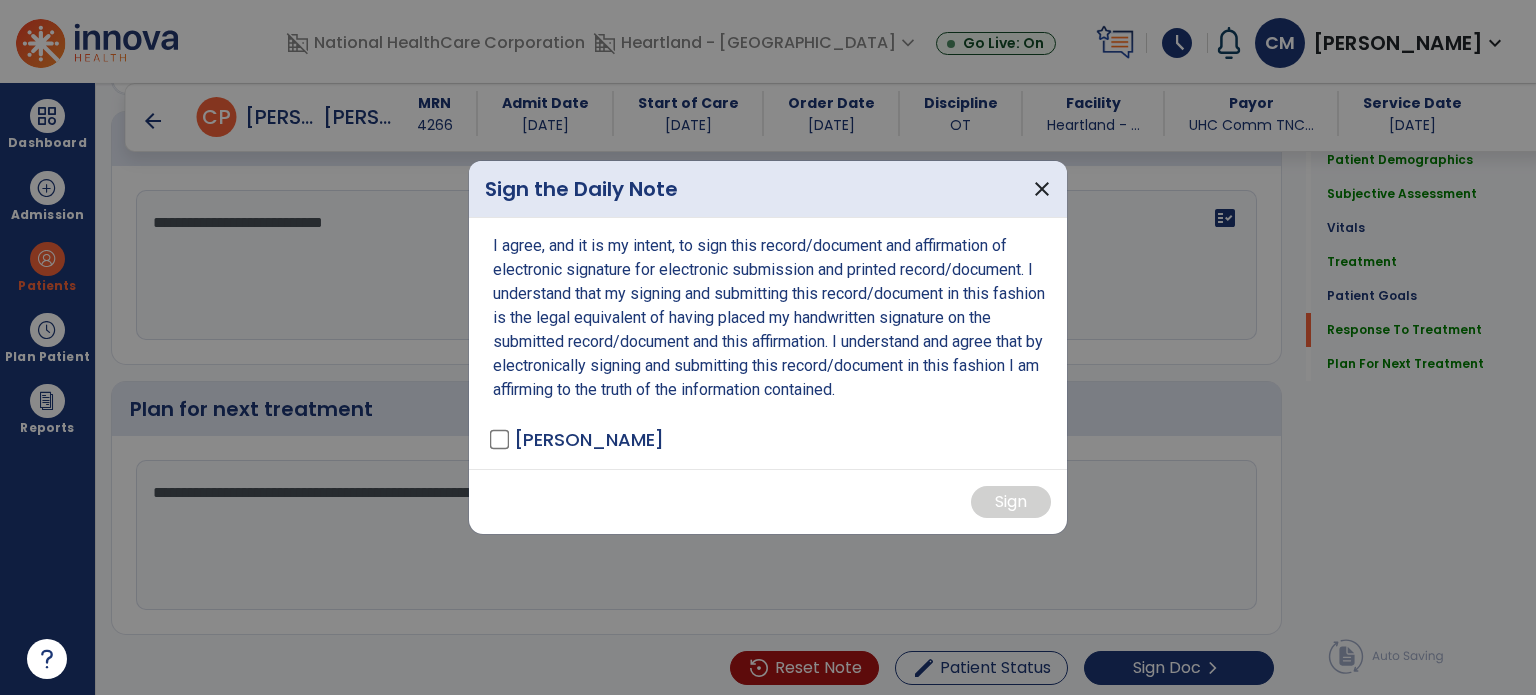 click on "[PERSON_NAME]" at bounding box center [589, 439] 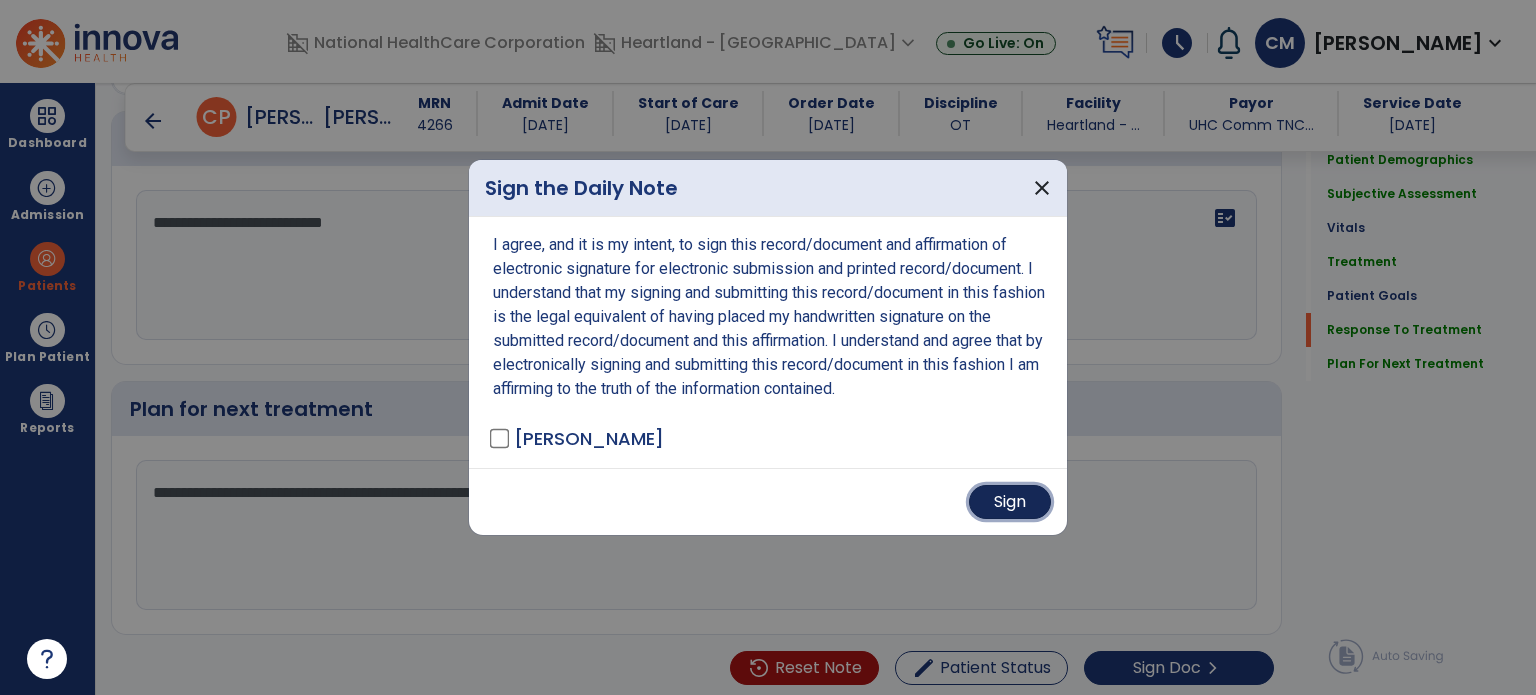 click on "Sign" at bounding box center [1010, 502] 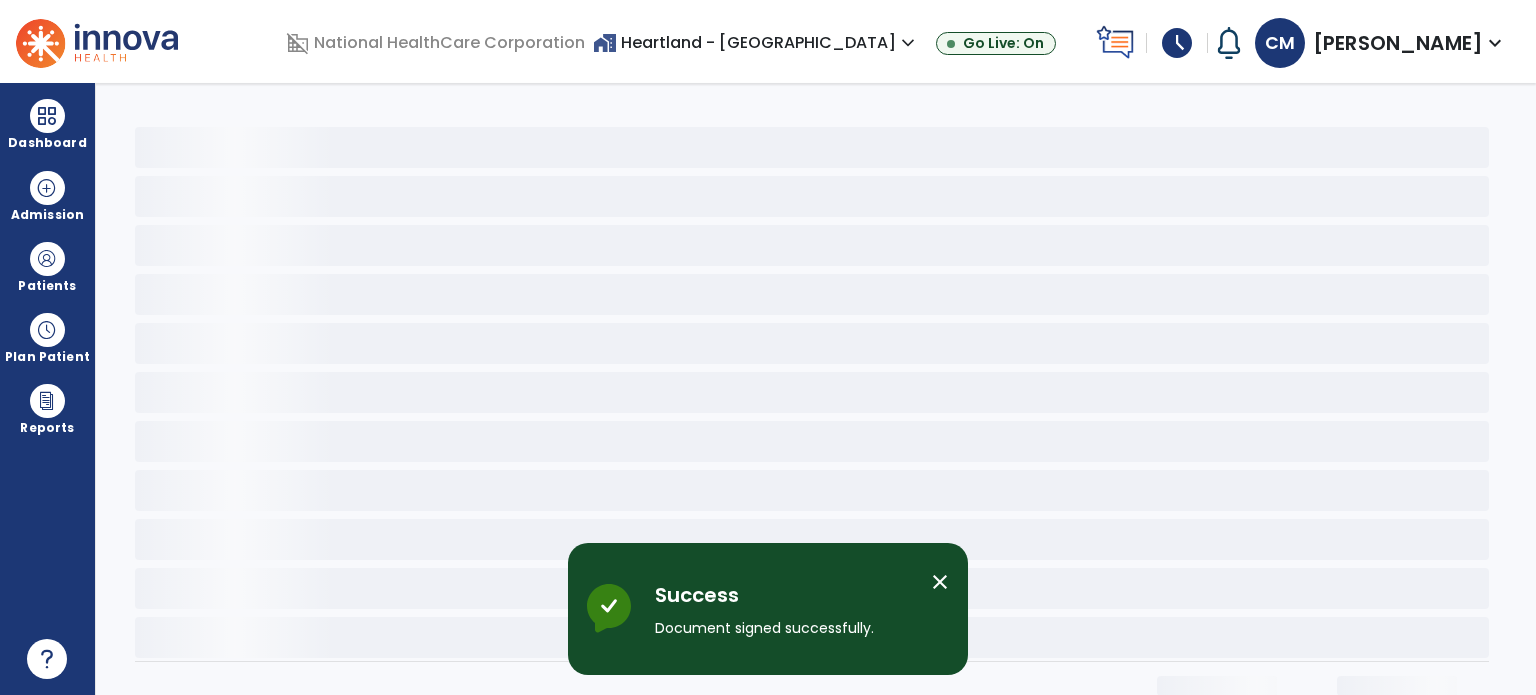 scroll, scrollTop: 0, scrollLeft: 0, axis: both 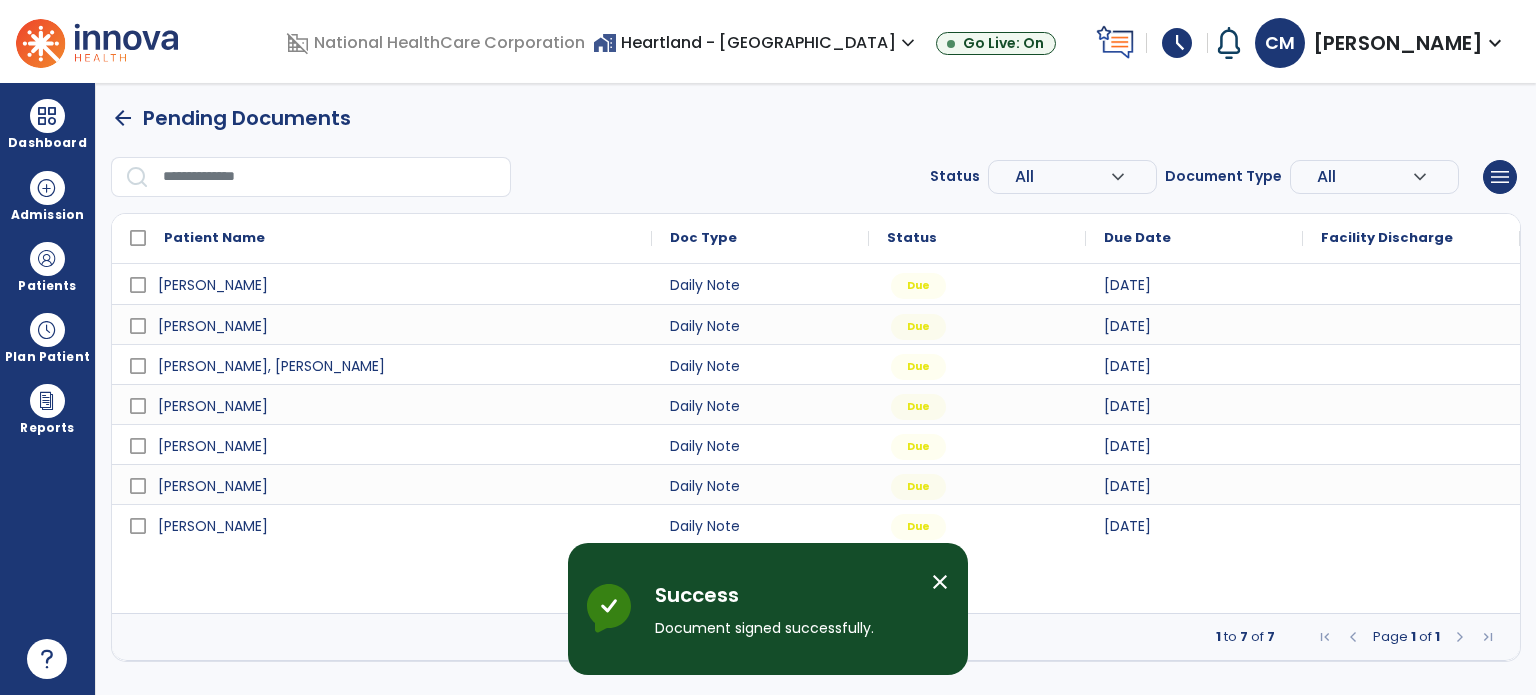 drag, startPoint x: 952, startPoint y: 581, endPoint x: 924, endPoint y: 562, distance: 33.83785 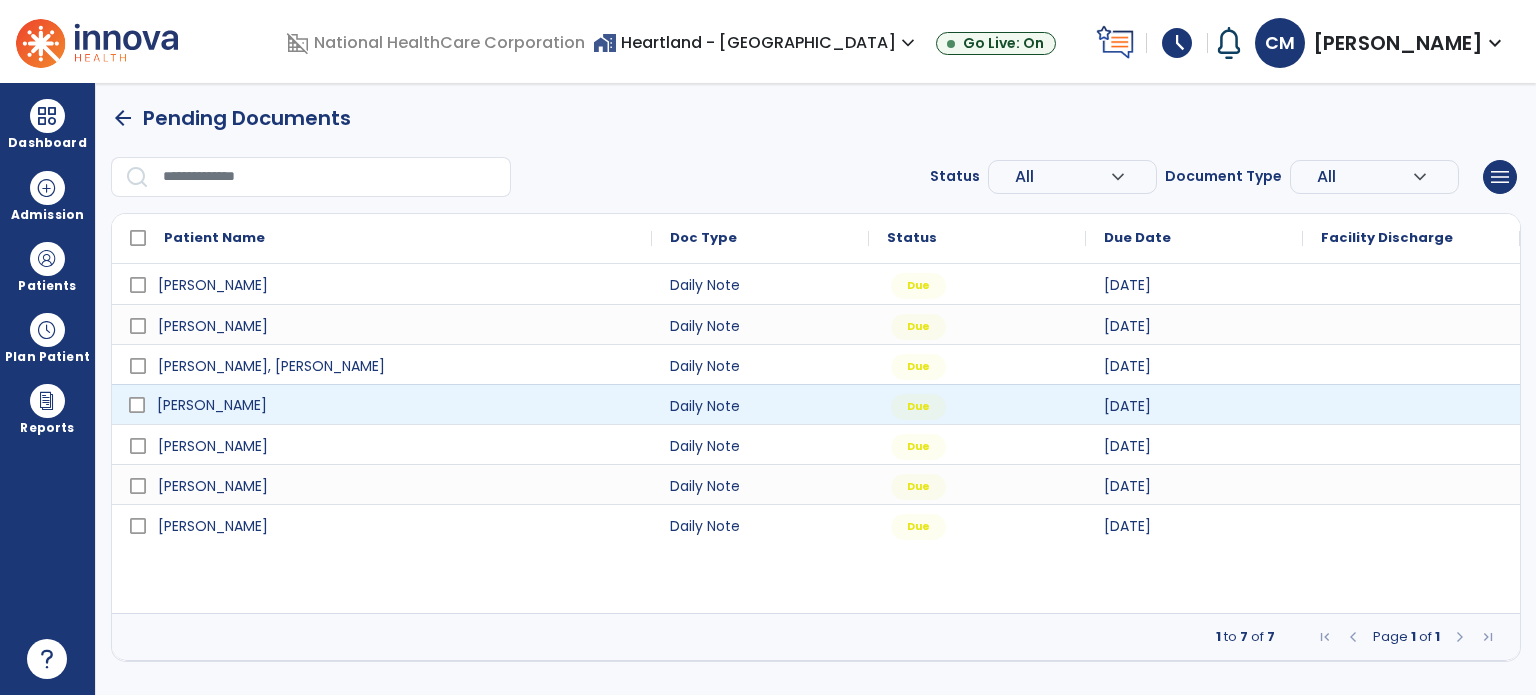 click on "[PERSON_NAME]" at bounding box center (396, 405) 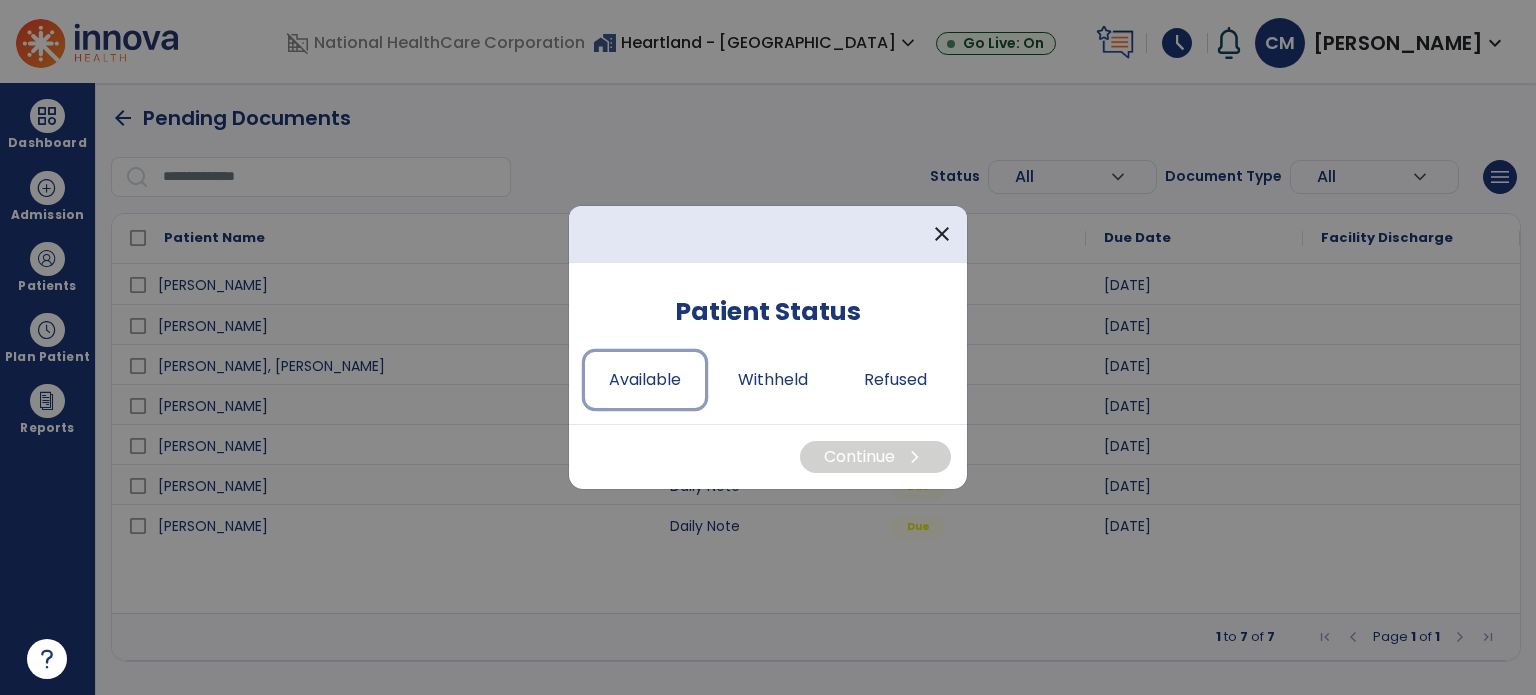click on "Available" at bounding box center [645, 380] 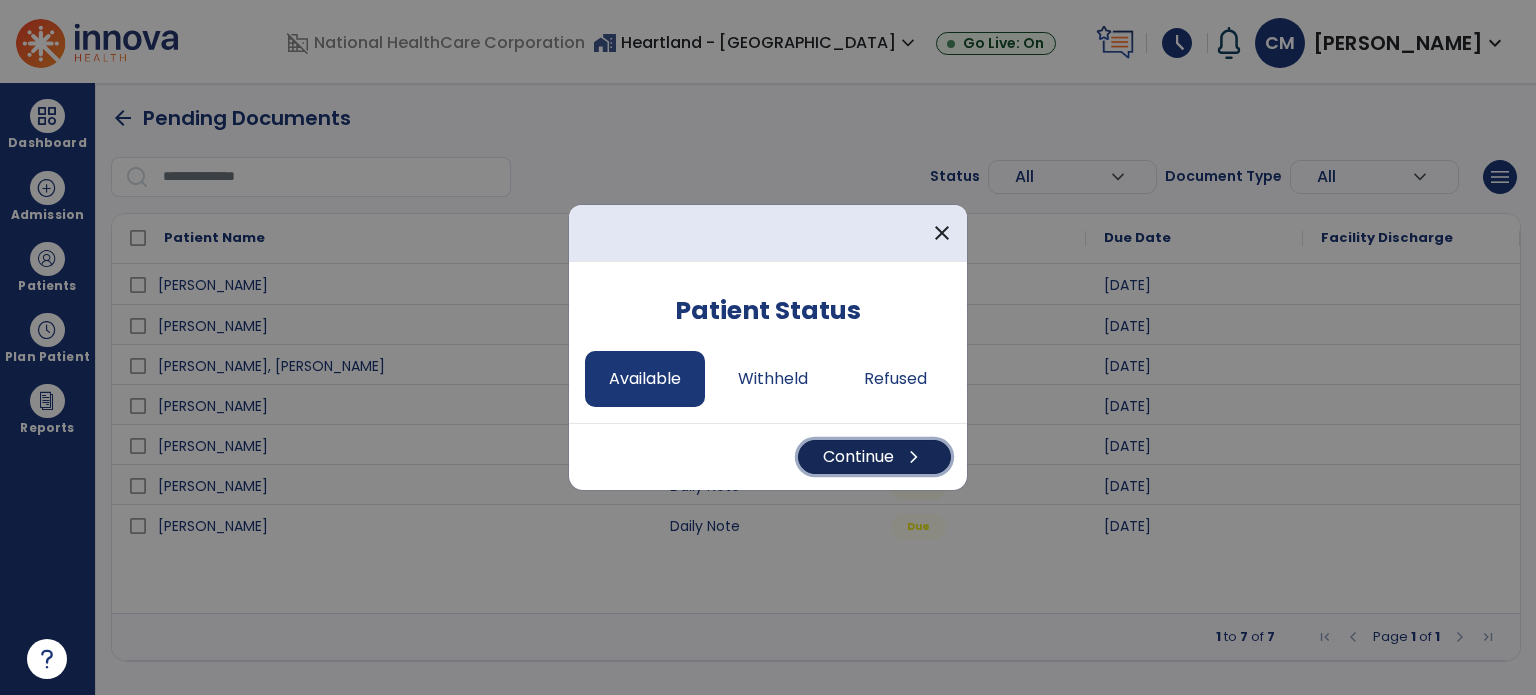 click on "chevron_right" at bounding box center (914, 457) 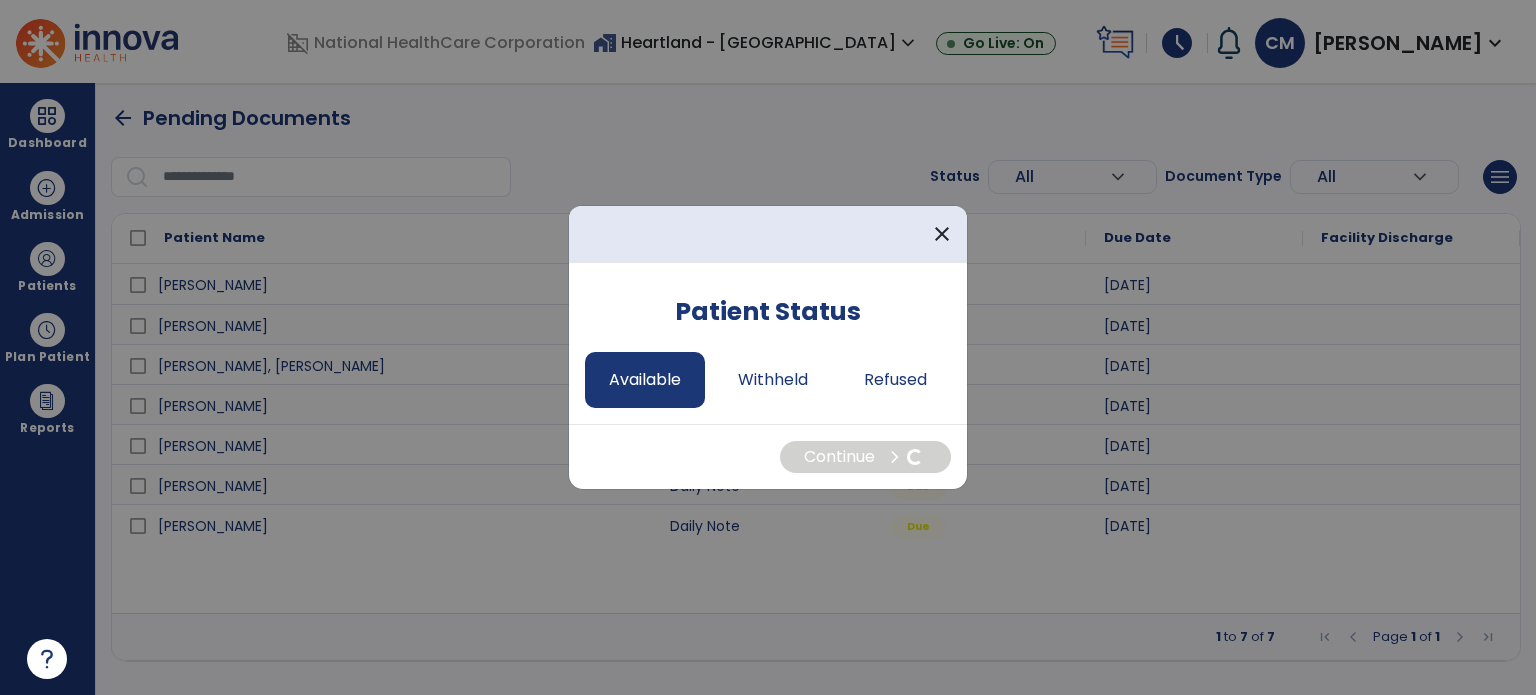 select on "*" 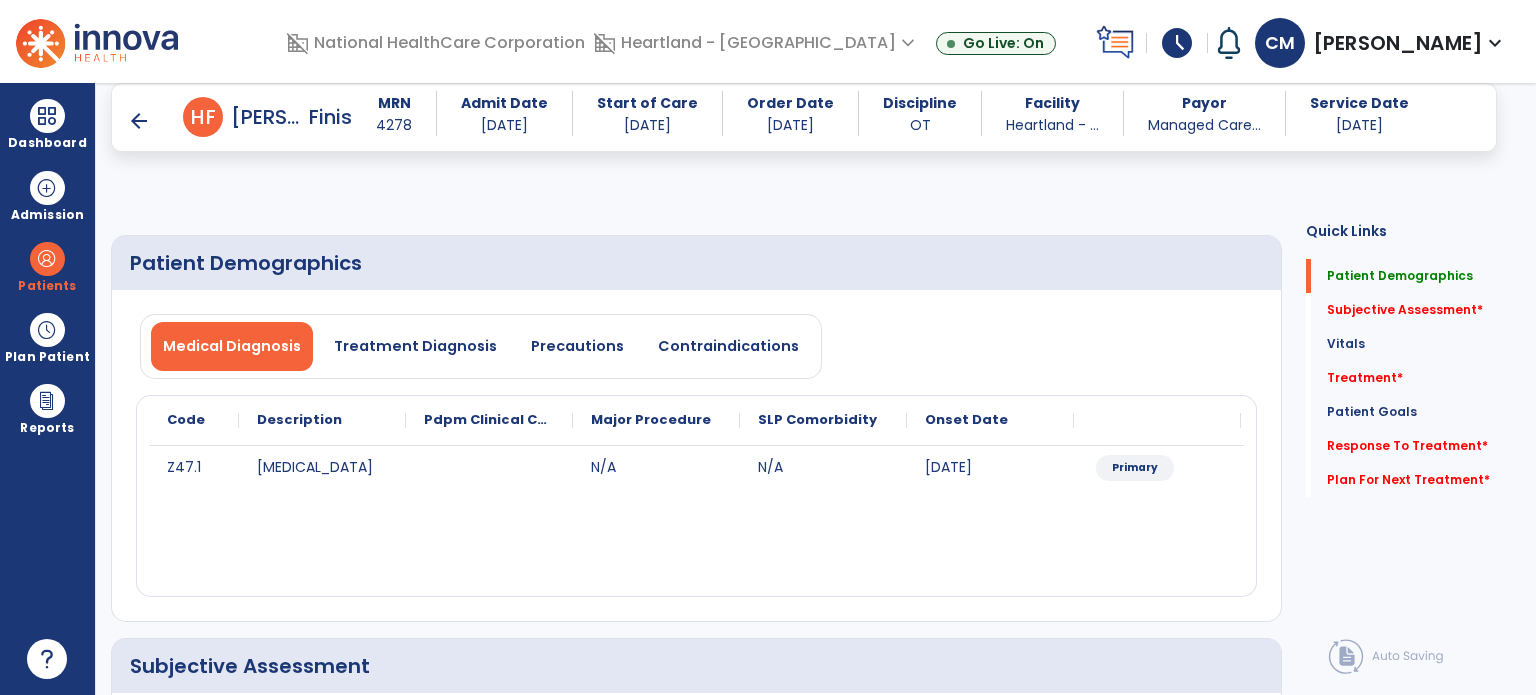 scroll, scrollTop: 300, scrollLeft: 0, axis: vertical 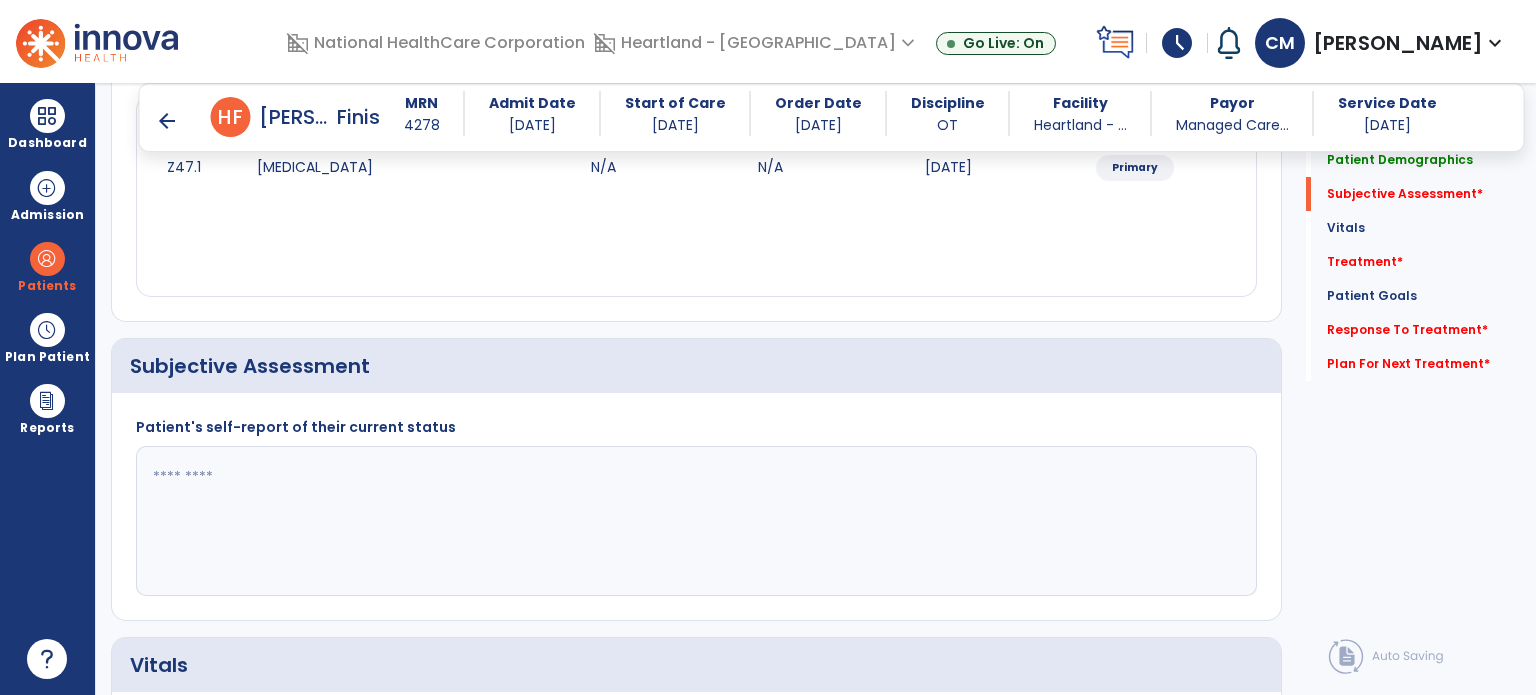 click 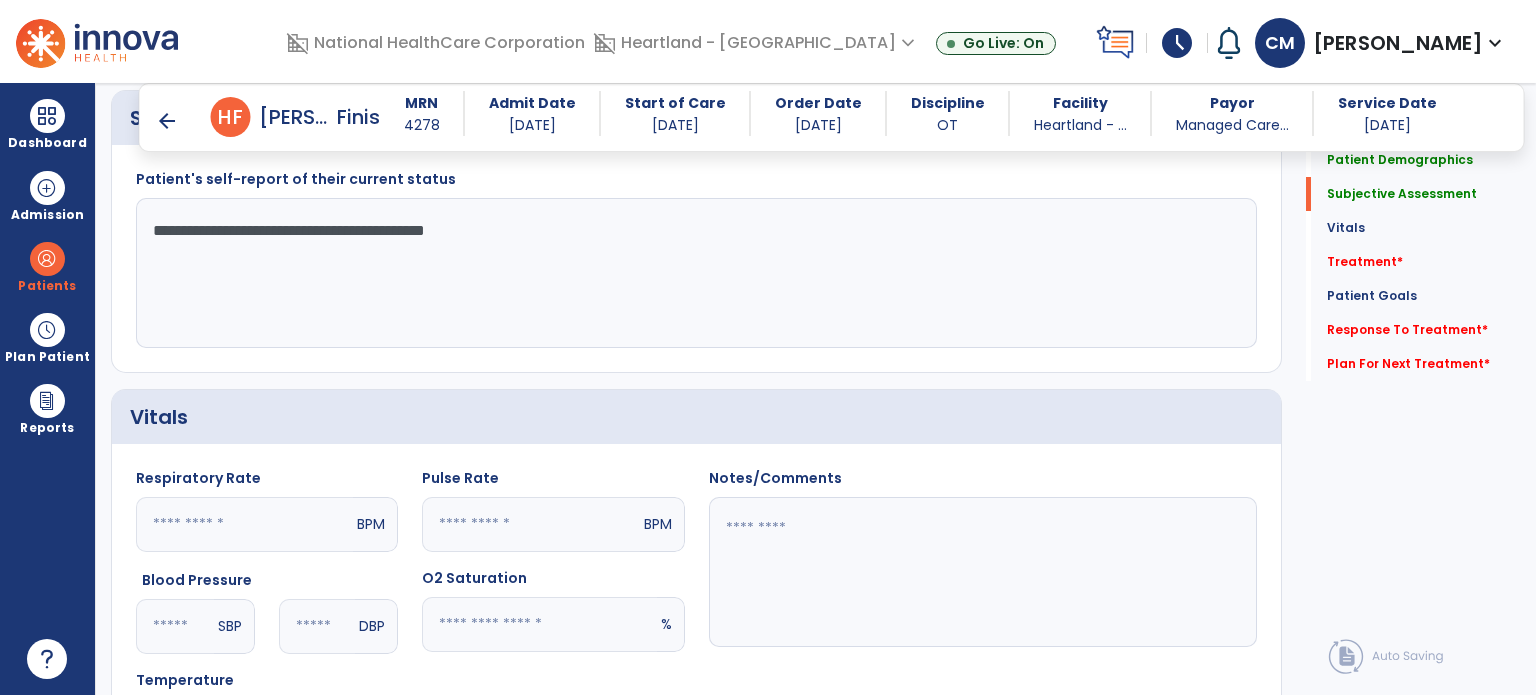 scroll, scrollTop: 700, scrollLeft: 0, axis: vertical 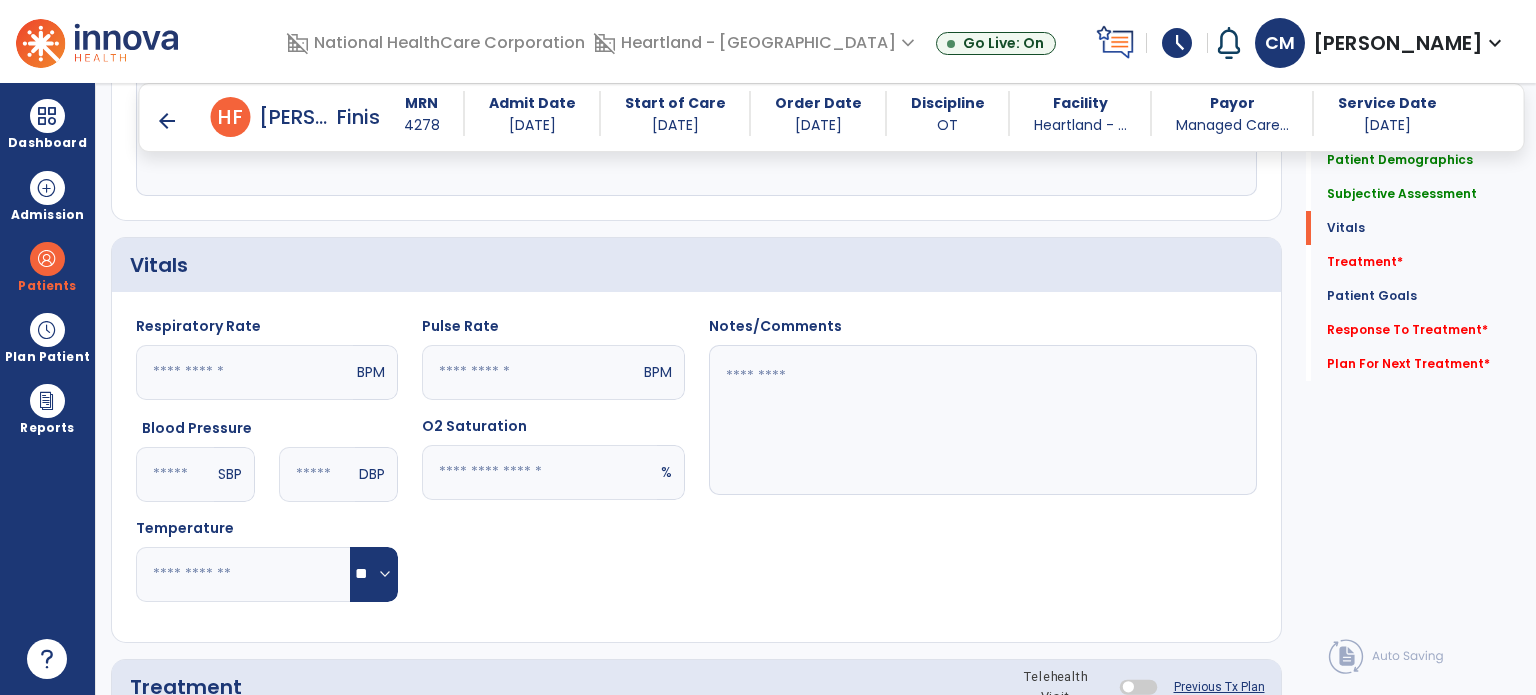 type on "**********" 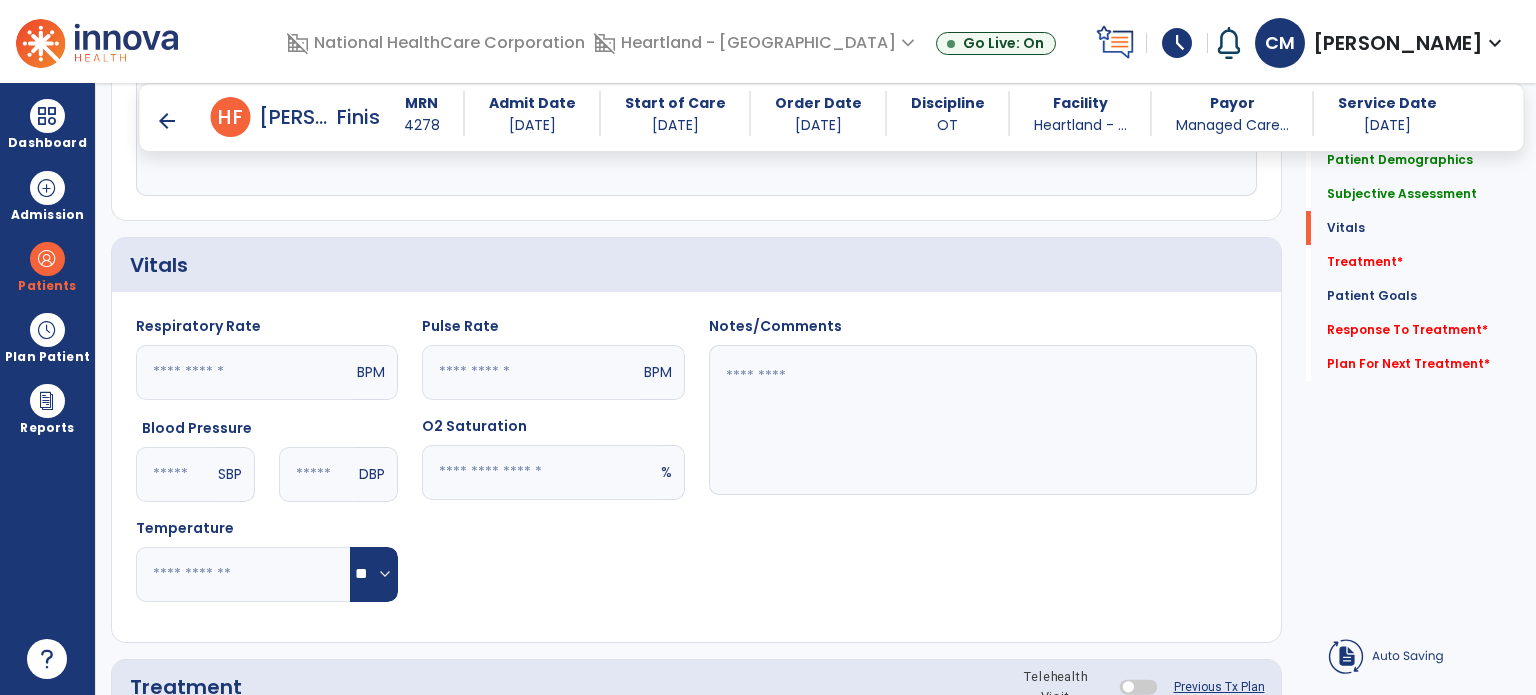 click 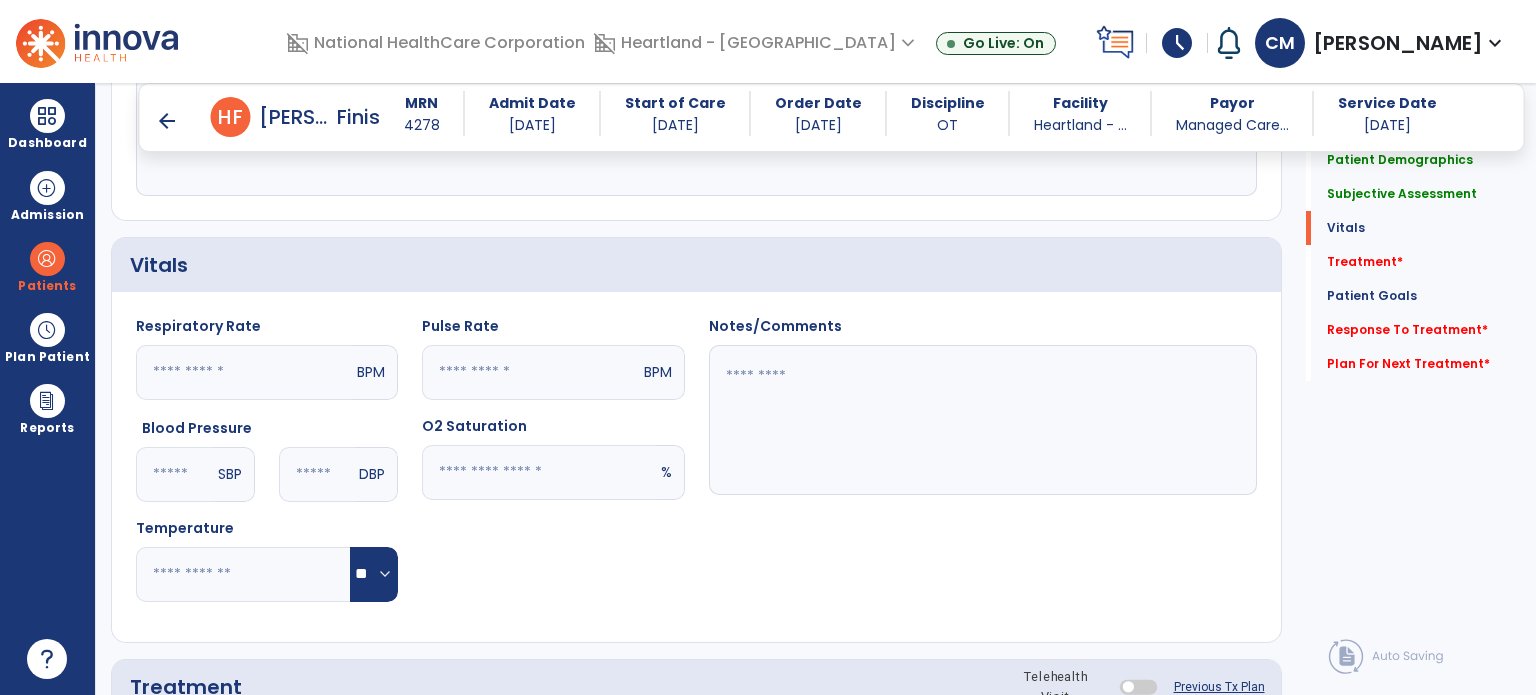 type on "**" 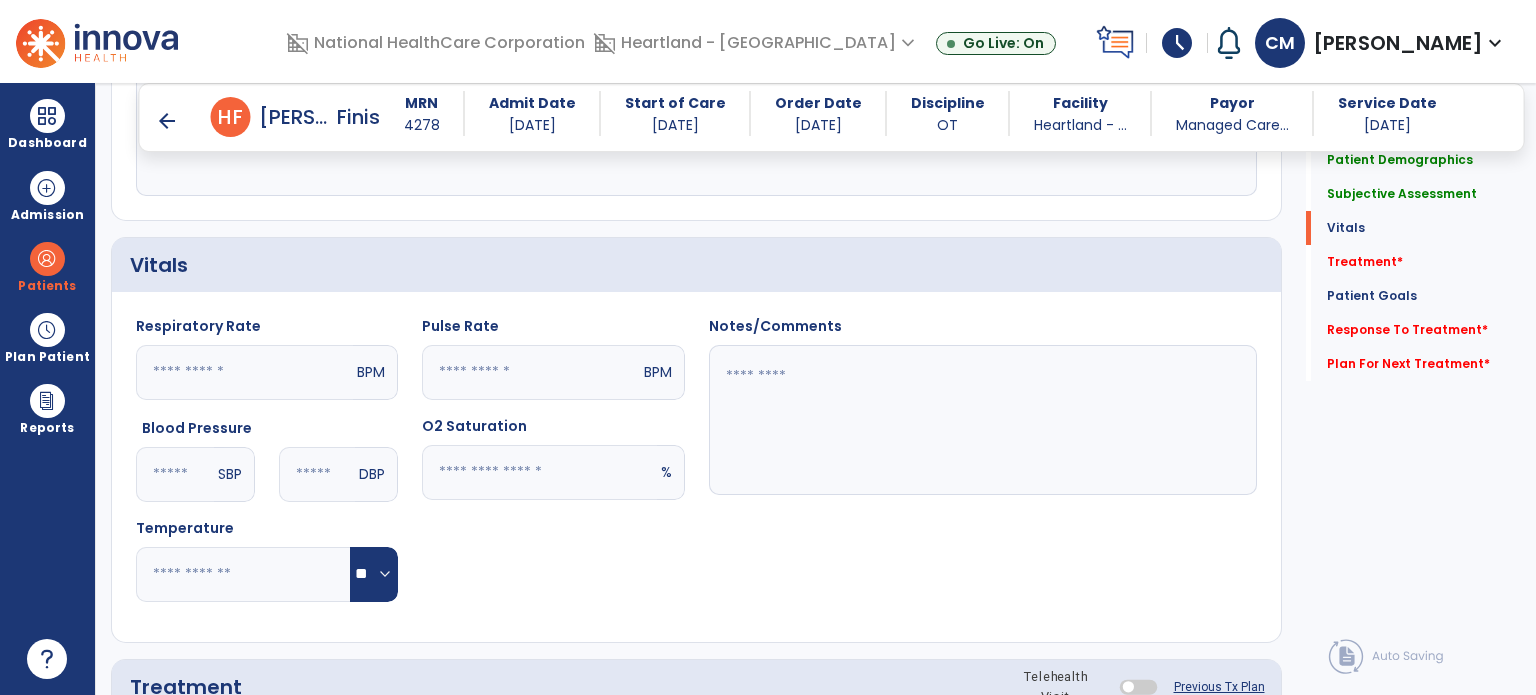 click 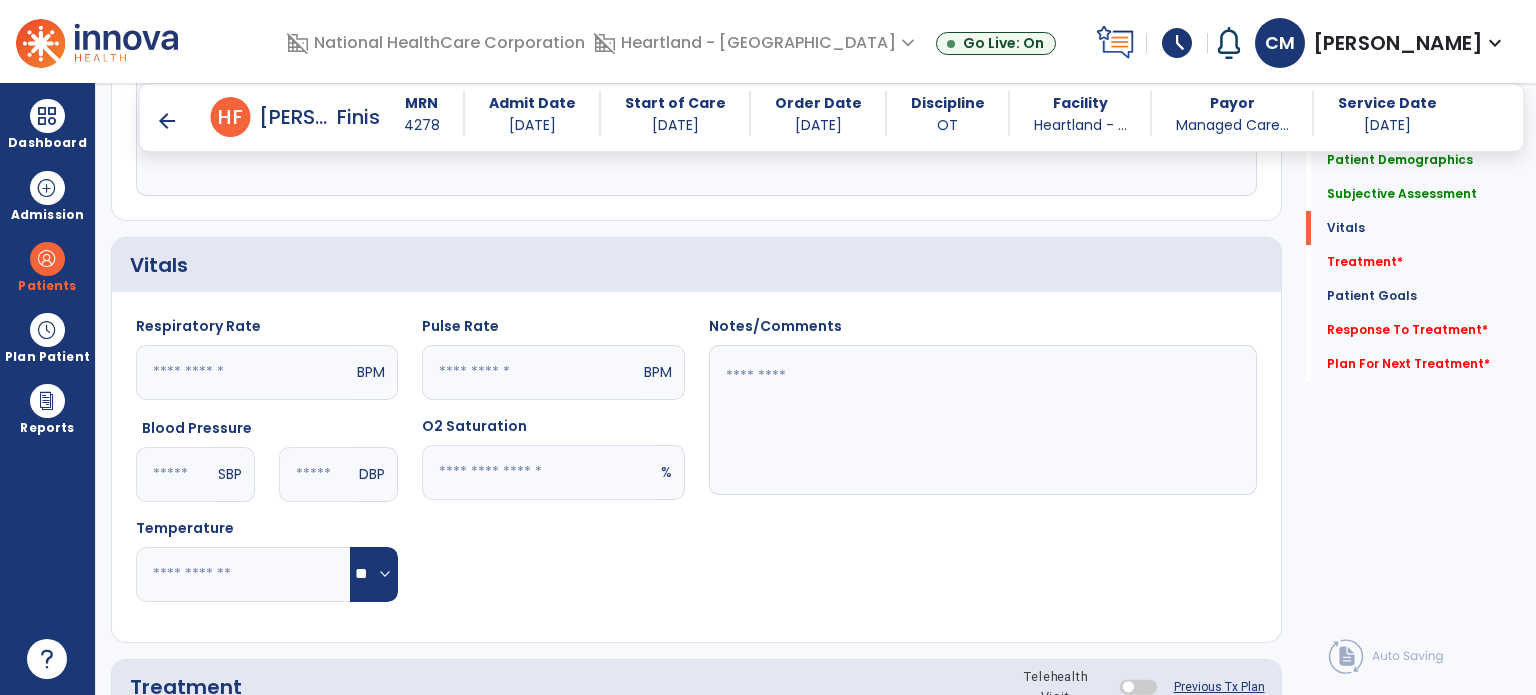 type on "**" 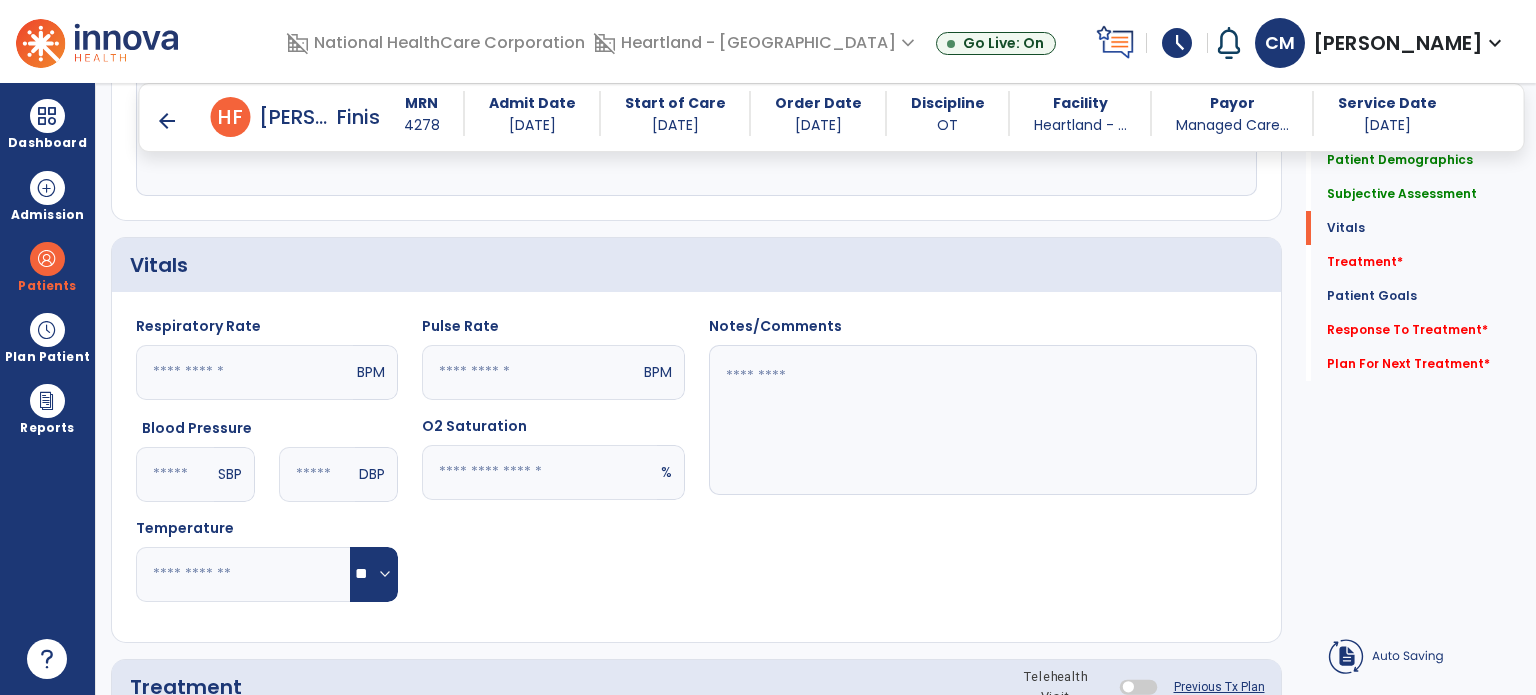 click 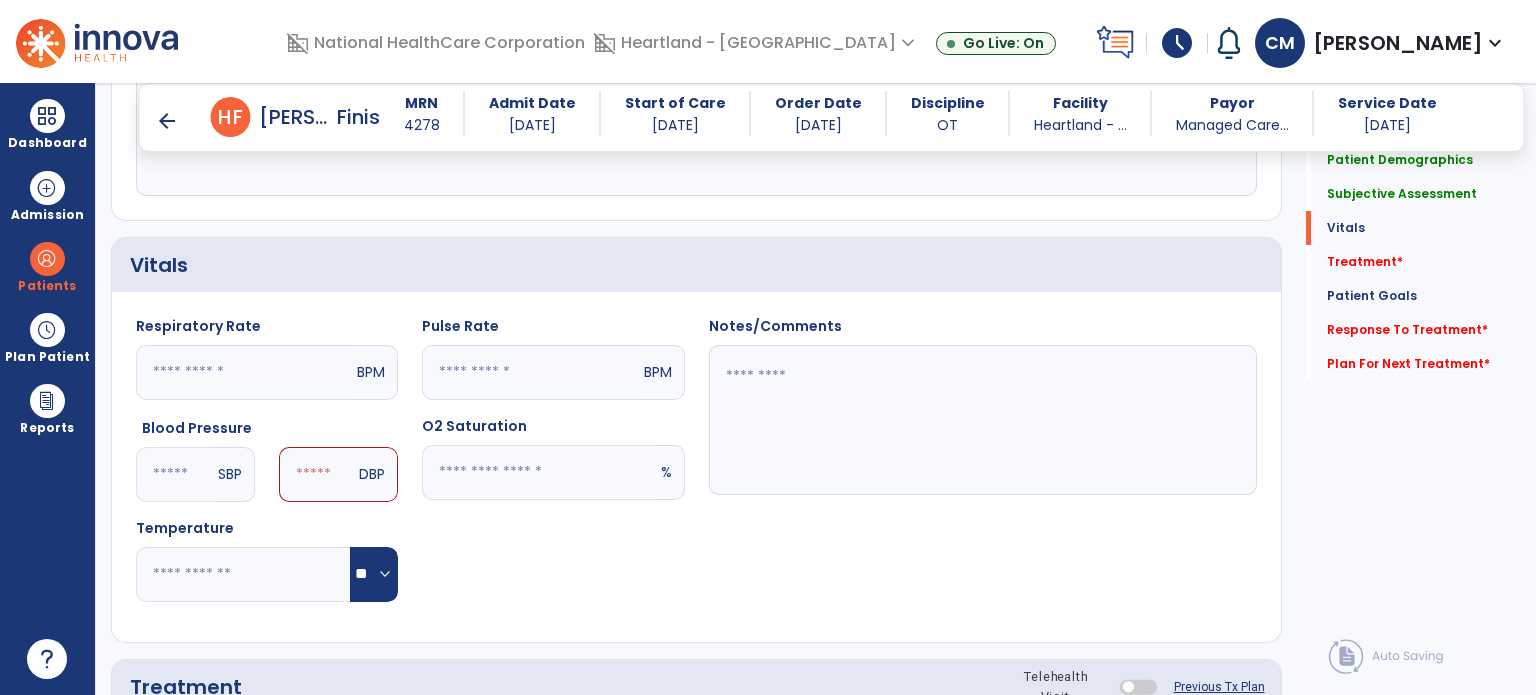 type on "***" 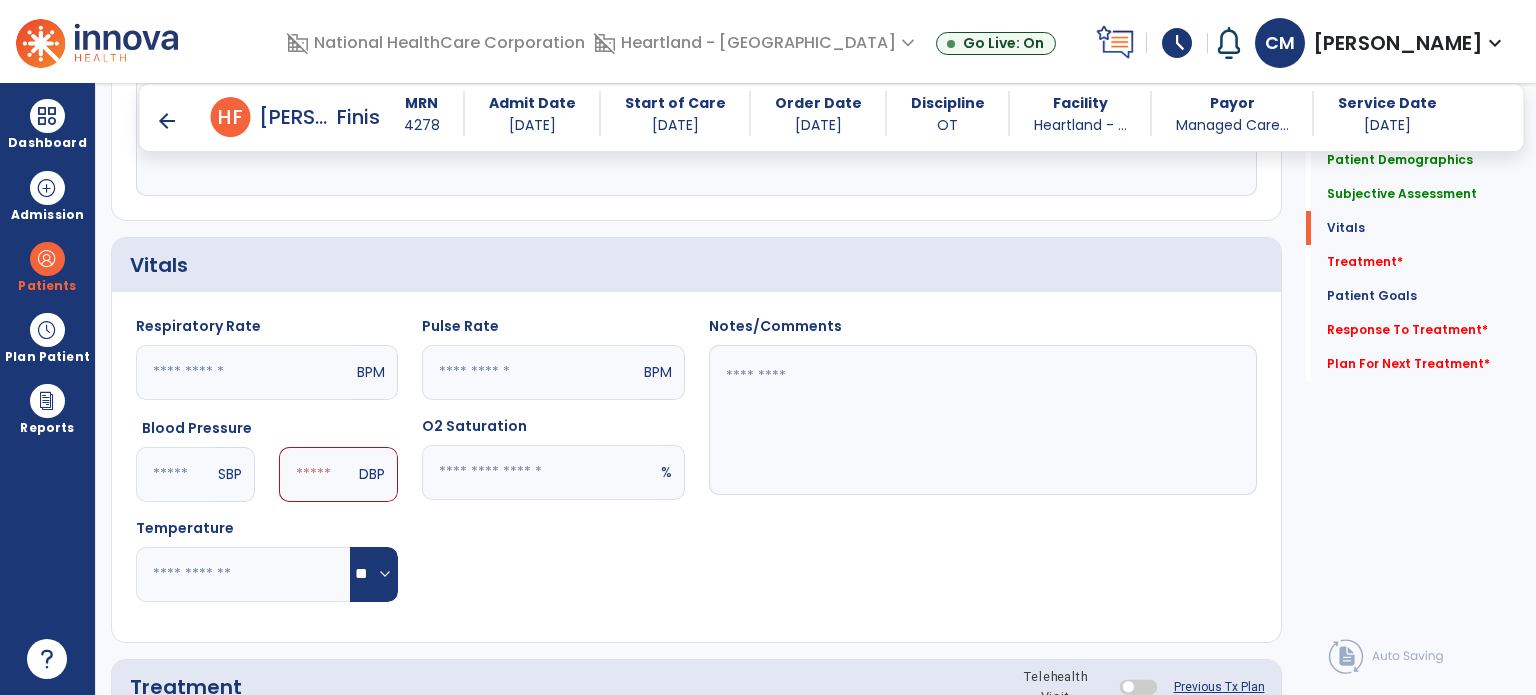 click 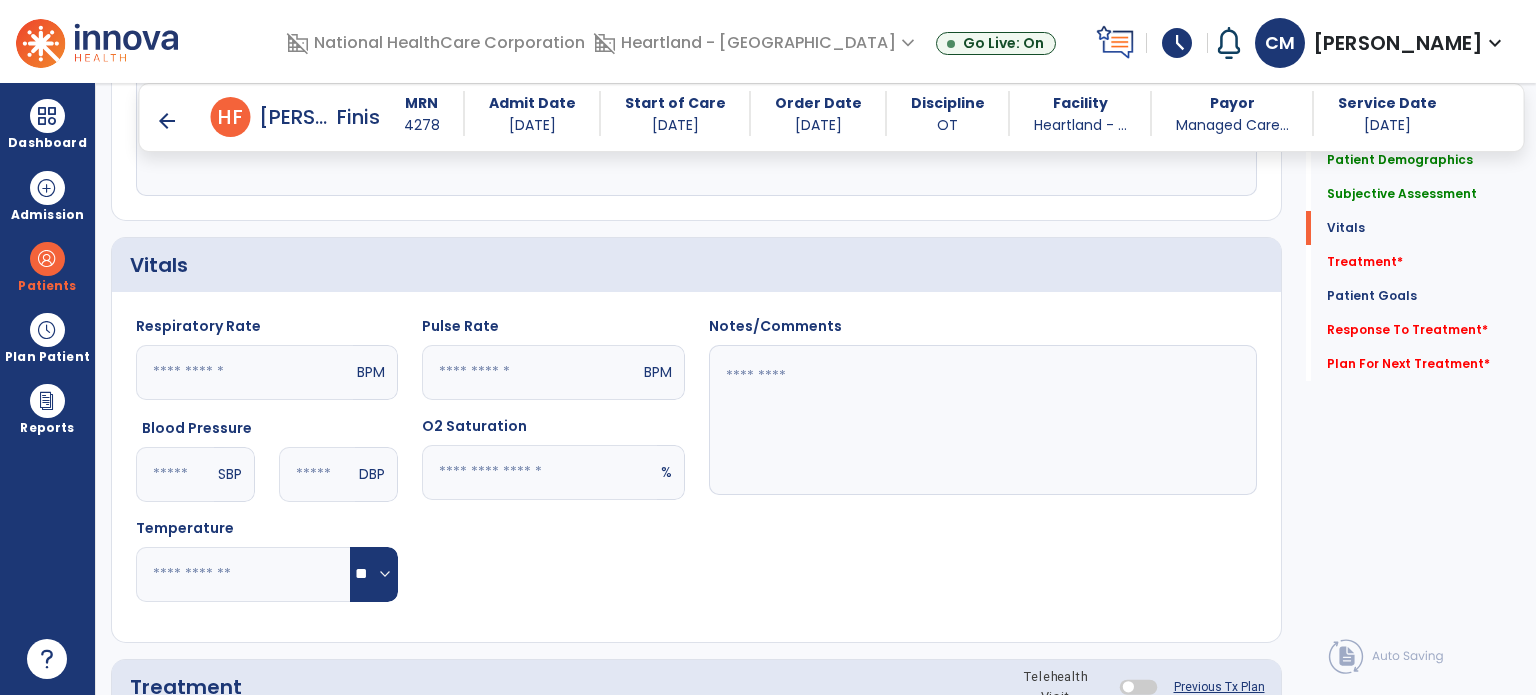 type on "**" 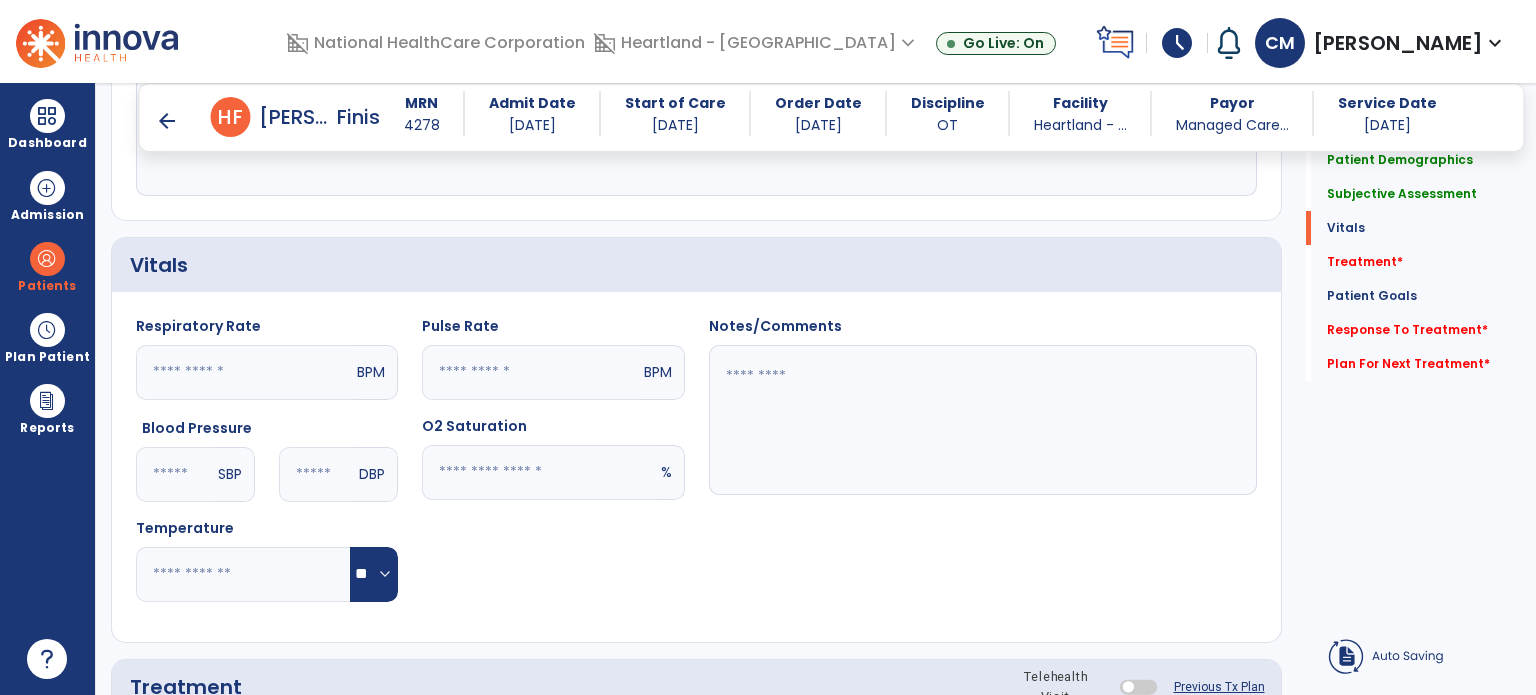 click 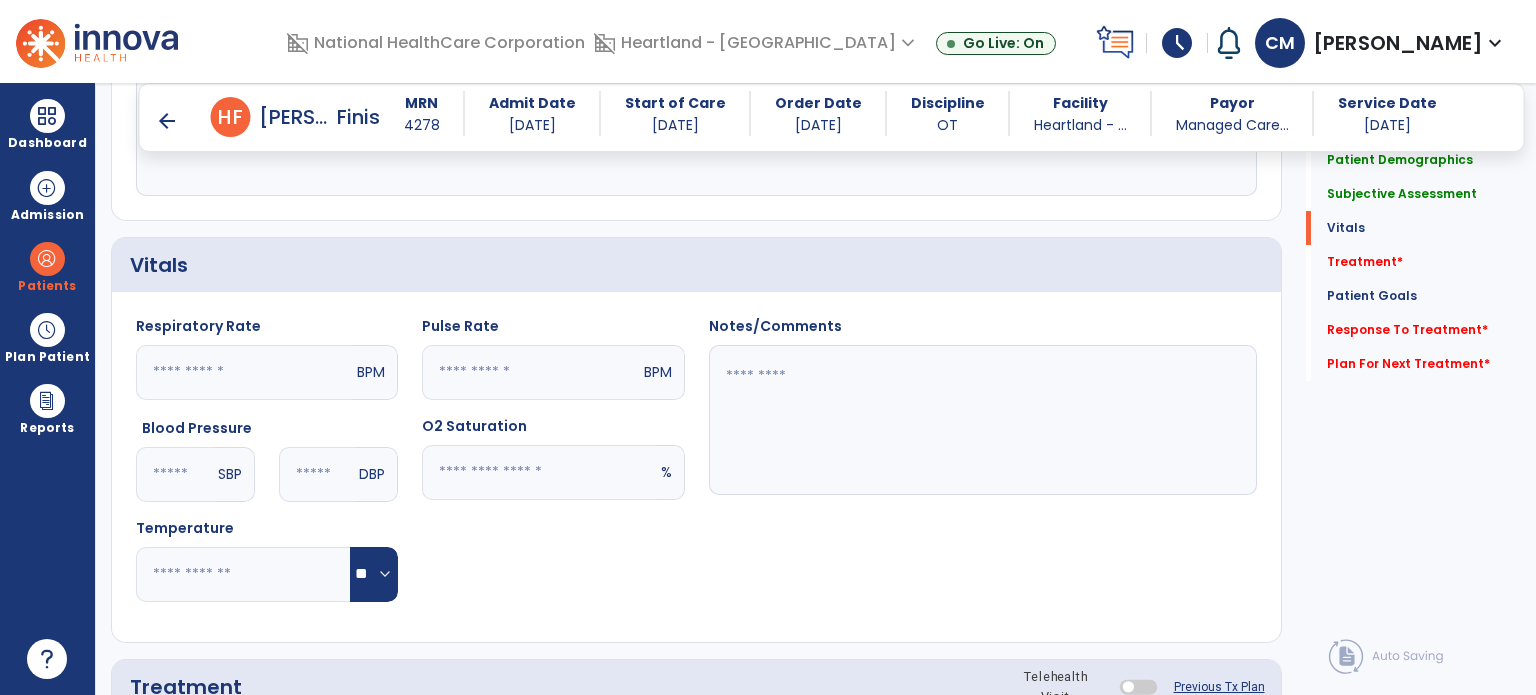 type on "**" 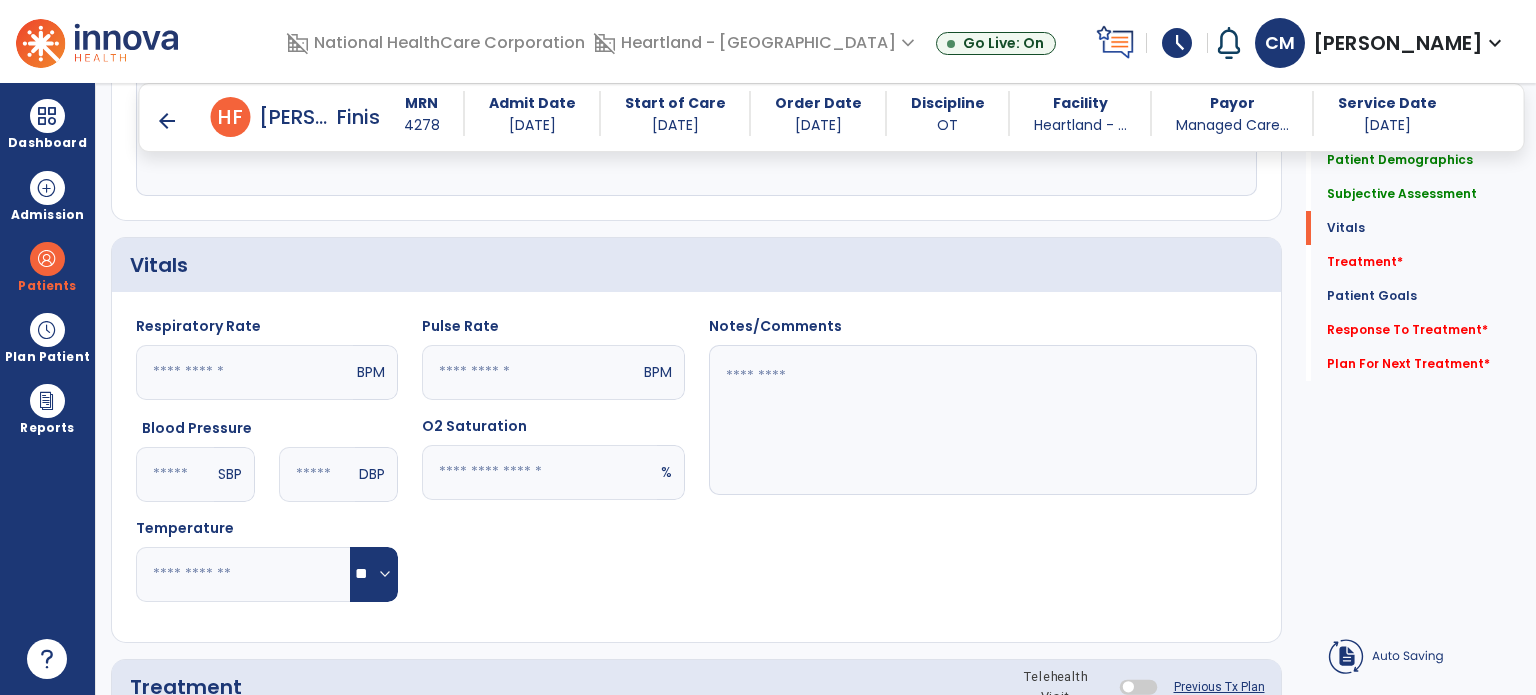 drag, startPoint x: 177, startPoint y: 590, endPoint x: 215, endPoint y: 581, distance: 39.051247 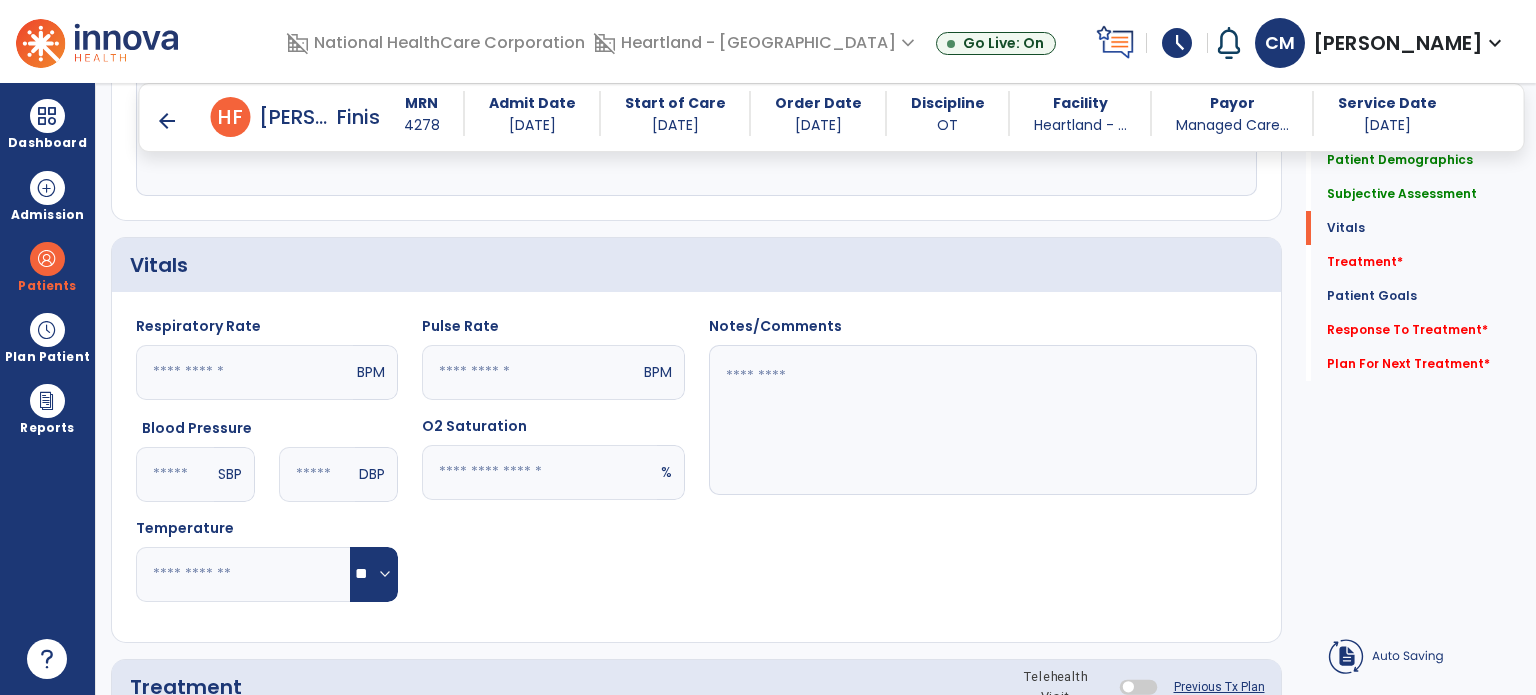 click 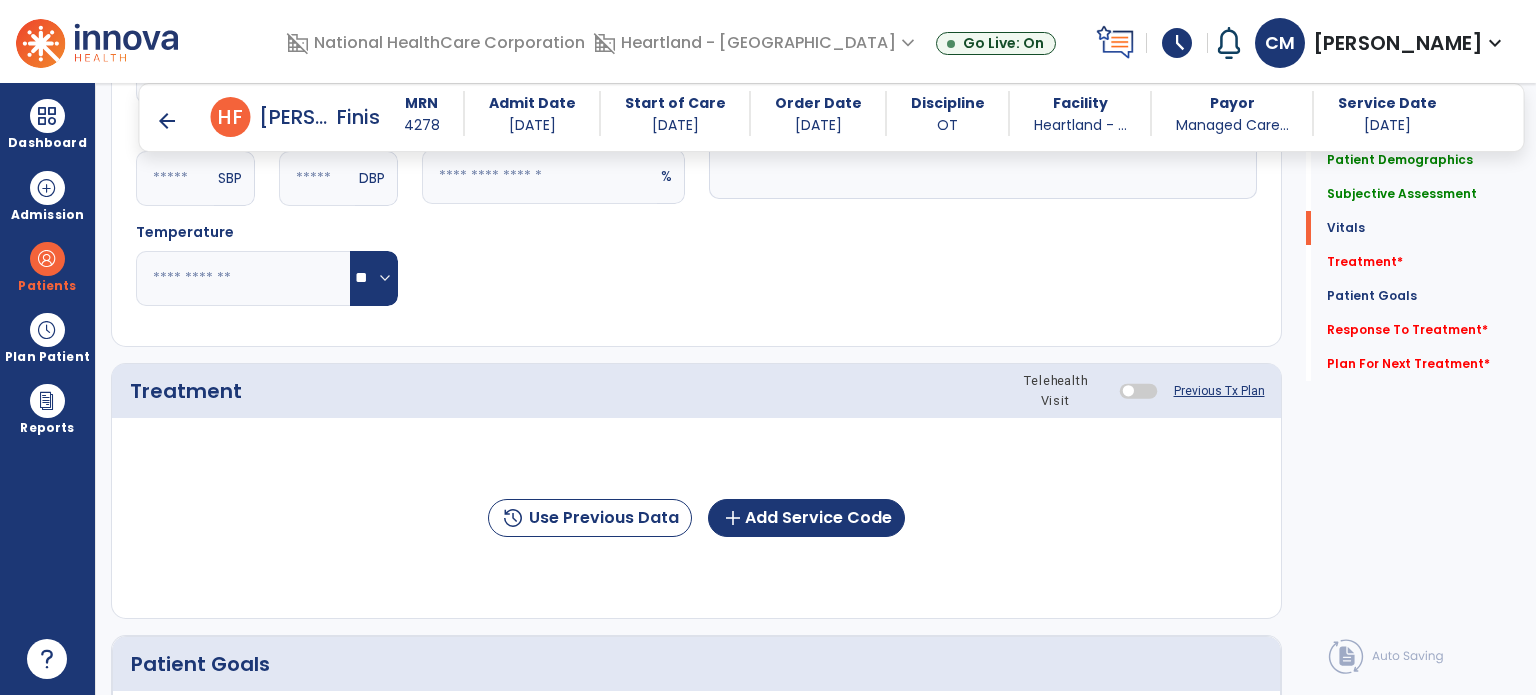 scroll, scrollTop: 1000, scrollLeft: 0, axis: vertical 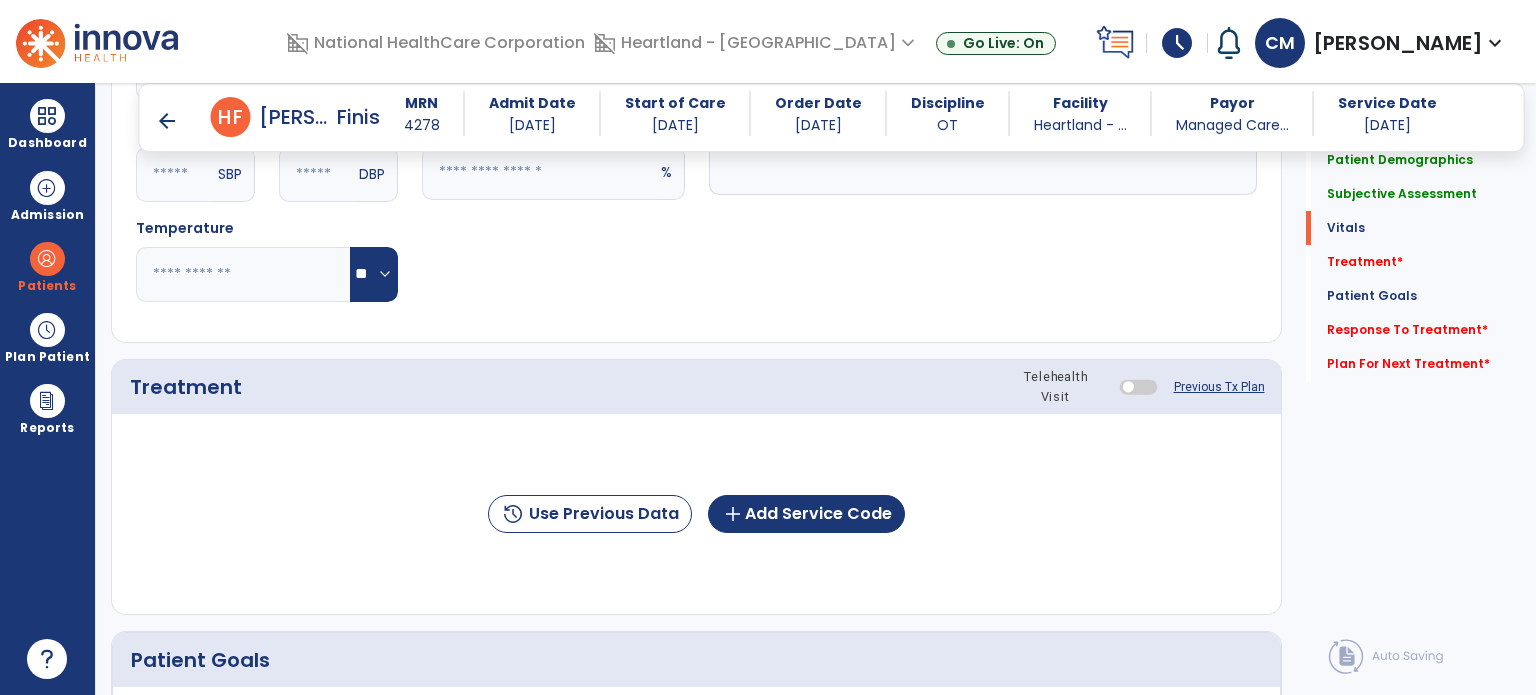 type on "****" 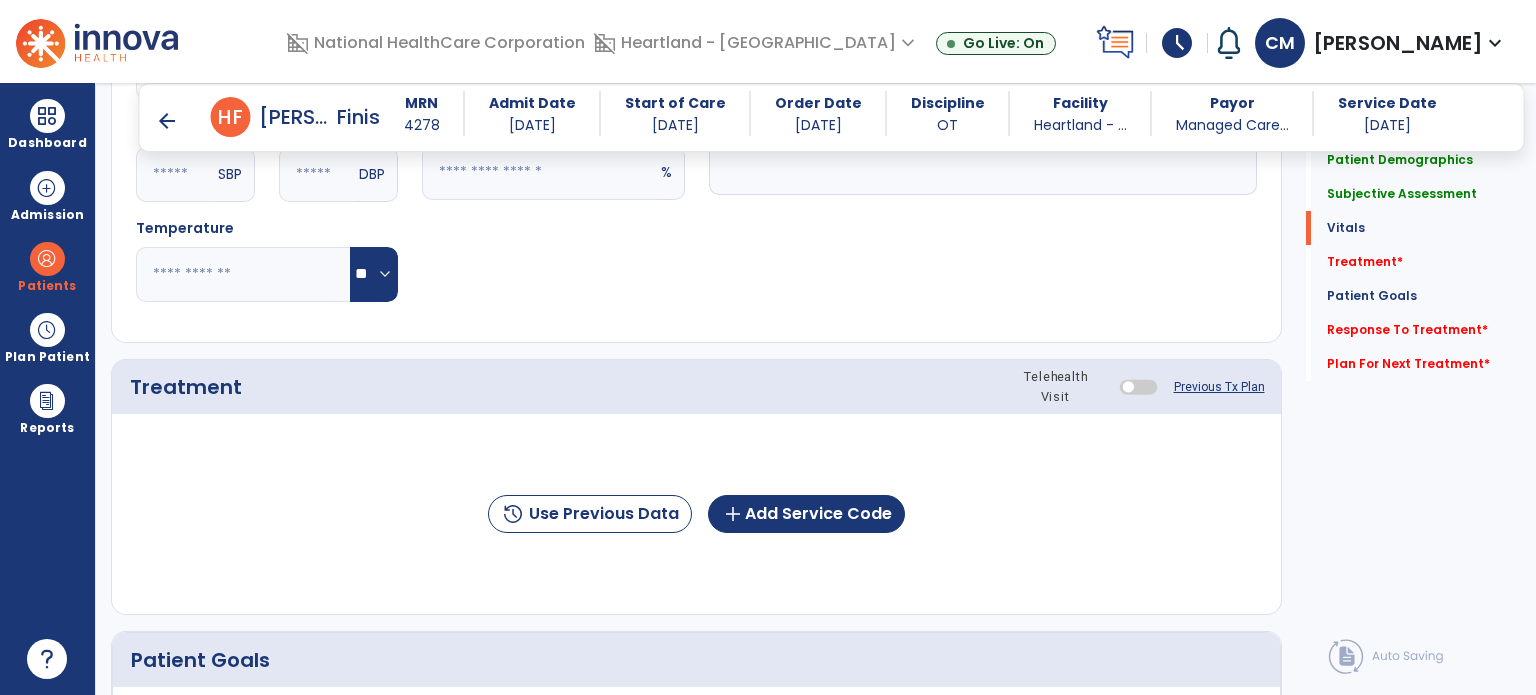 click on "history  Use Previous Data  add  Add Service Code" 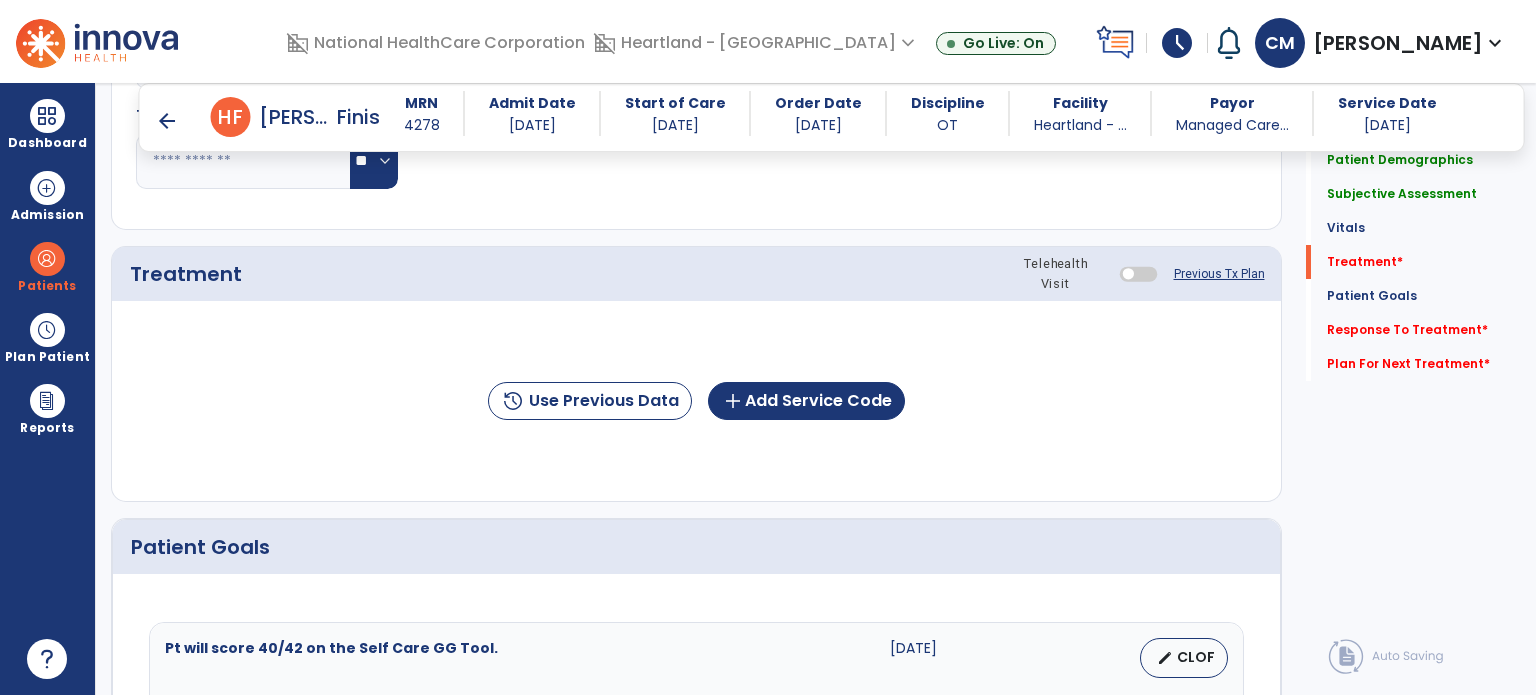 scroll, scrollTop: 1100, scrollLeft: 0, axis: vertical 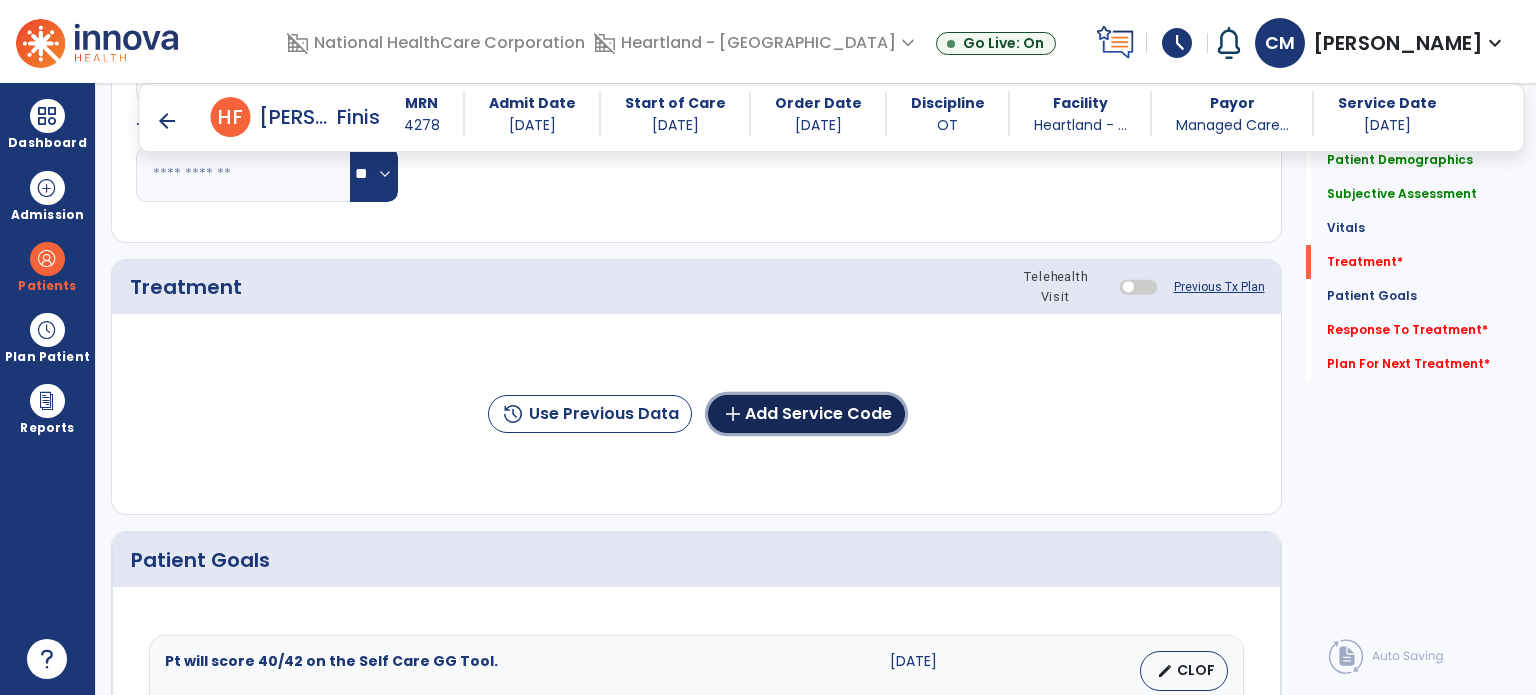click on "add  Add Service Code" 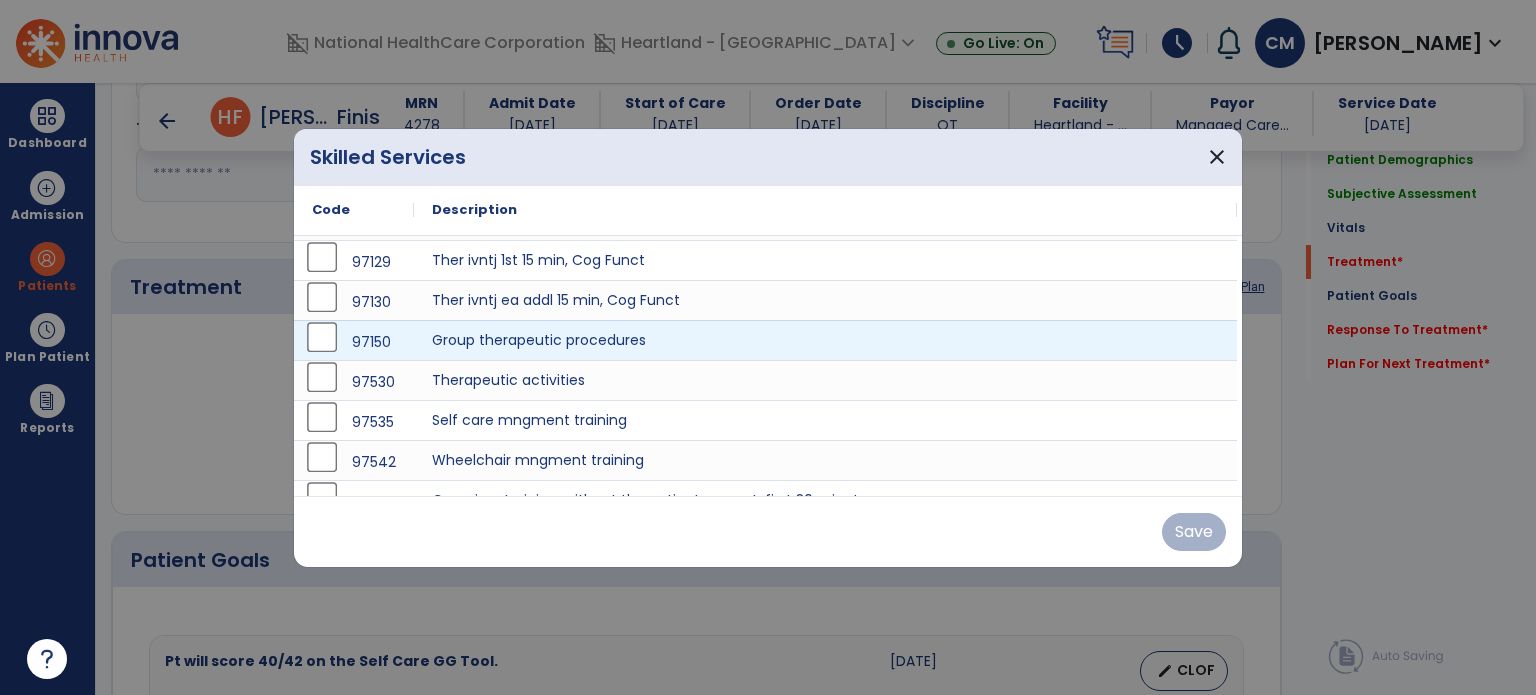 scroll, scrollTop: 100, scrollLeft: 0, axis: vertical 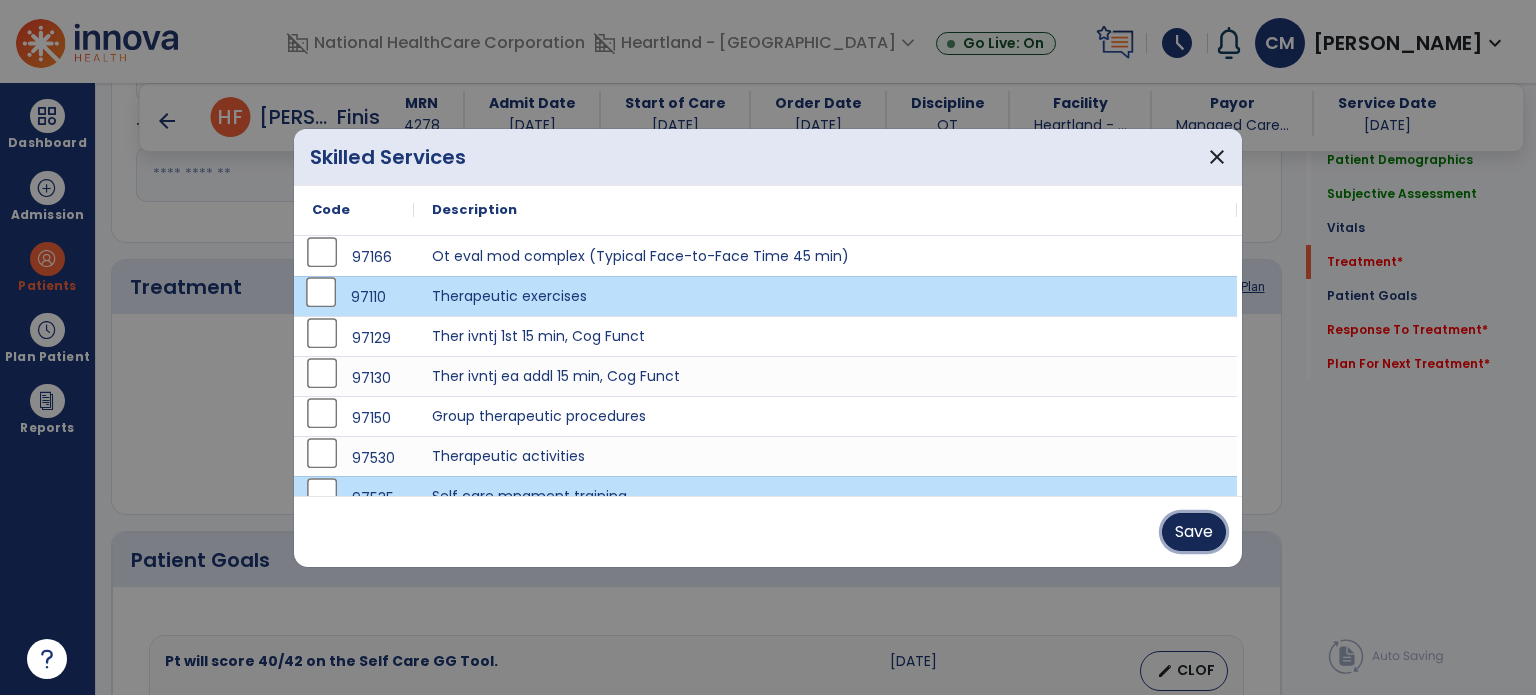 click on "Save" at bounding box center [1194, 532] 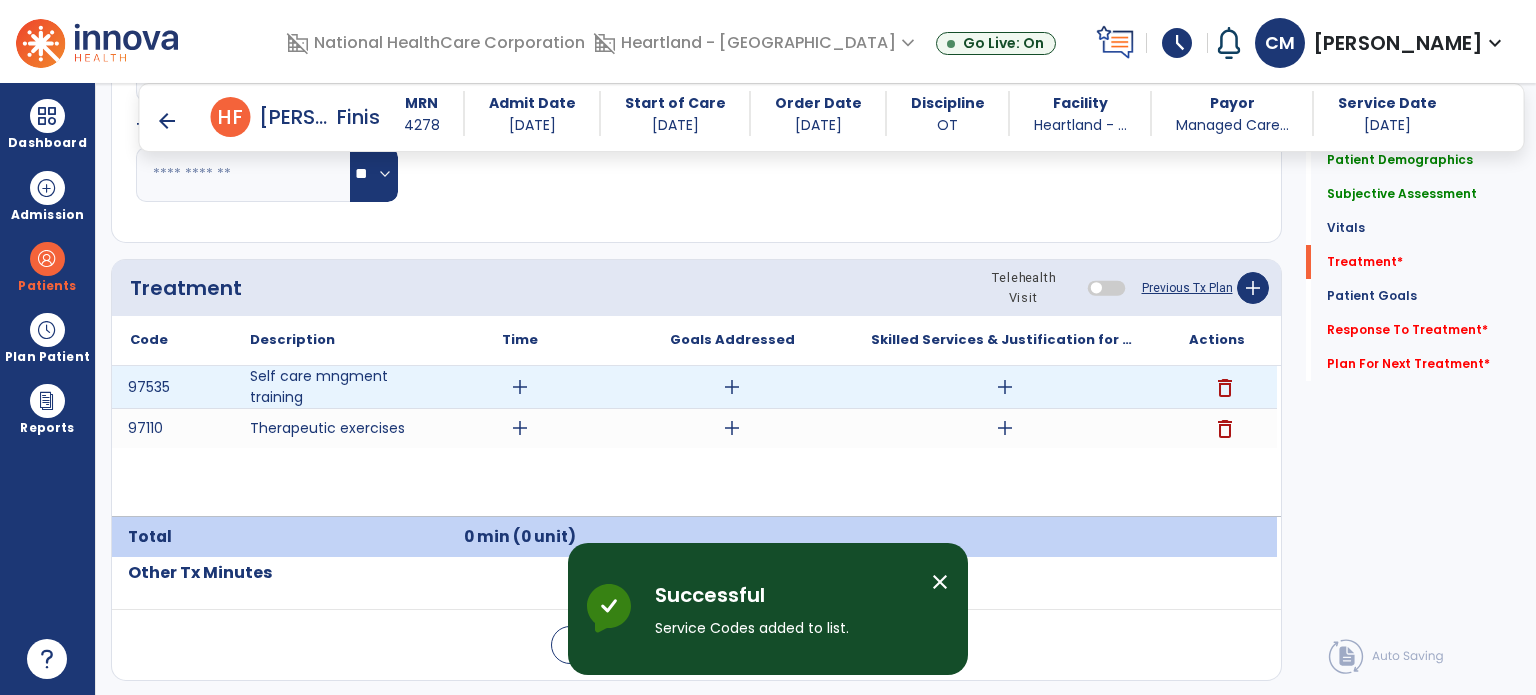 click on "add" at bounding box center (520, 387) 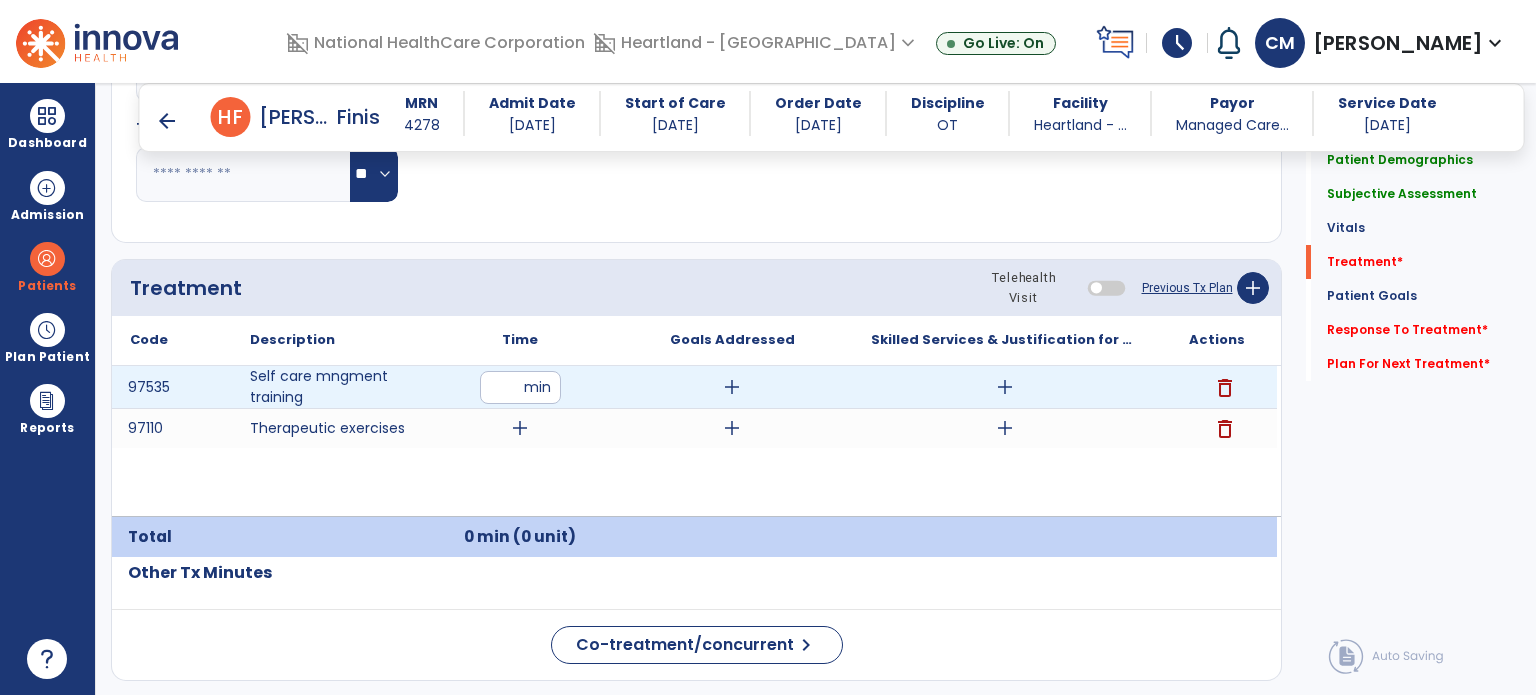 type on "**" 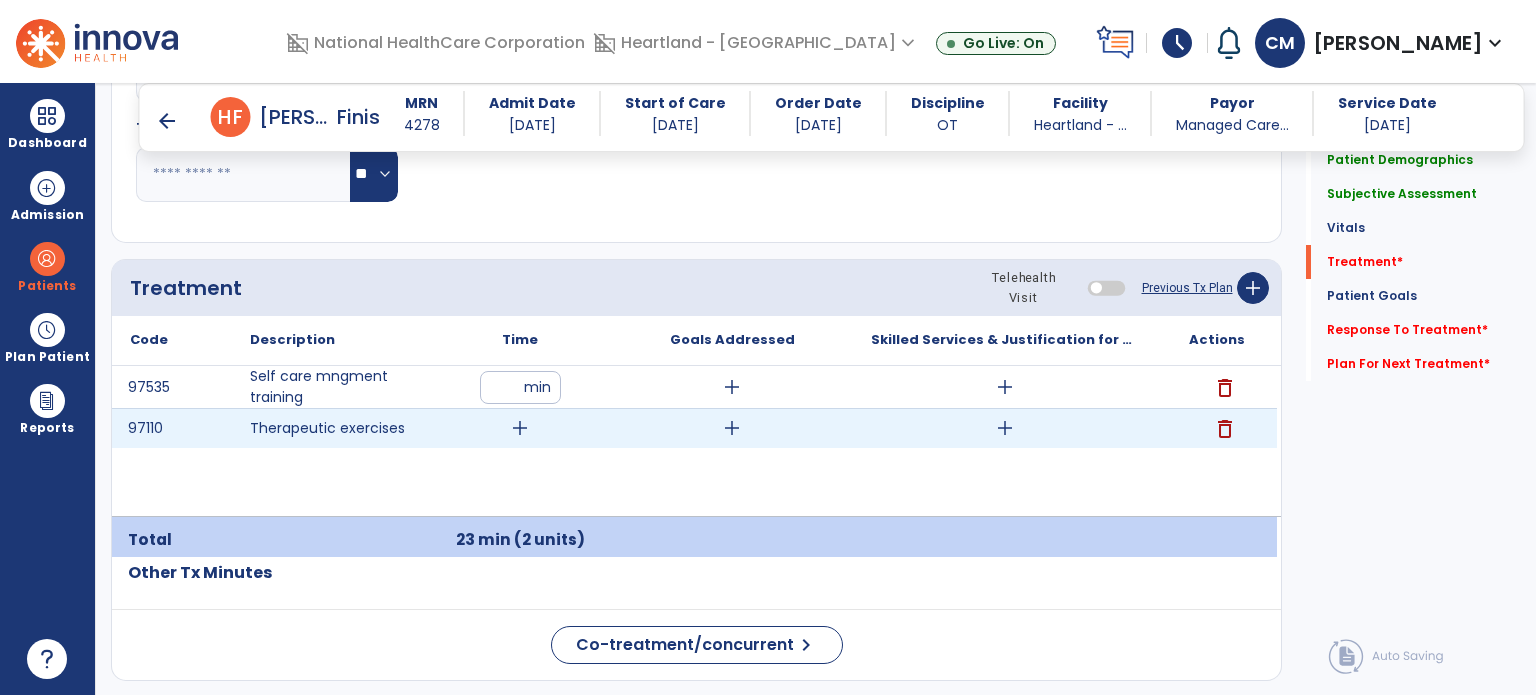 click on "add" at bounding box center (520, 428) 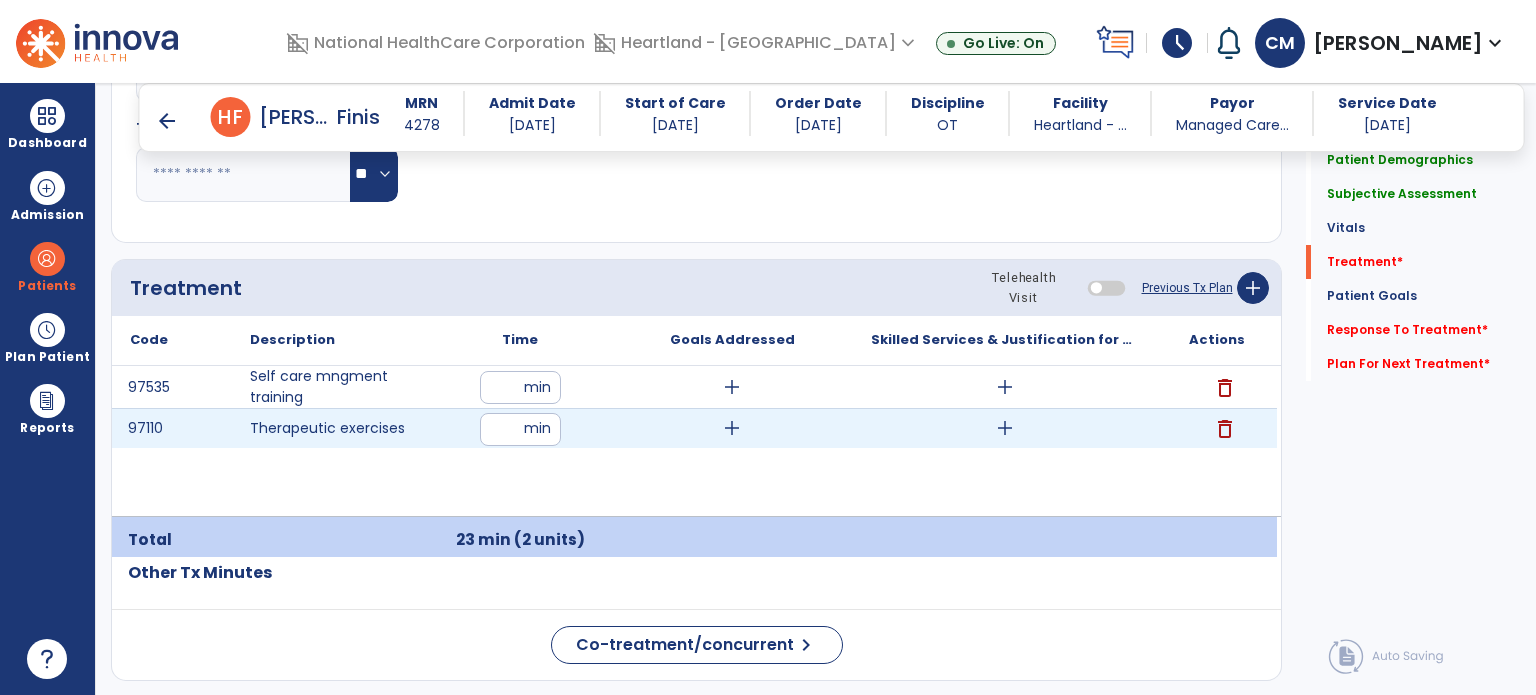 type on "**" 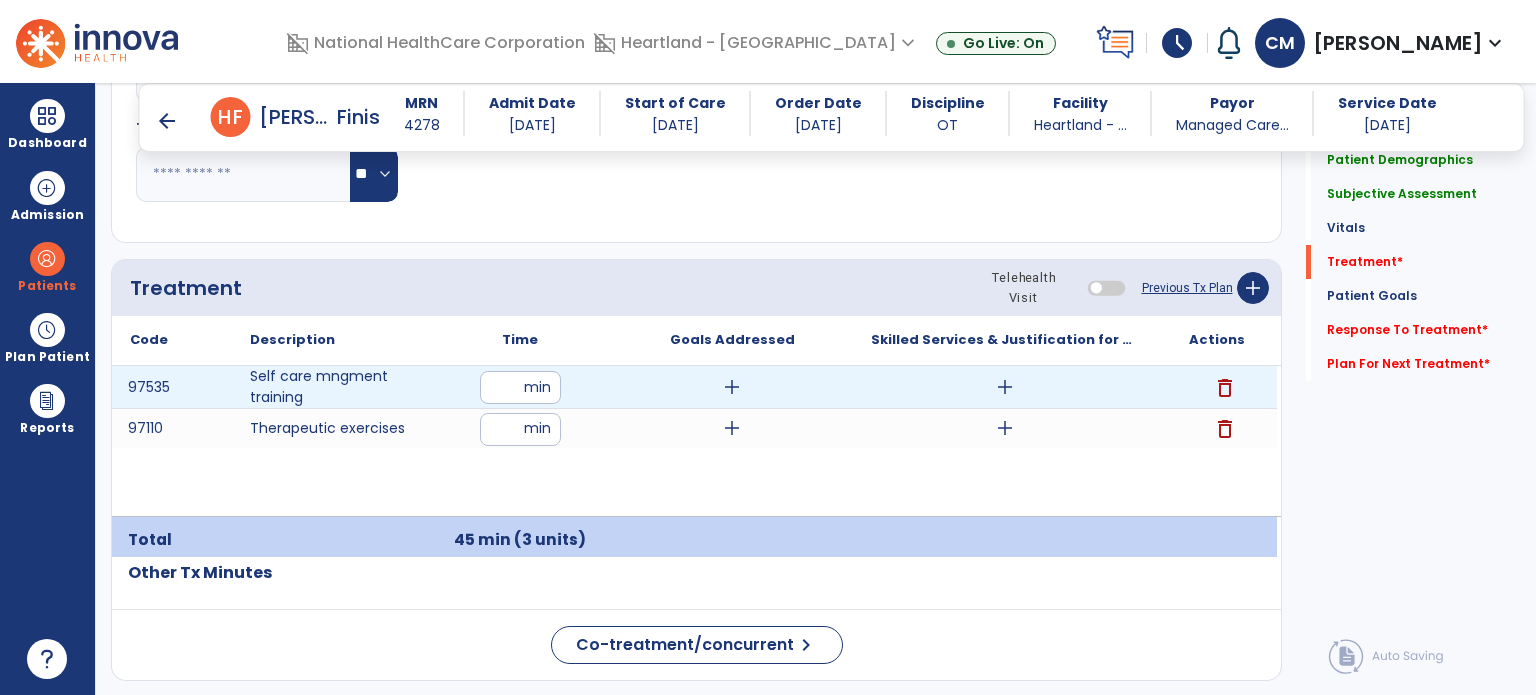click on "add" at bounding box center (1005, 387) 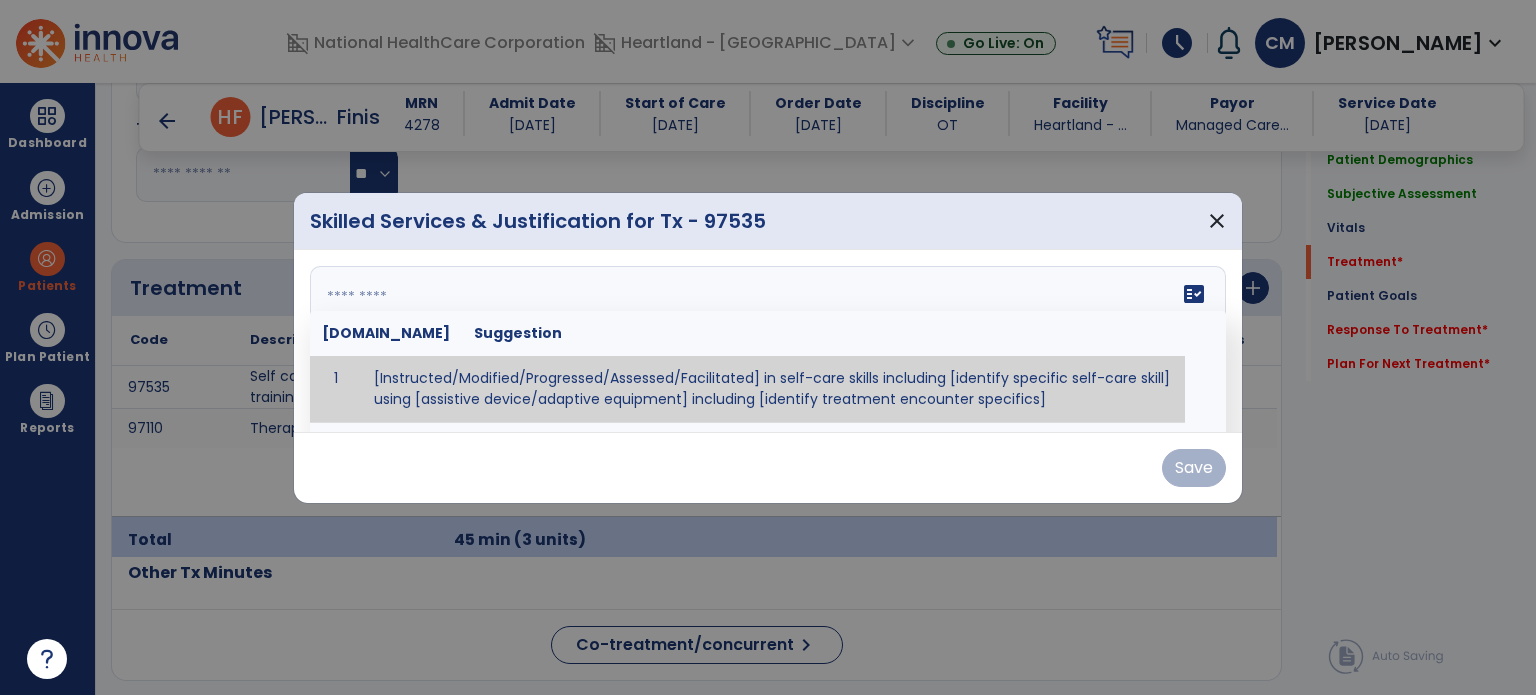 click on "fact_check  [DOMAIN_NAME] Suggestion 1 [Instructed/Modified/Progressed/Assessed/Facilitated] in self-care skills including [identify specific self-care skill] using [assistive device/adaptive equipment] including [identify treatment encounter specifics]" at bounding box center (768, 341) 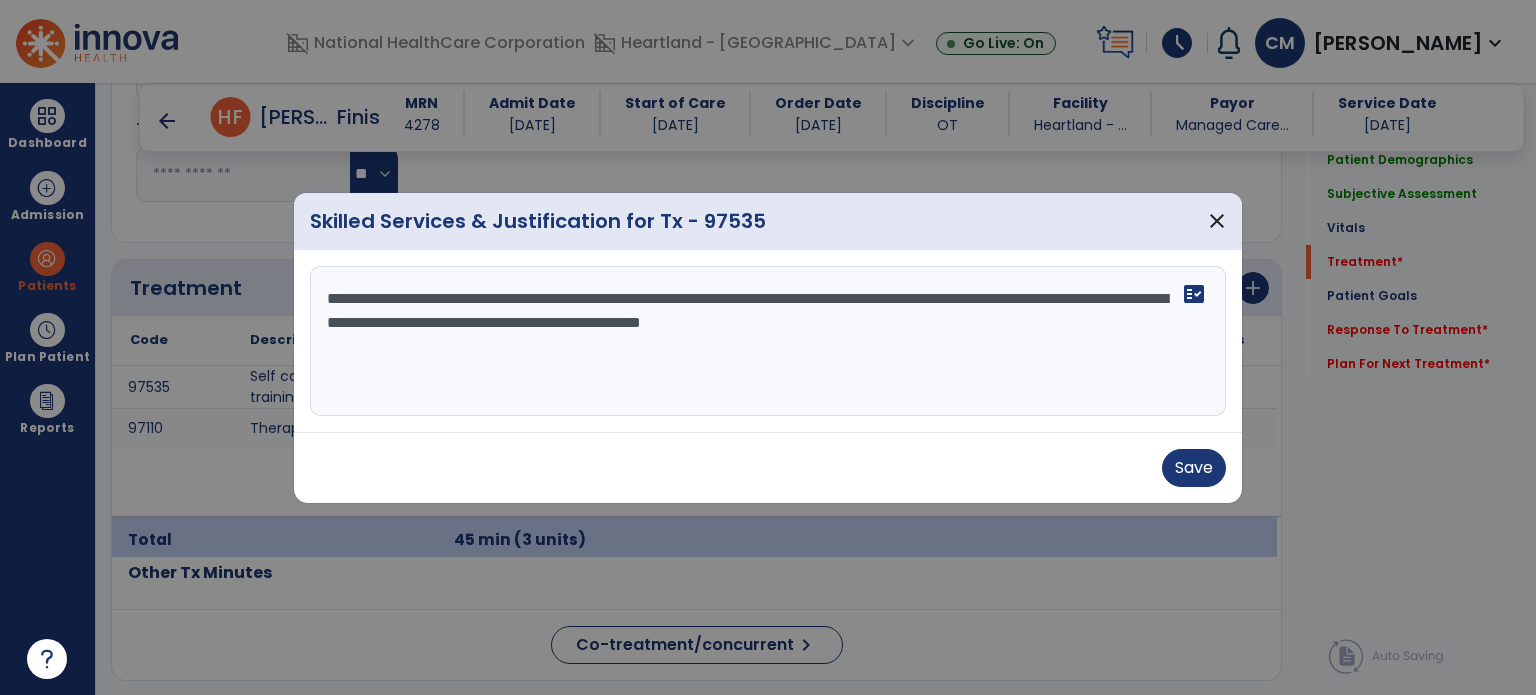 click on "**********" at bounding box center [768, 341] 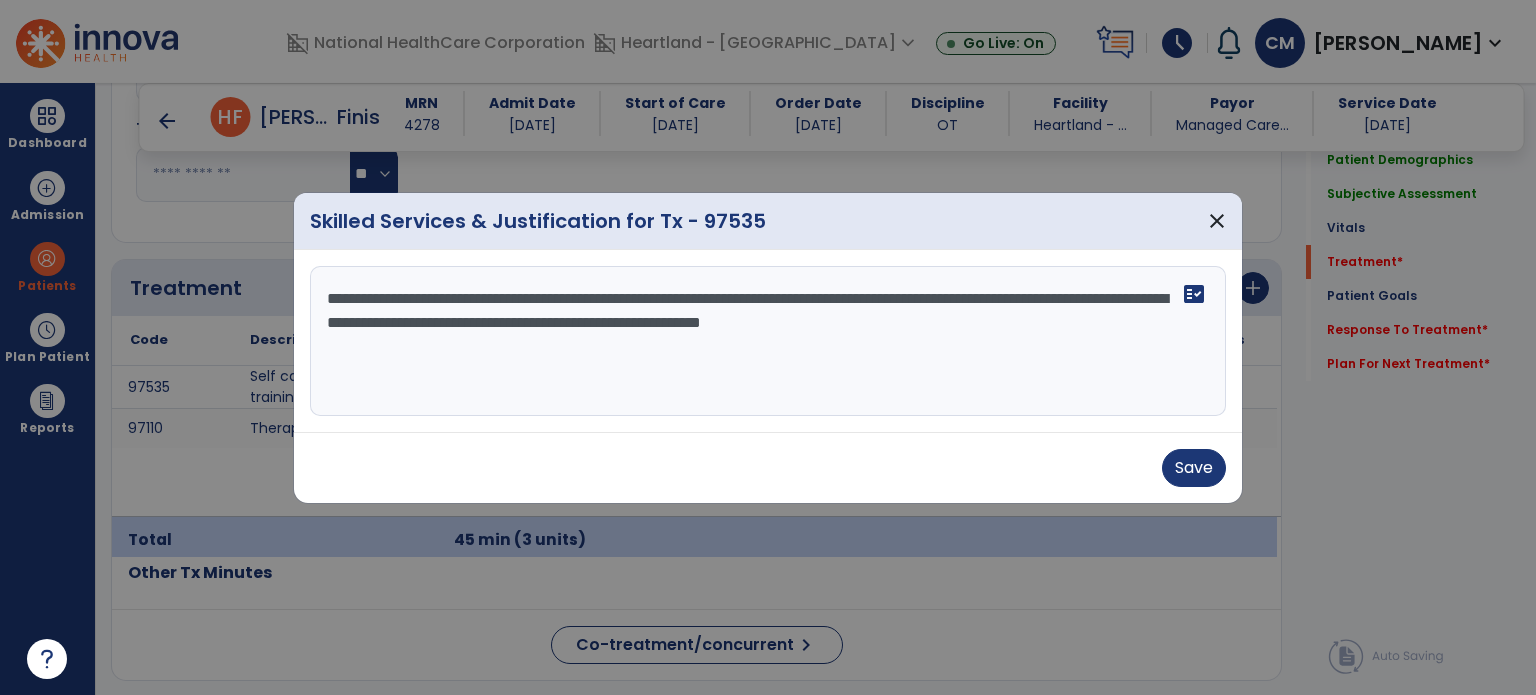 click on "**********" at bounding box center (768, 341) 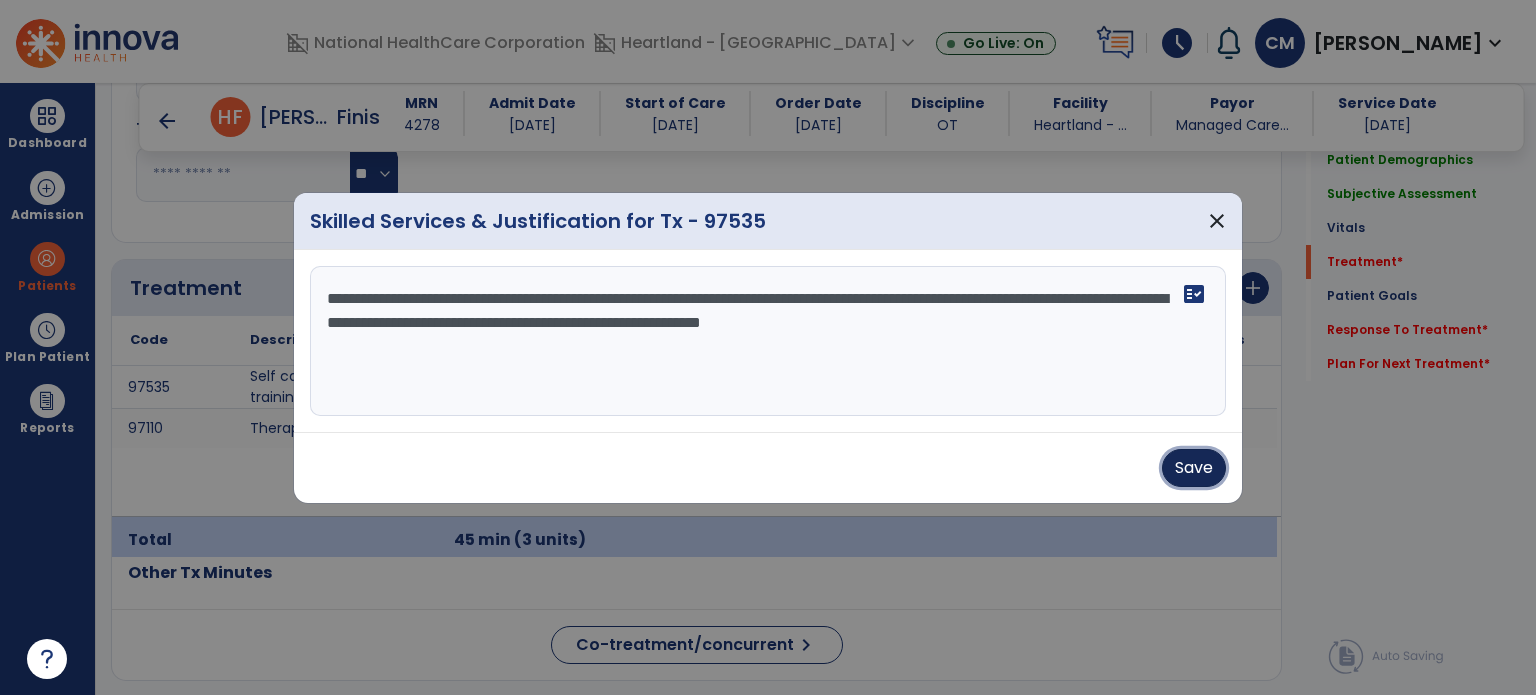 drag, startPoint x: 1199, startPoint y: 468, endPoint x: 570, endPoint y: 430, distance: 630.1468 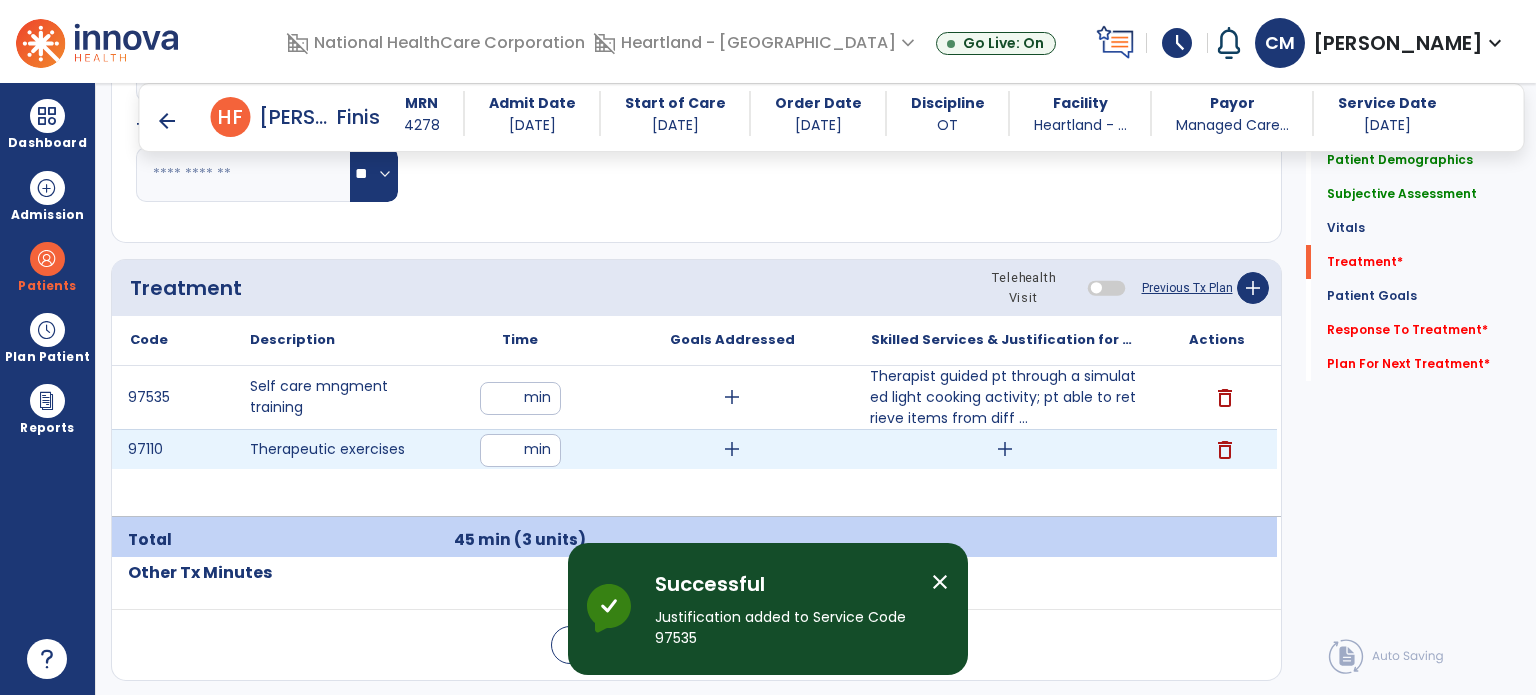 click on "add" at bounding box center [1005, 449] 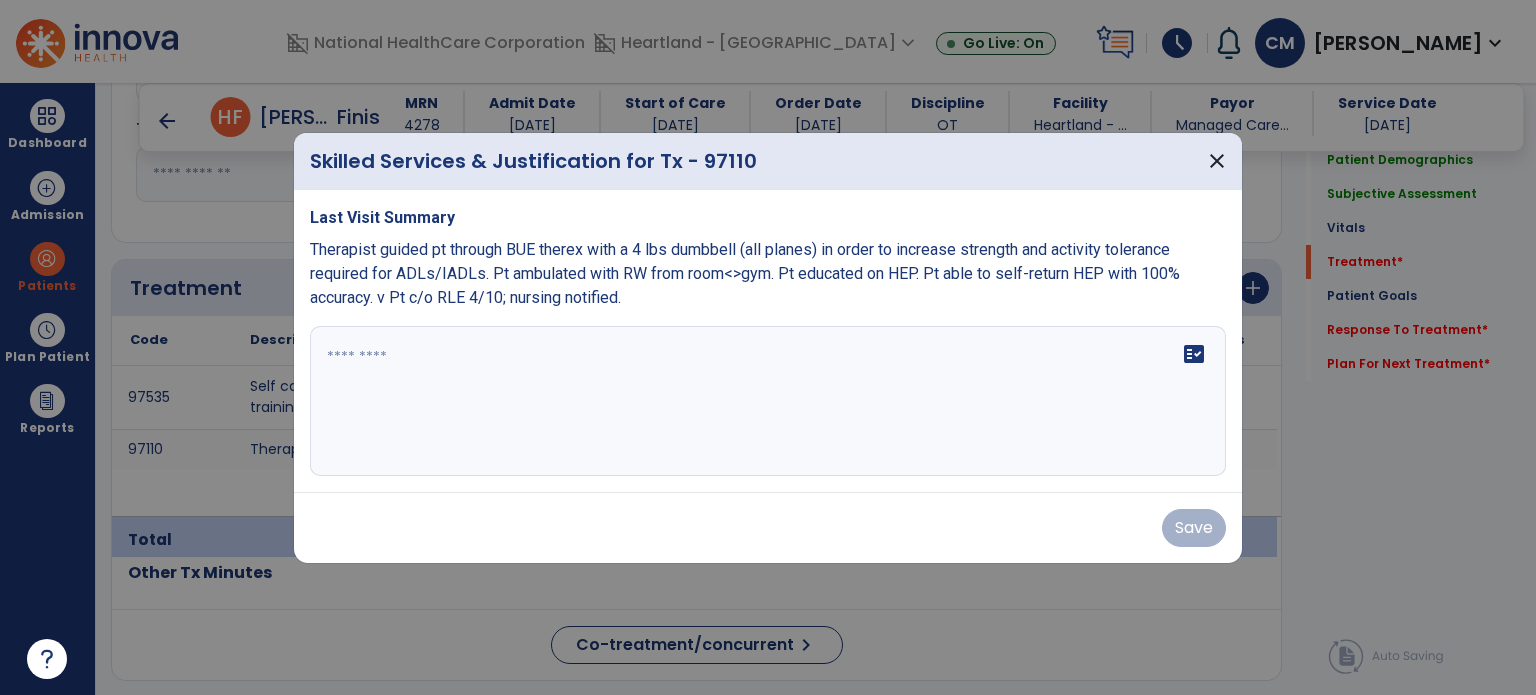 click on "fact_check" at bounding box center (768, 401) 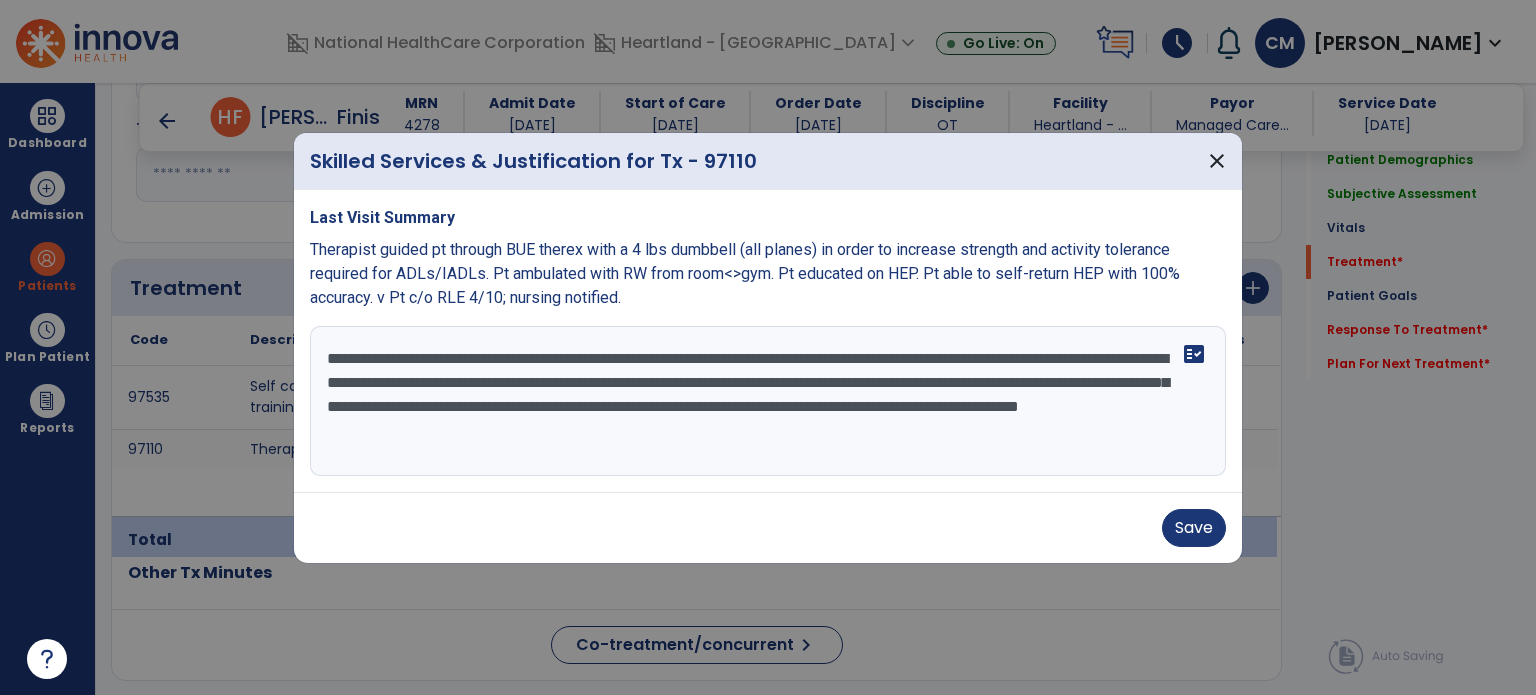 drag, startPoint x: 1048, startPoint y: 429, endPoint x: 1009, endPoint y: 434, distance: 39.319206 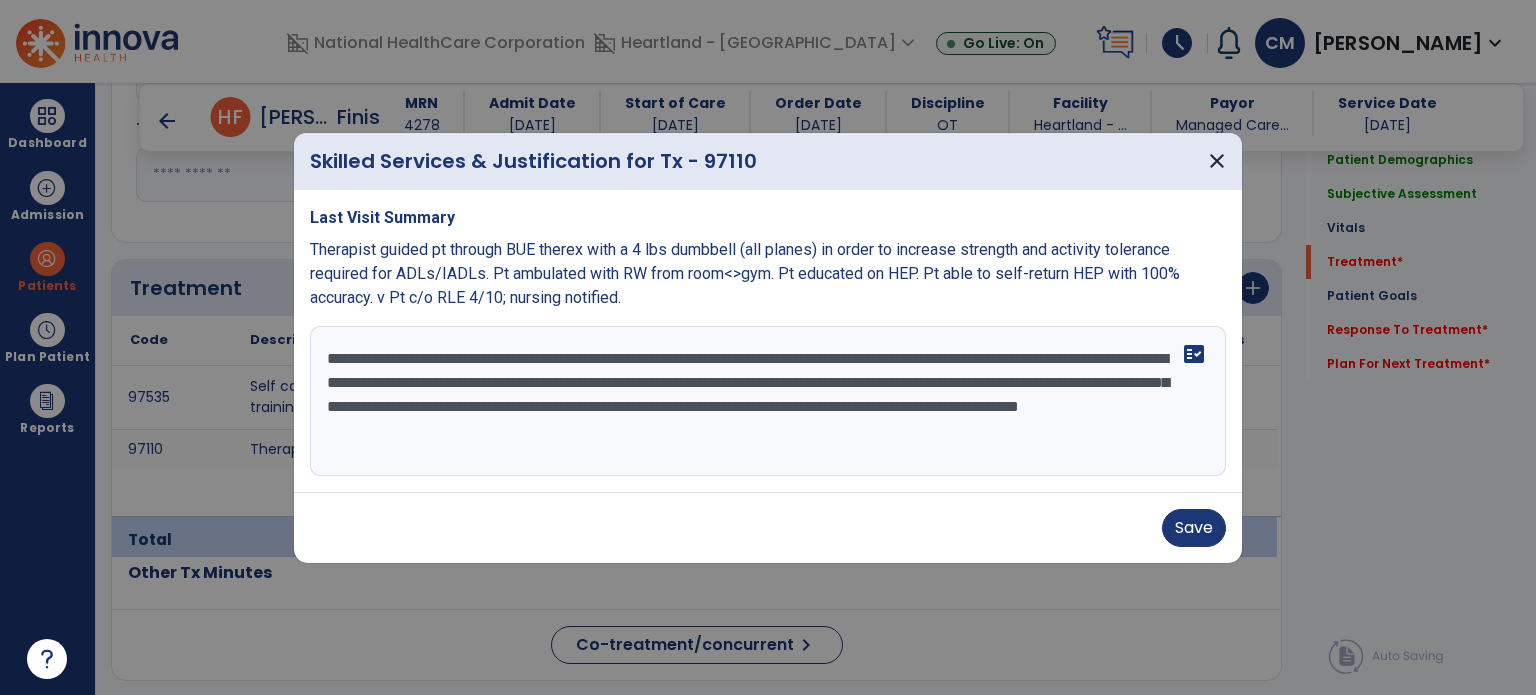 click on "**********" at bounding box center [768, 401] 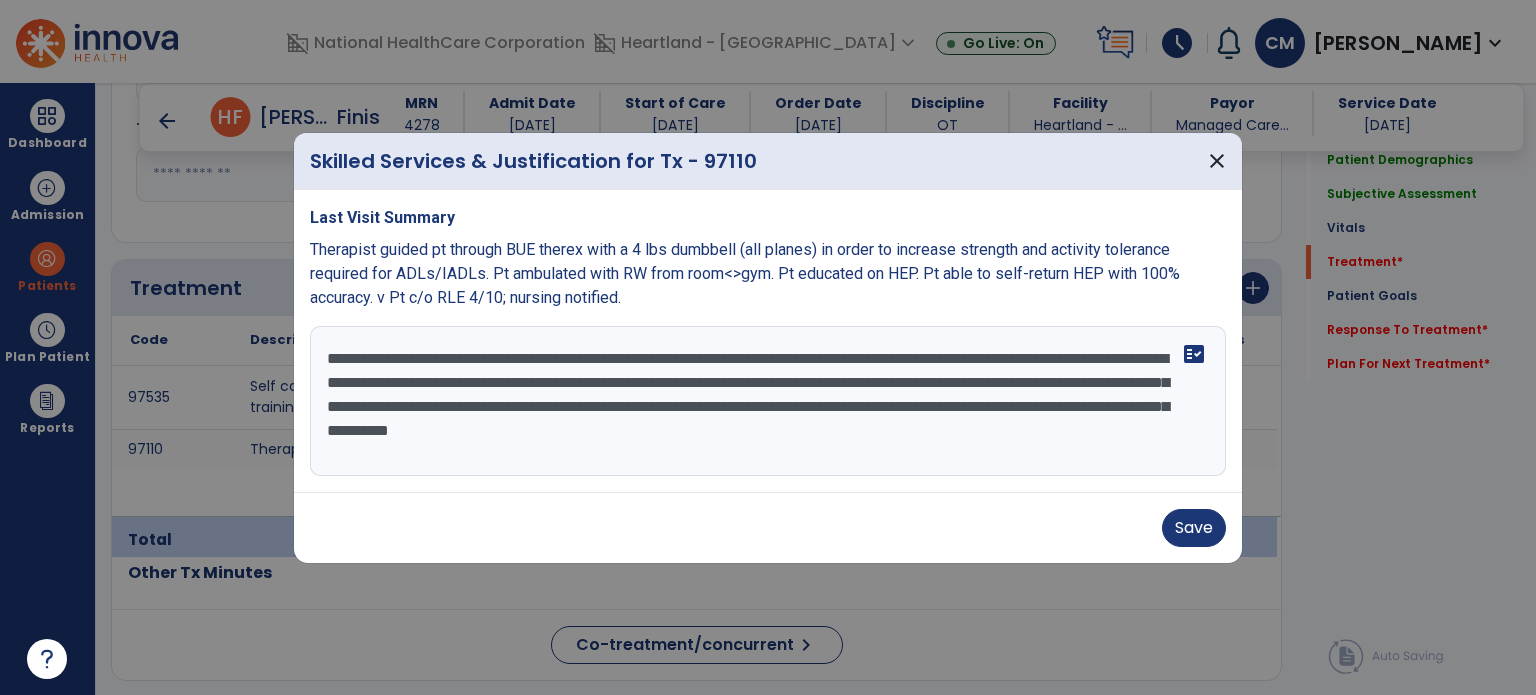type on "**********" 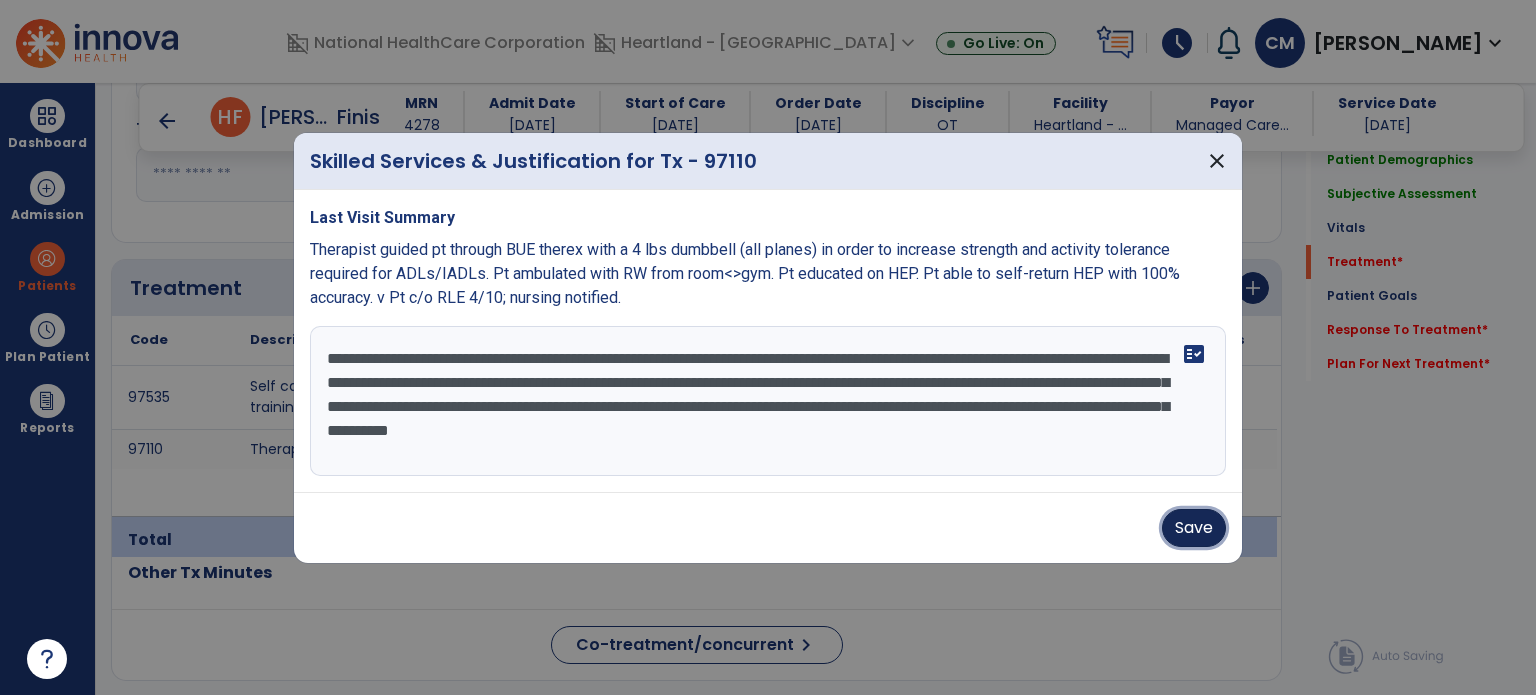 click on "Save" at bounding box center (1194, 528) 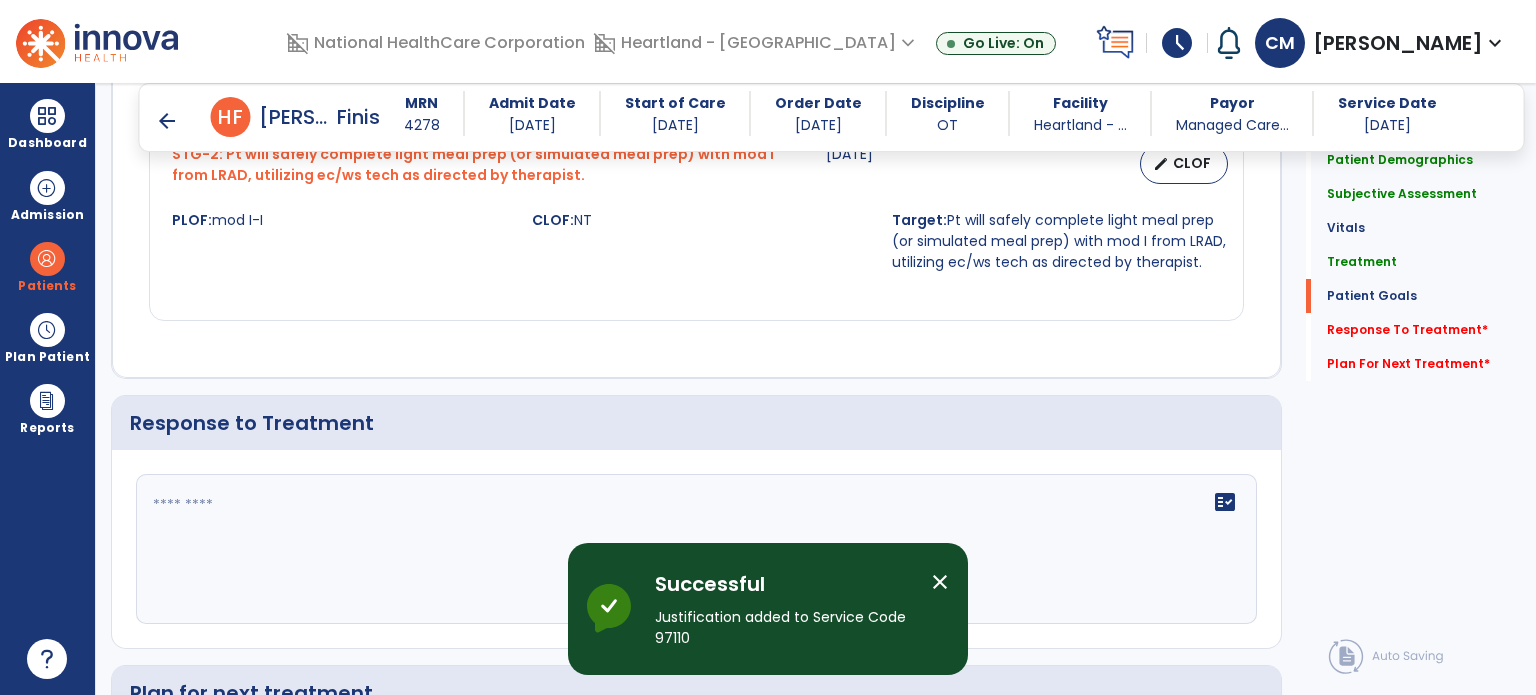 scroll, scrollTop: 2800, scrollLeft: 0, axis: vertical 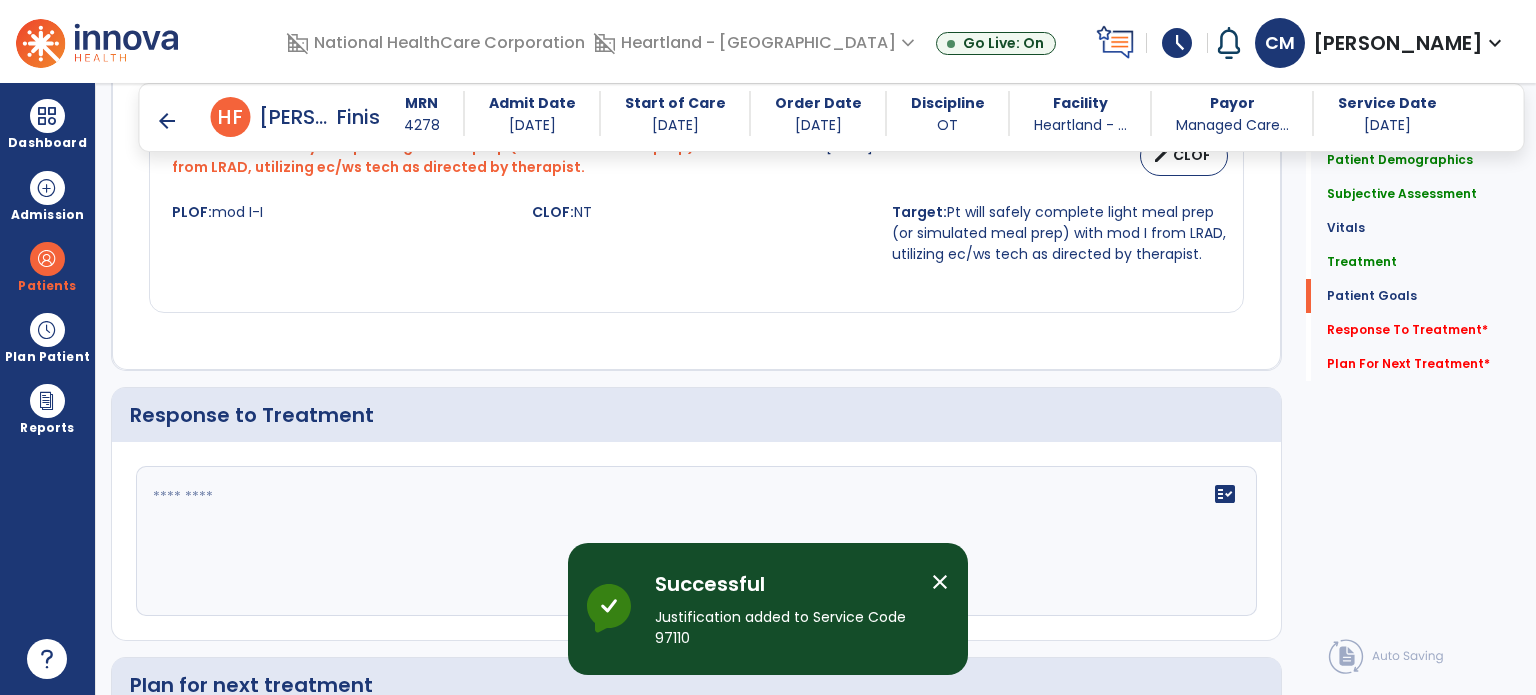 click on "fact_check" 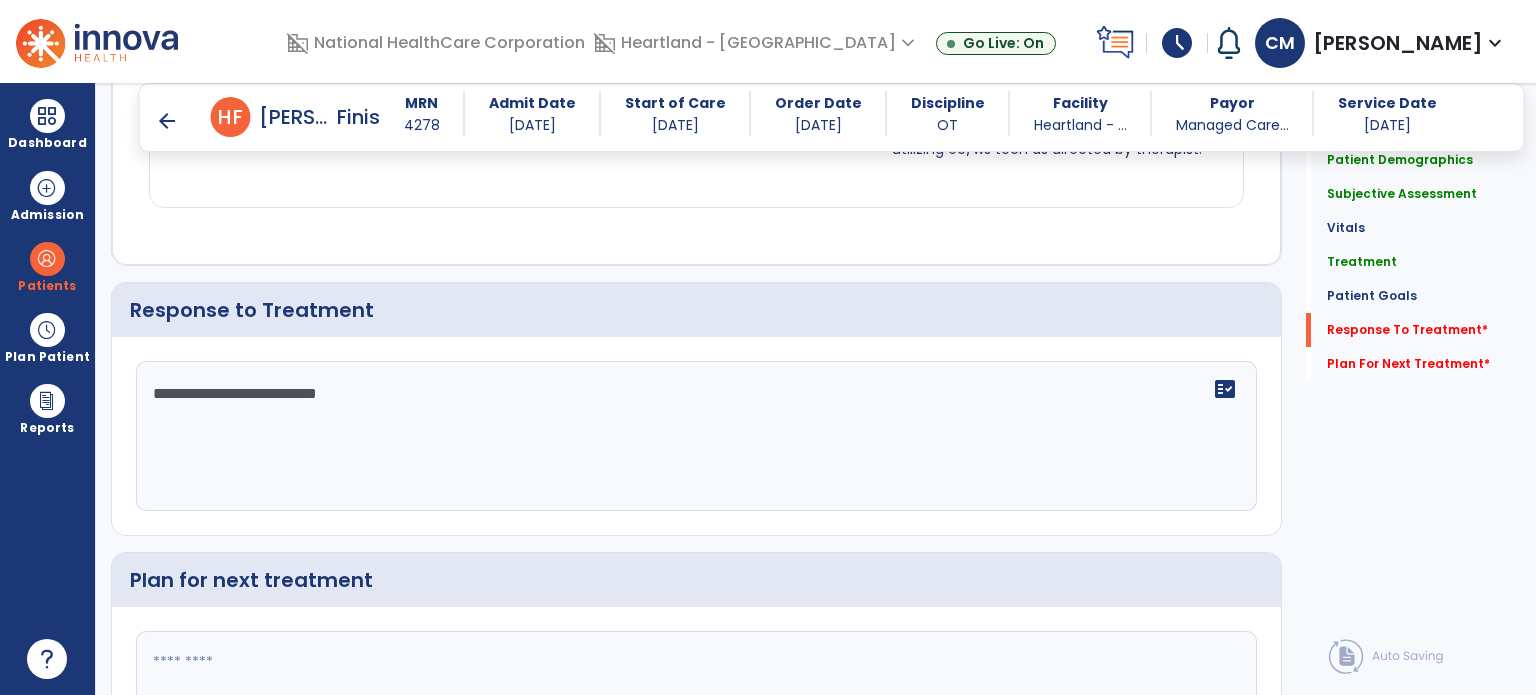 scroll, scrollTop: 3054, scrollLeft: 0, axis: vertical 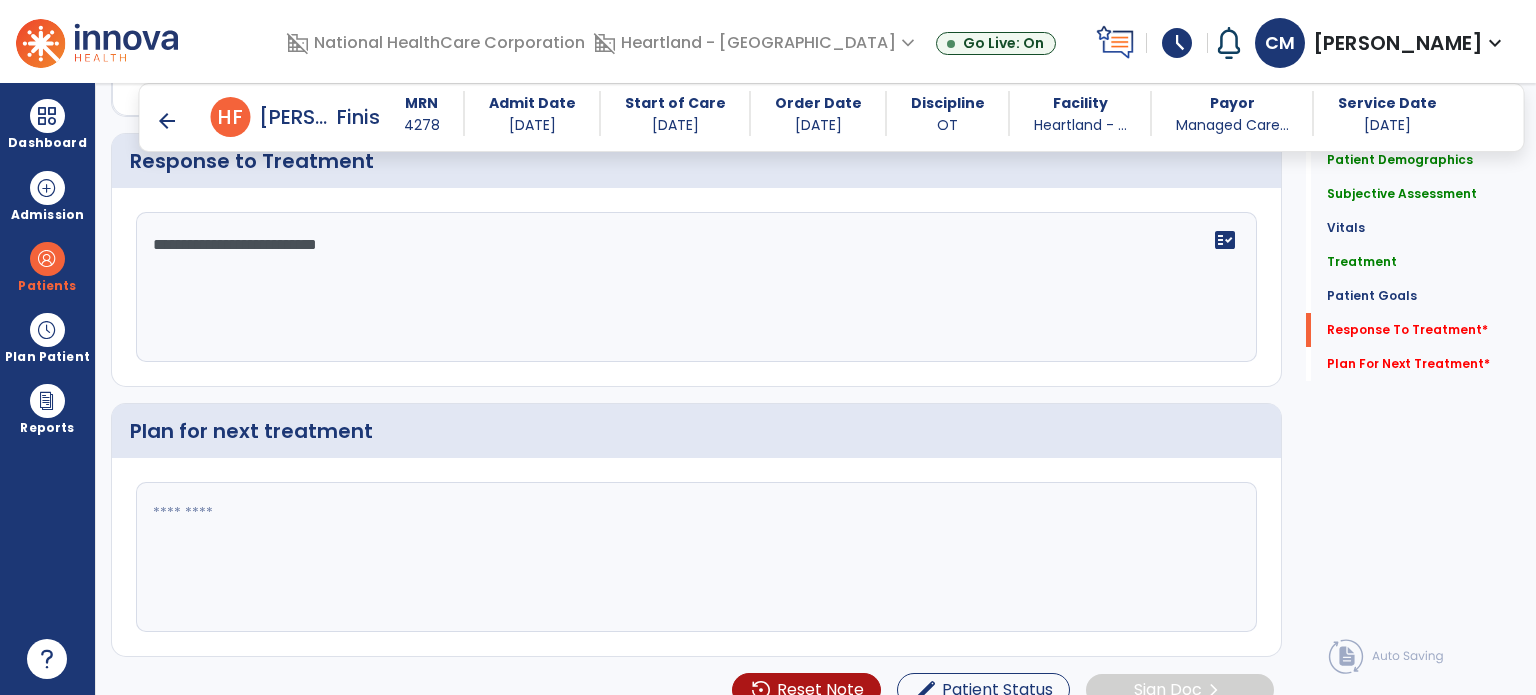 type on "**********" 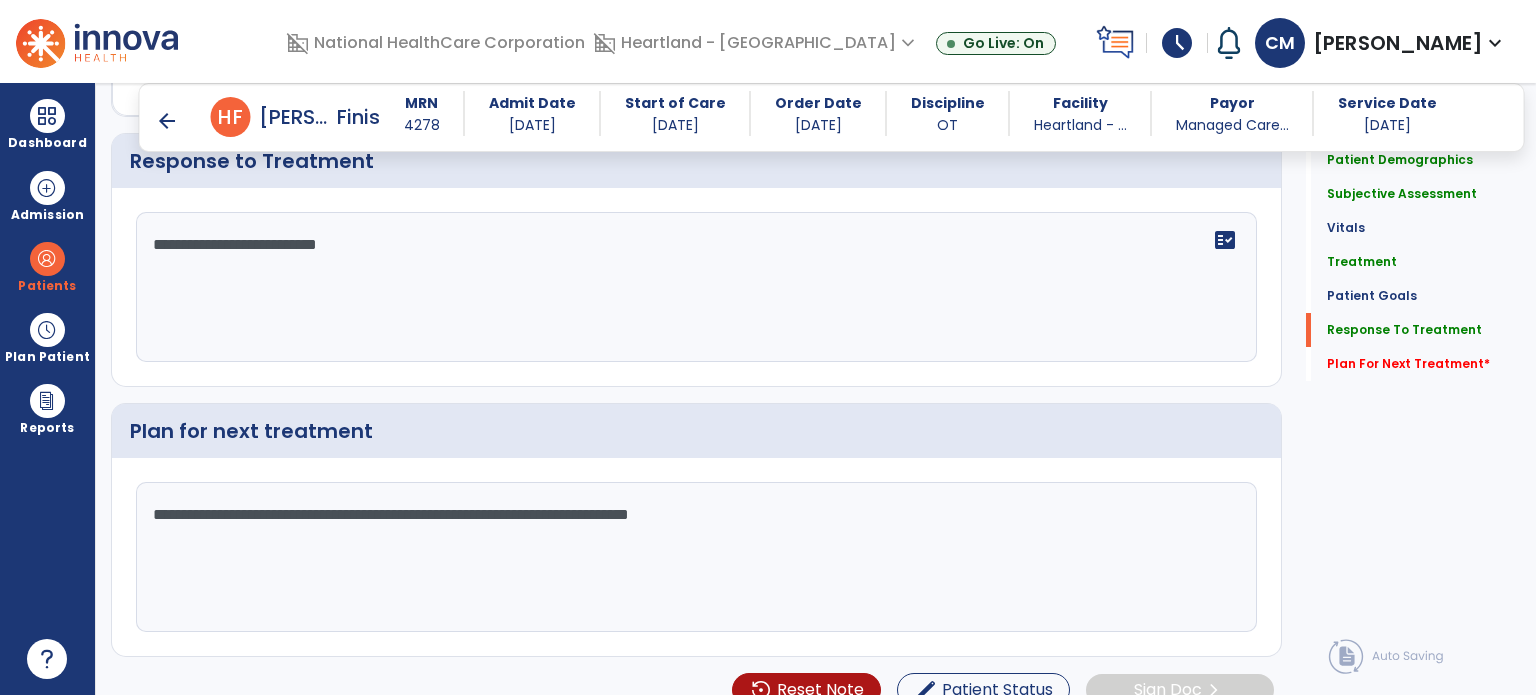 click on "**********" 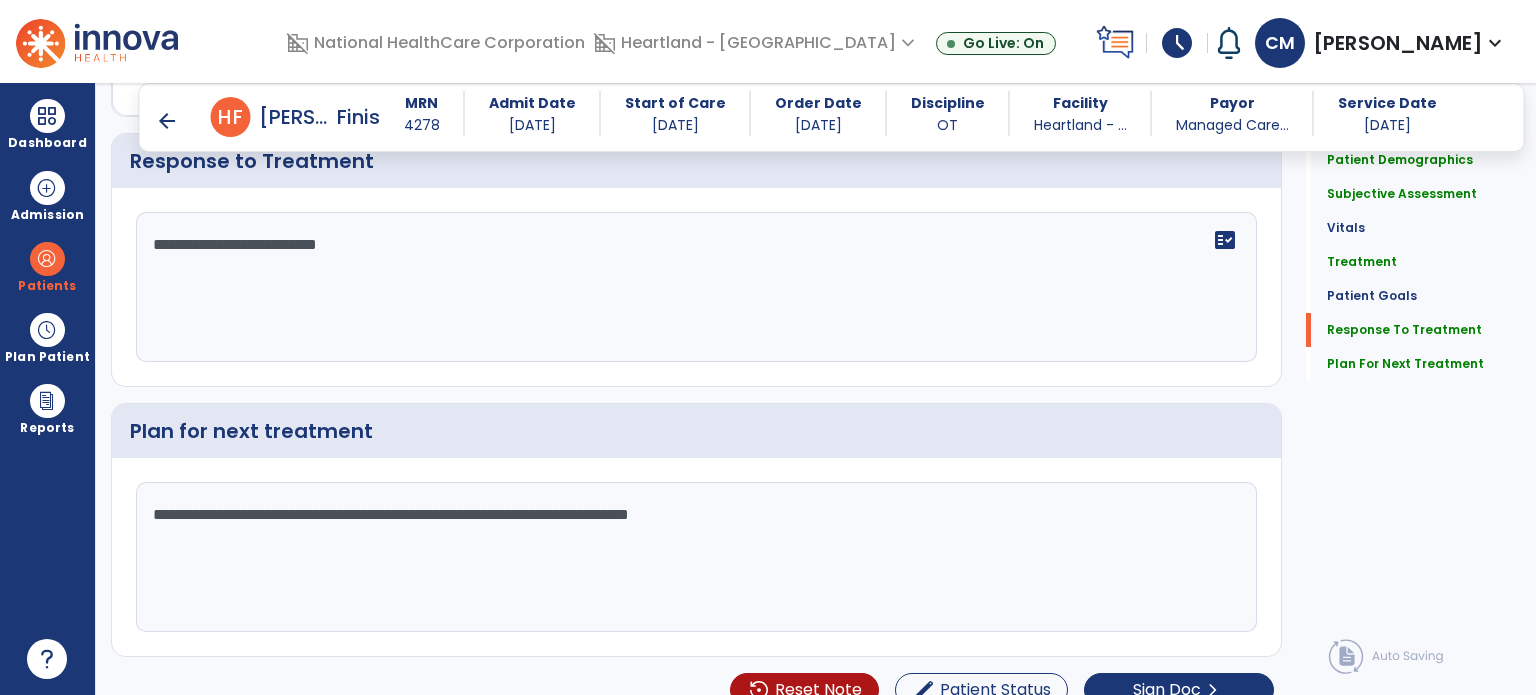 type on "**********" 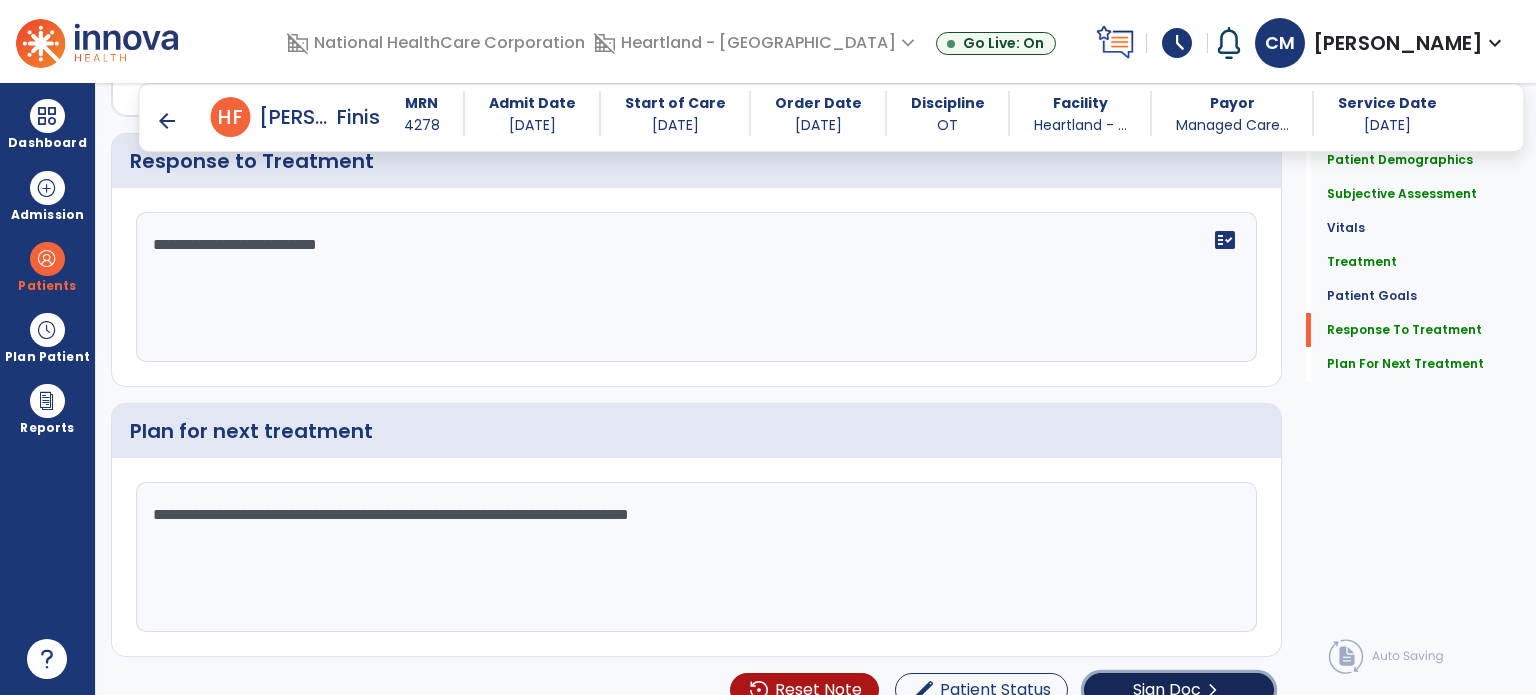 click on "Sign Doc" 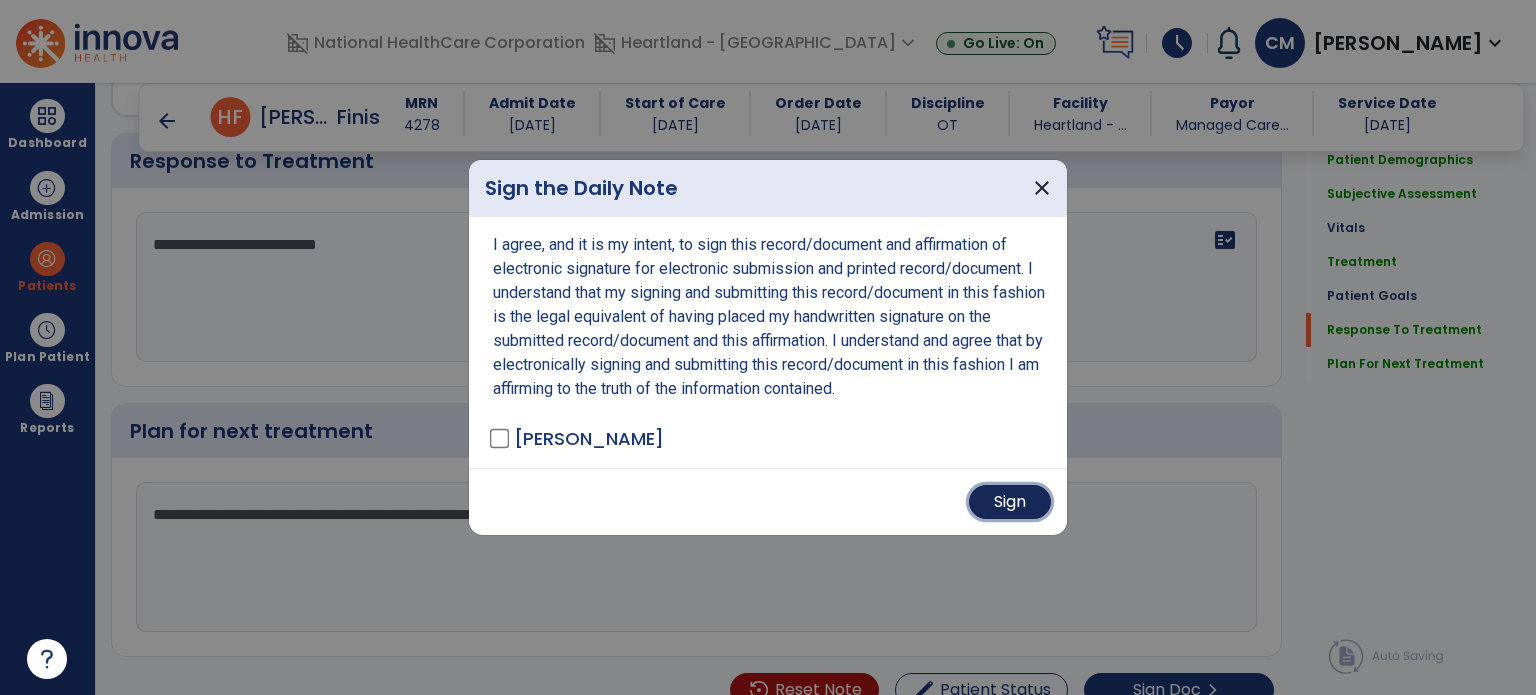 click on "Sign" at bounding box center [1010, 502] 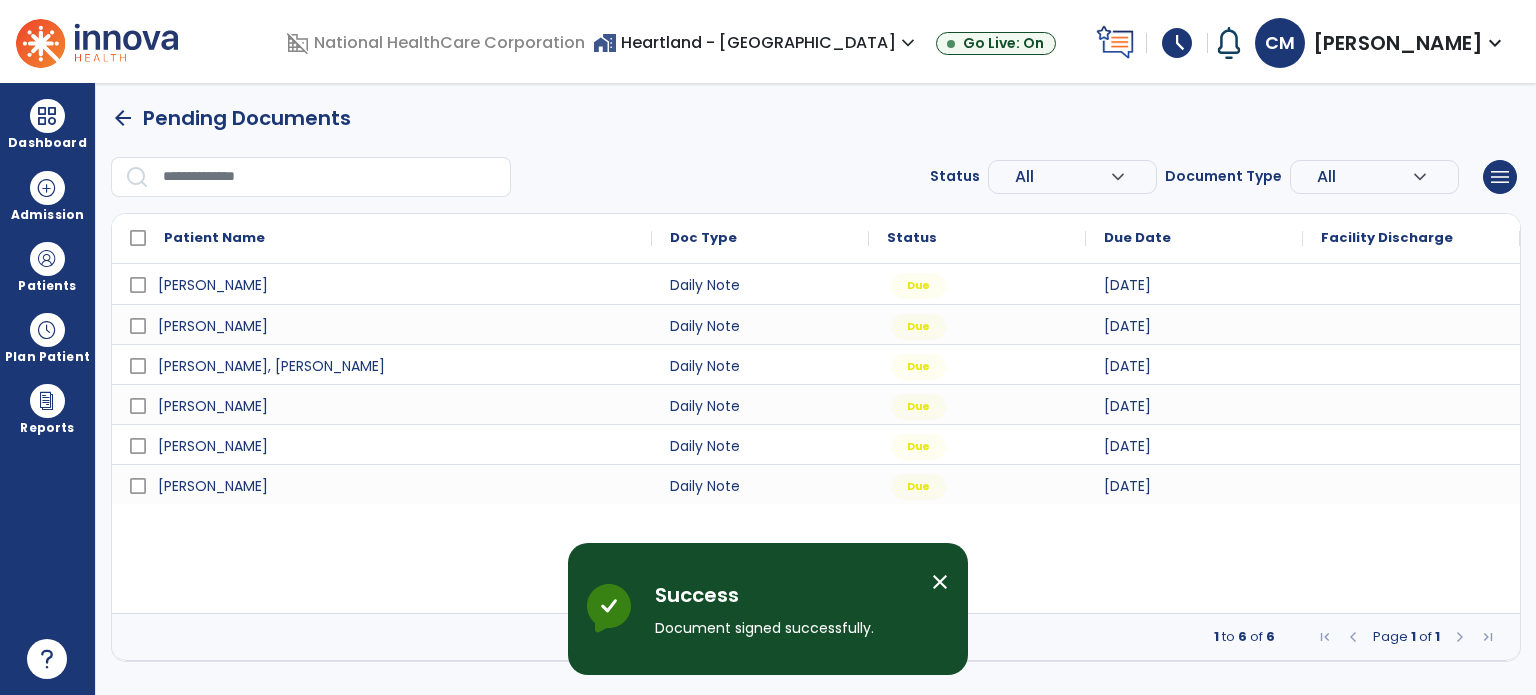 scroll, scrollTop: 0, scrollLeft: 0, axis: both 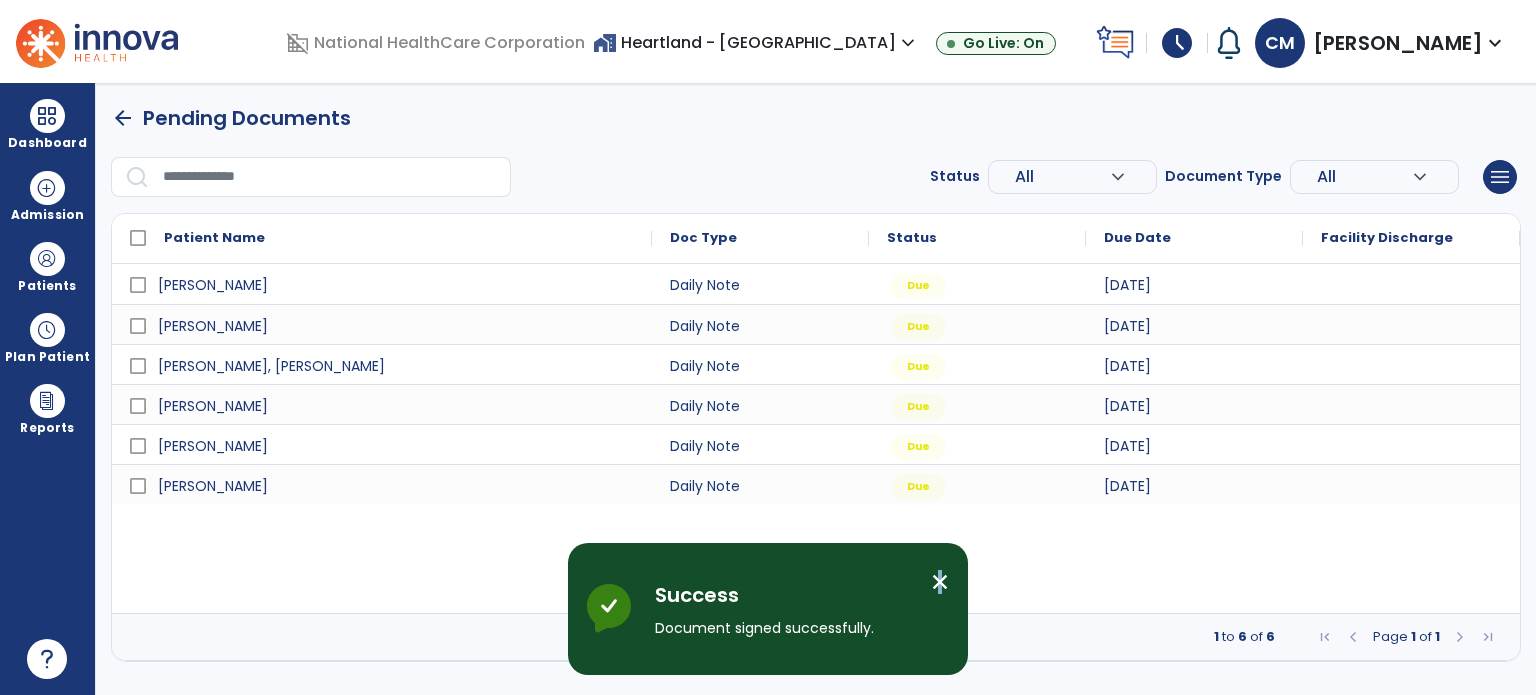 click on "close" at bounding box center (940, 582) 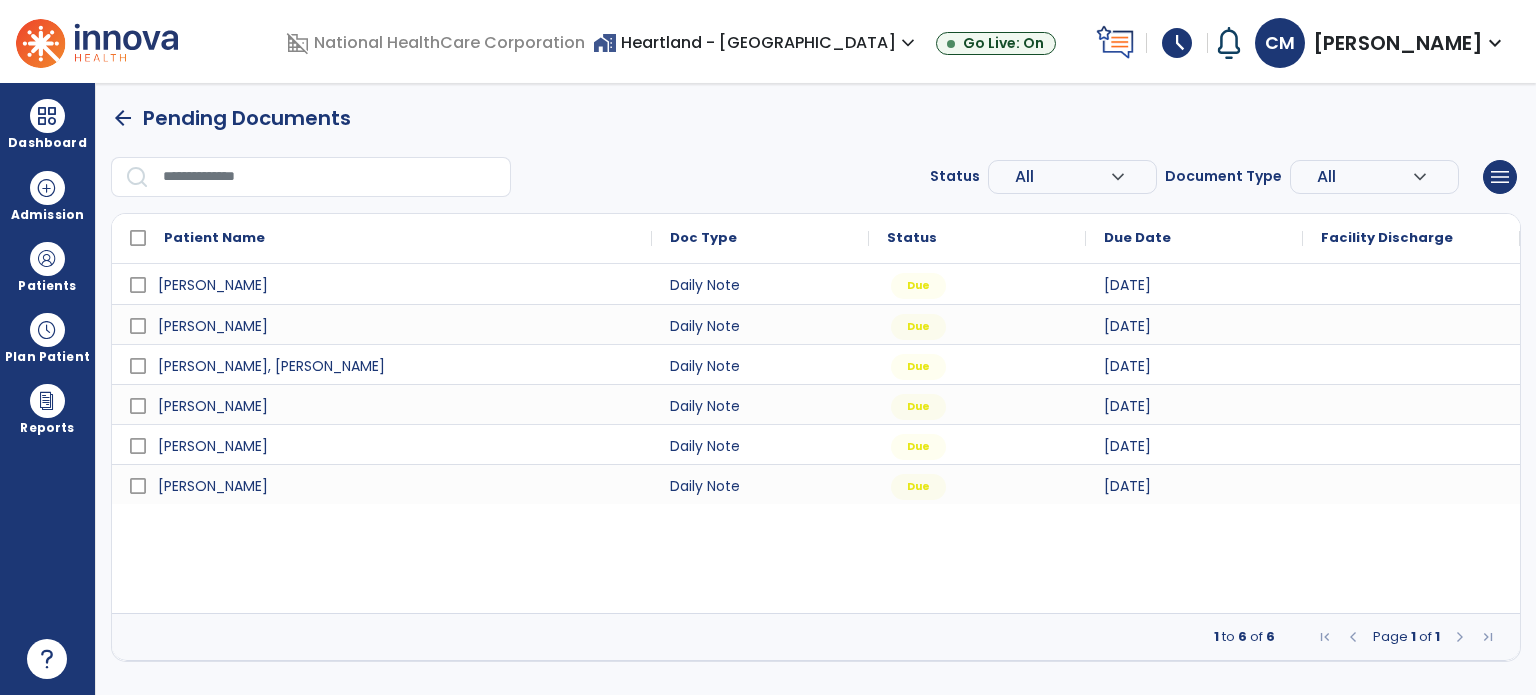 click on "schedule" at bounding box center (1177, 43) 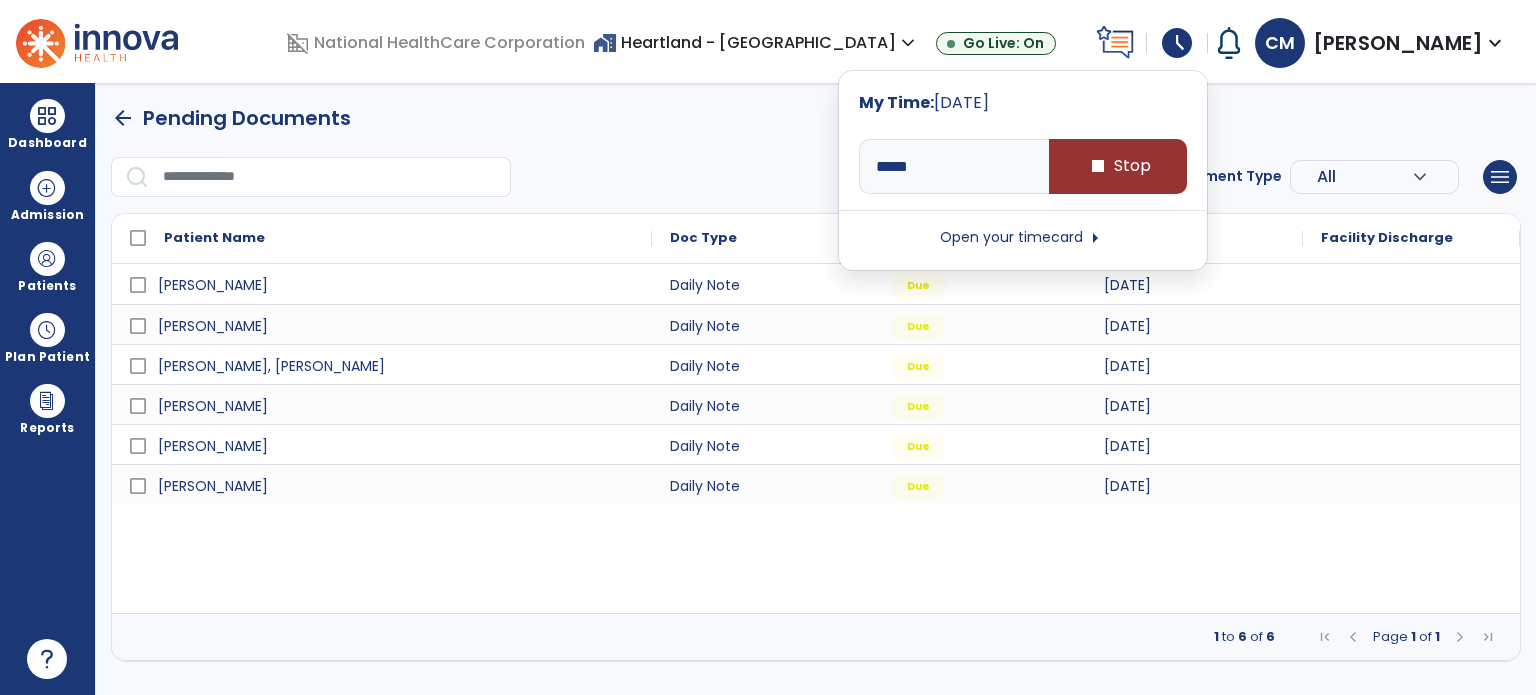 click on "stop  Stop" at bounding box center [1118, 166] 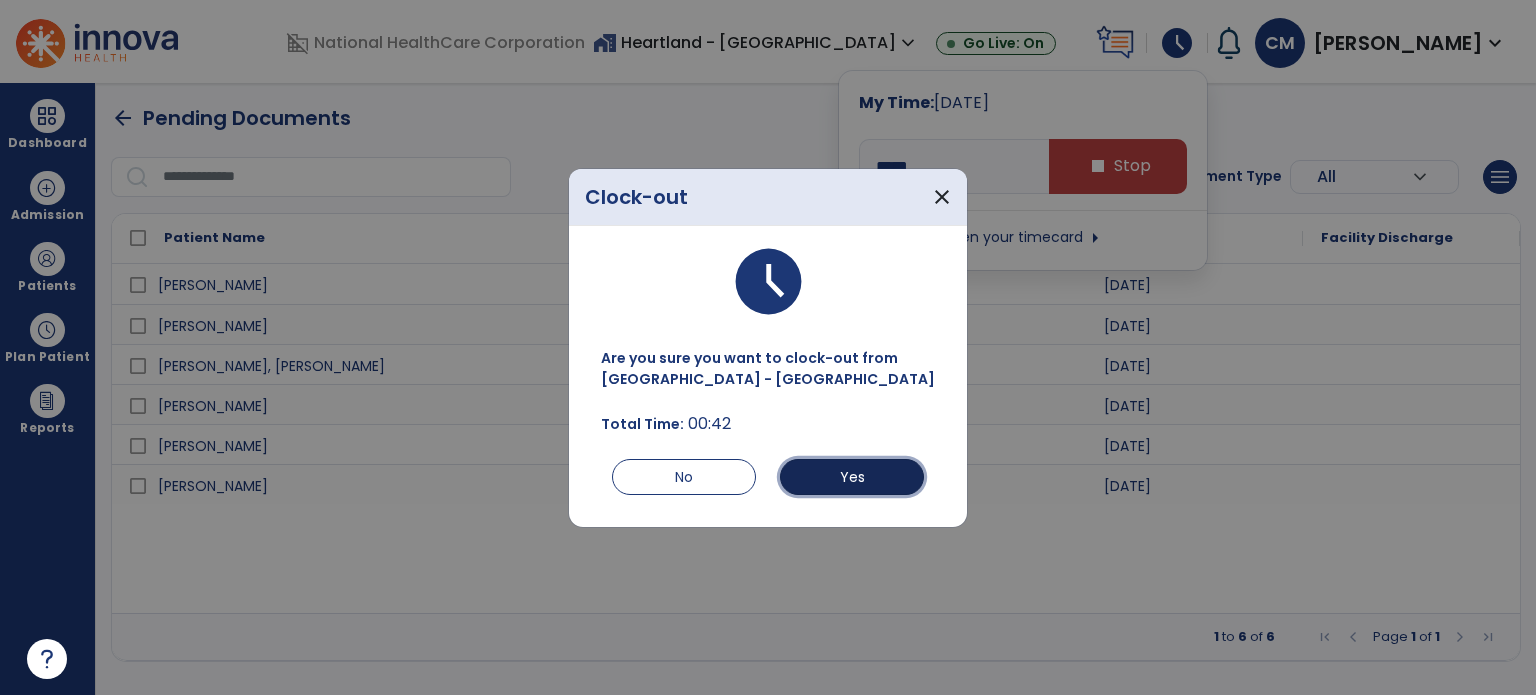 click on "Yes" at bounding box center (852, 477) 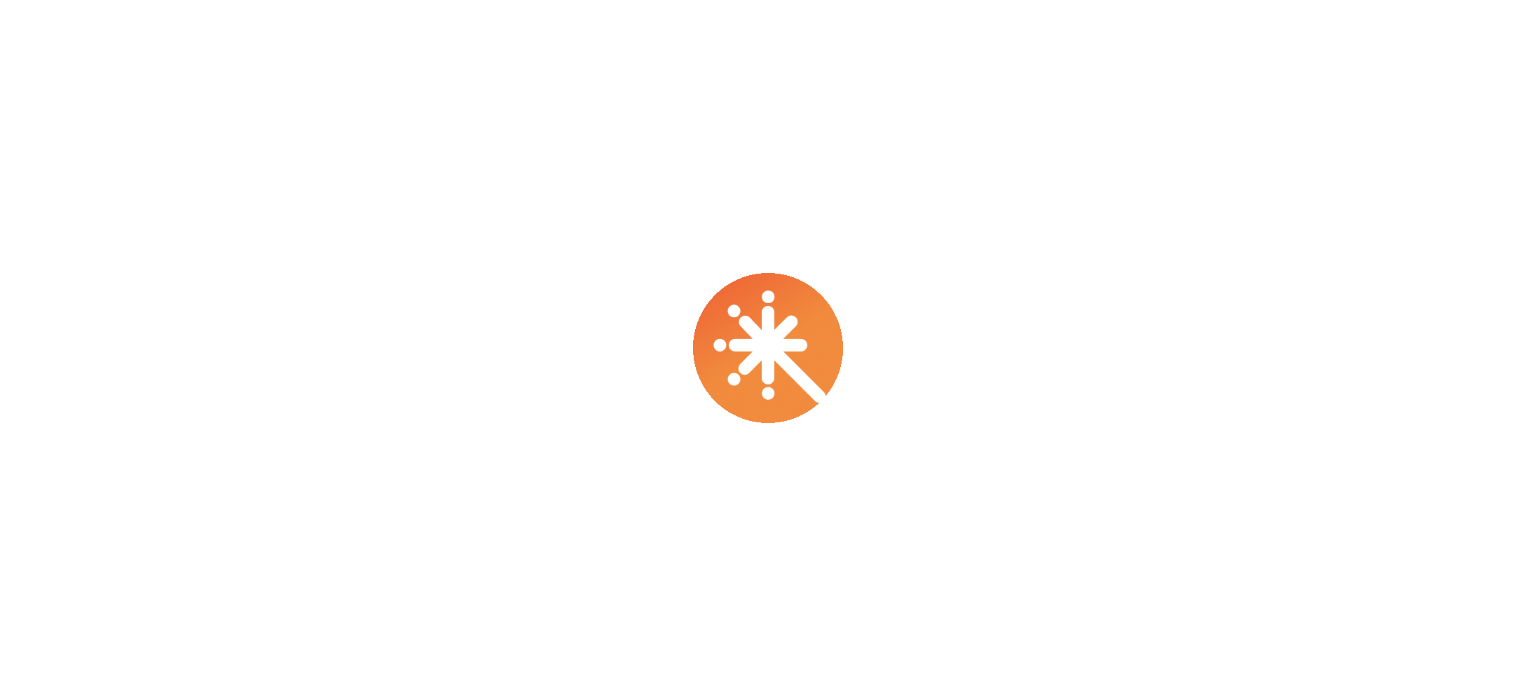 scroll, scrollTop: 0, scrollLeft: 0, axis: both 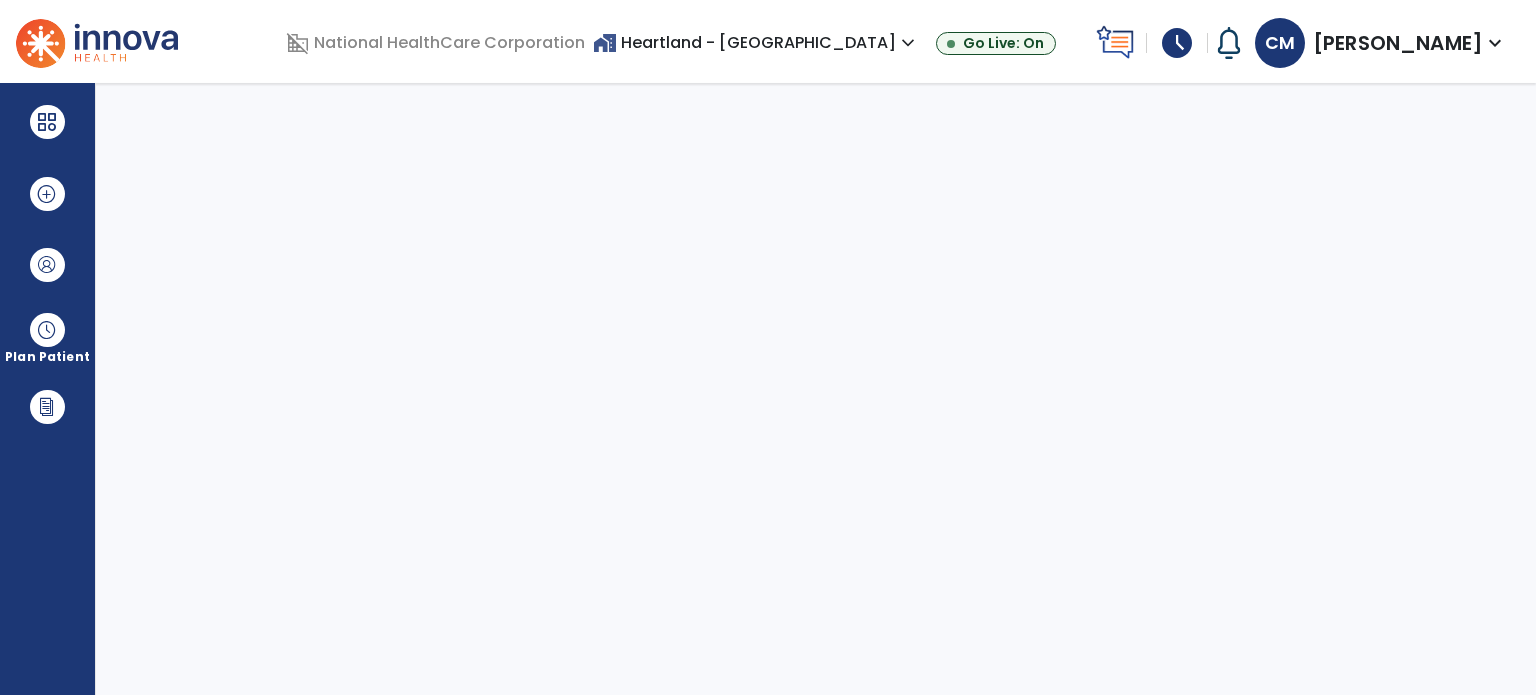 select on "****" 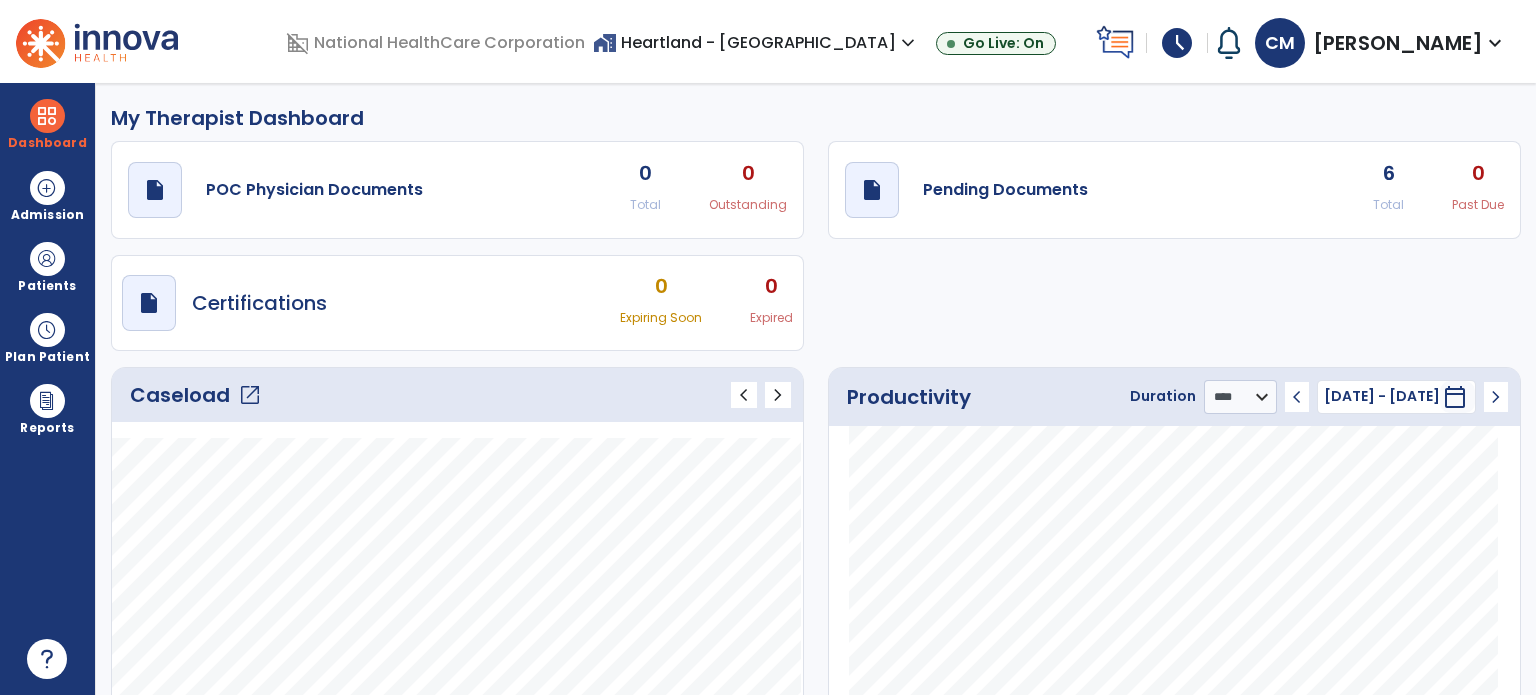 click on "6" 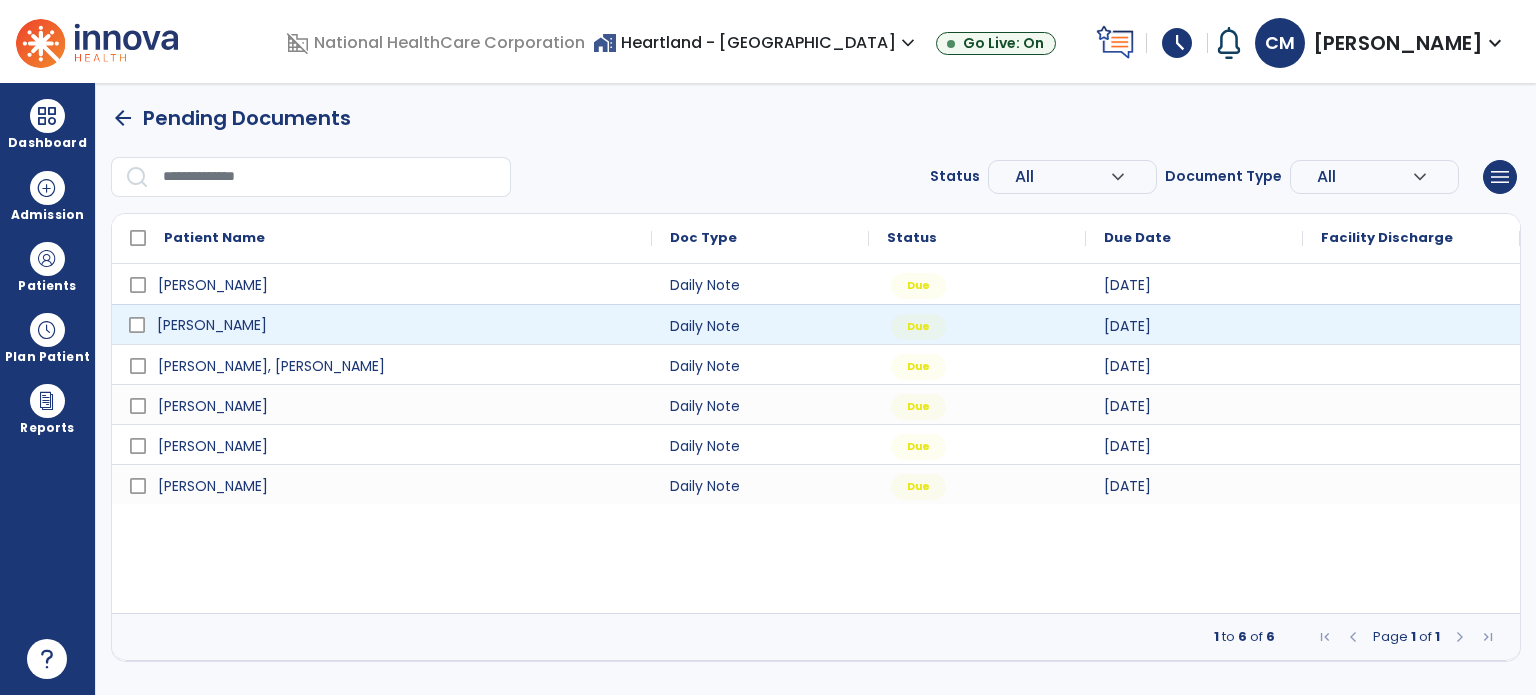click on "[PERSON_NAME]" at bounding box center (212, 325) 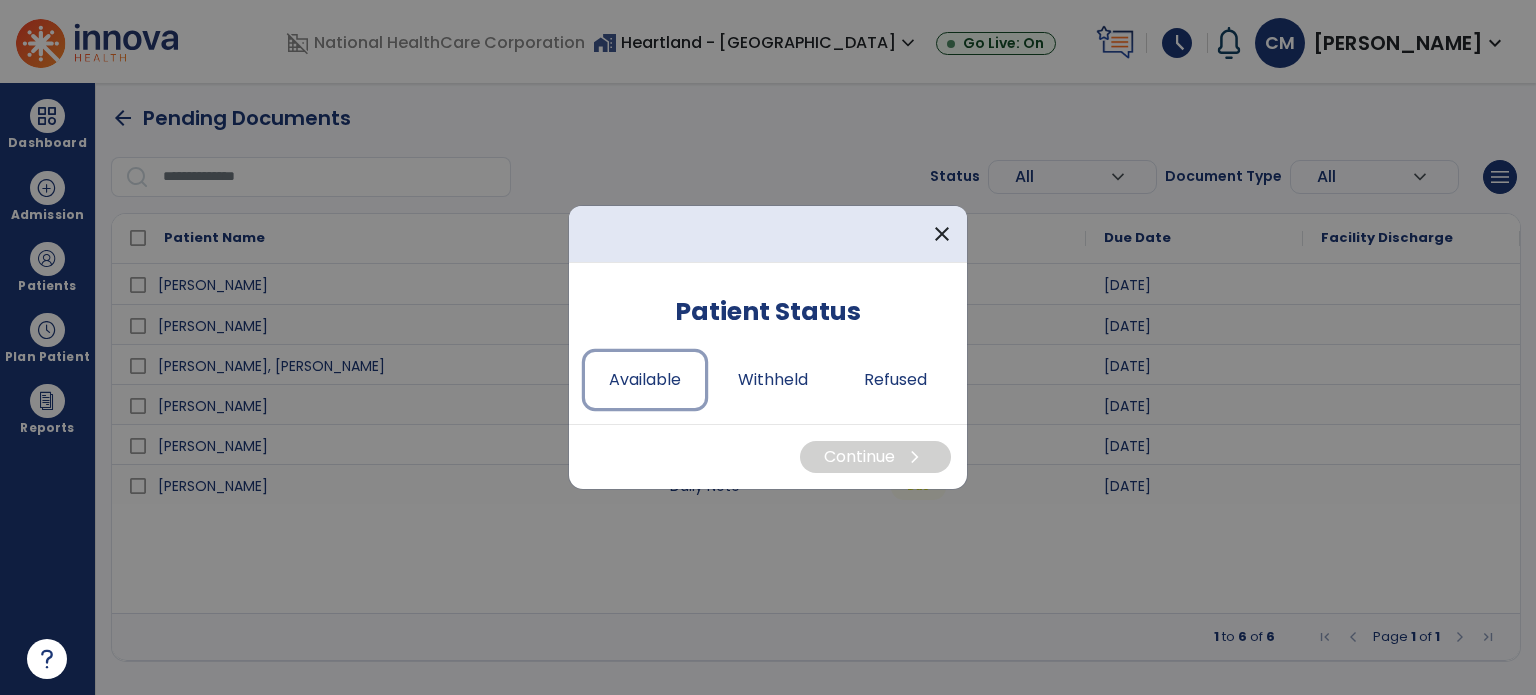 click on "Available" at bounding box center (645, 380) 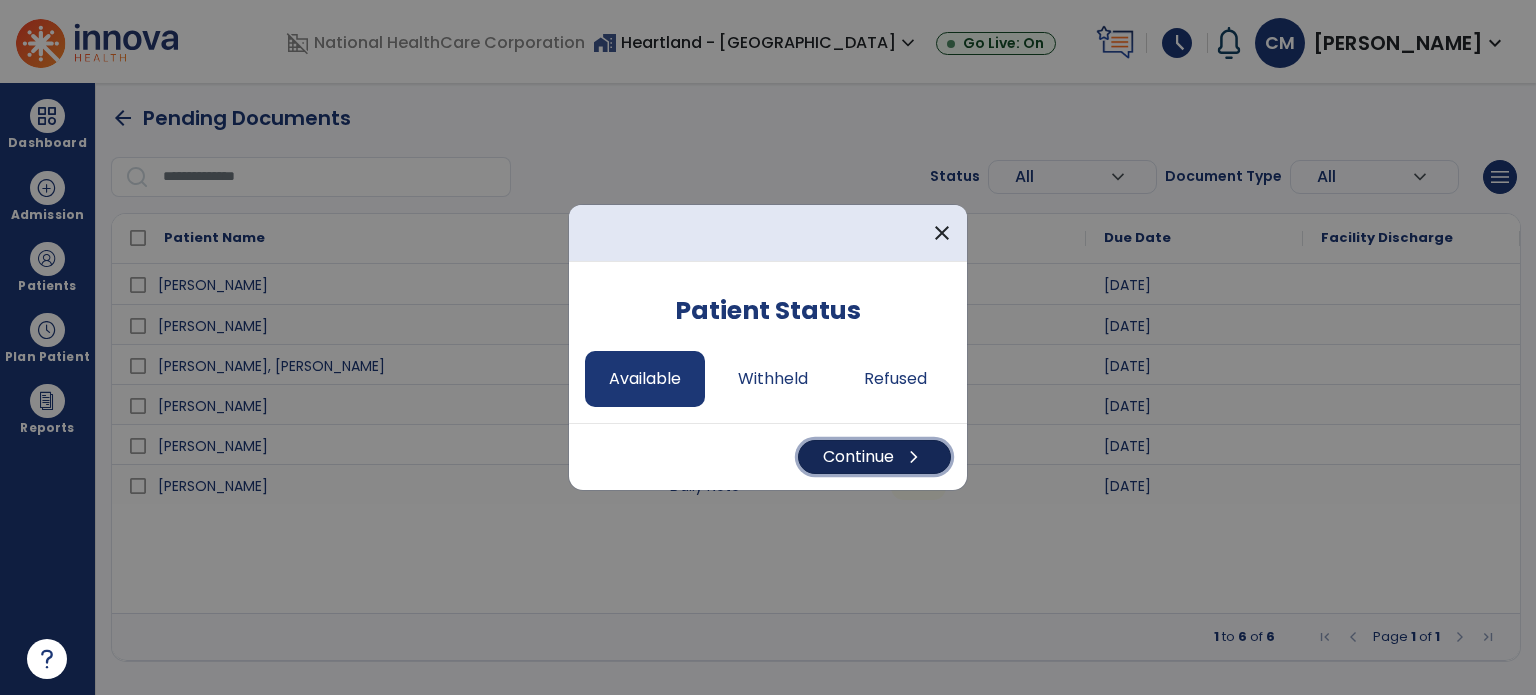 click on "Continue   chevron_right" at bounding box center (874, 457) 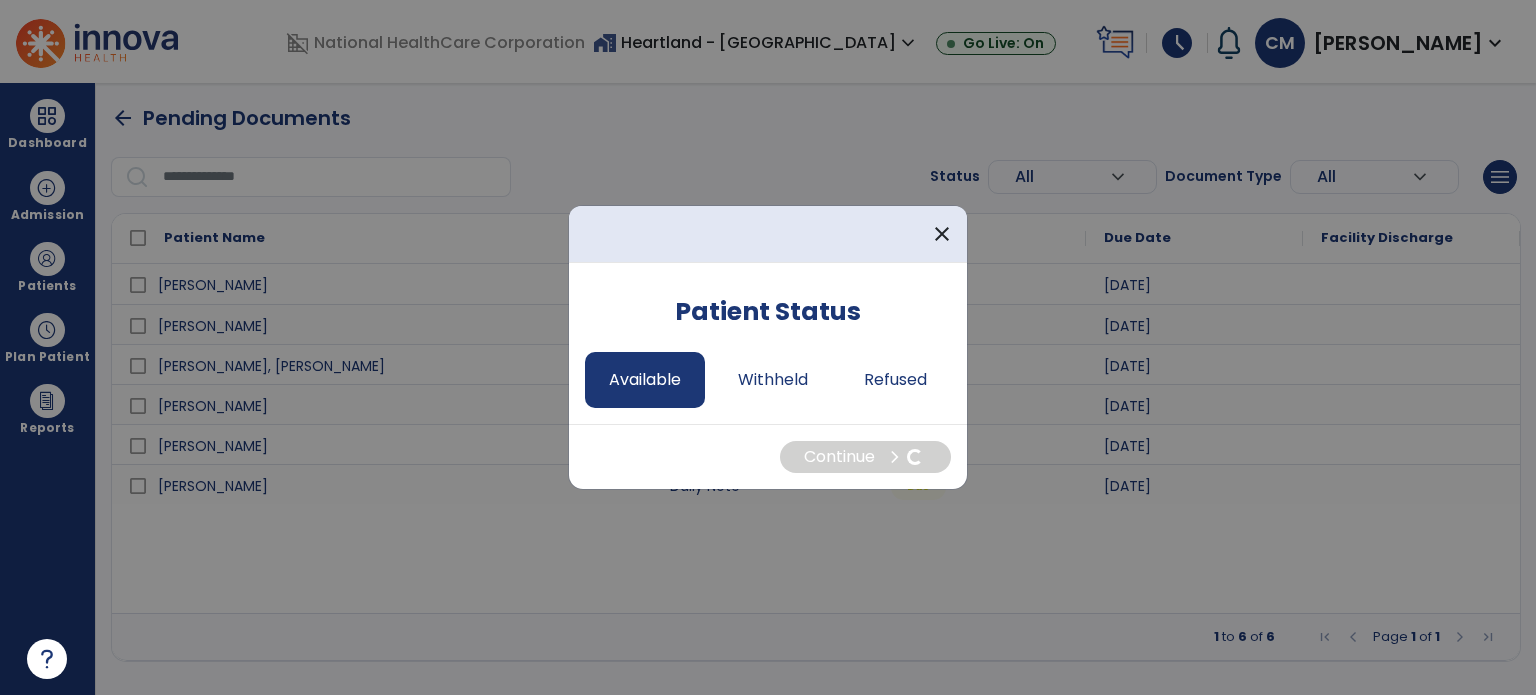 select on "*" 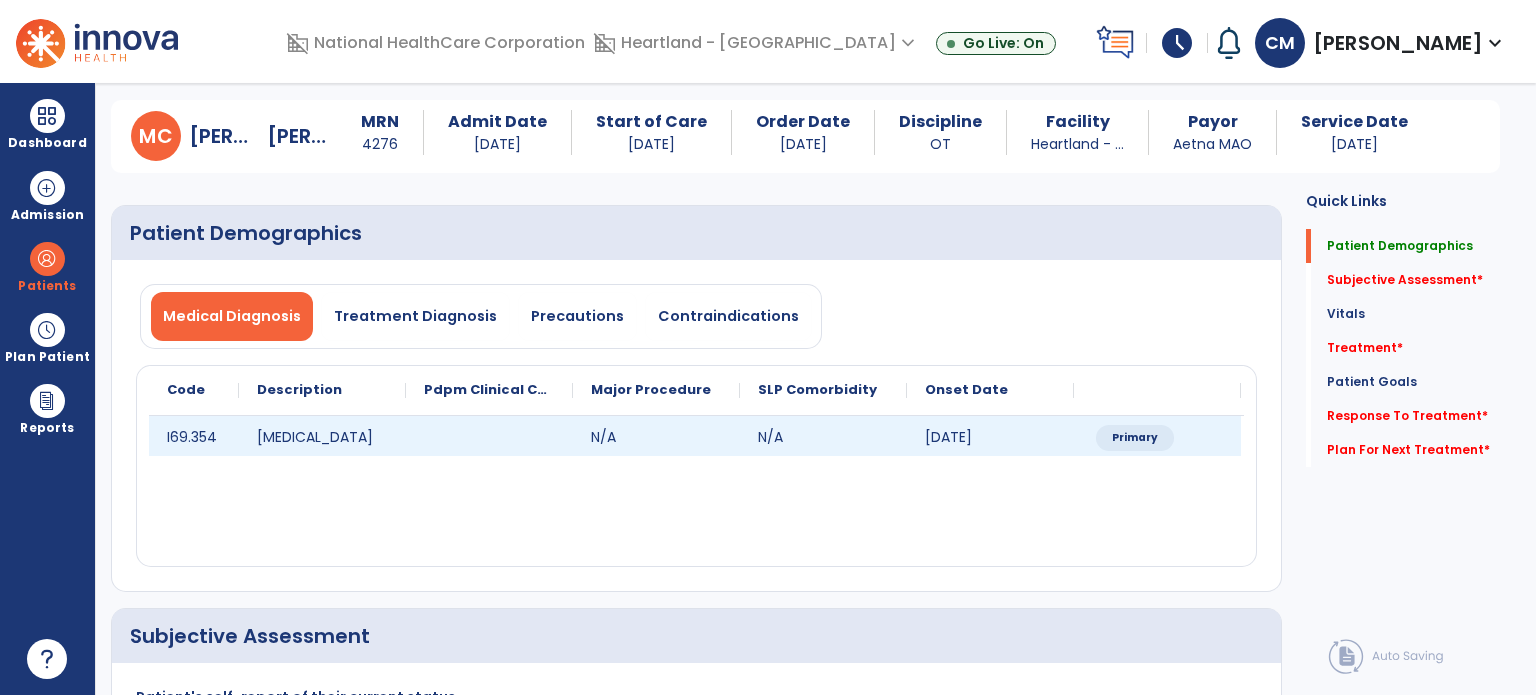 scroll, scrollTop: 300, scrollLeft: 0, axis: vertical 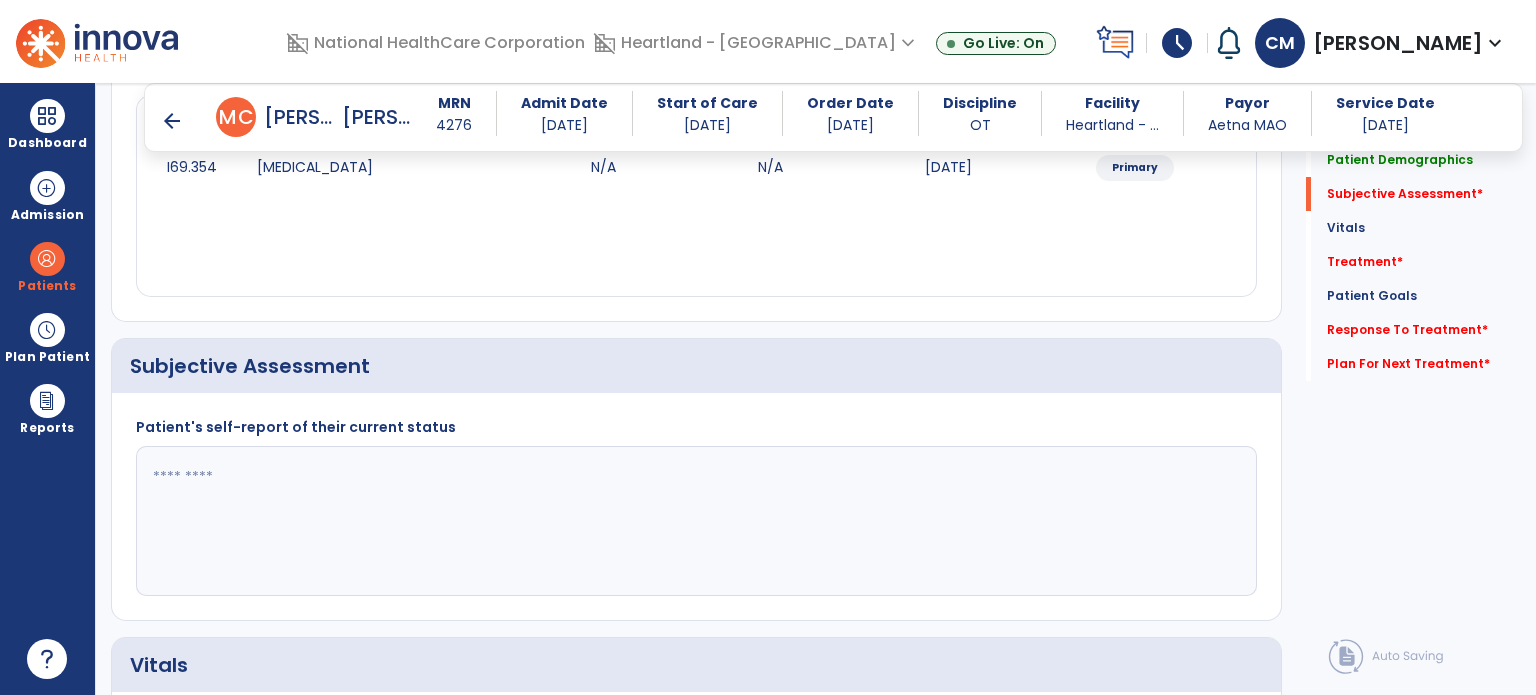 click 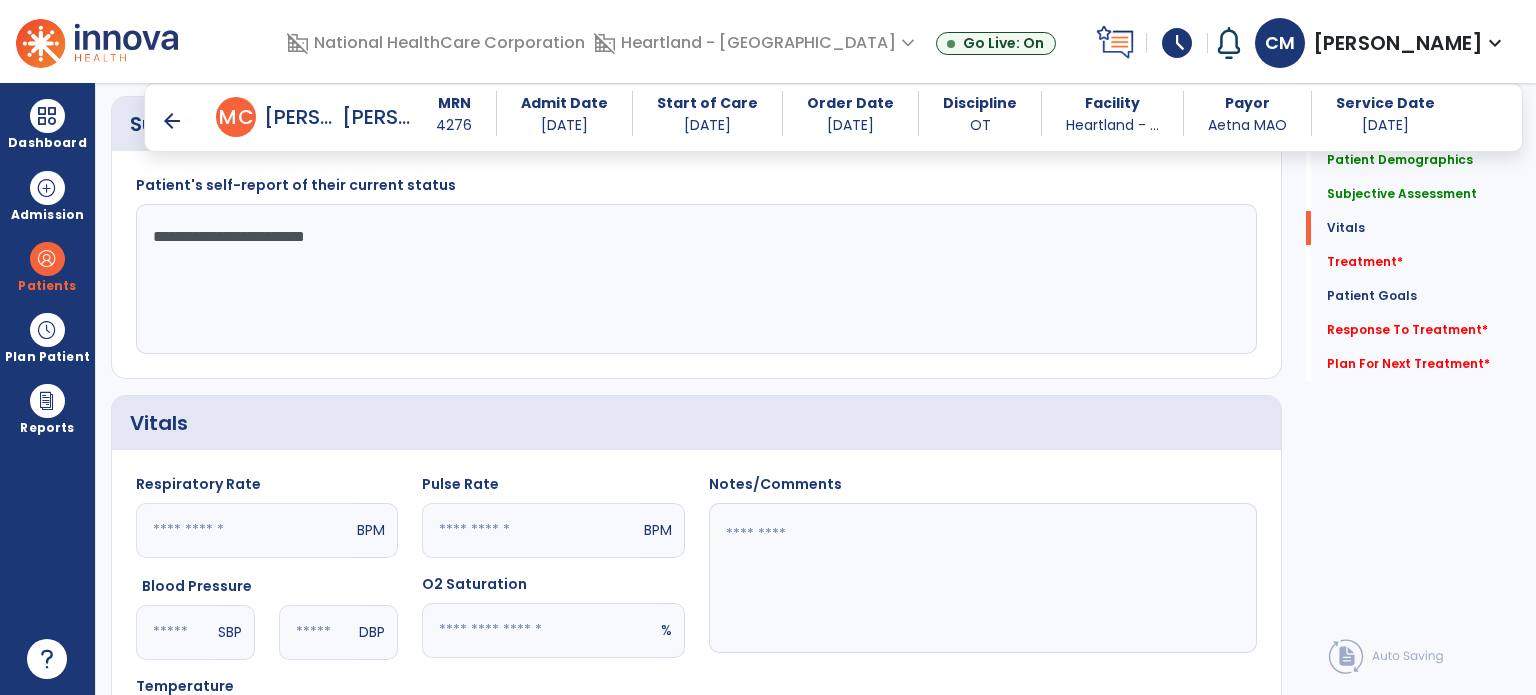 scroll, scrollTop: 700, scrollLeft: 0, axis: vertical 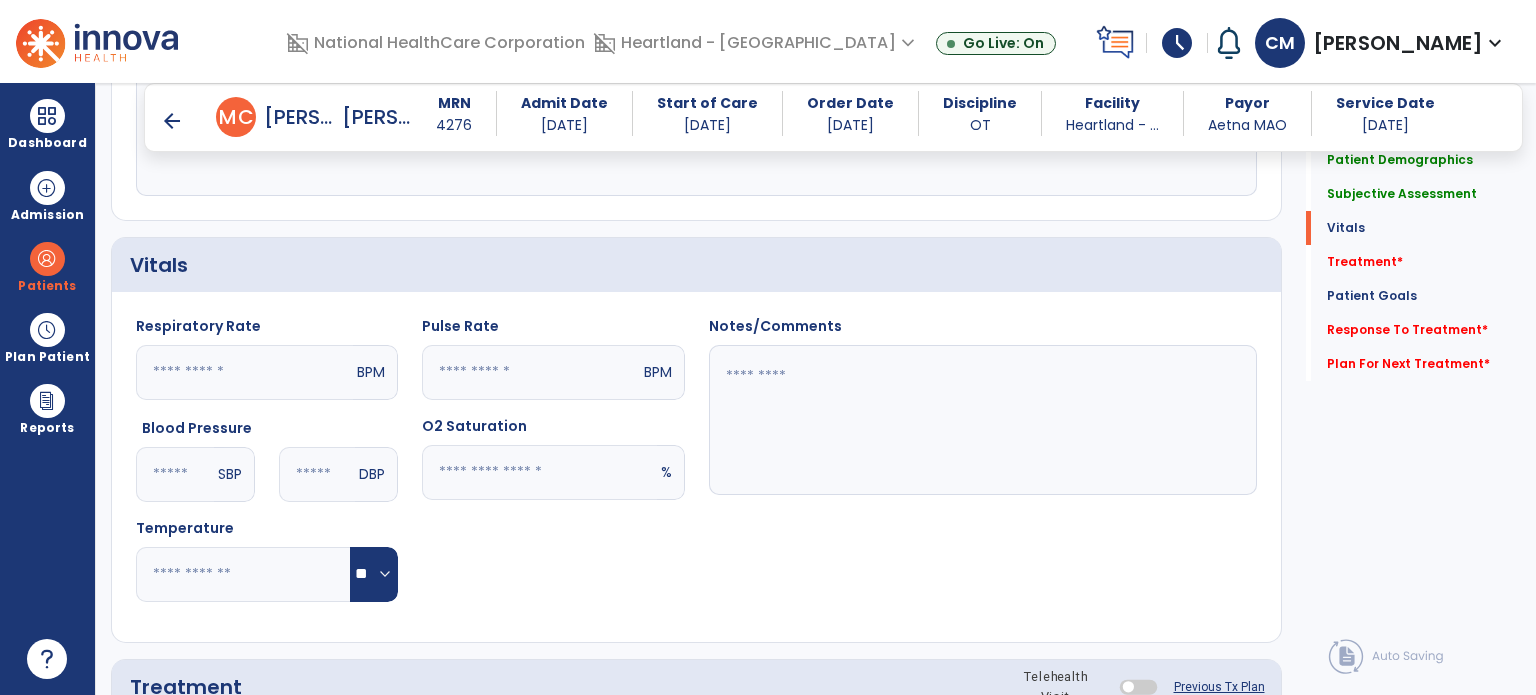 type on "**********" 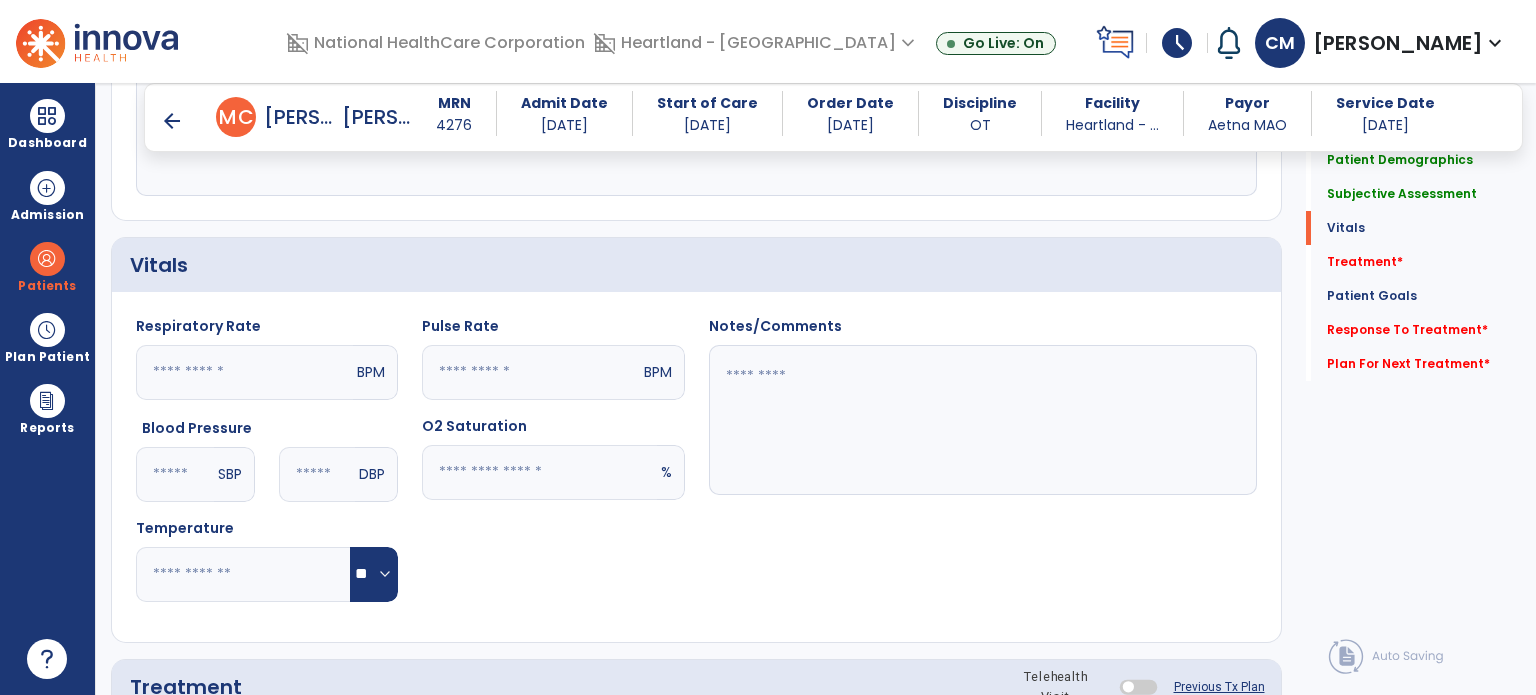 click 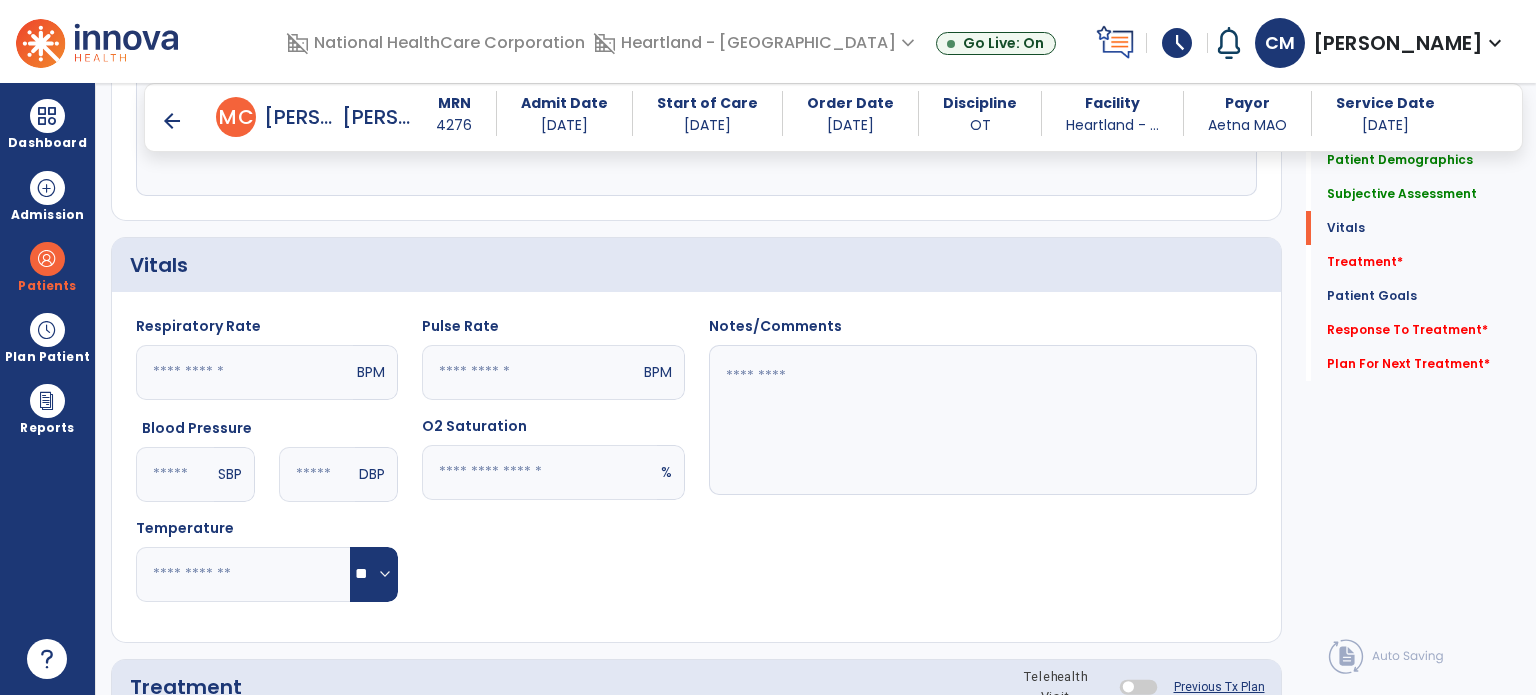 type on "**" 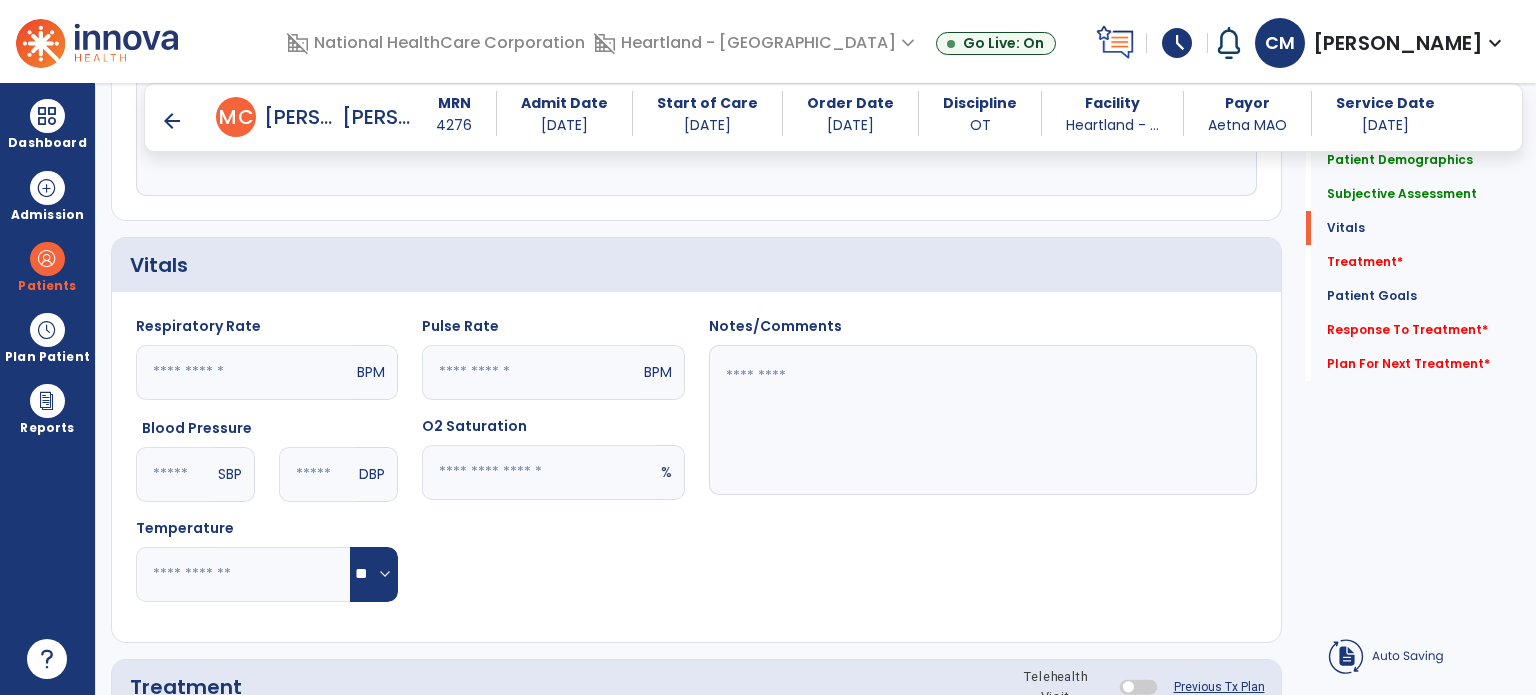 click 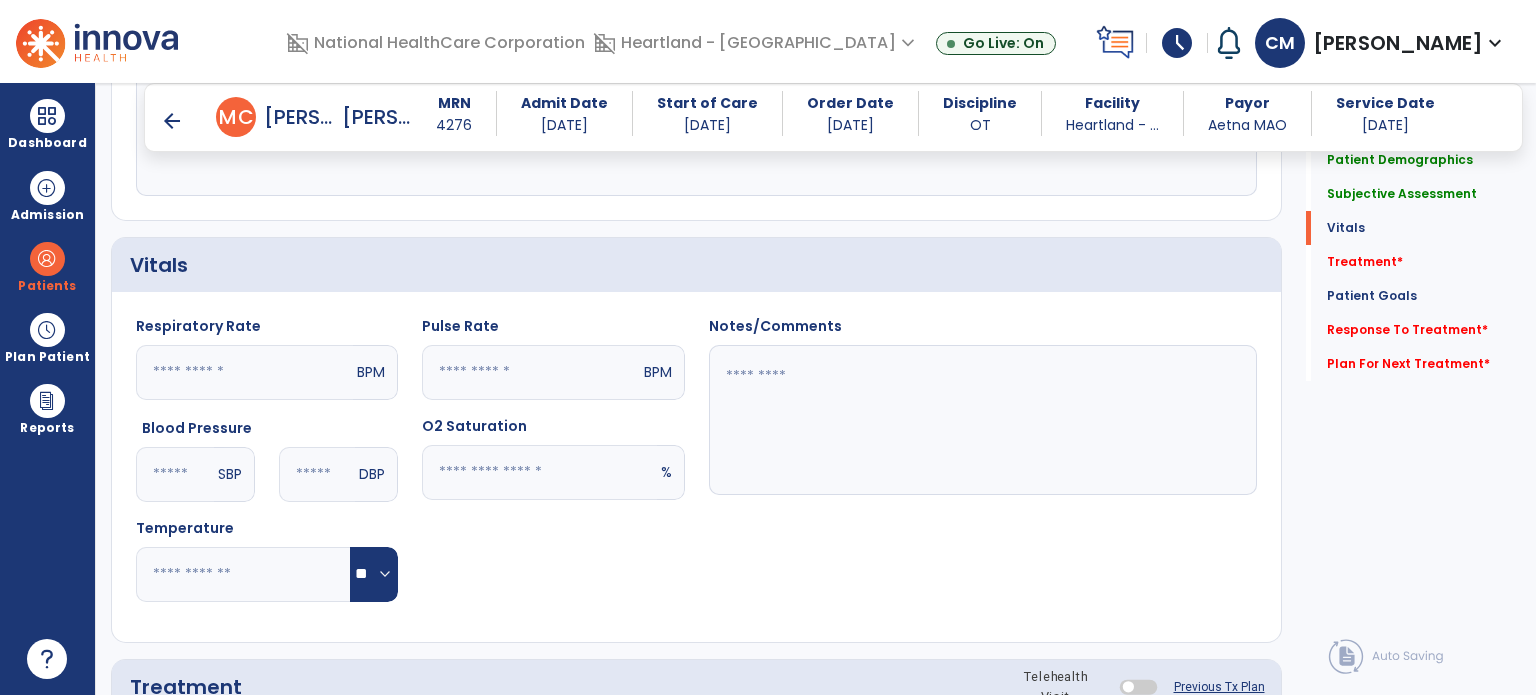 type on "**" 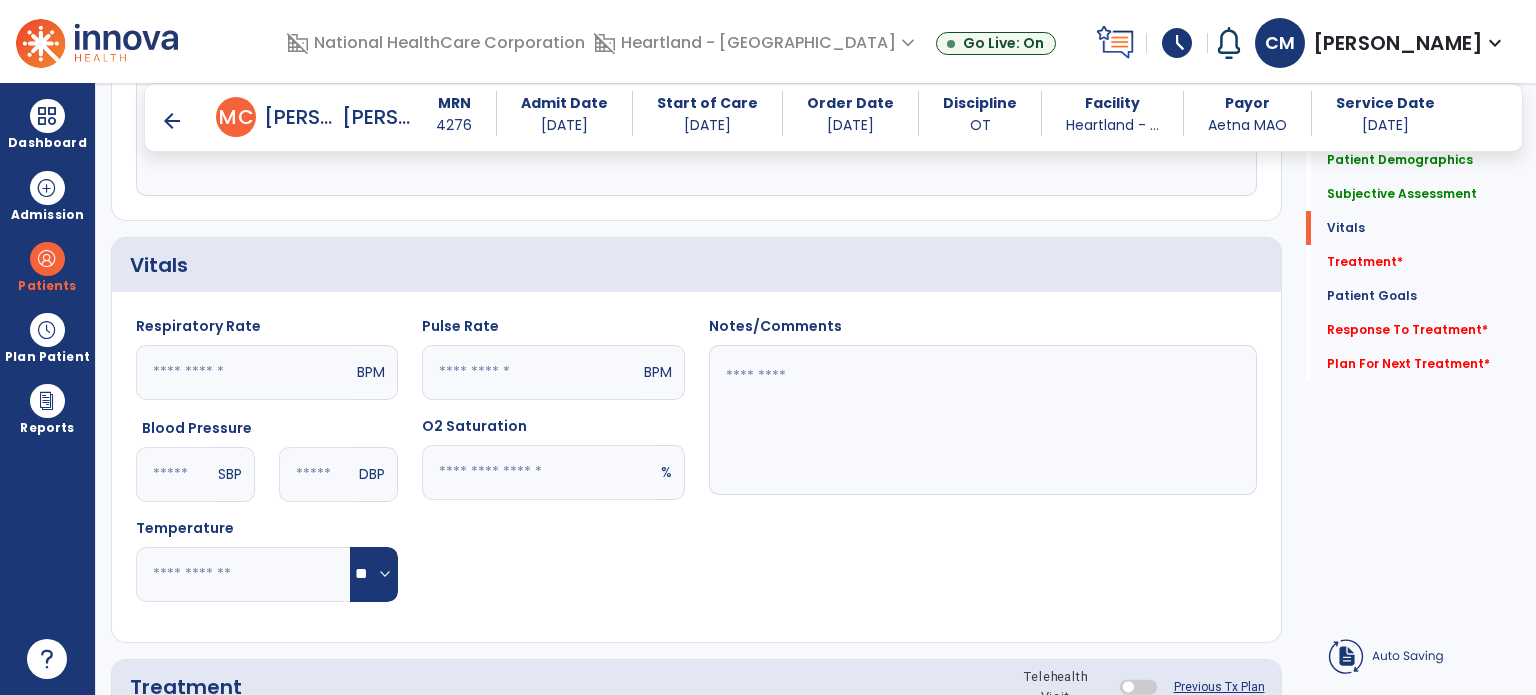 click 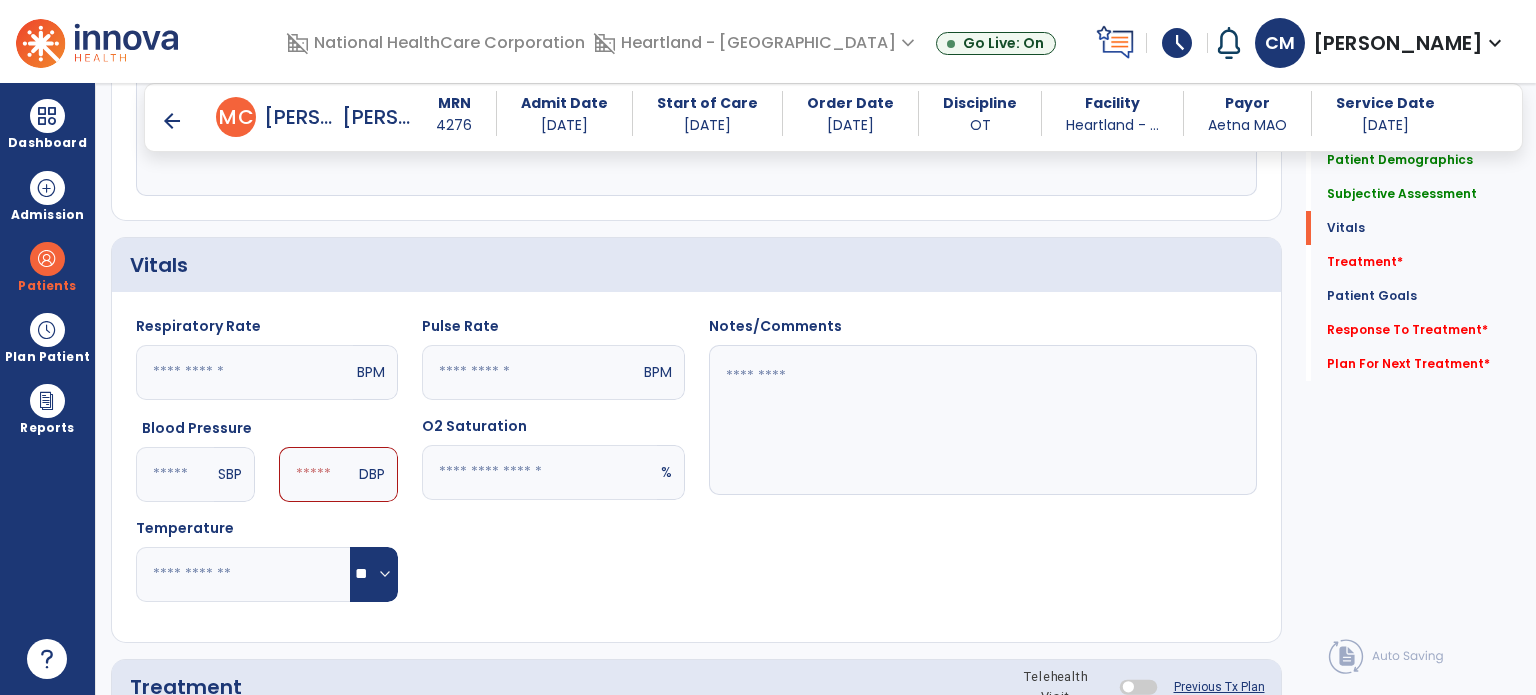 type on "***" 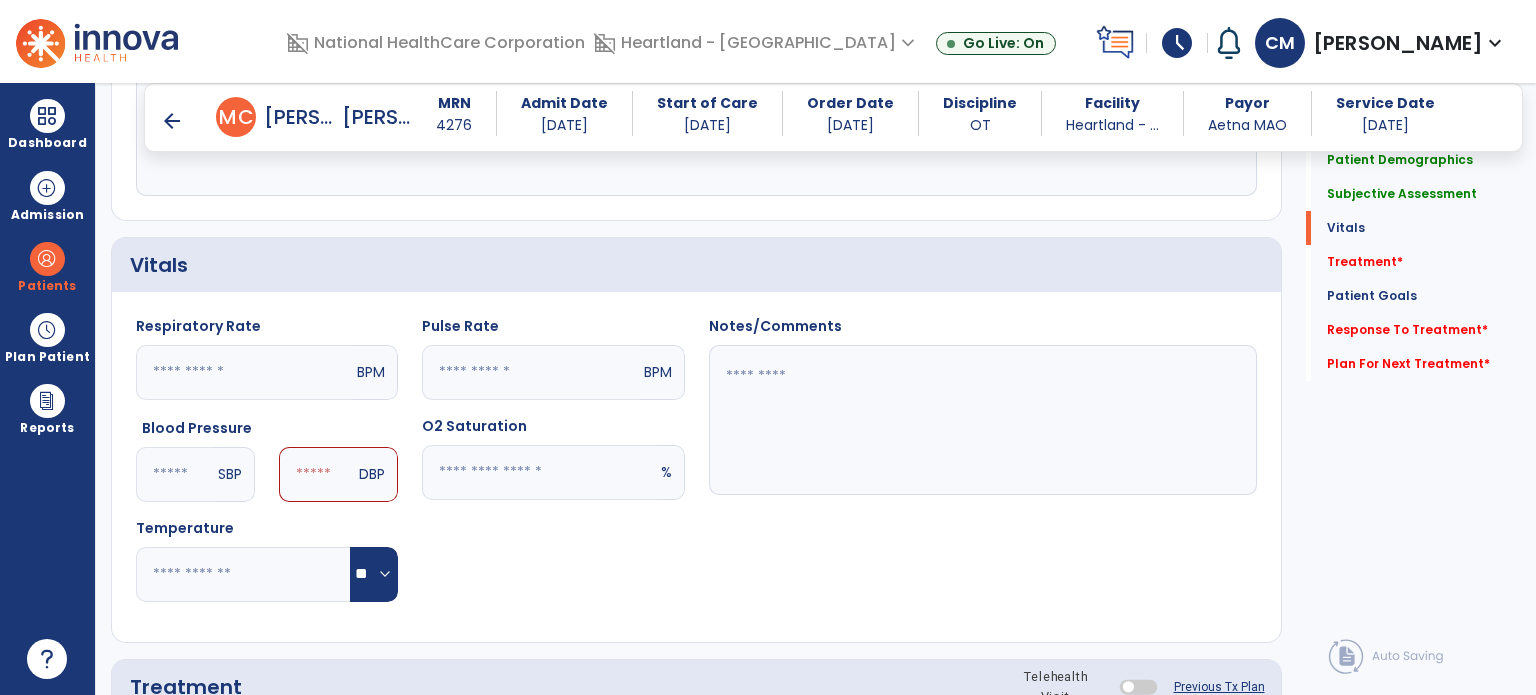 click 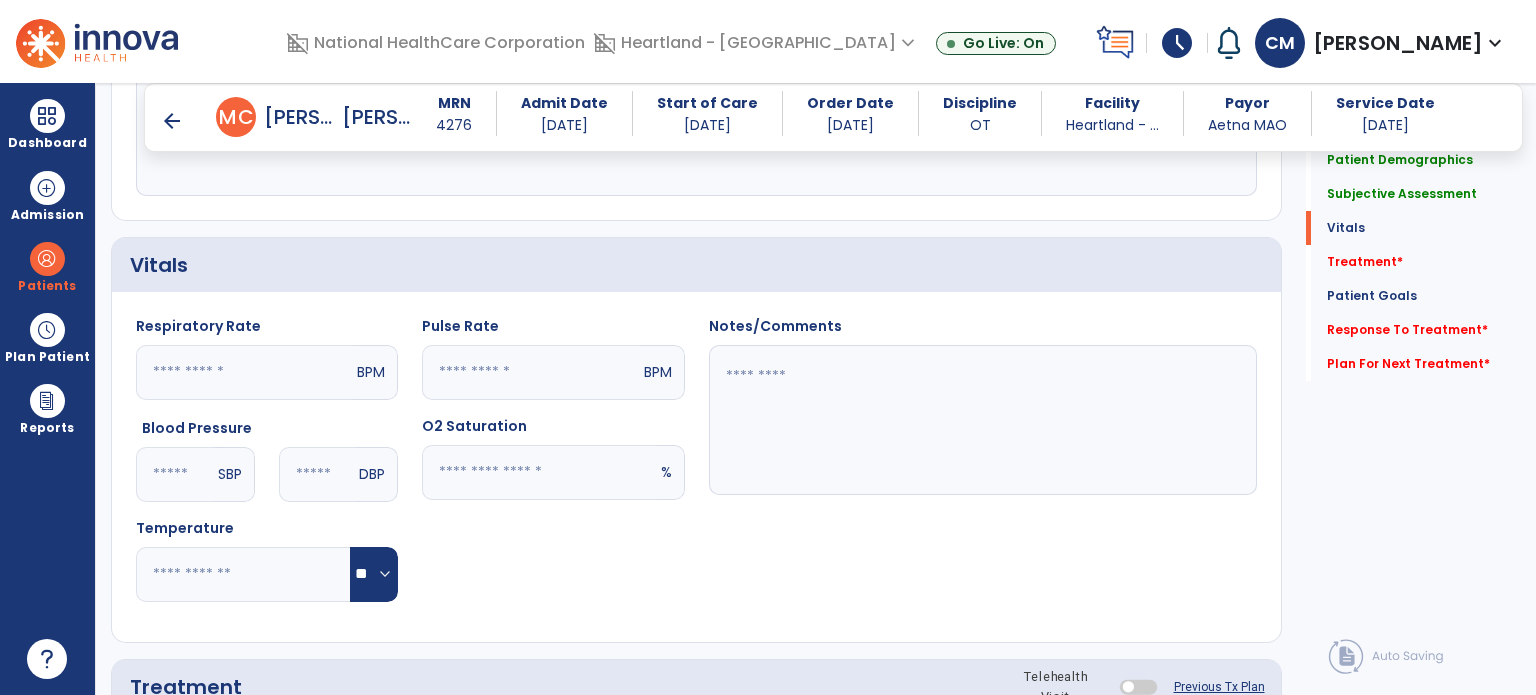 type on "**" 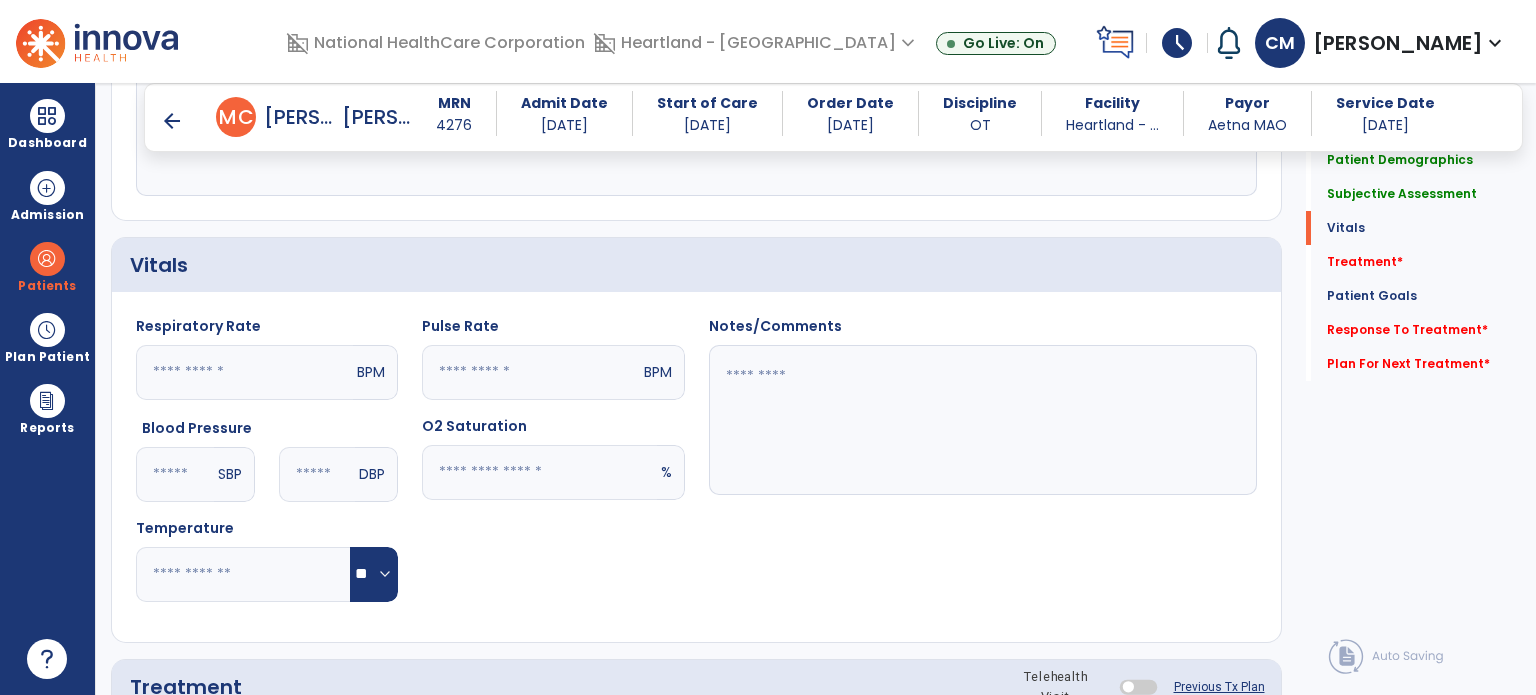 click 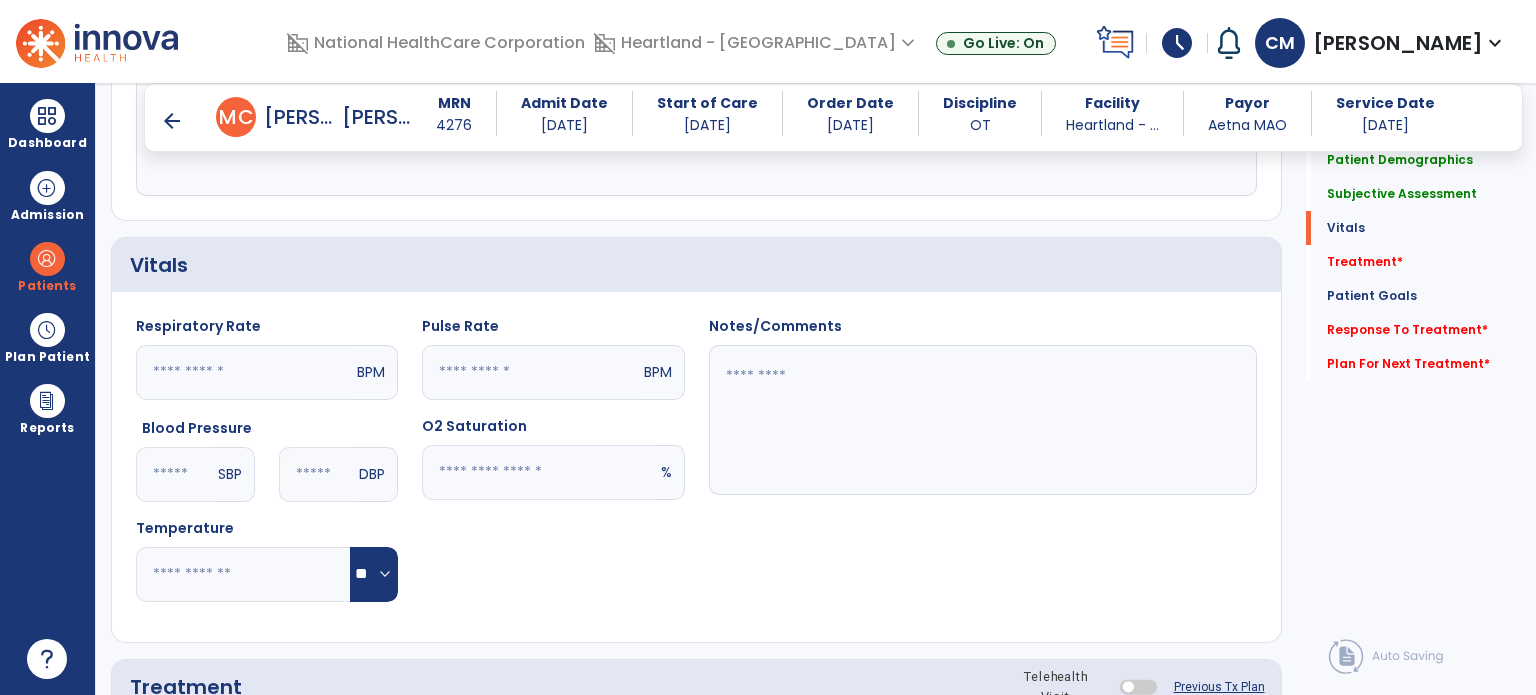 type on "**" 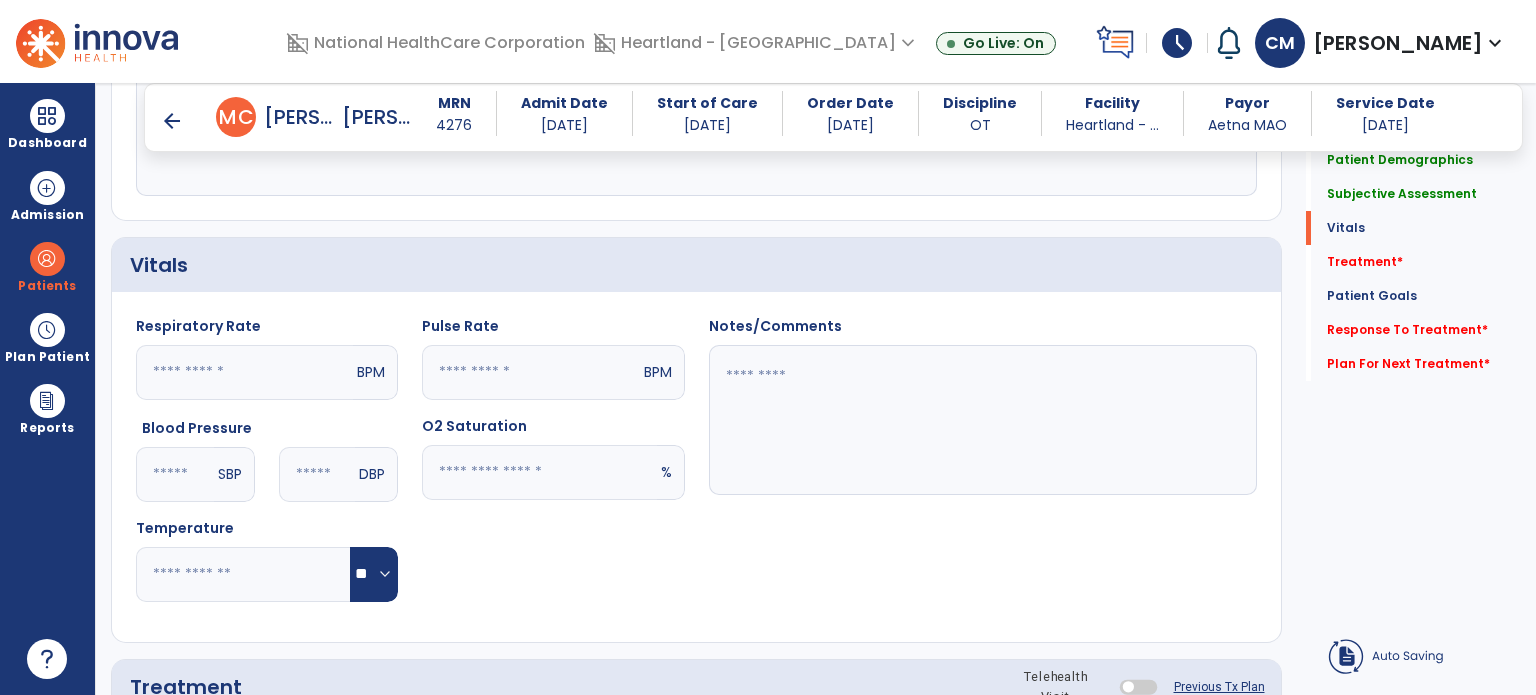 click 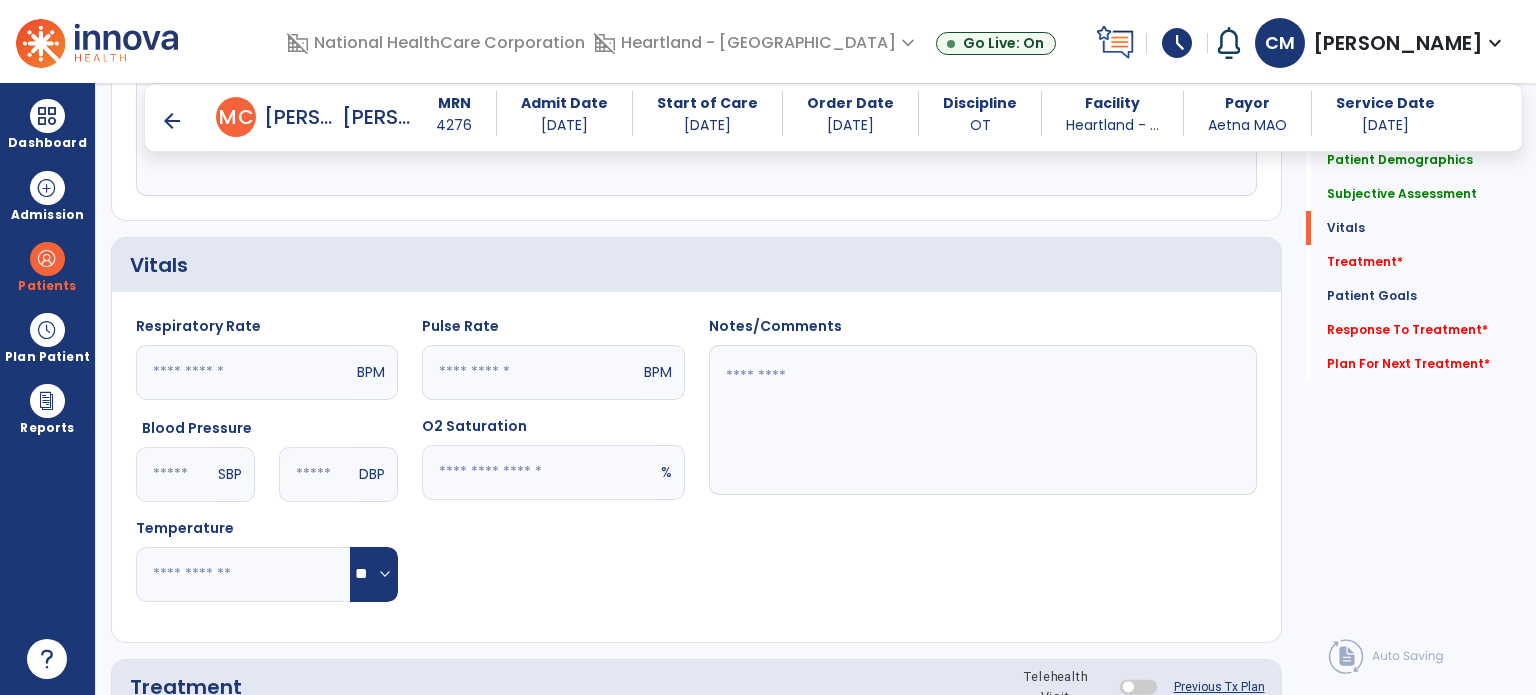 scroll, scrollTop: 1000, scrollLeft: 0, axis: vertical 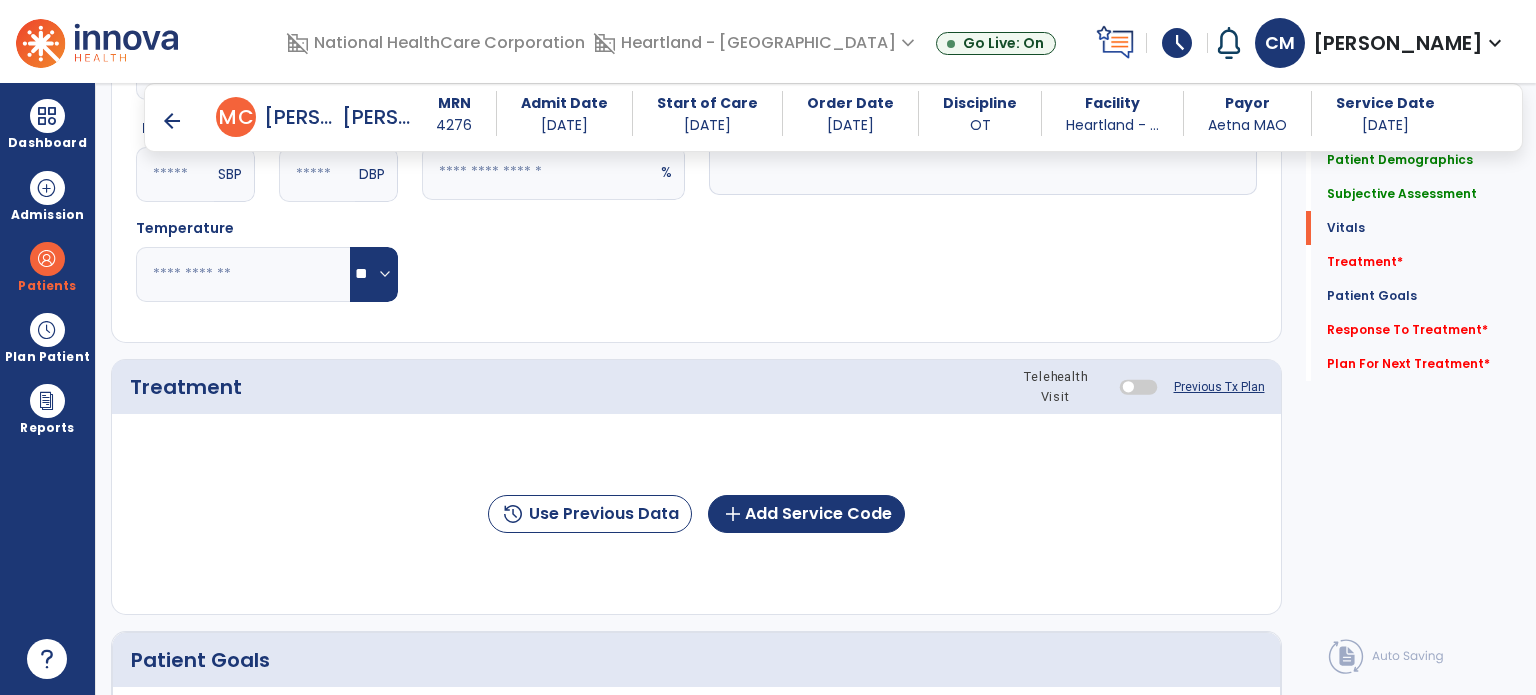 type on "****" 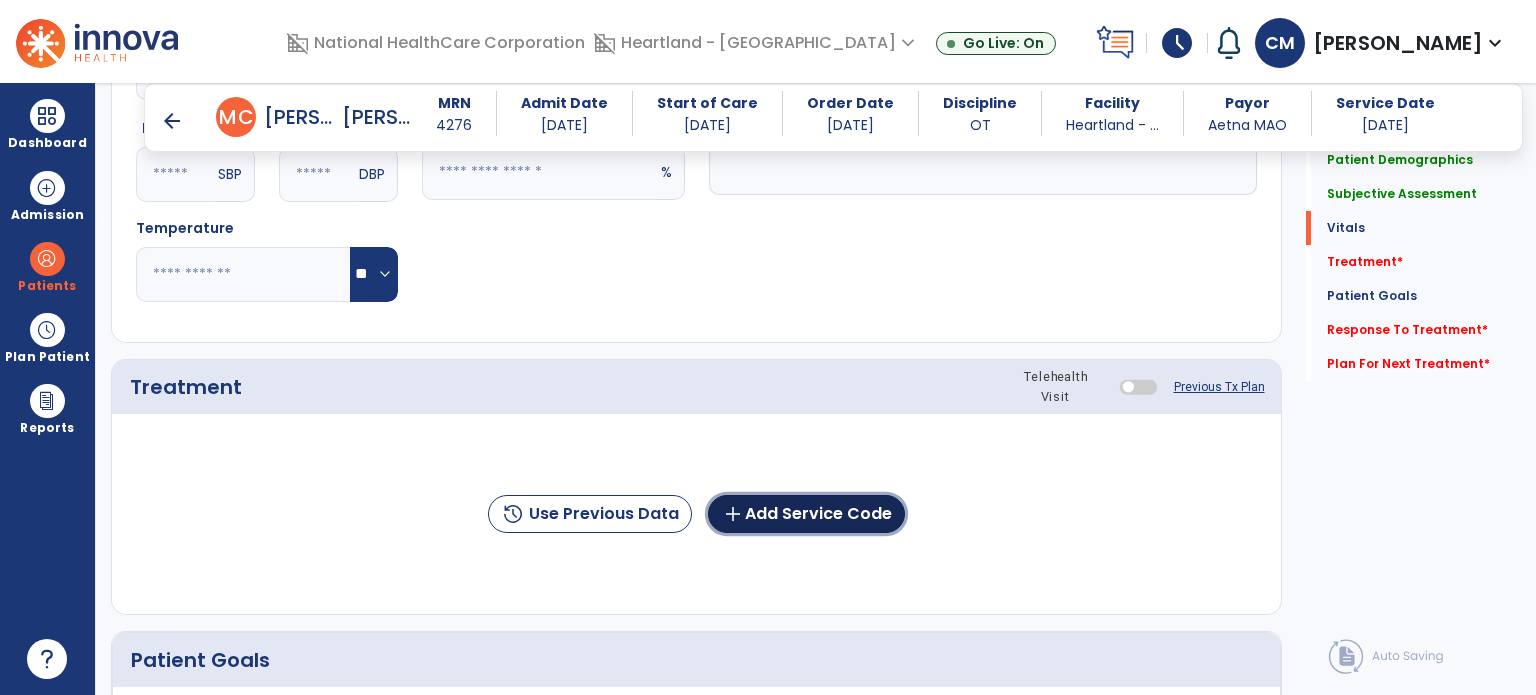 click on "add  Add Service Code" 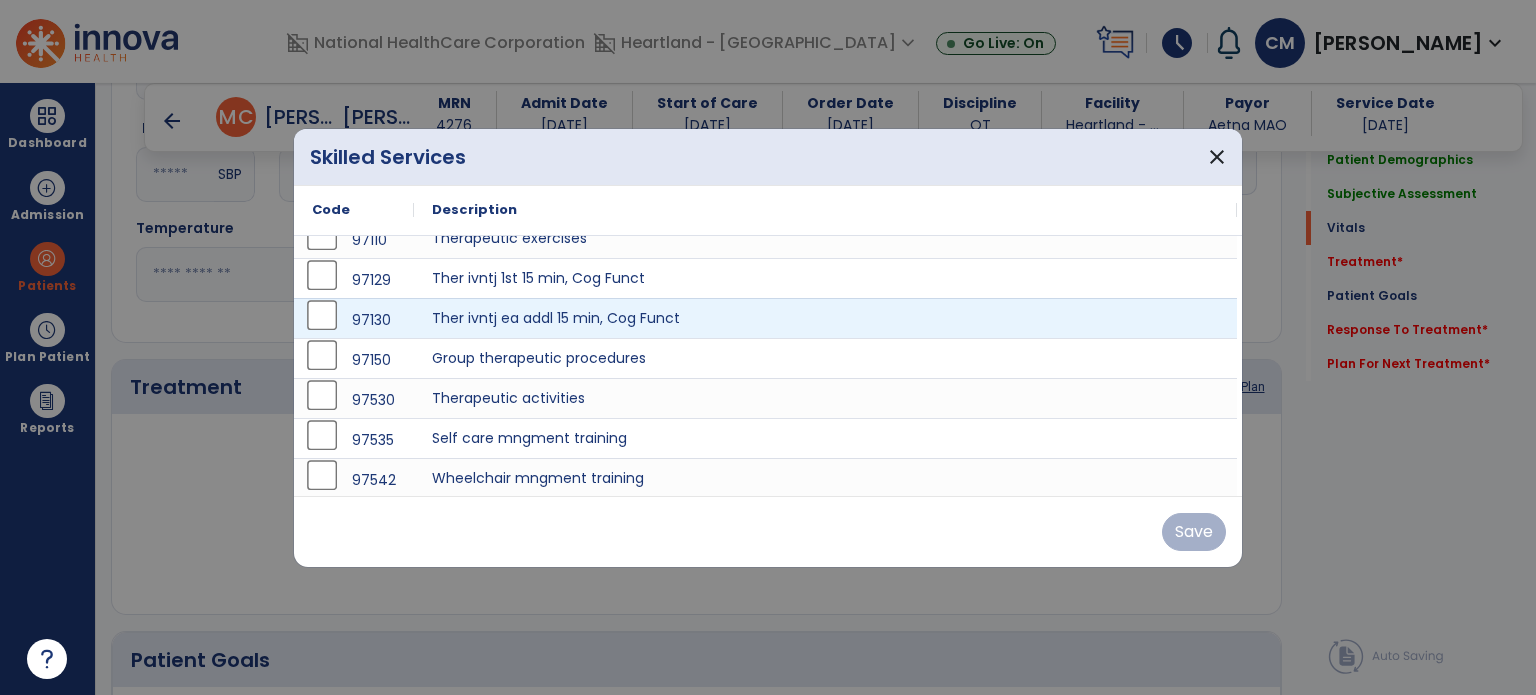 scroll, scrollTop: 100, scrollLeft: 0, axis: vertical 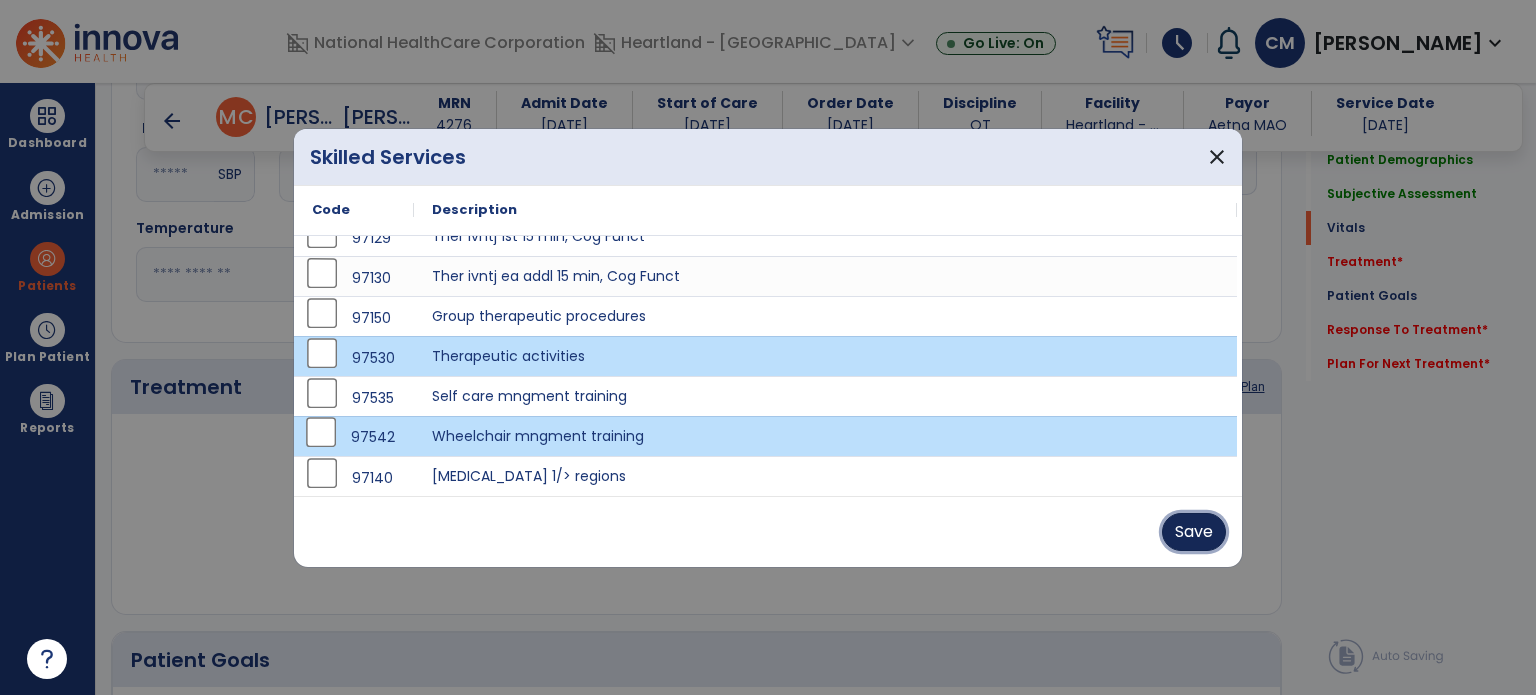 click on "Save" at bounding box center (1194, 532) 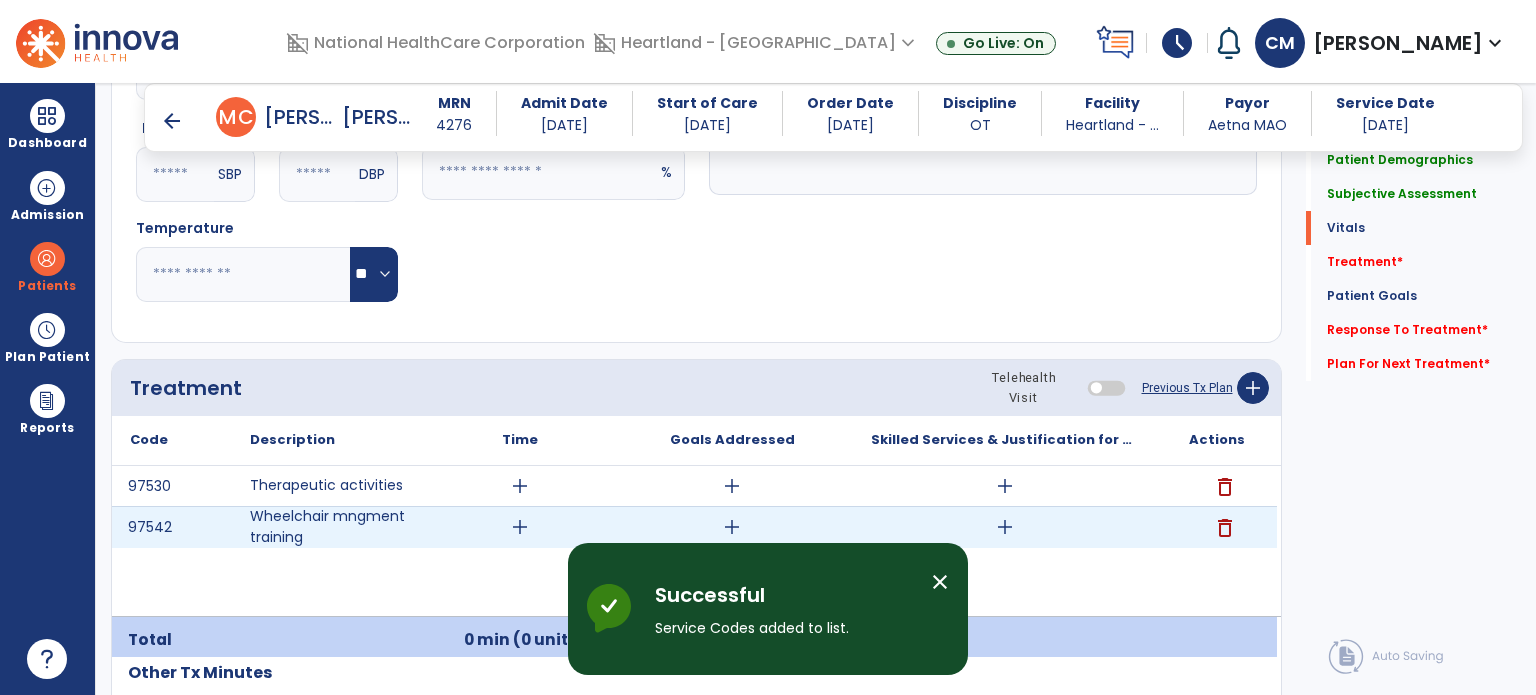 click on "add" at bounding box center (520, 527) 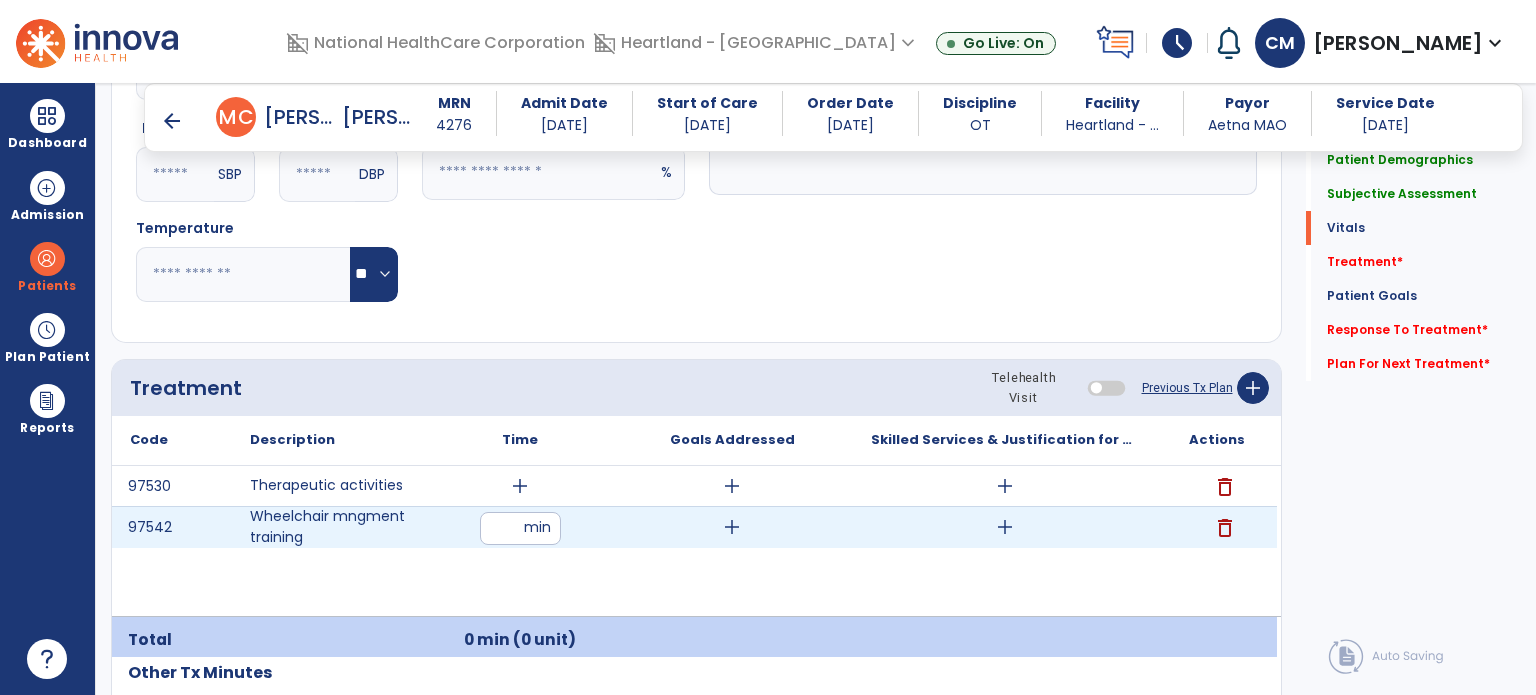 type on "*" 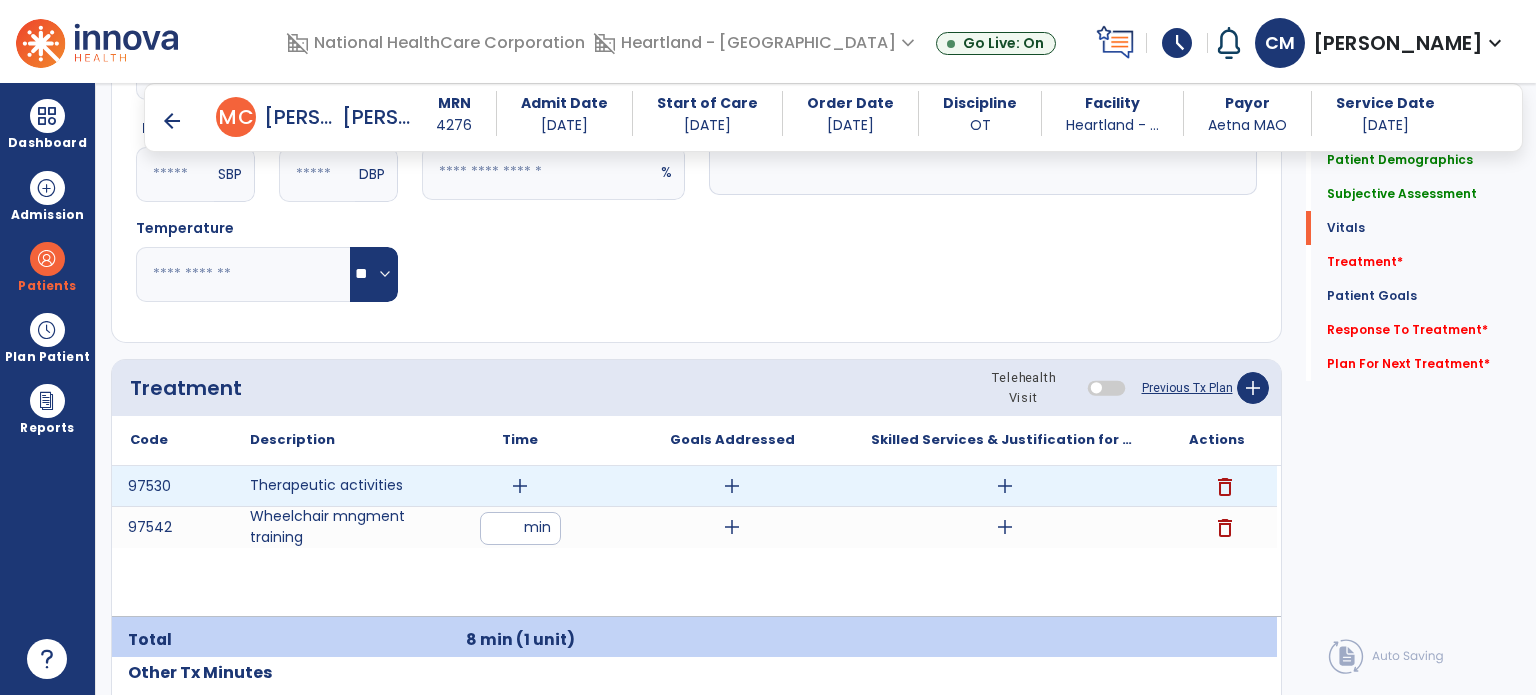 click on "add" at bounding box center (520, 486) 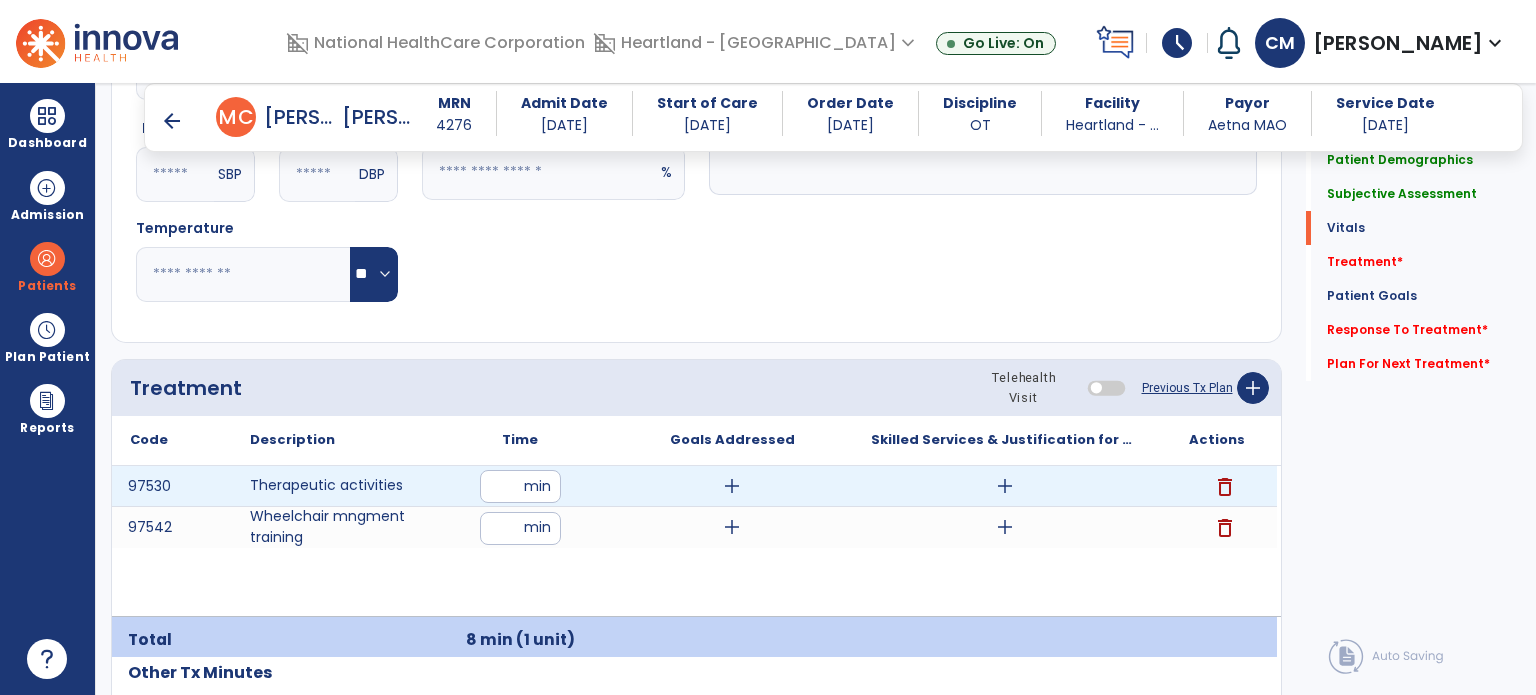 type on "**" 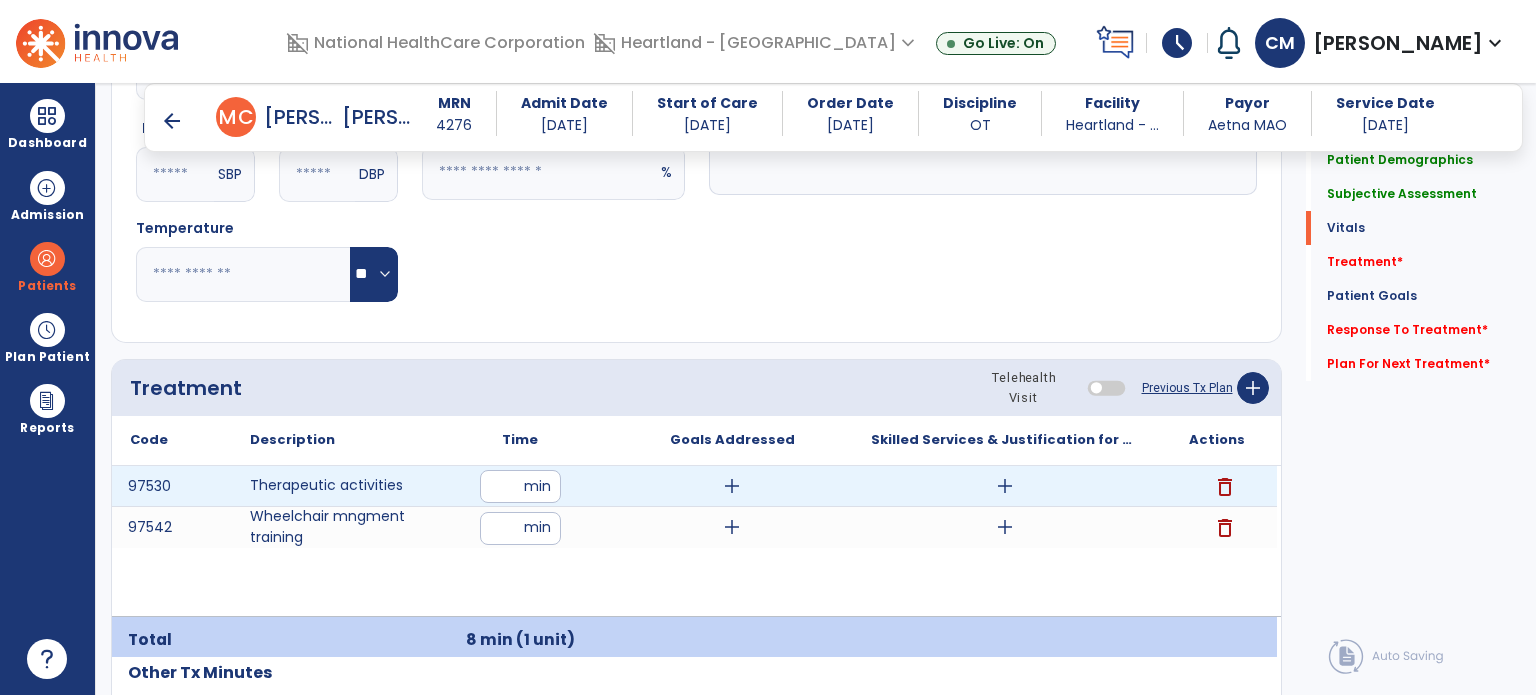 drag, startPoint x: 557, startPoint y: 474, endPoint x: 568, endPoint y: 475, distance: 11.045361 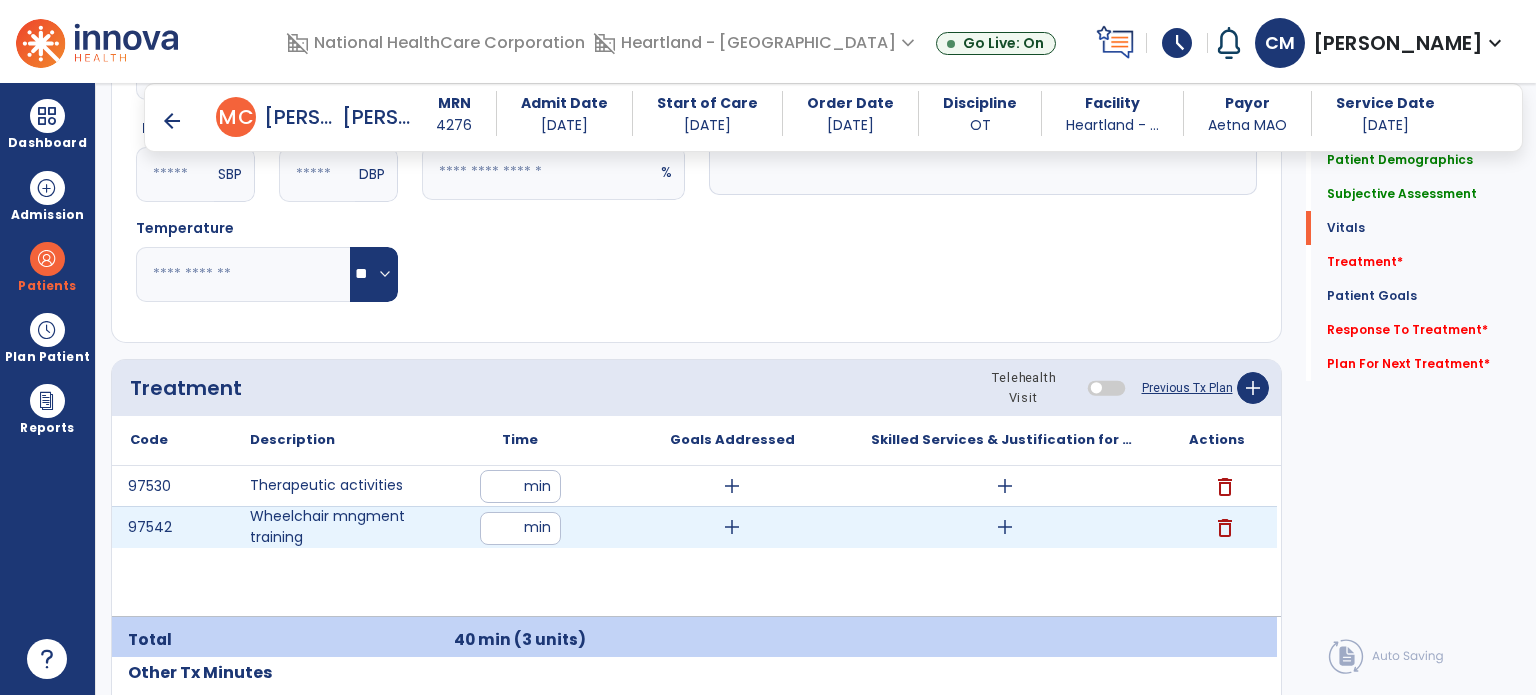 click on "add" at bounding box center [1005, 527] 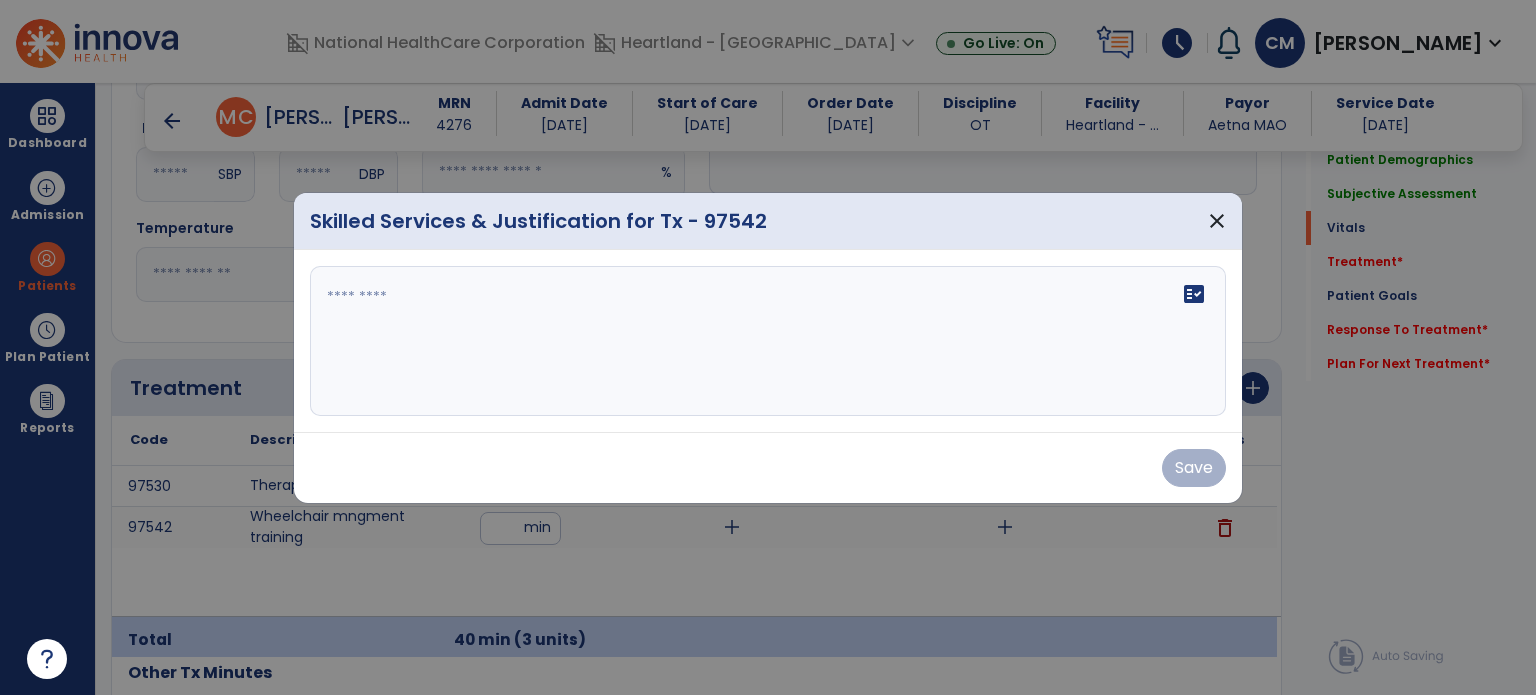 click on "fact_check" at bounding box center [768, 341] 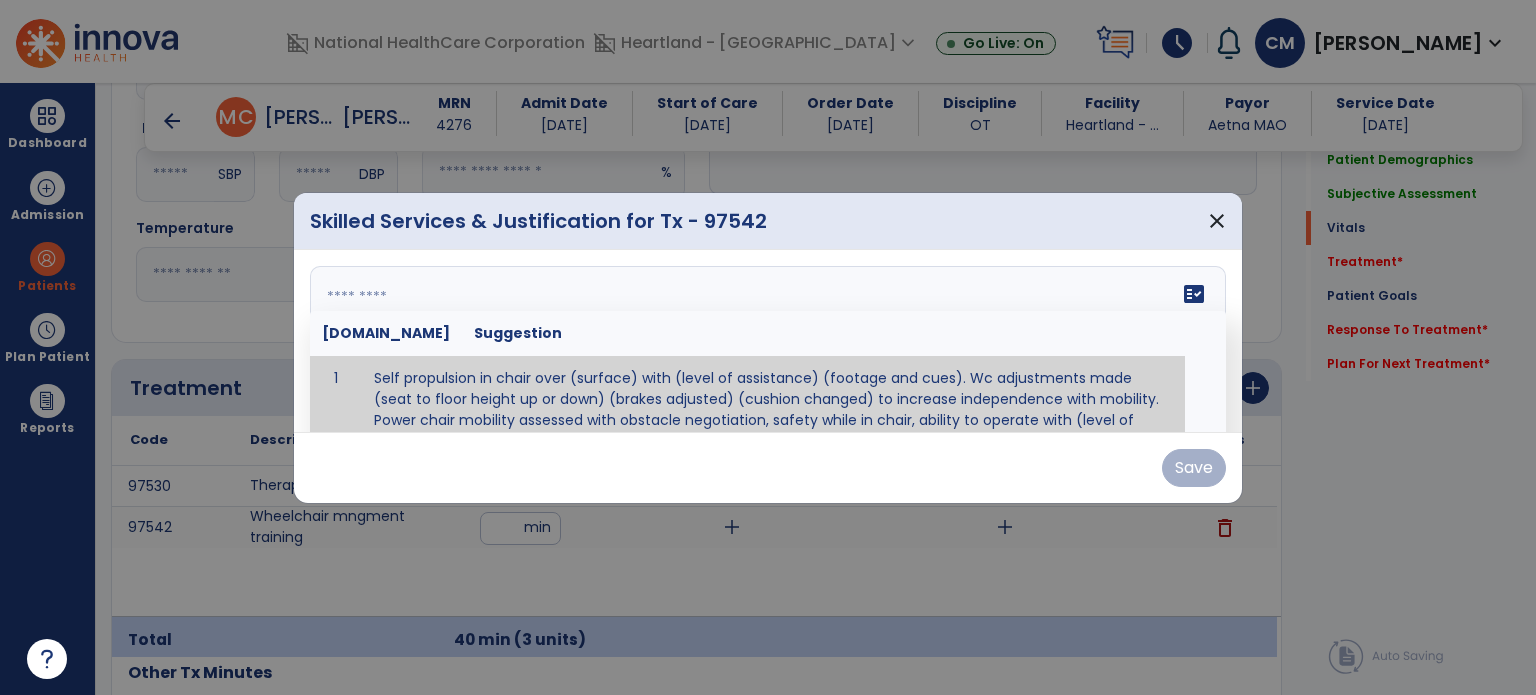 click at bounding box center (766, 341) 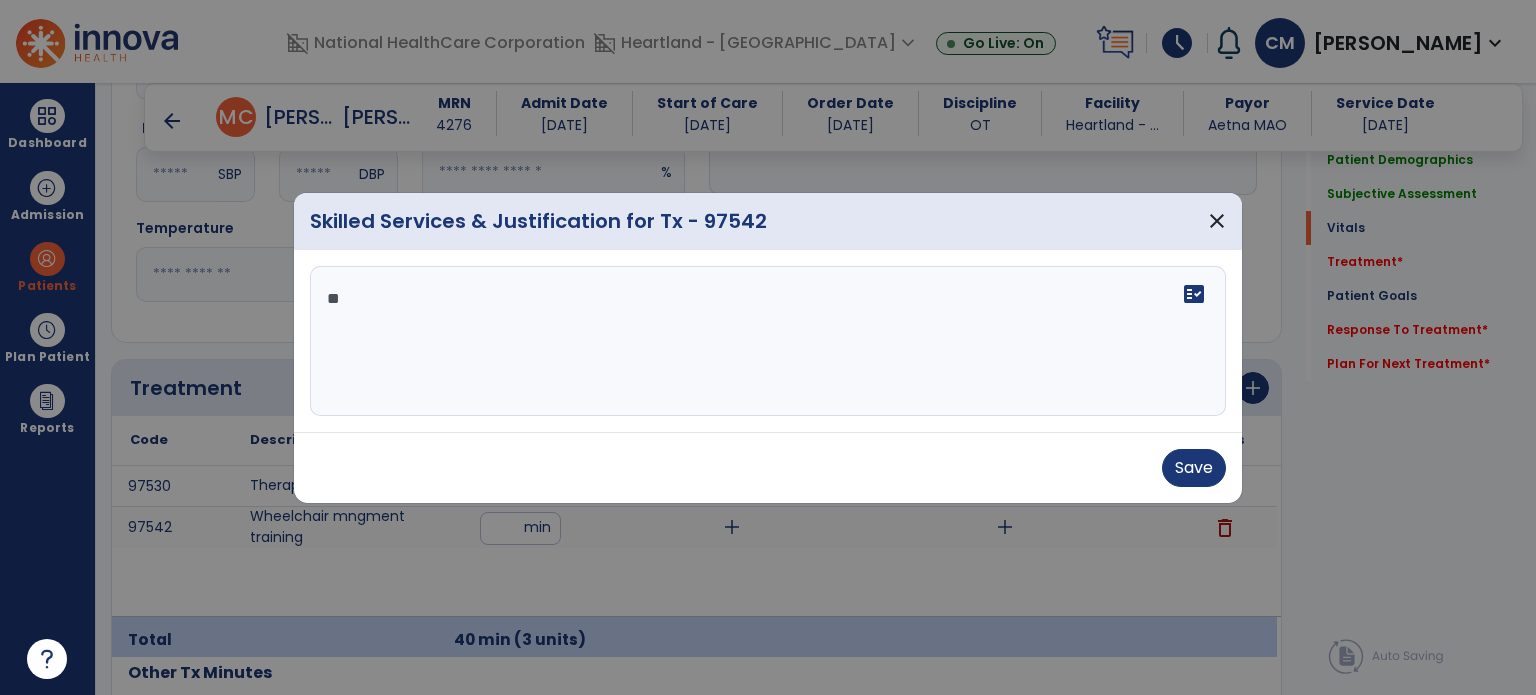 scroll, scrollTop: 0, scrollLeft: 0, axis: both 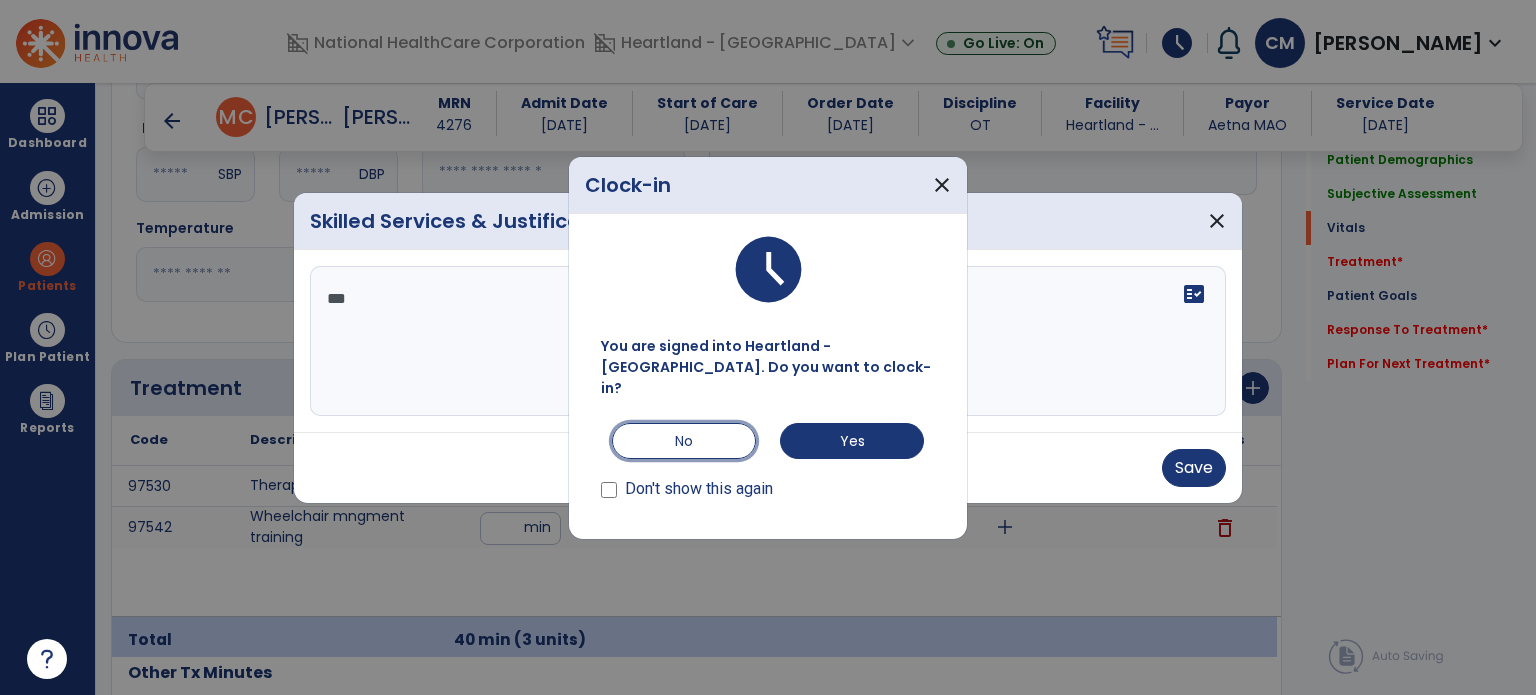 click on "No" at bounding box center (684, 441) 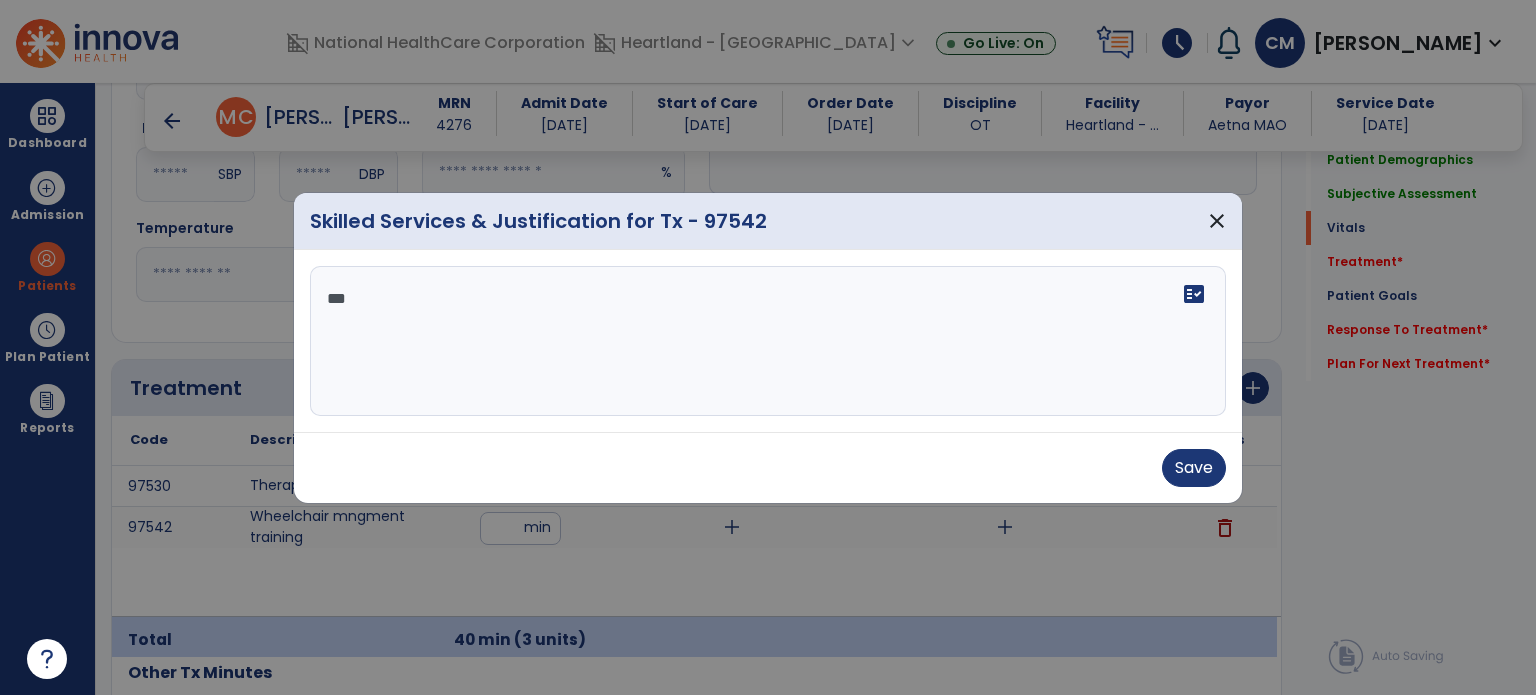 click on "**" at bounding box center [768, 341] 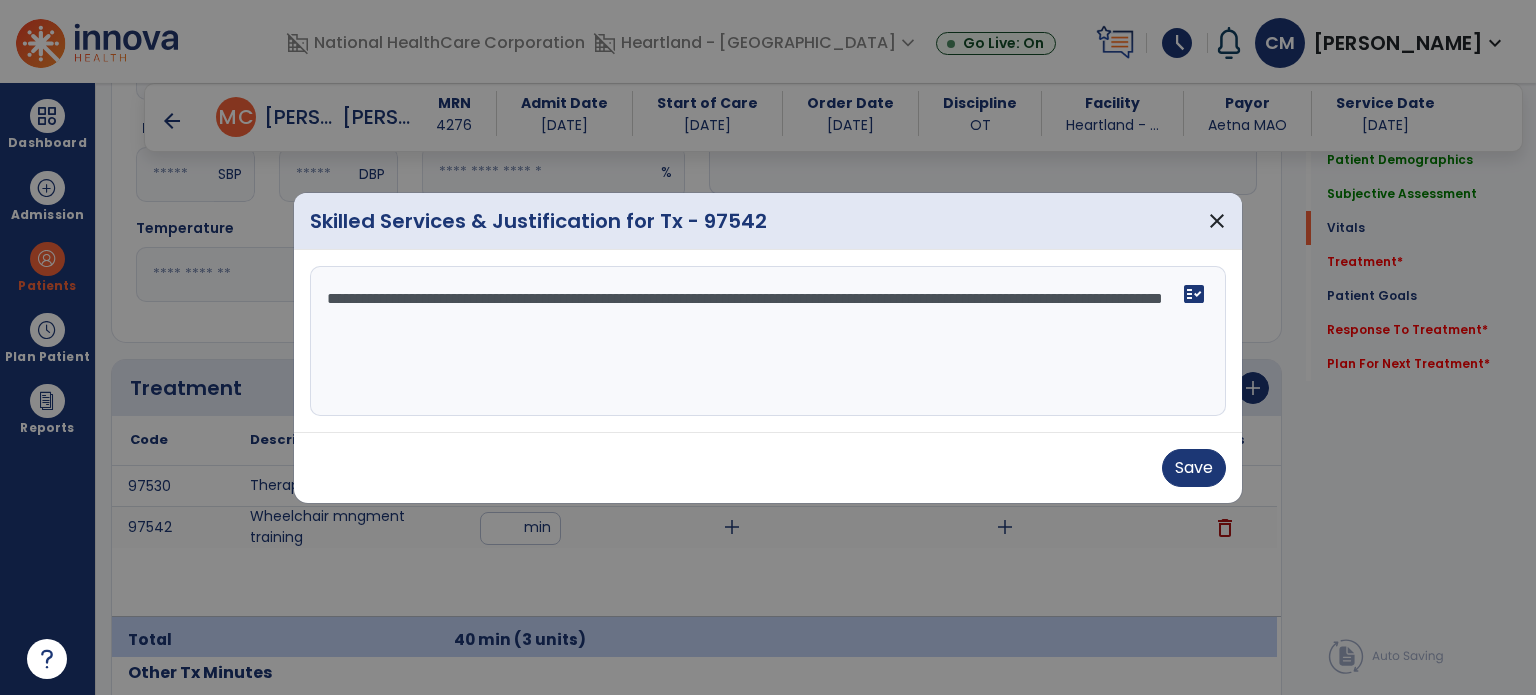 type on "**********" 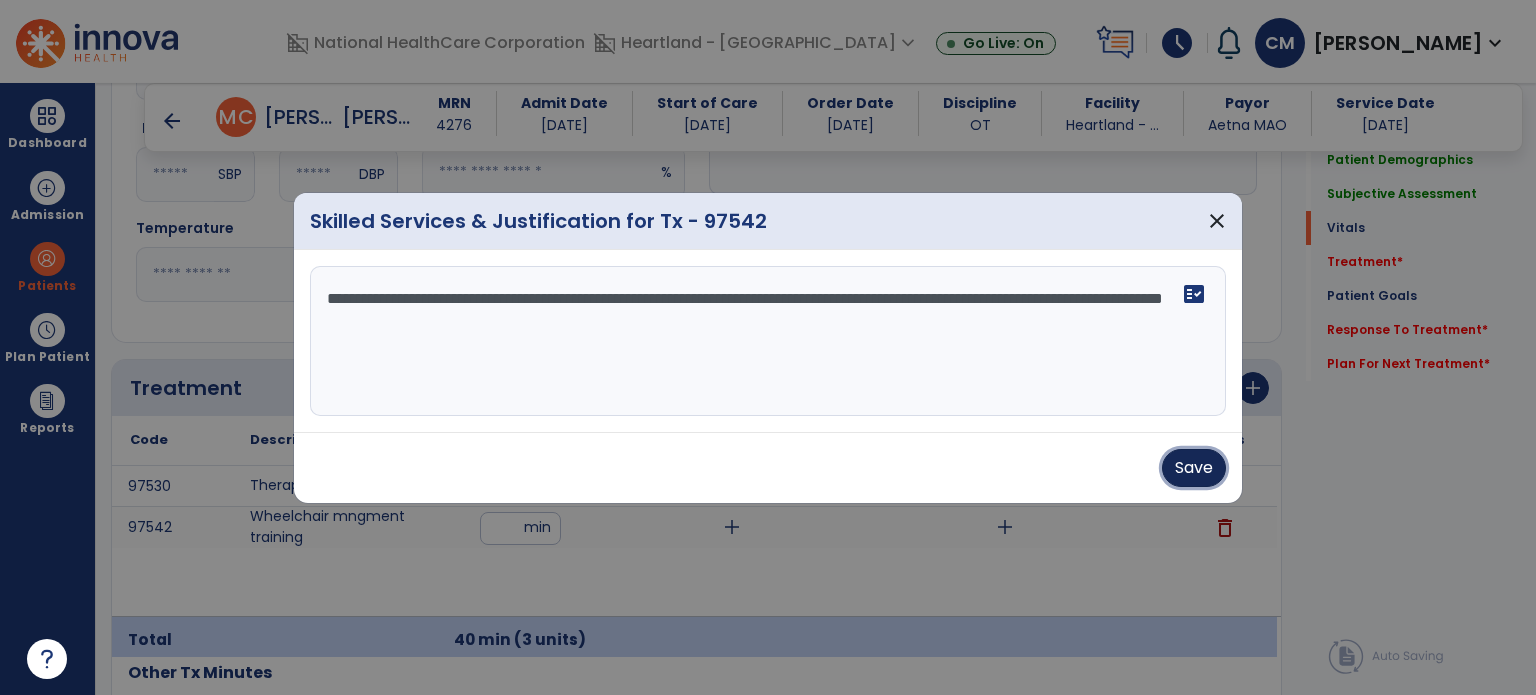 click on "Save" at bounding box center [1194, 468] 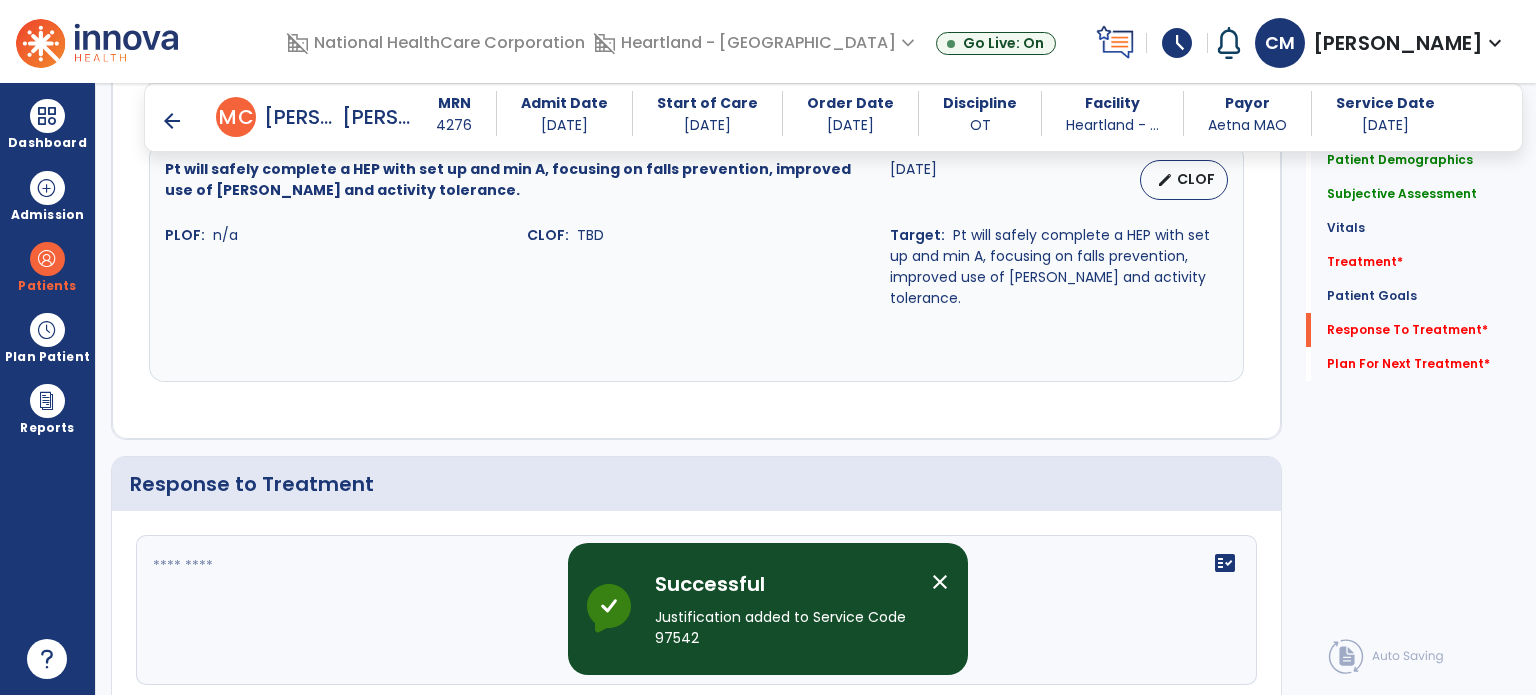 scroll, scrollTop: 2870, scrollLeft: 0, axis: vertical 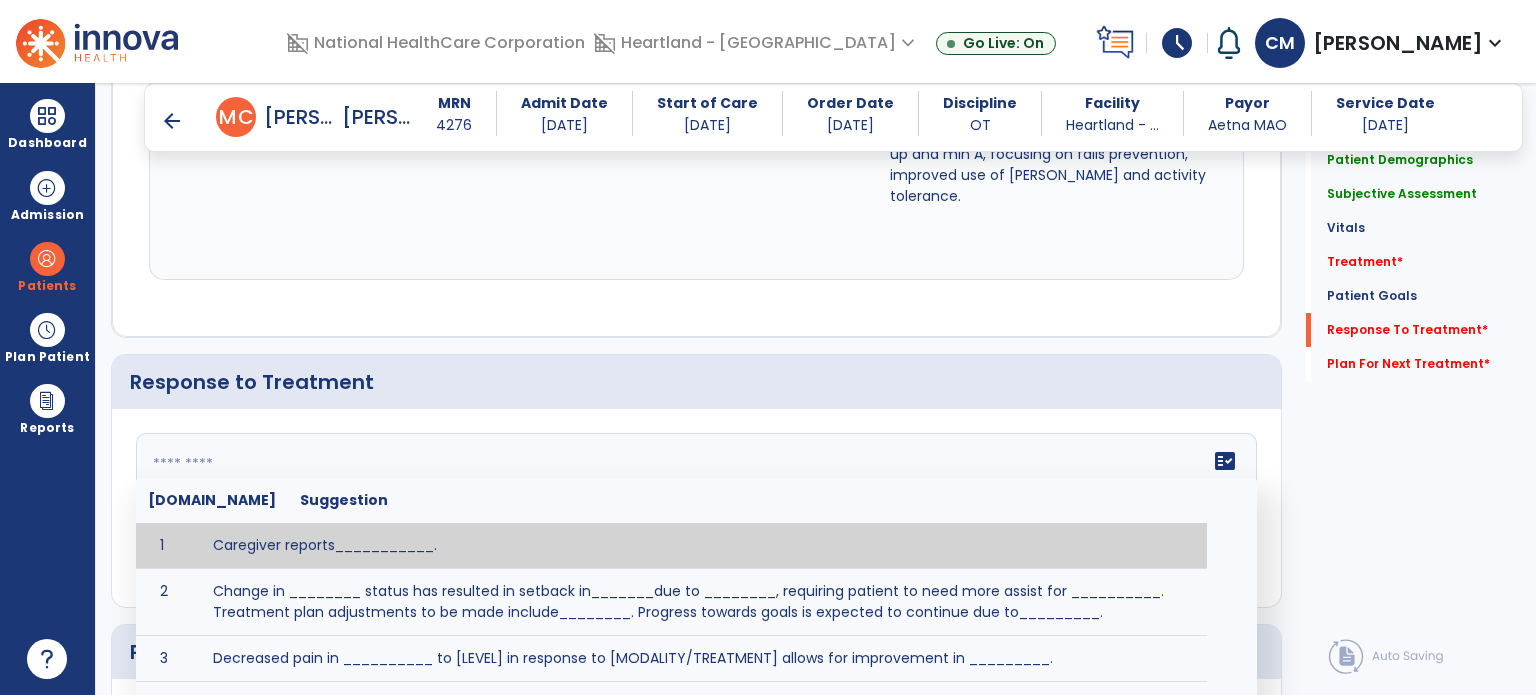 click on "fact_check  [DOMAIN_NAME] Suggestion 1 Caregiver reports___________. 2 Change in ________ status has resulted in setback in_______due to ________, requiring patient to need more assist for __________.   Treatment plan adjustments to be made include________.  Progress towards goals is expected to continue due to_________. 3 Decreased pain in __________ to [LEVEL] in response to [MODALITY/TREATMENT] allows for improvement in _________. 4 Functional gains in _______ have impacted the patient's ability to perform_________ with a reduction in assist levels to_________. 5 Functional progress this week has been significant due to__________. 6 Gains in ________ have improved the patient's ability to perform ______with decreased levels of assist to___________. 7 Improvement in ________allows patient to tolerate higher levels of challenges in_________. 8 Pain in [AREA] has decreased to [LEVEL] in response to [TREATMENT/MODALITY], allowing fore ease in completing__________. 9 10 11 12 13 14 15 16 17 18 19 20 21" 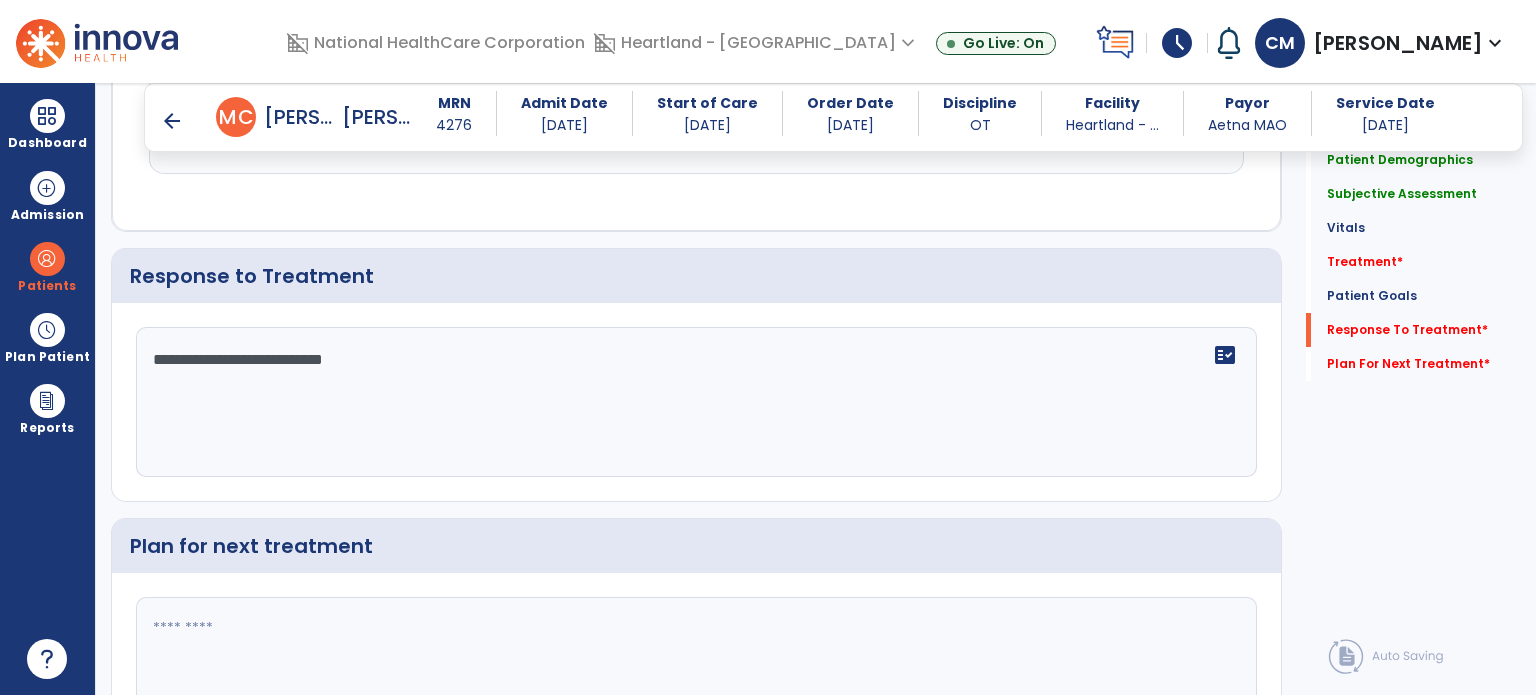 scroll, scrollTop: 3070, scrollLeft: 0, axis: vertical 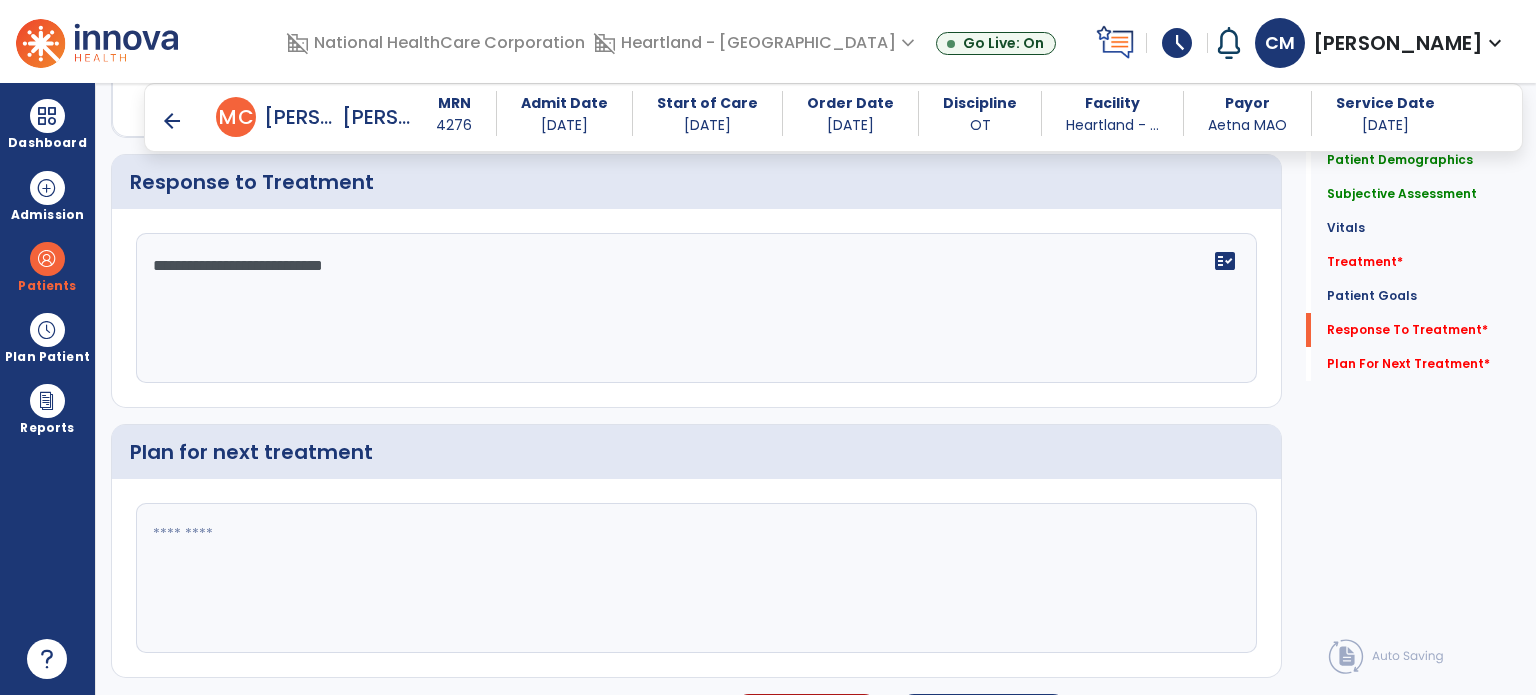 type on "**********" 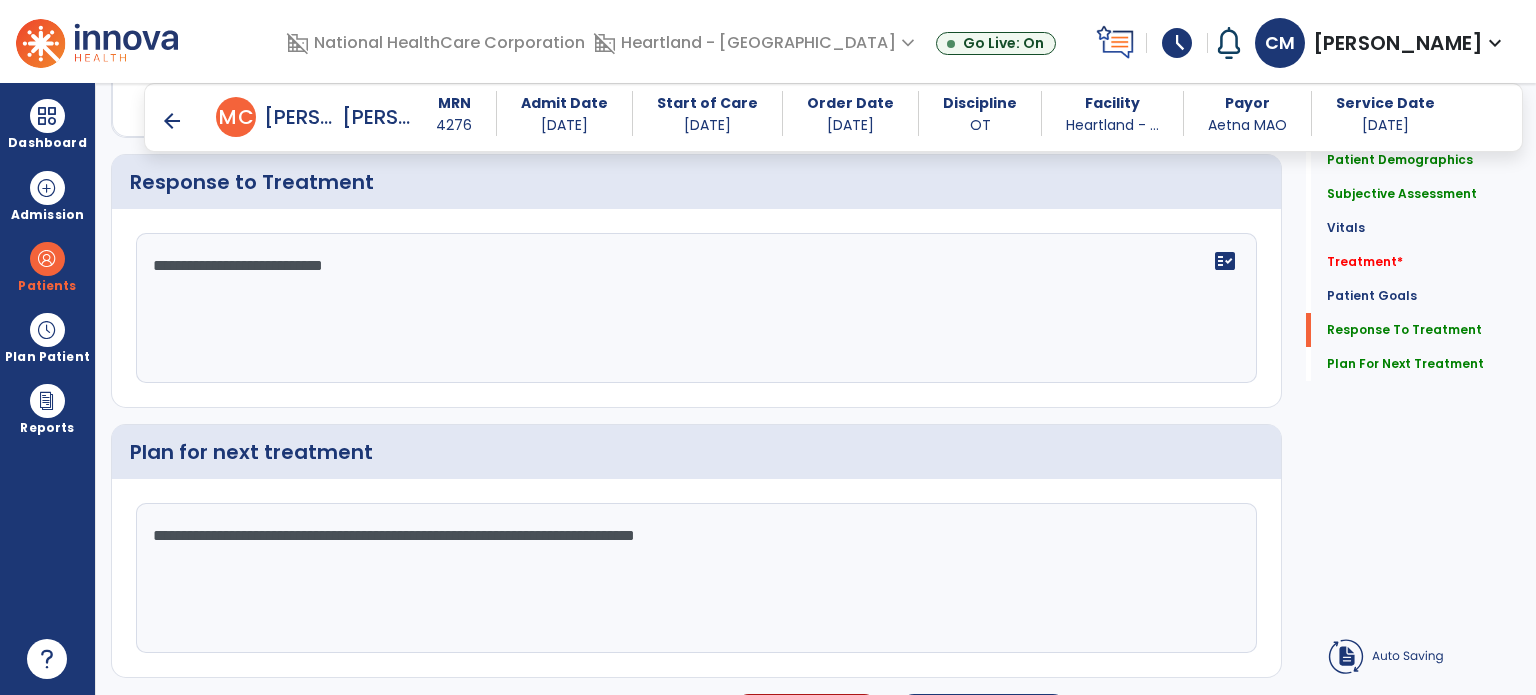 click on "**********" 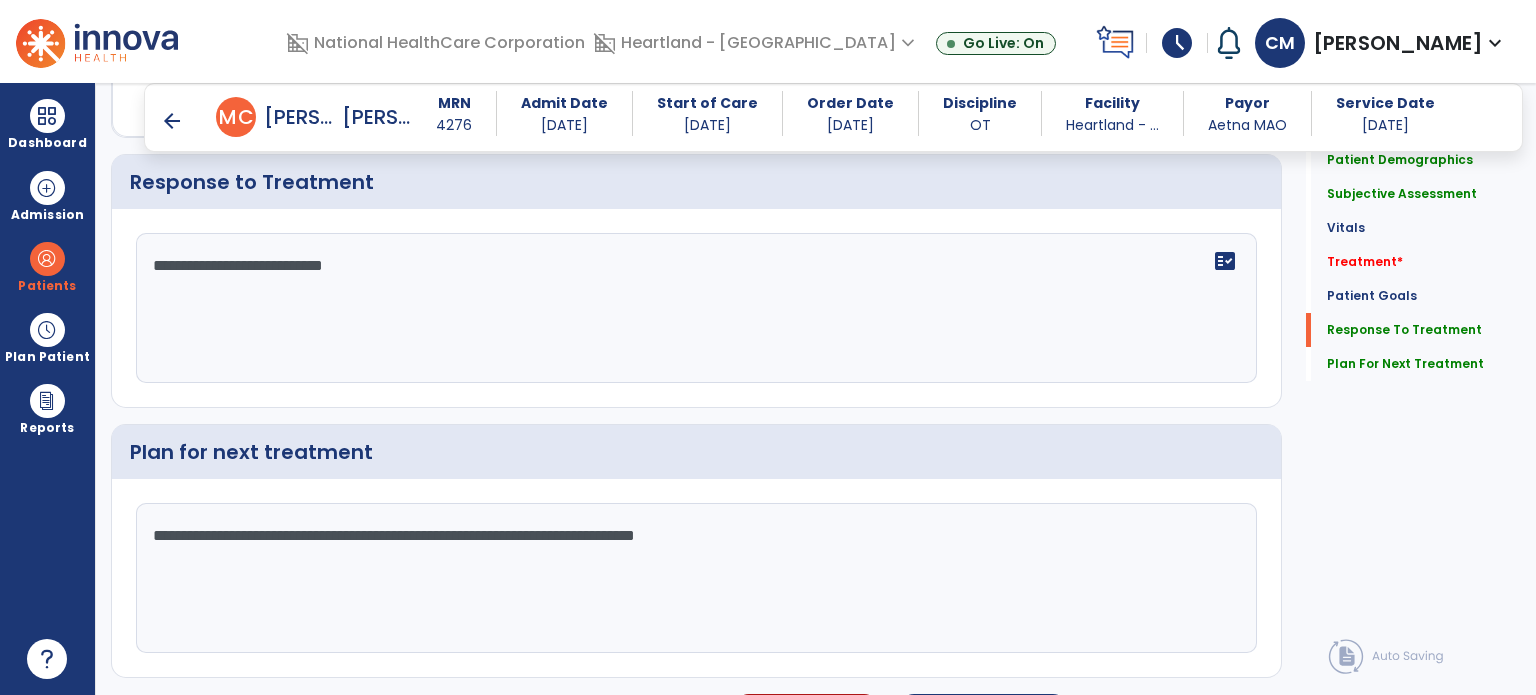 click on "**********" 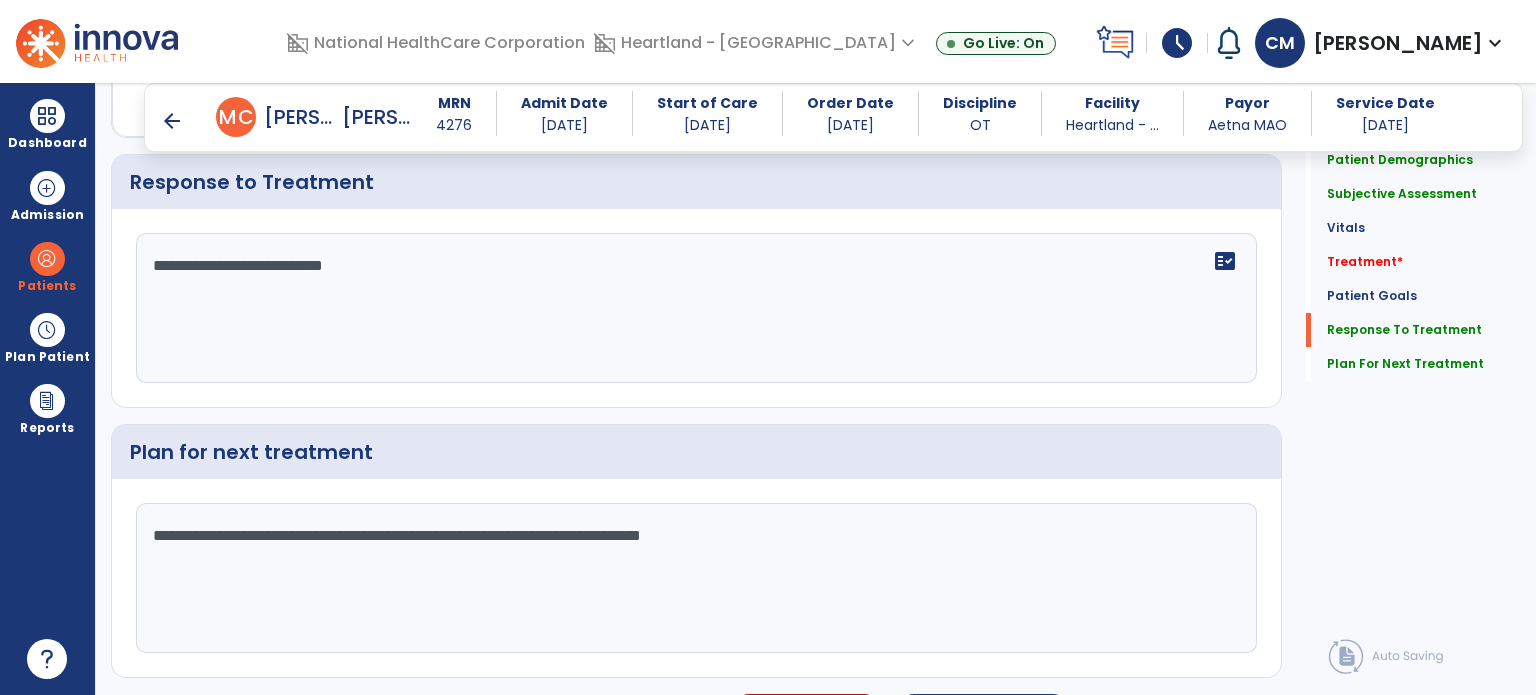 click on "**********" 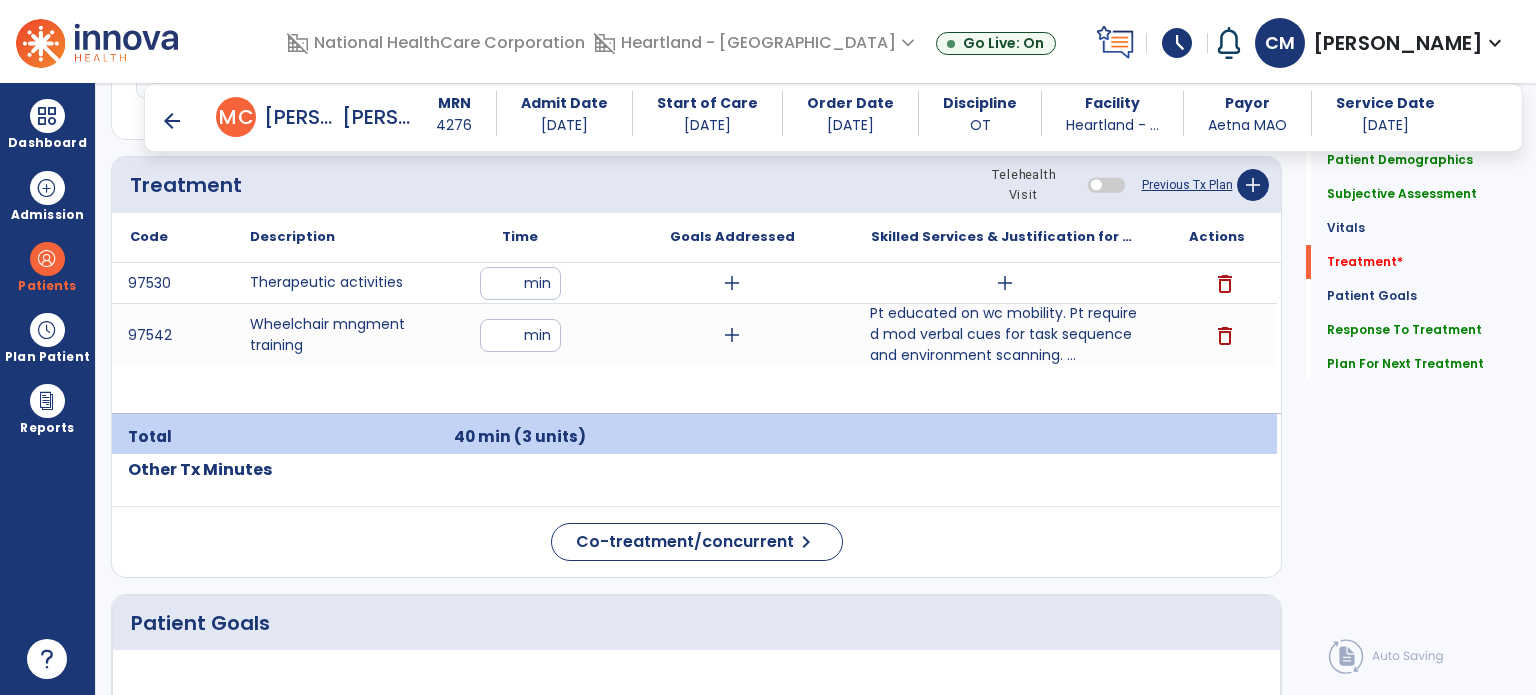 scroll, scrollTop: 1070, scrollLeft: 0, axis: vertical 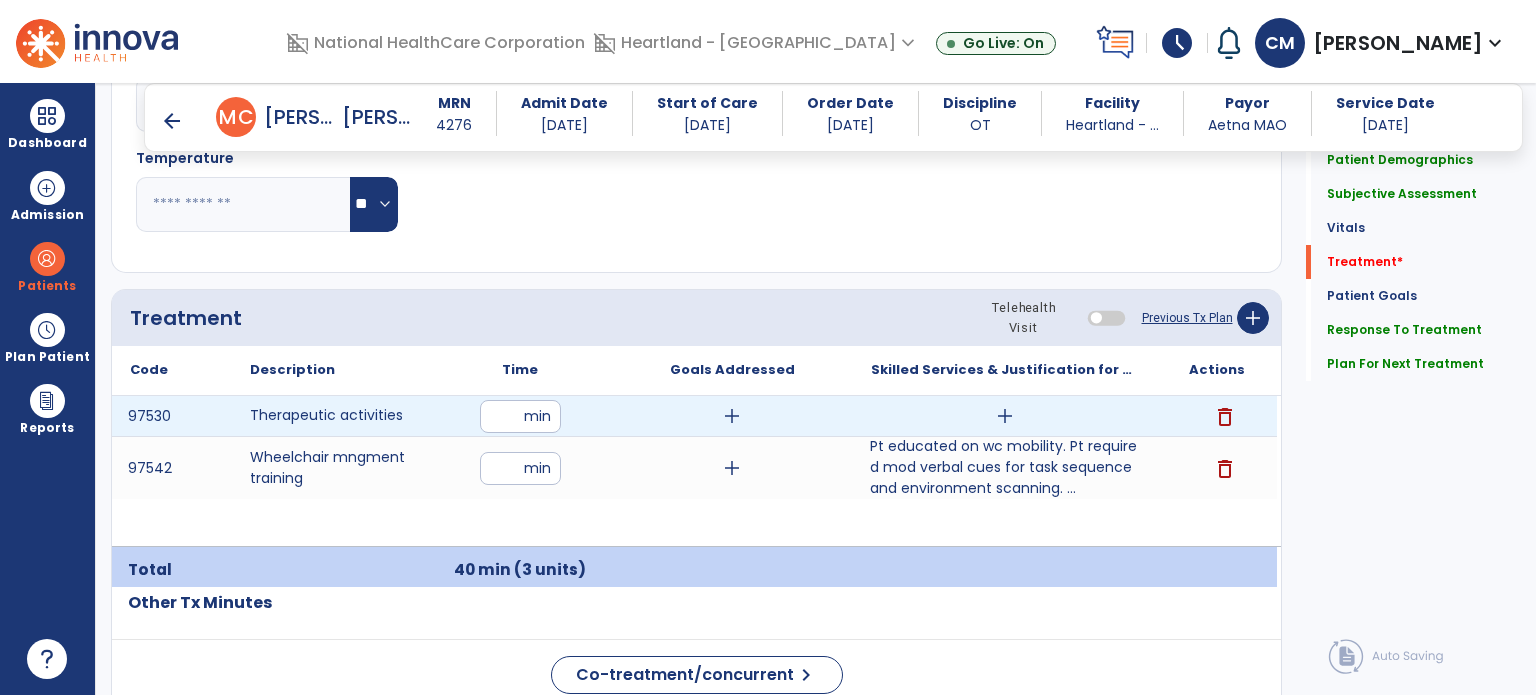 type on "**********" 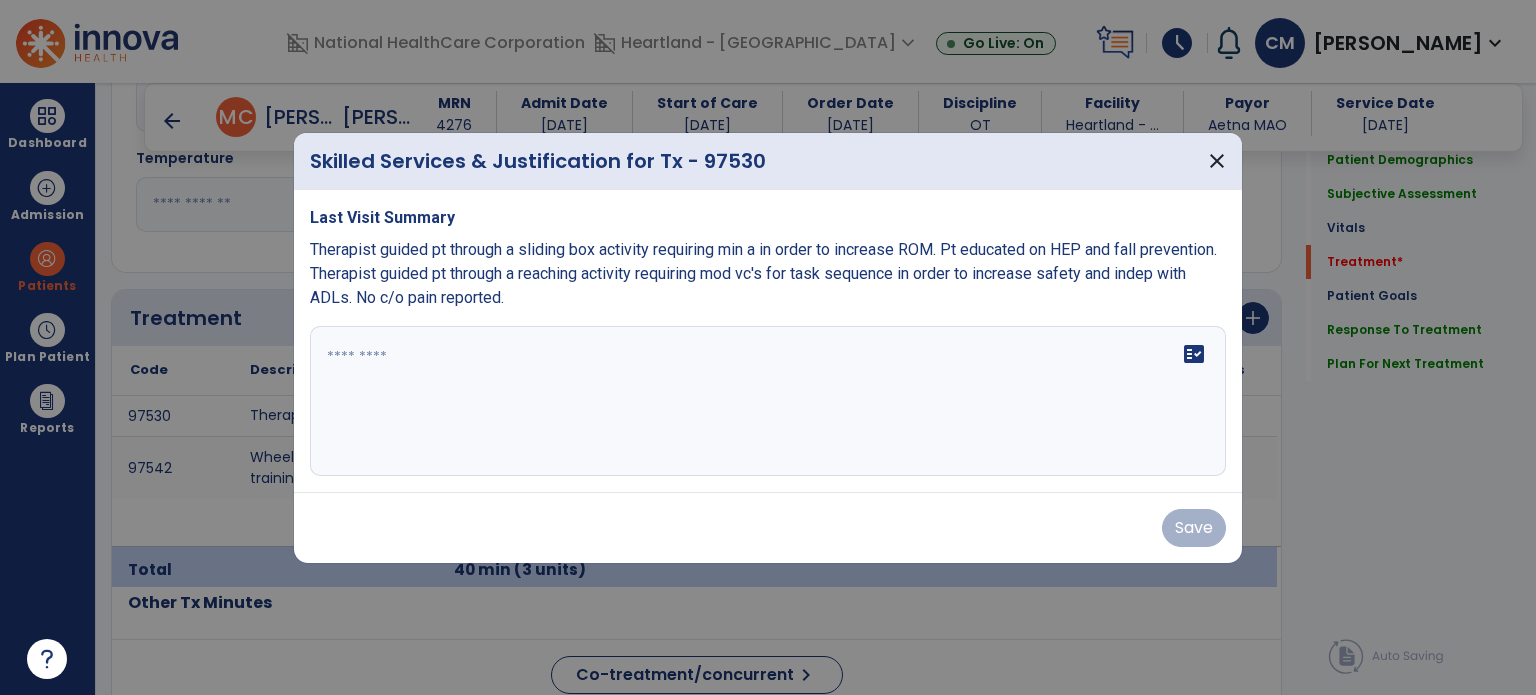 click on "fact_check" at bounding box center (768, 401) 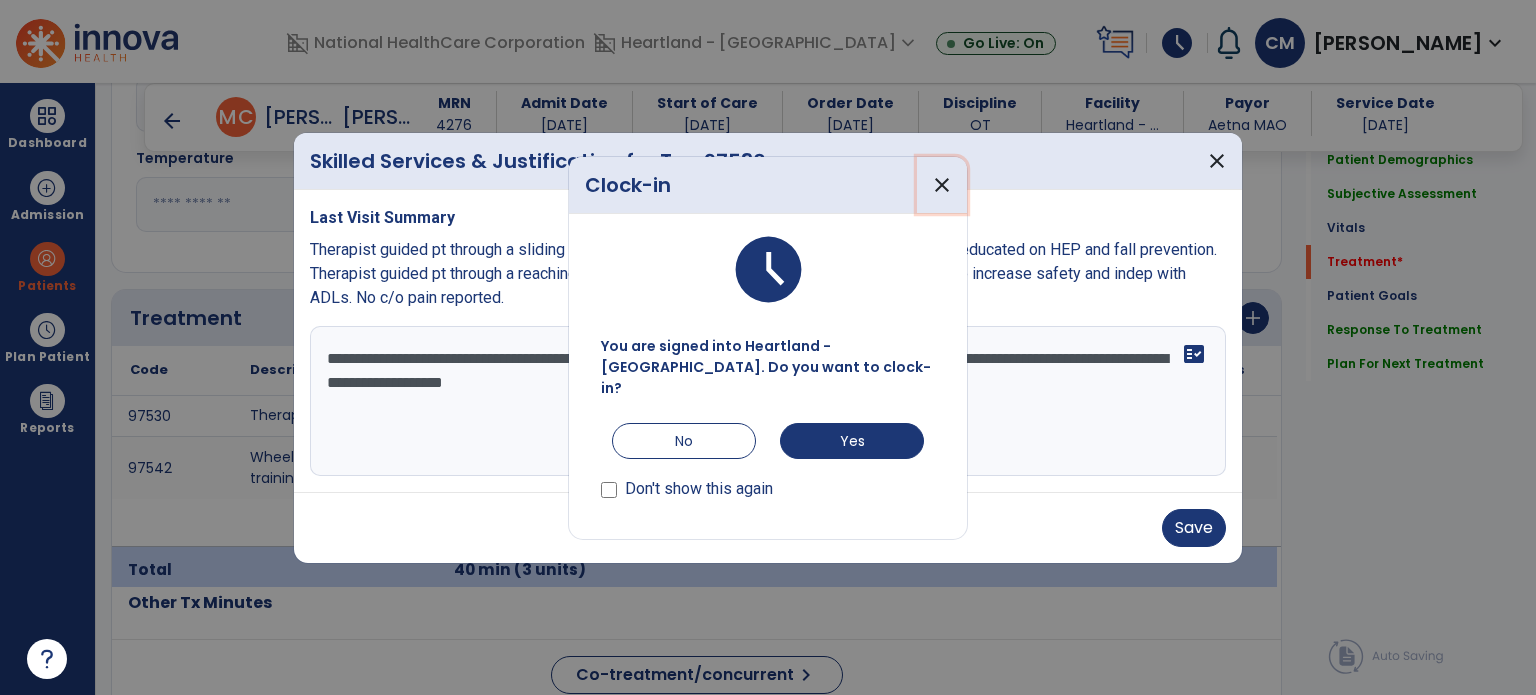 click on "close" at bounding box center (942, 185) 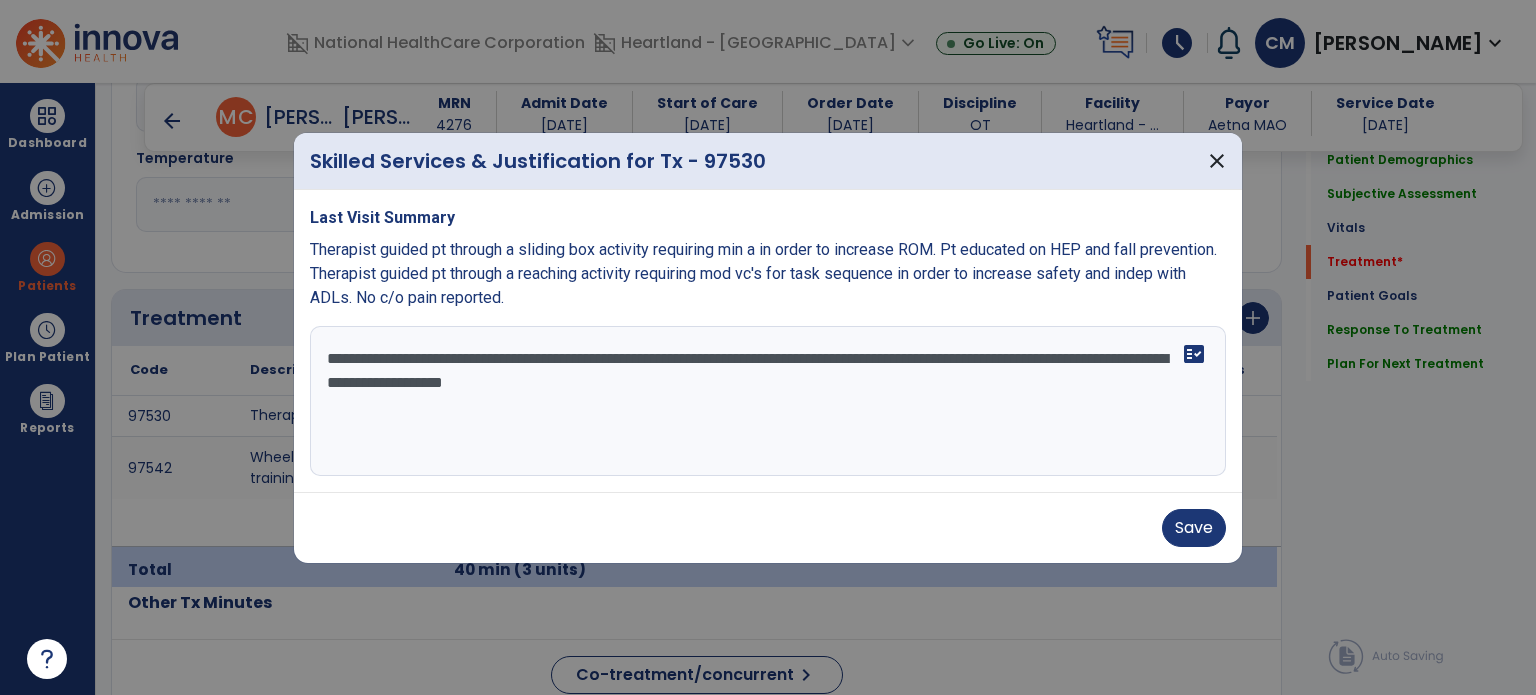 click on "**********" at bounding box center [768, 401] 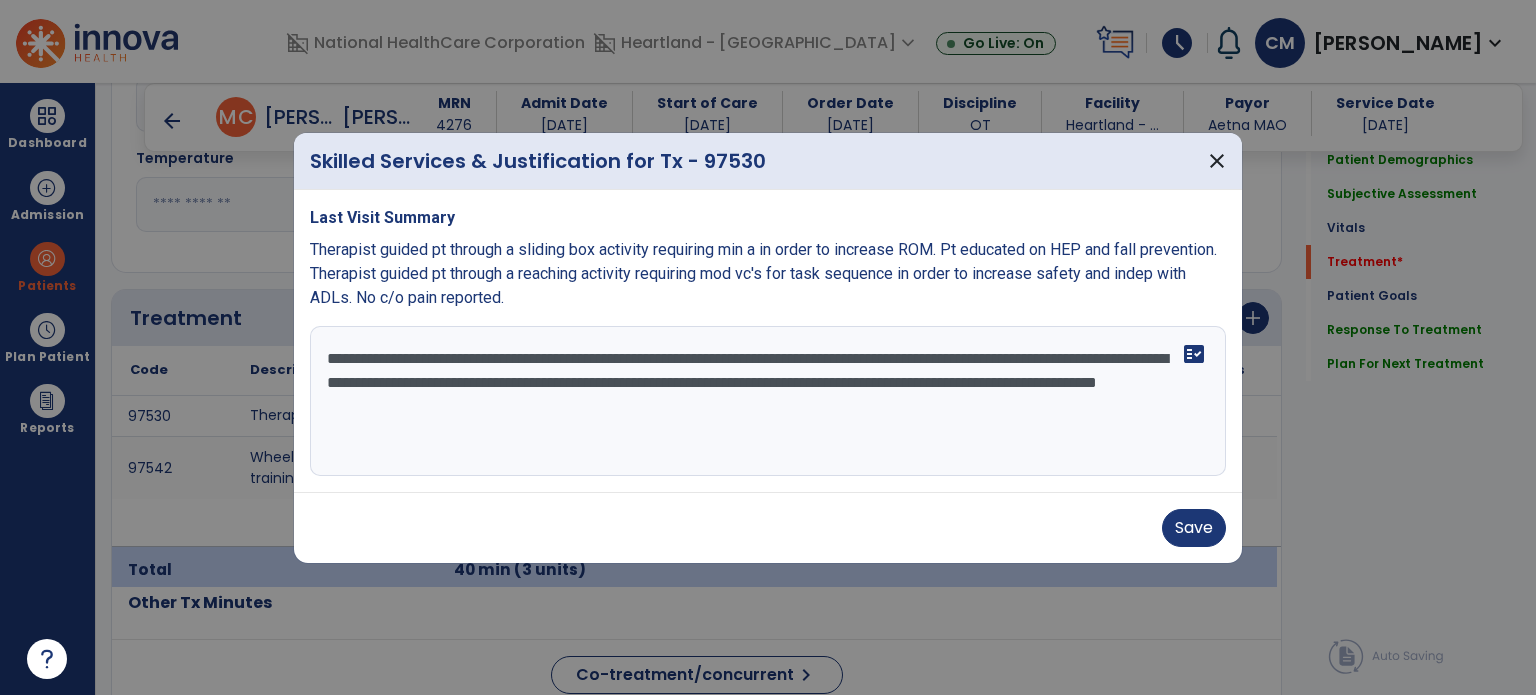 click on "**********" at bounding box center (768, 401) 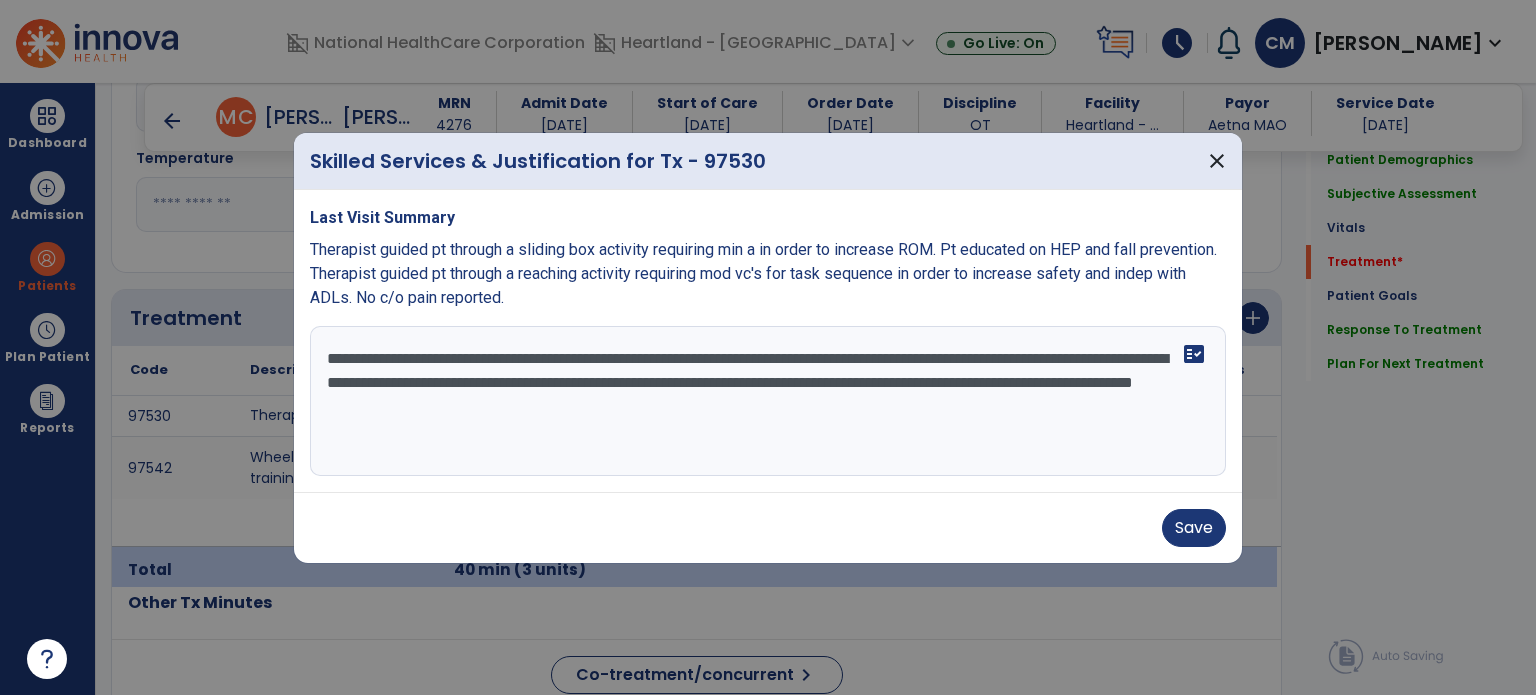 click on "**********" at bounding box center [768, 401] 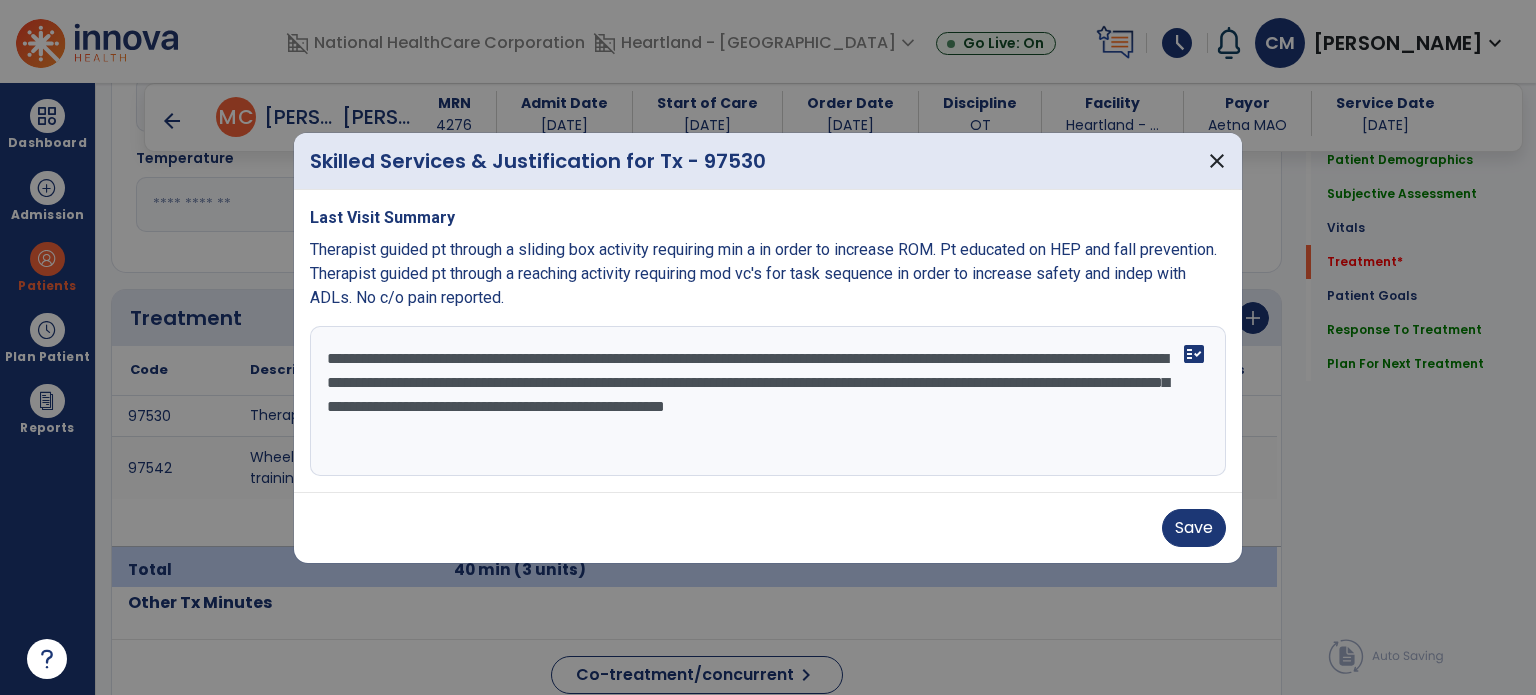 type on "**********" 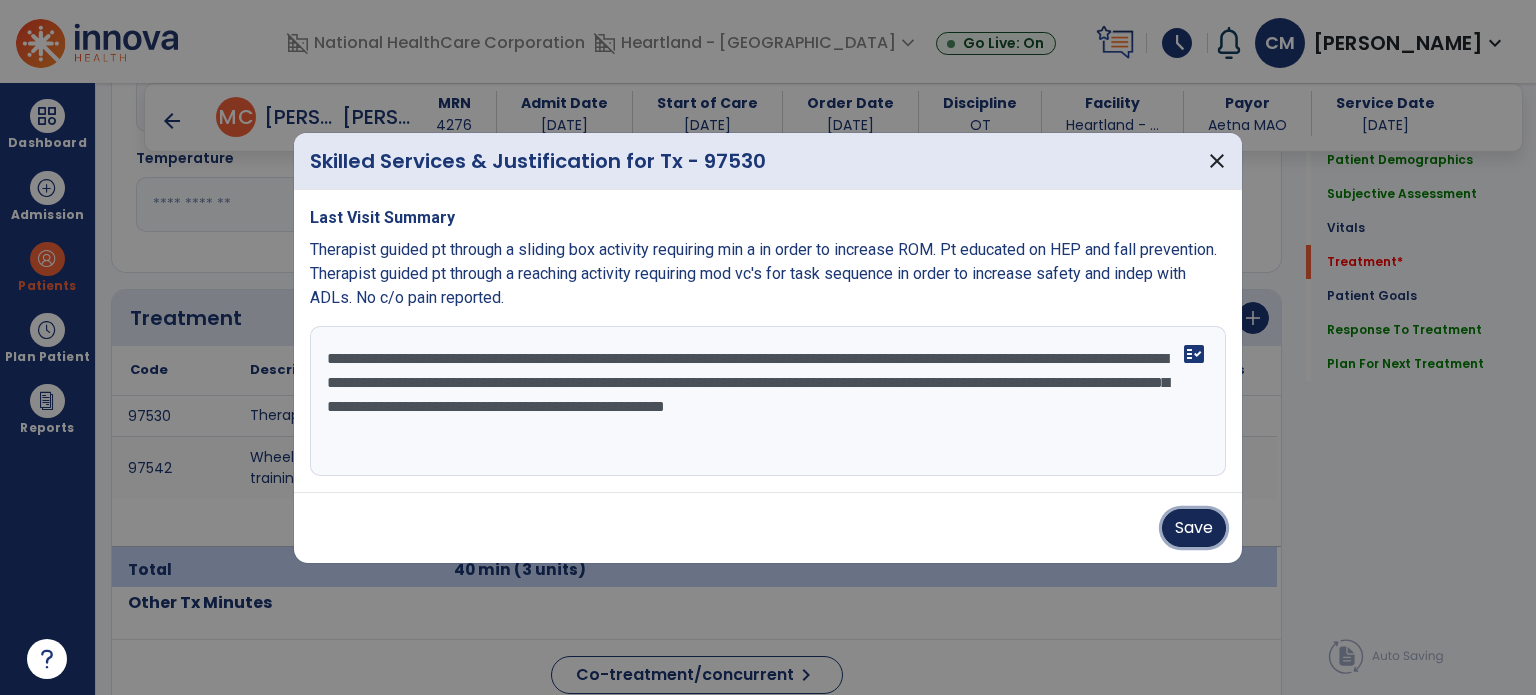 click on "Save" at bounding box center [1194, 528] 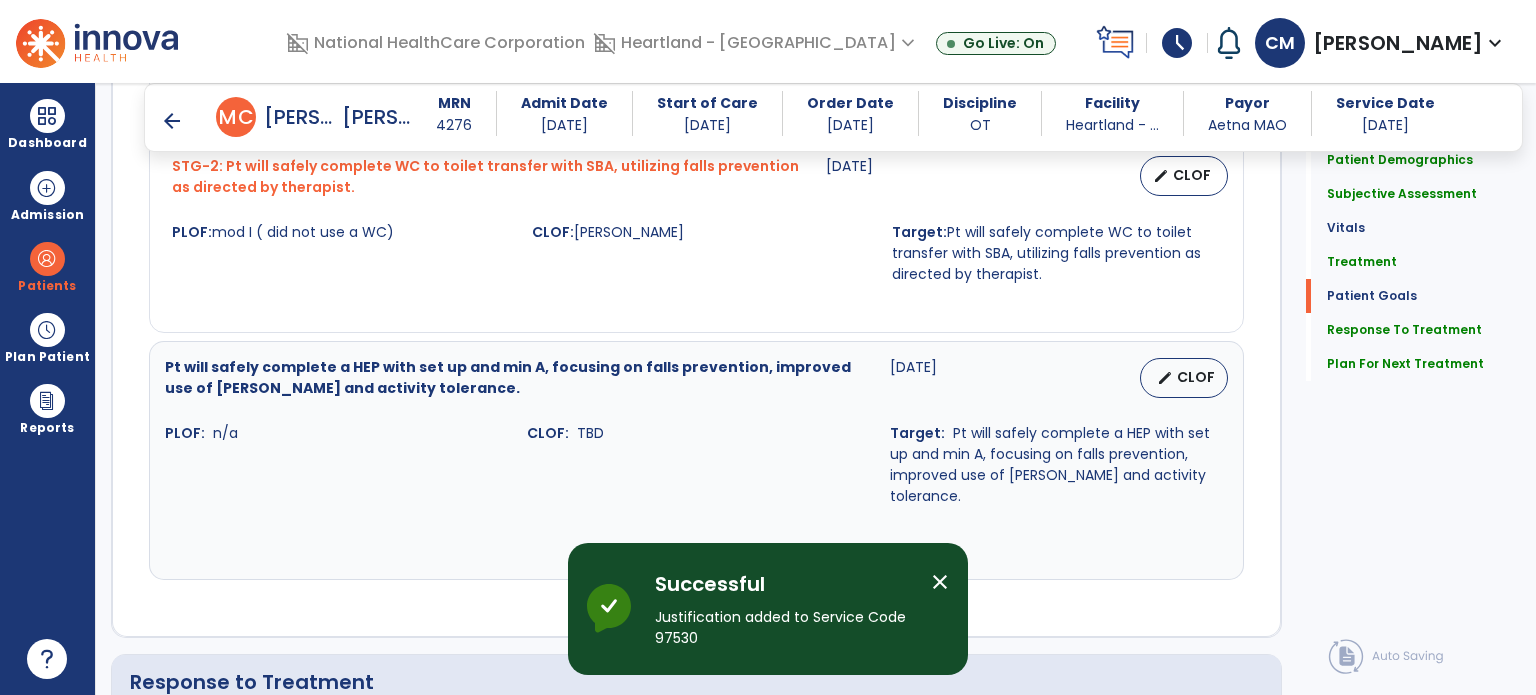 scroll, scrollTop: 3070, scrollLeft: 0, axis: vertical 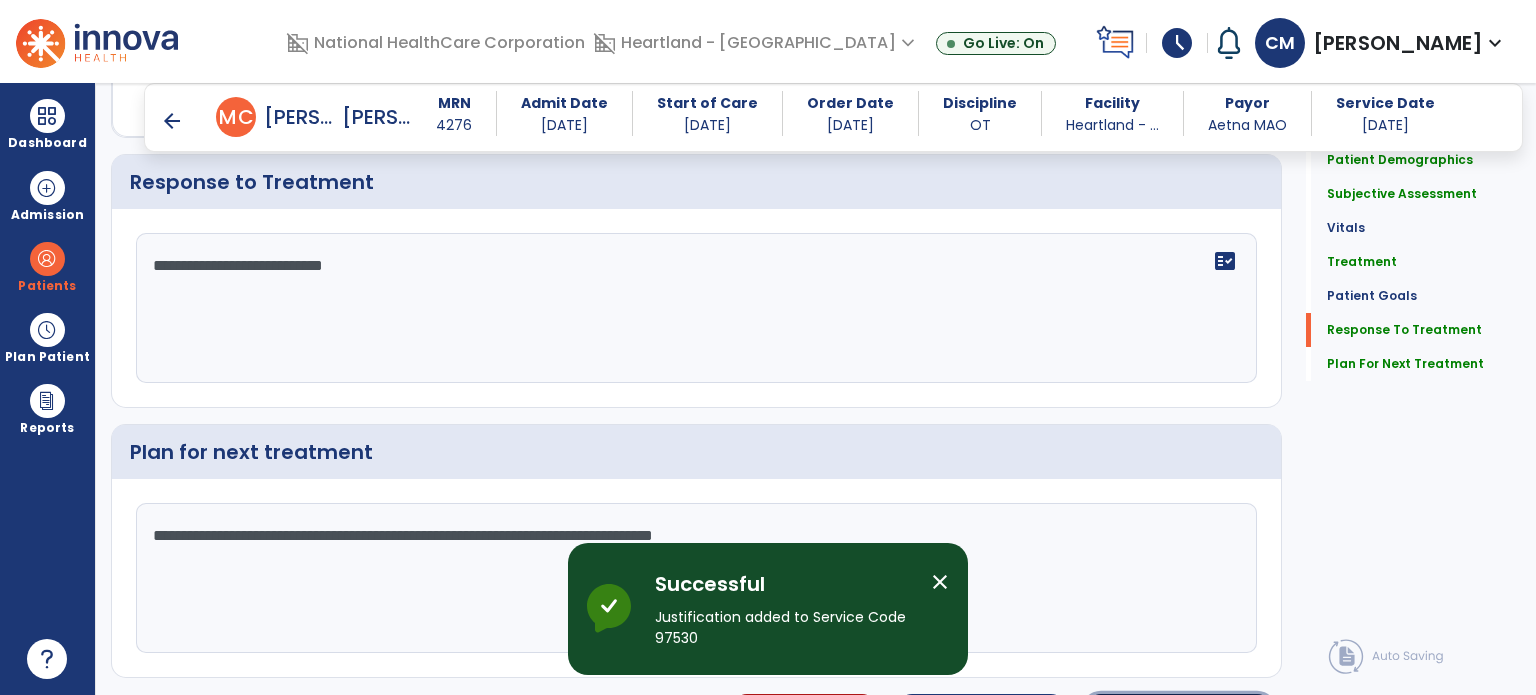 click on "Sign Doc" 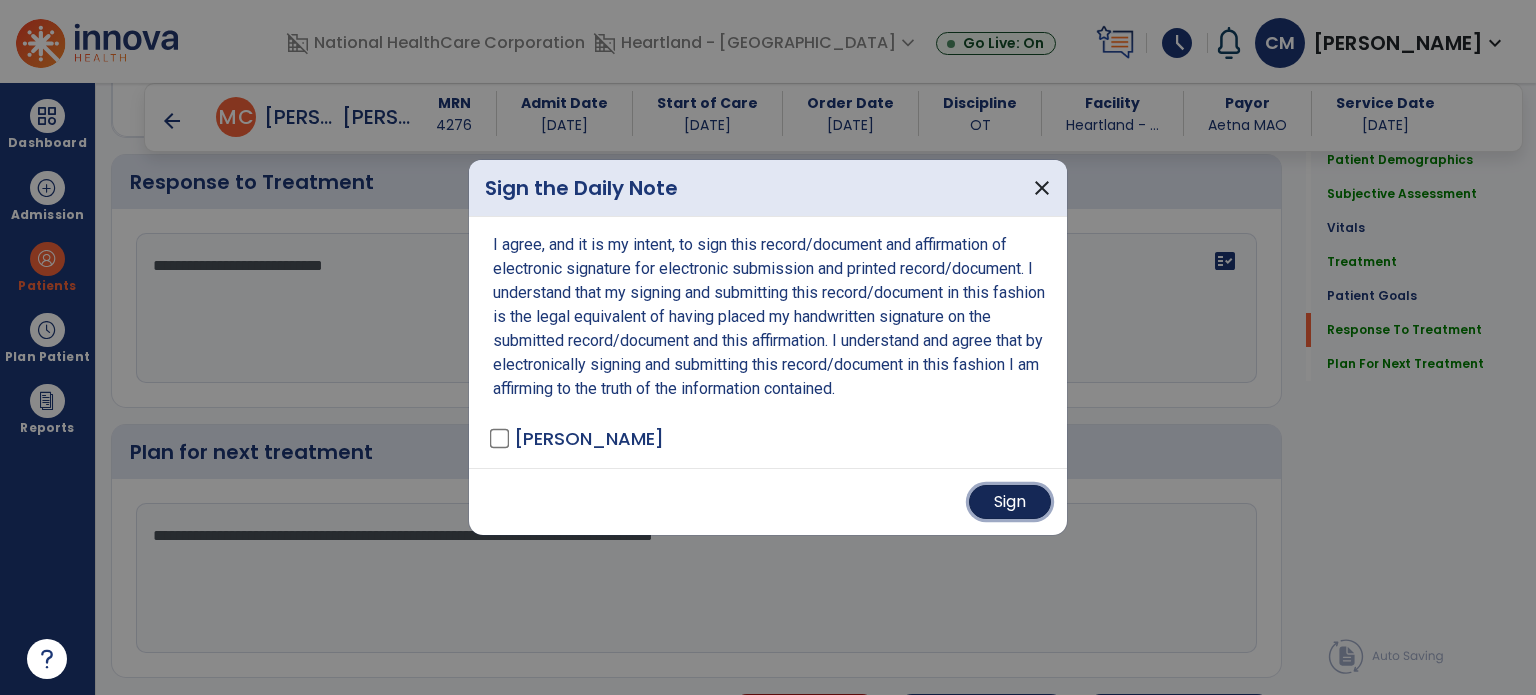 click on "Sign" at bounding box center (1010, 502) 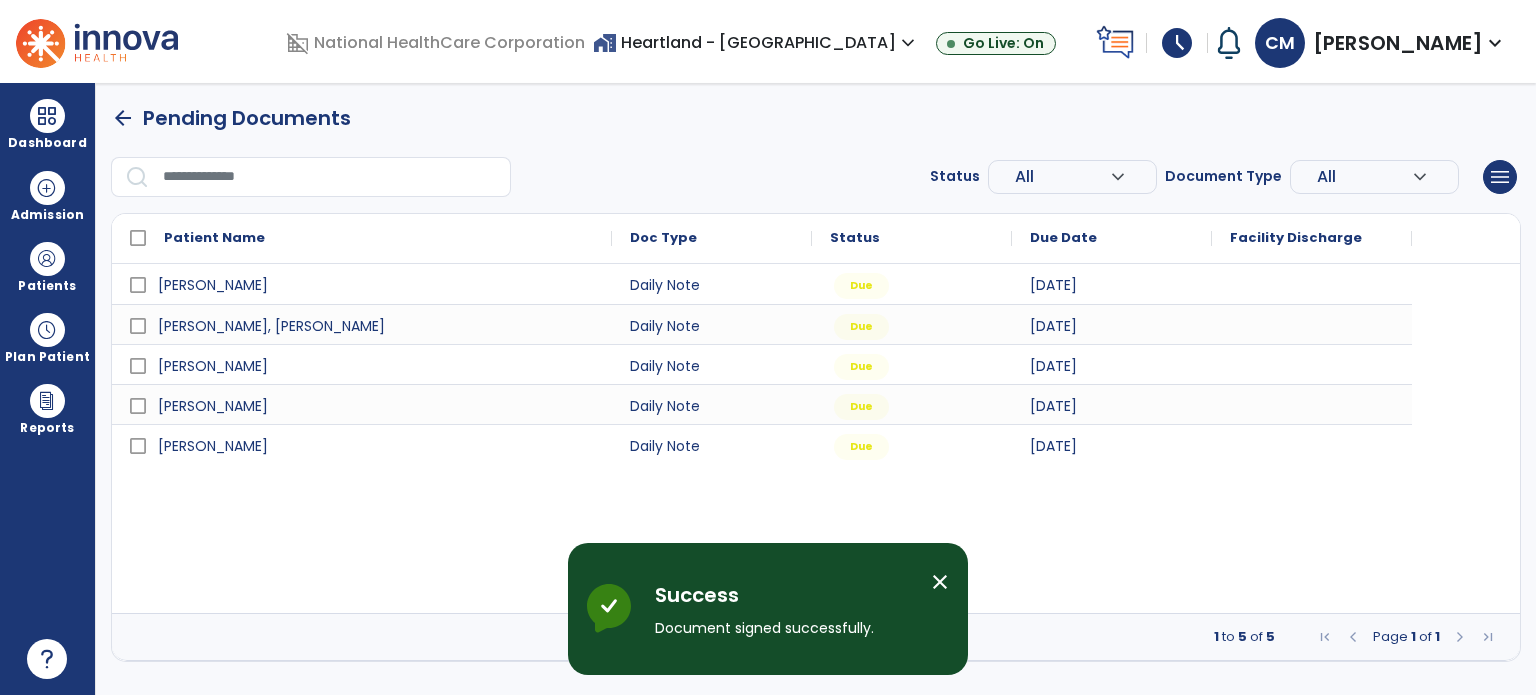 scroll, scrollTop: 0, scrollLeft: 0, axis: both 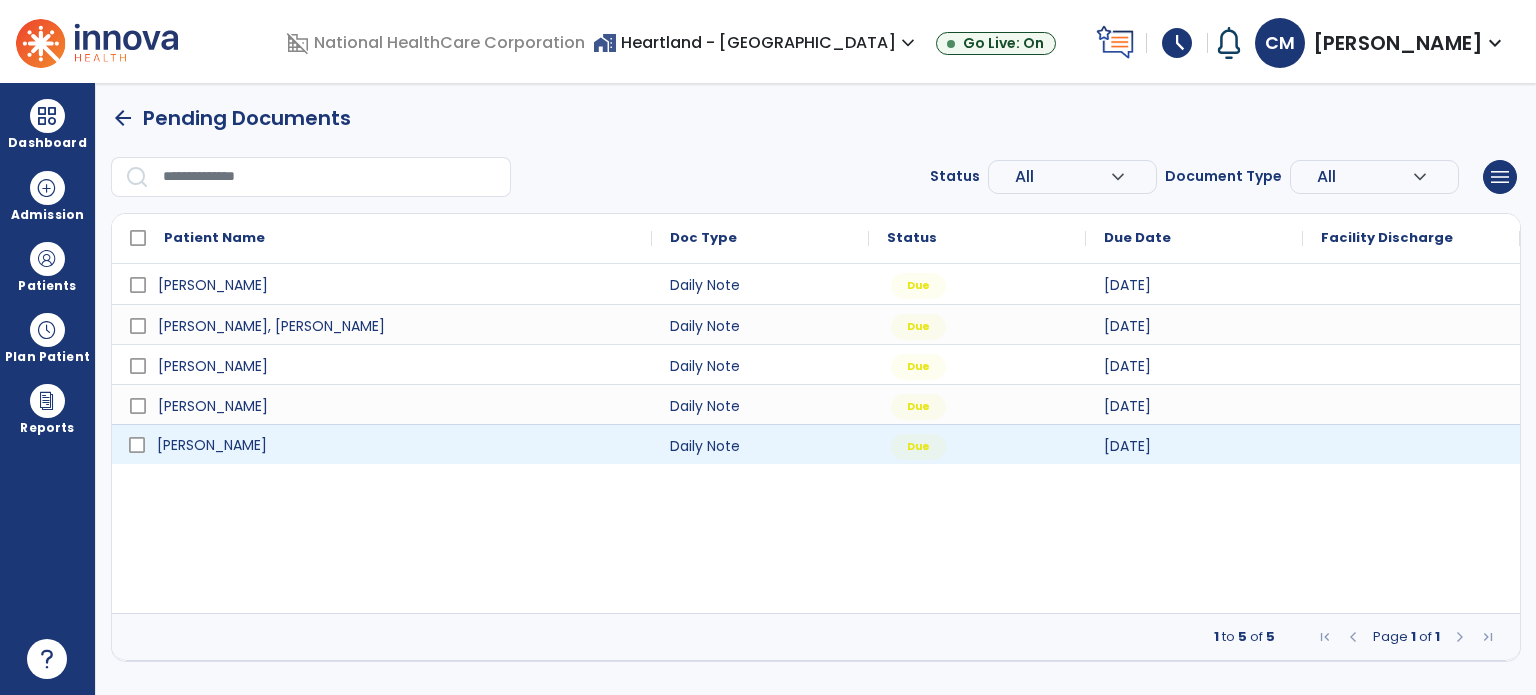 click on "[PERSON_NAME]" at bounding box center [212, 445] 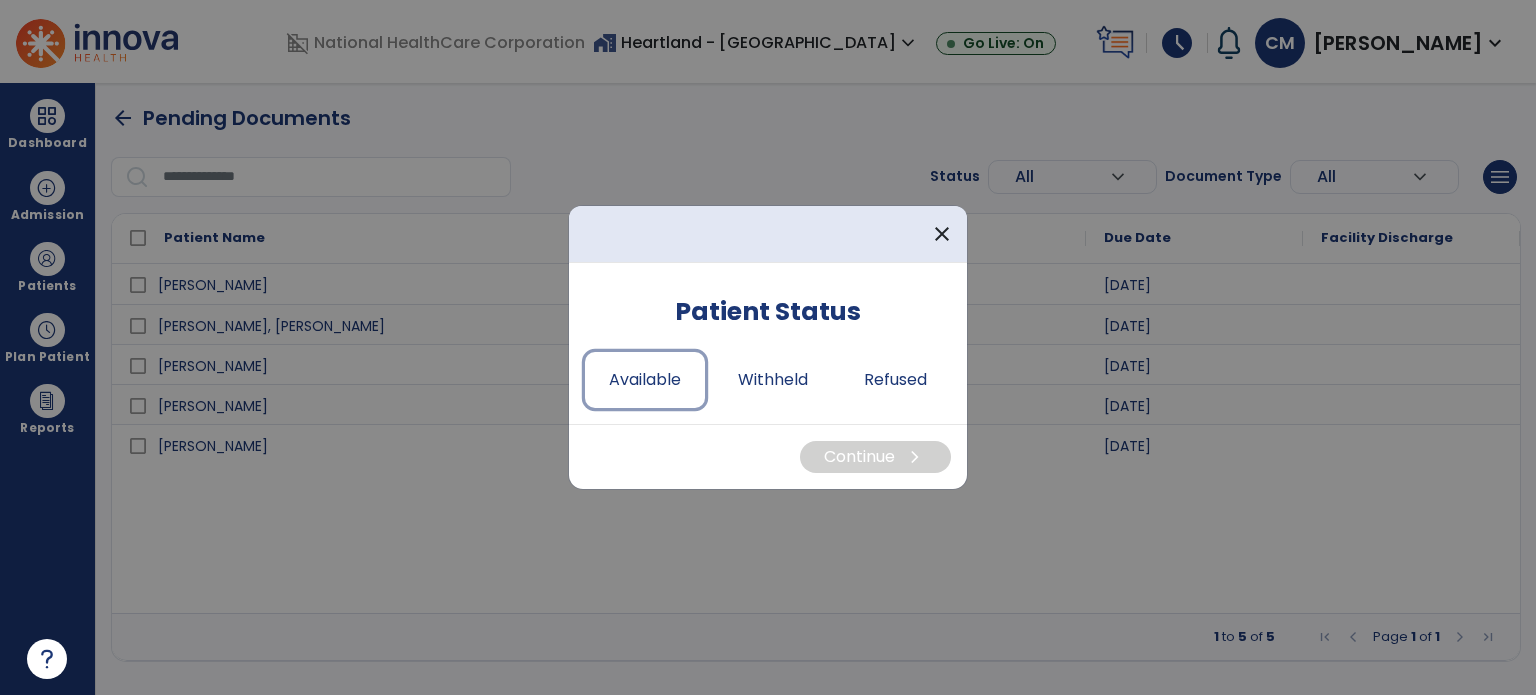 click on "Available" at bounding box center (645, 380) 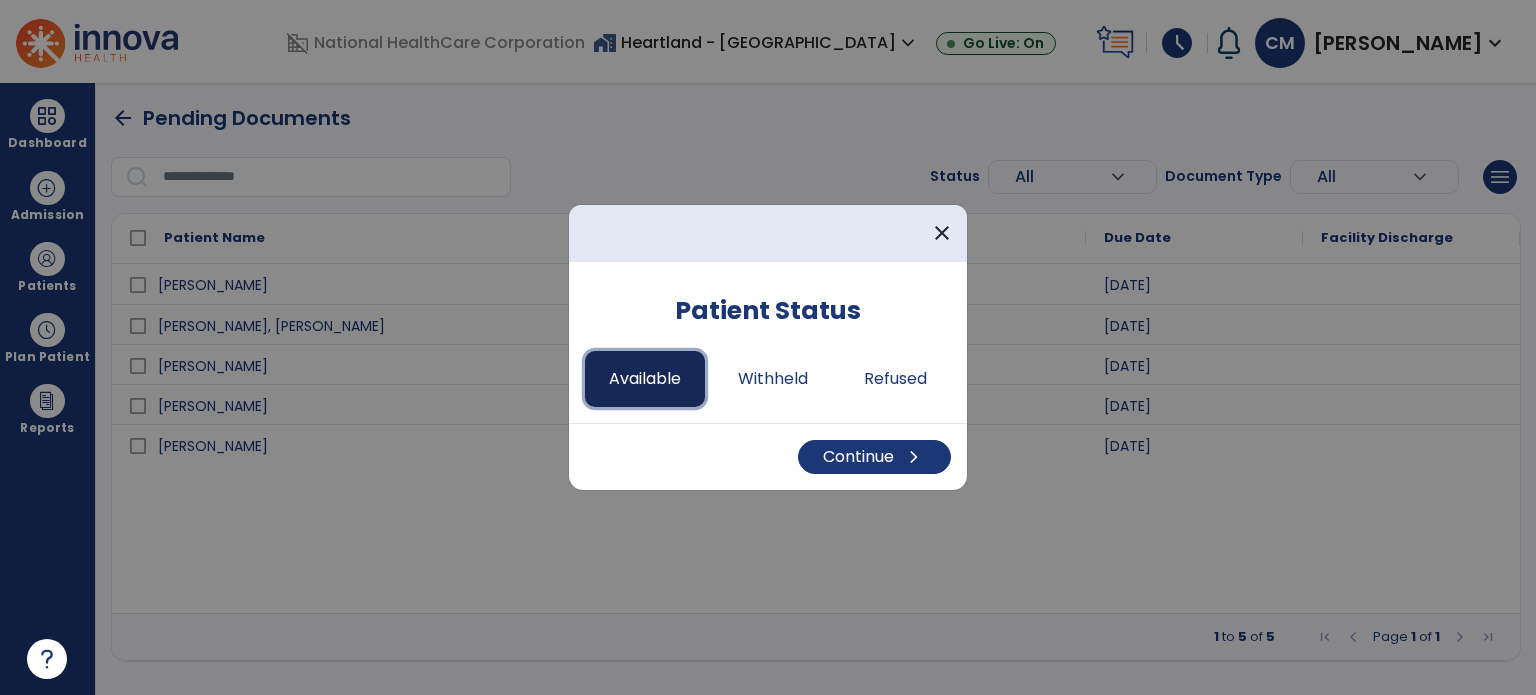 click on "Available" at bounding box center (645, 379) 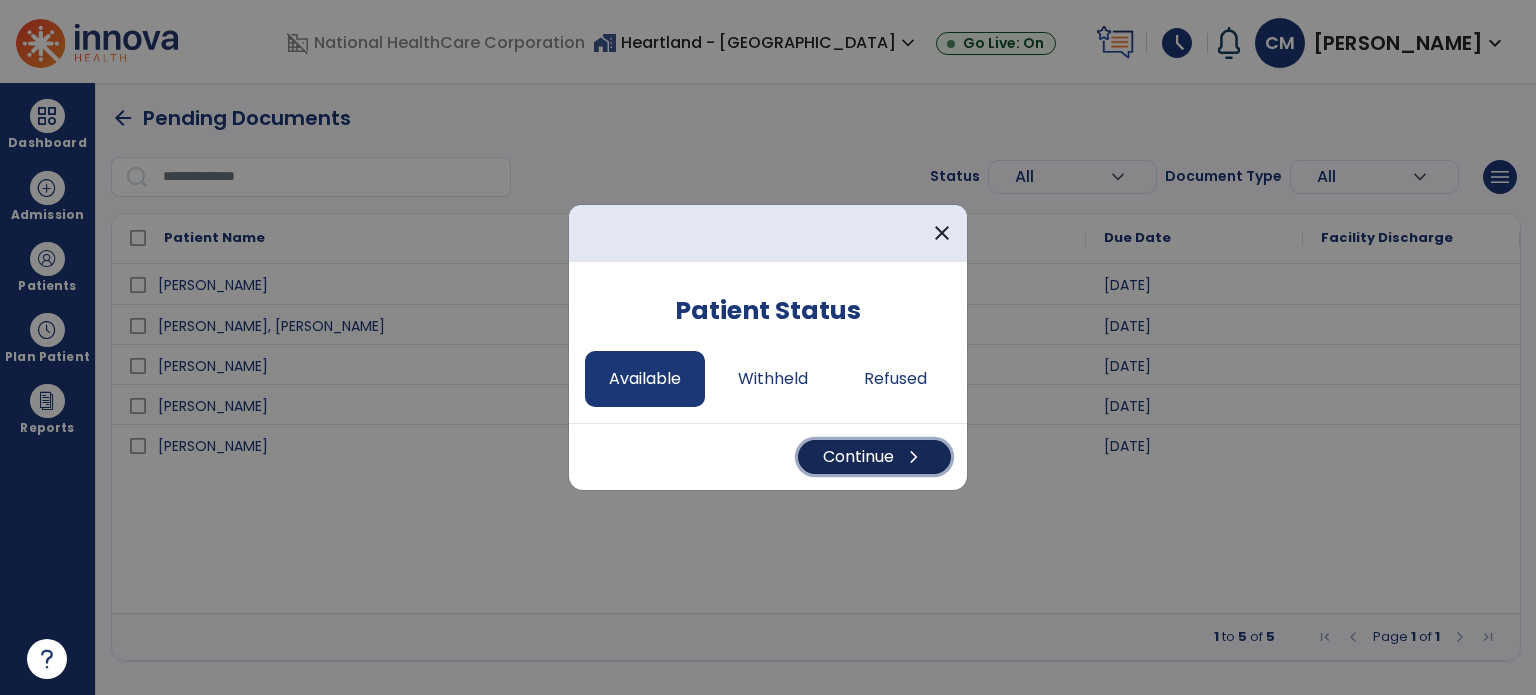 click on "Continue   chevron_right" at bounding box center (874, 457) 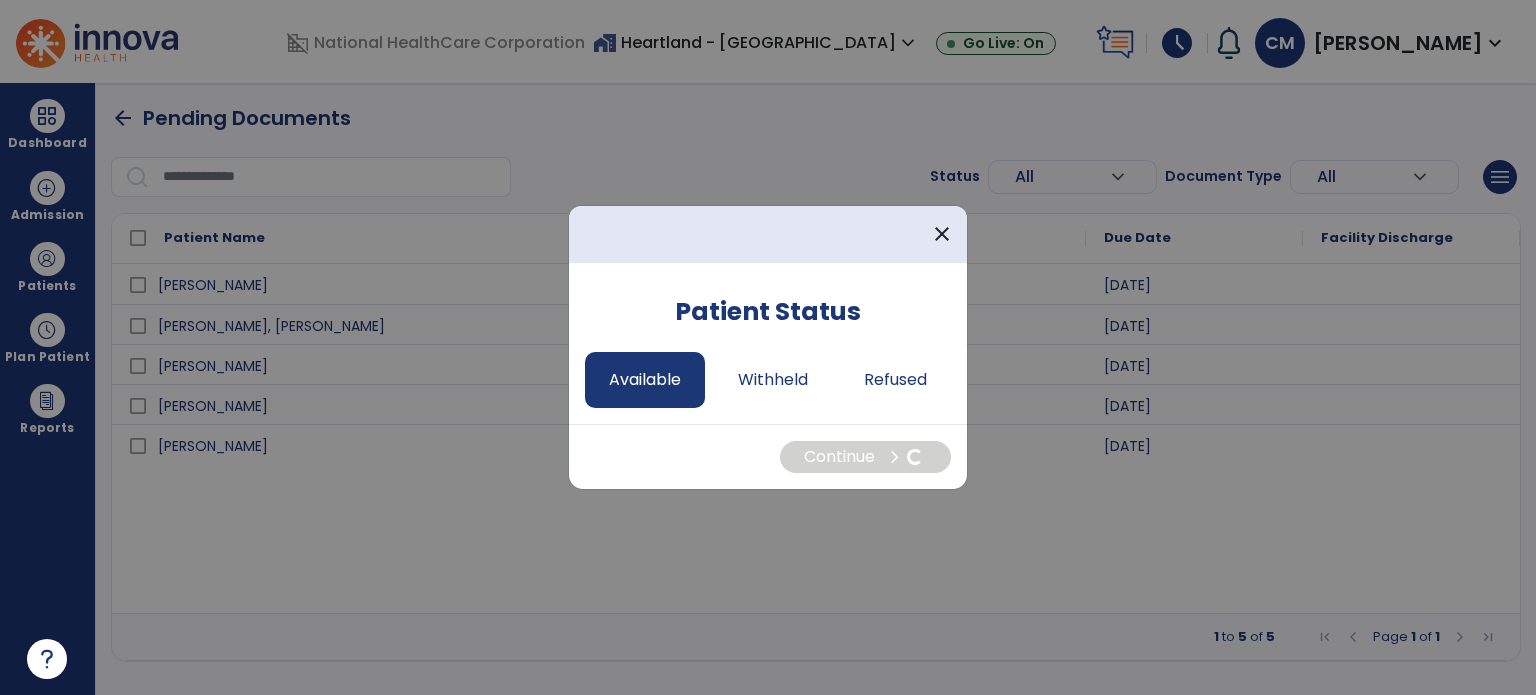 select on "*" 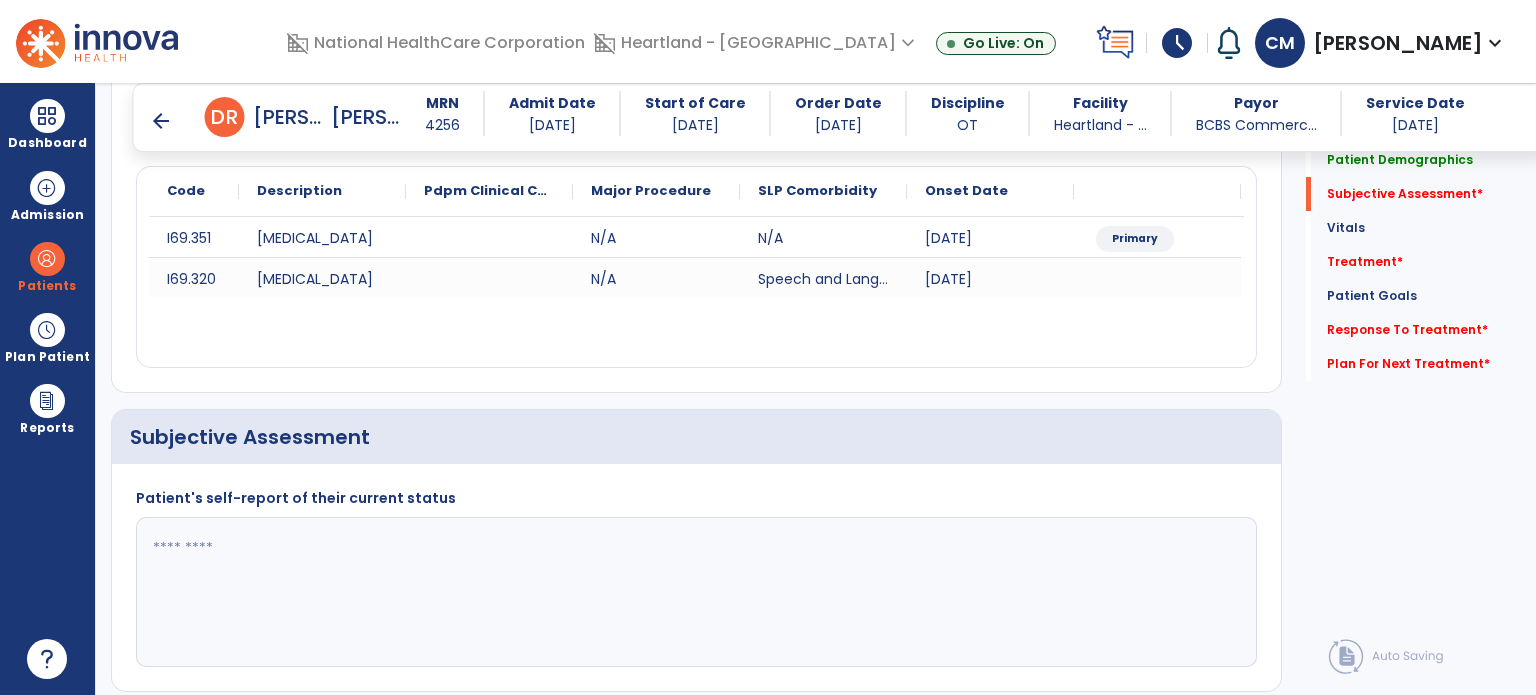 scroll, scrollTop: 300, scrollLeft: 0, axis: vertical 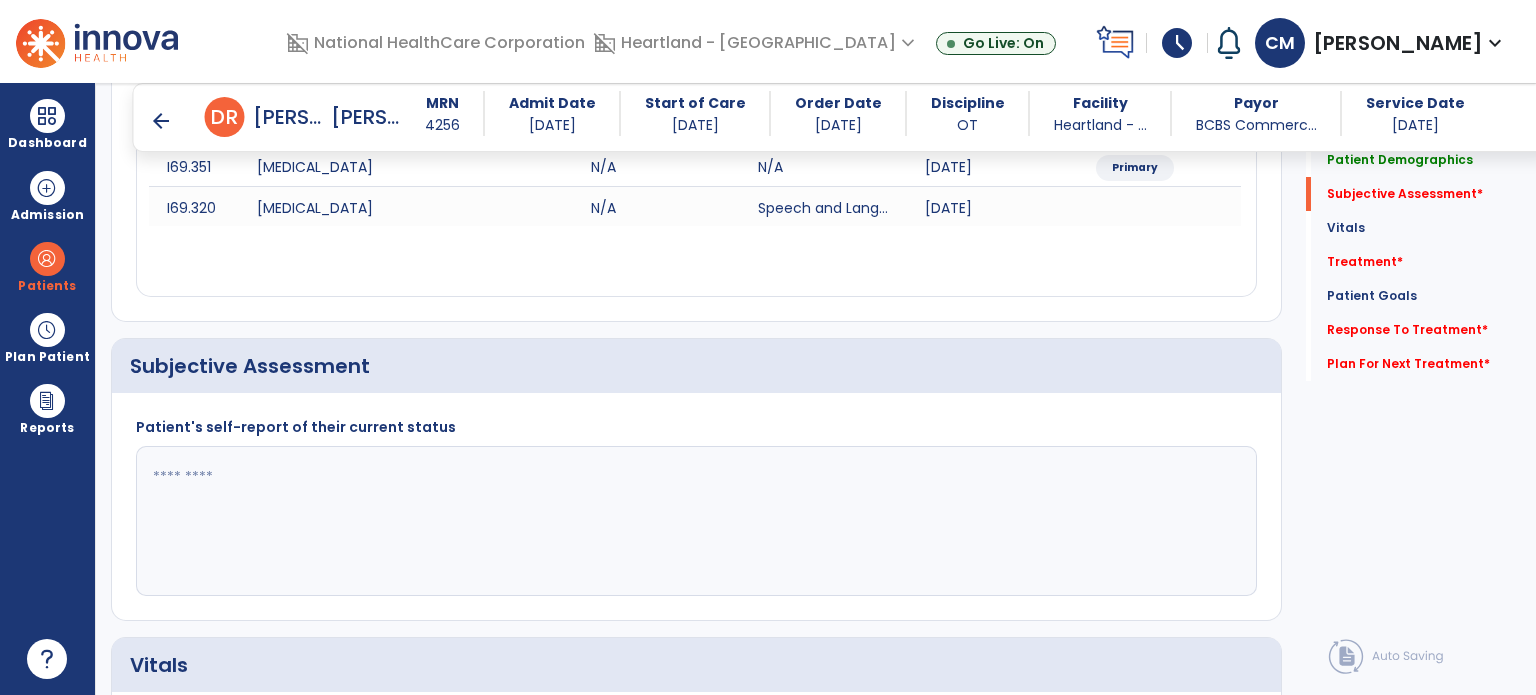 click 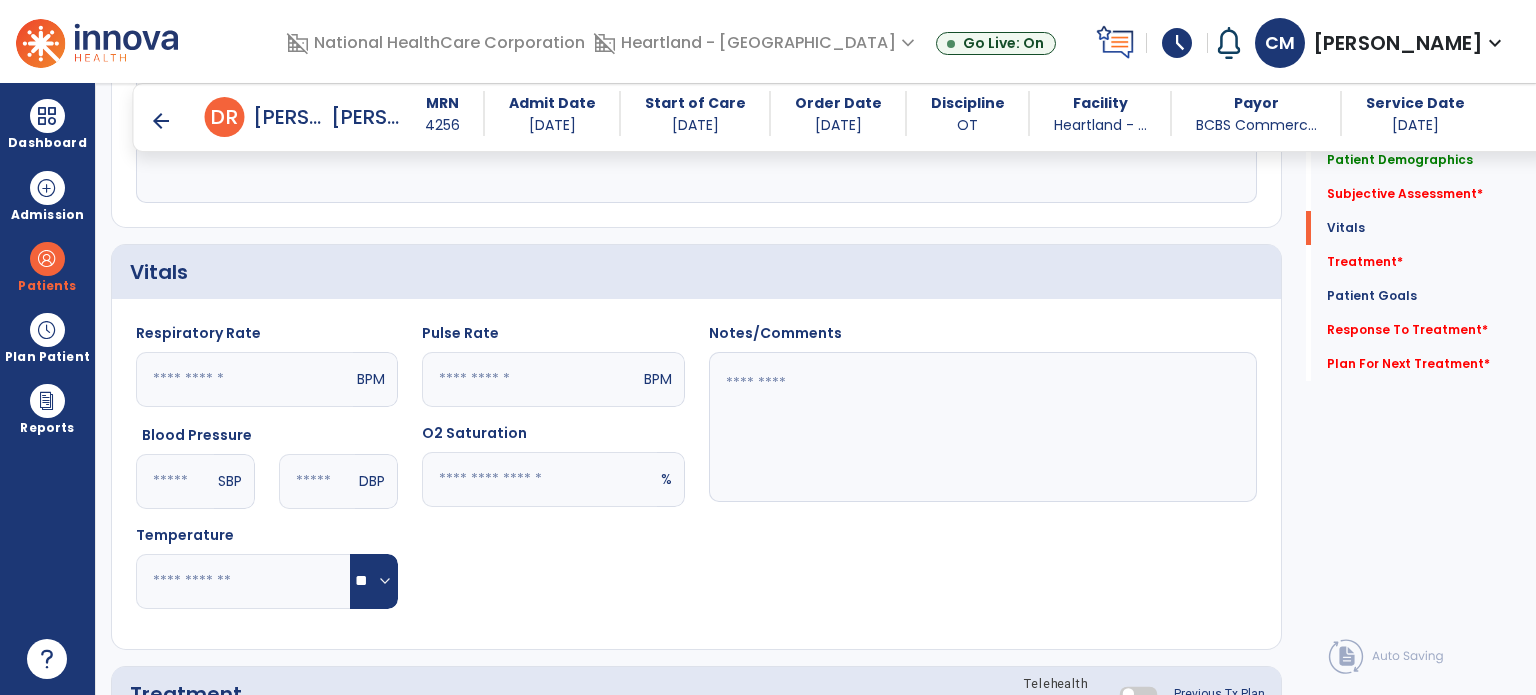 scroll, scrollTop: 700, scrollLeft: 0, axis: vertical 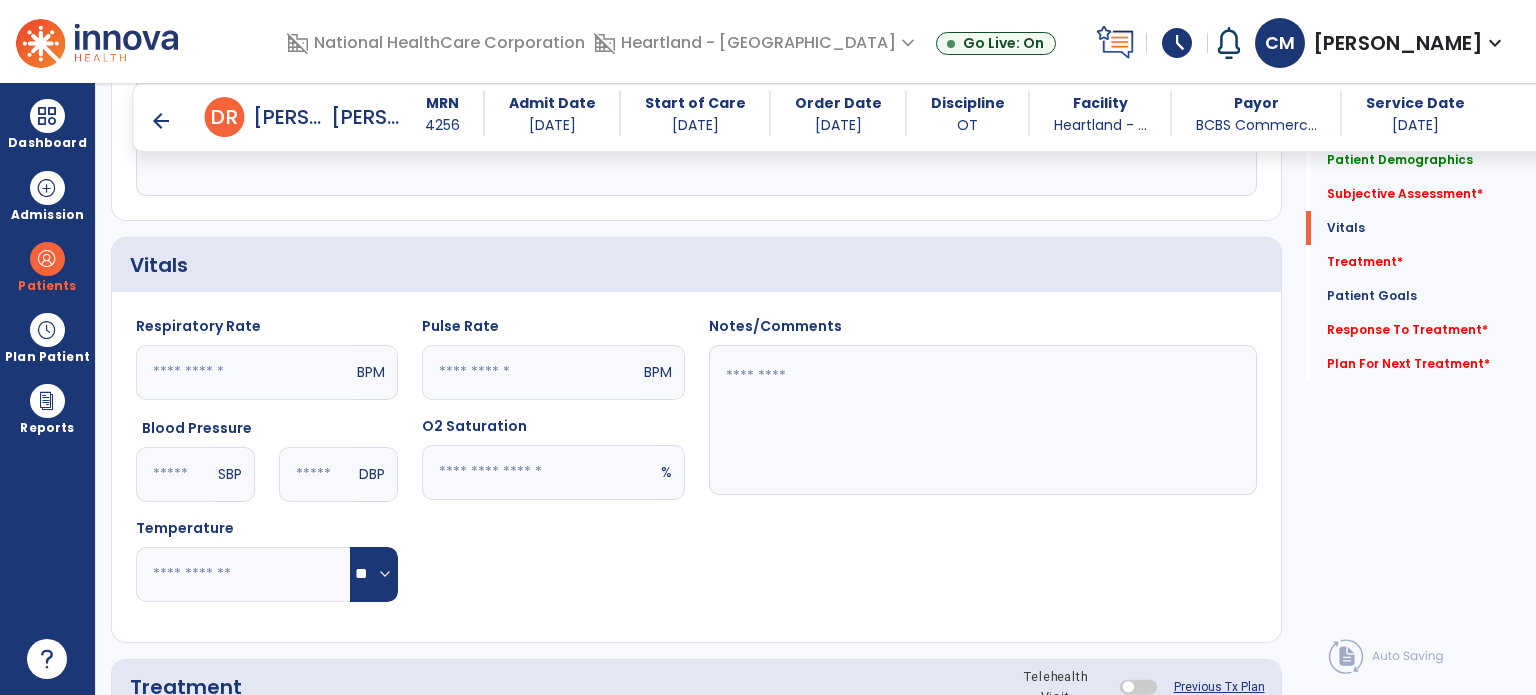 type on "**********" 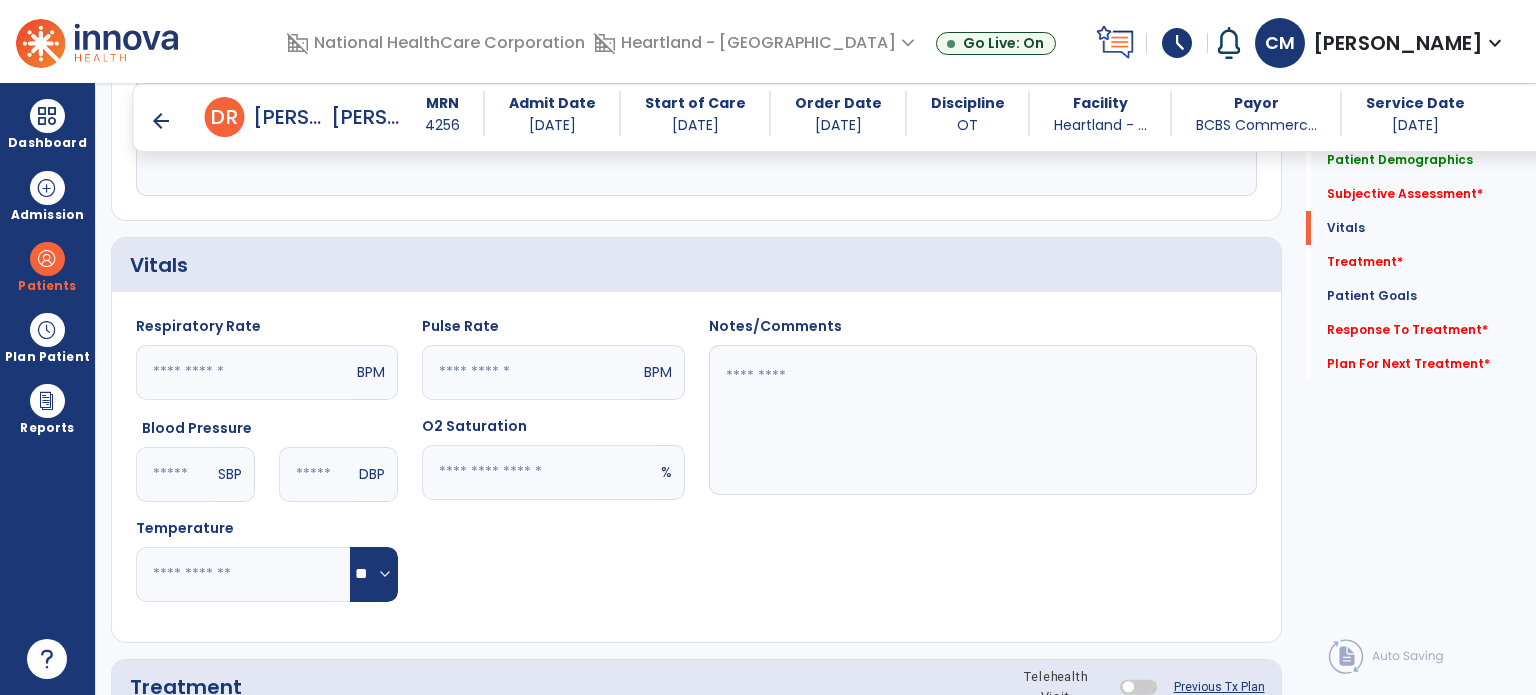 click 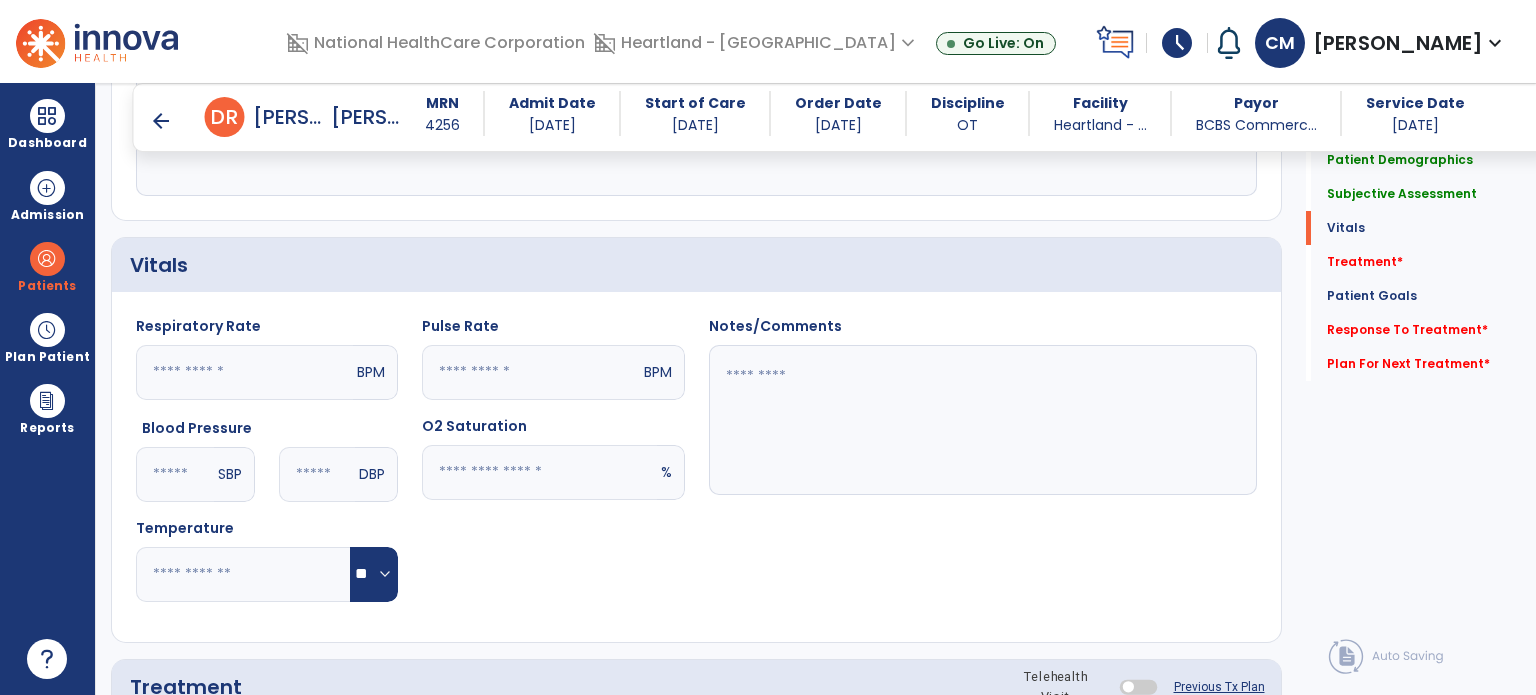 type on "**" 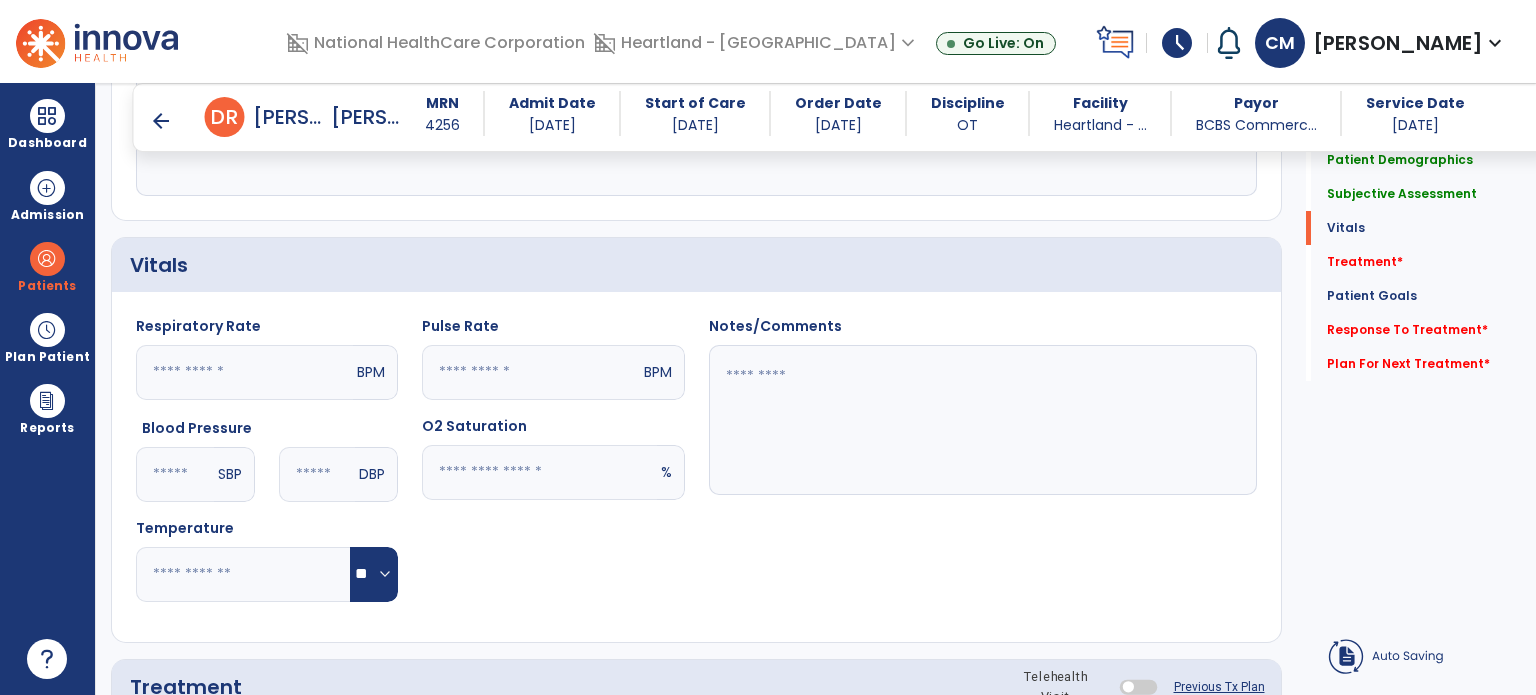 click 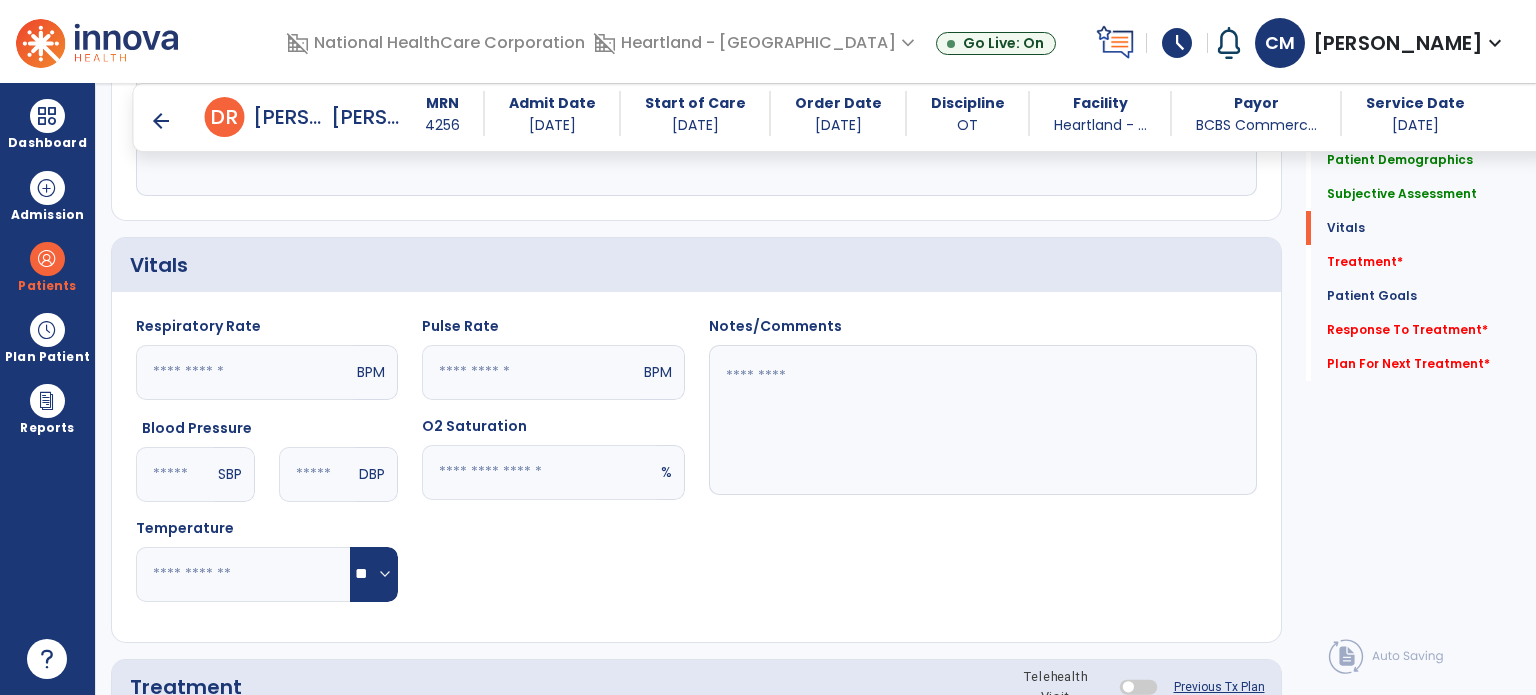 type on "**" 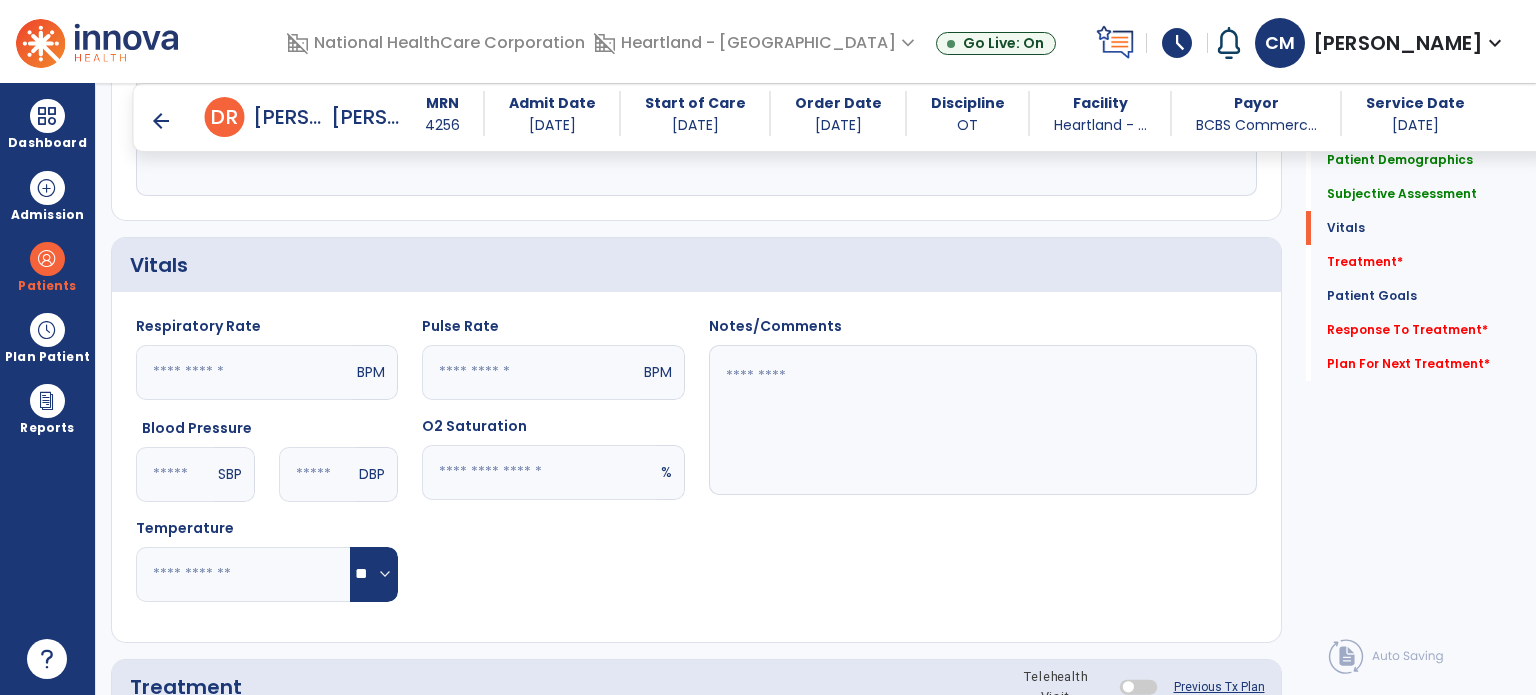 click 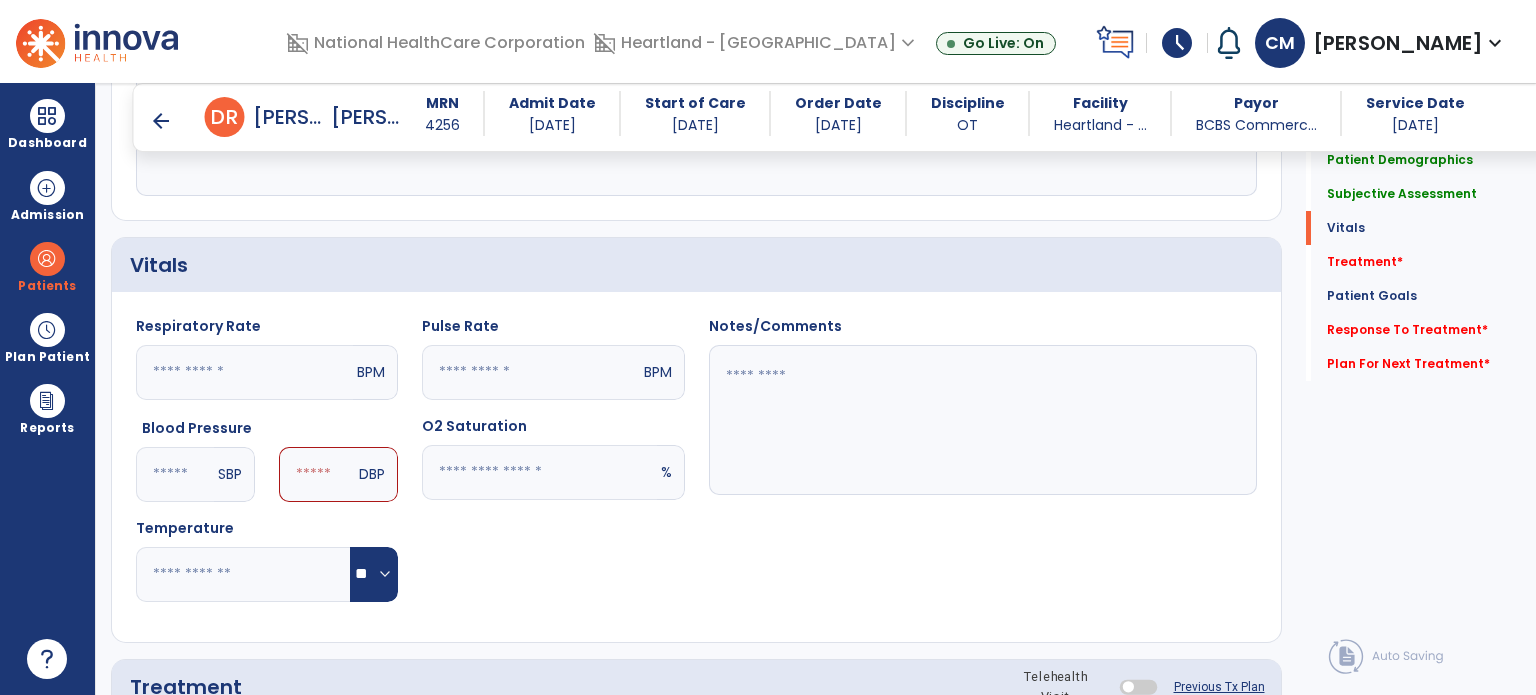 type on "***" 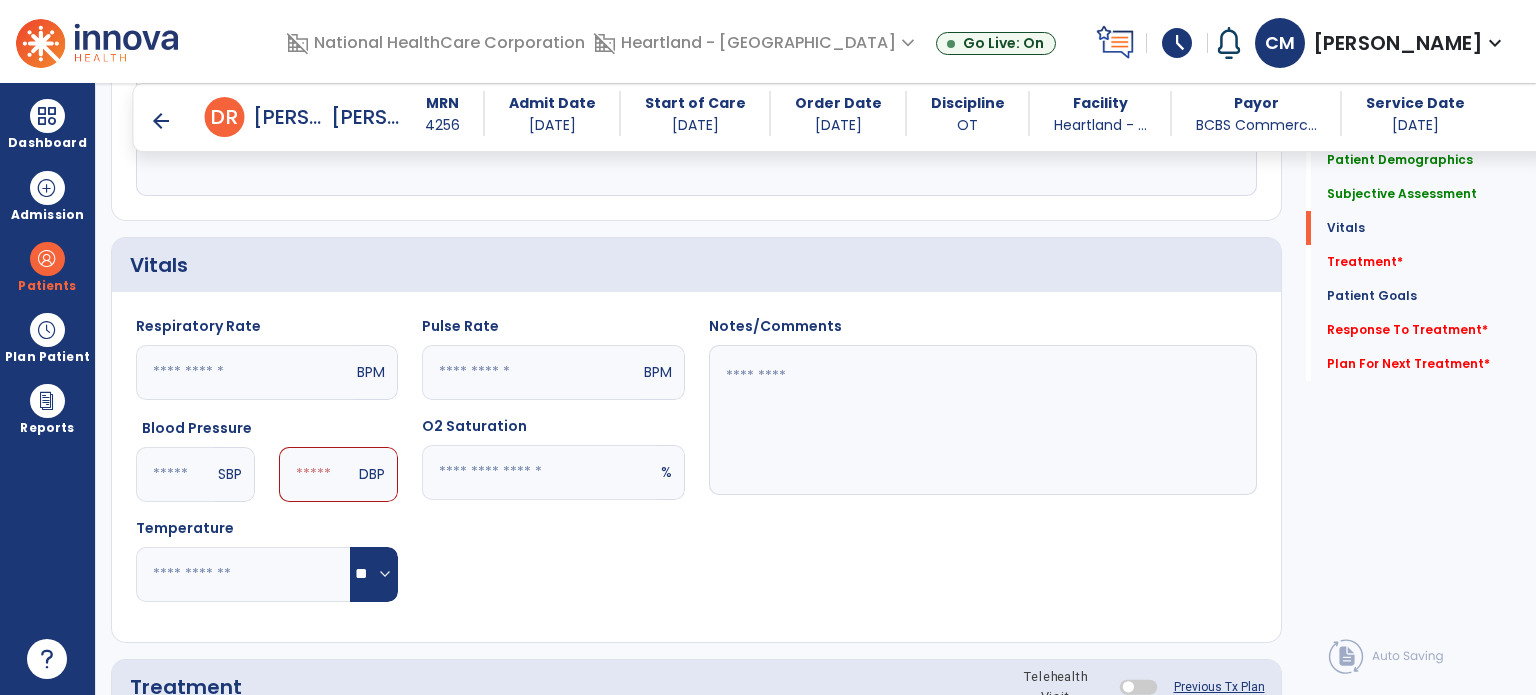 click 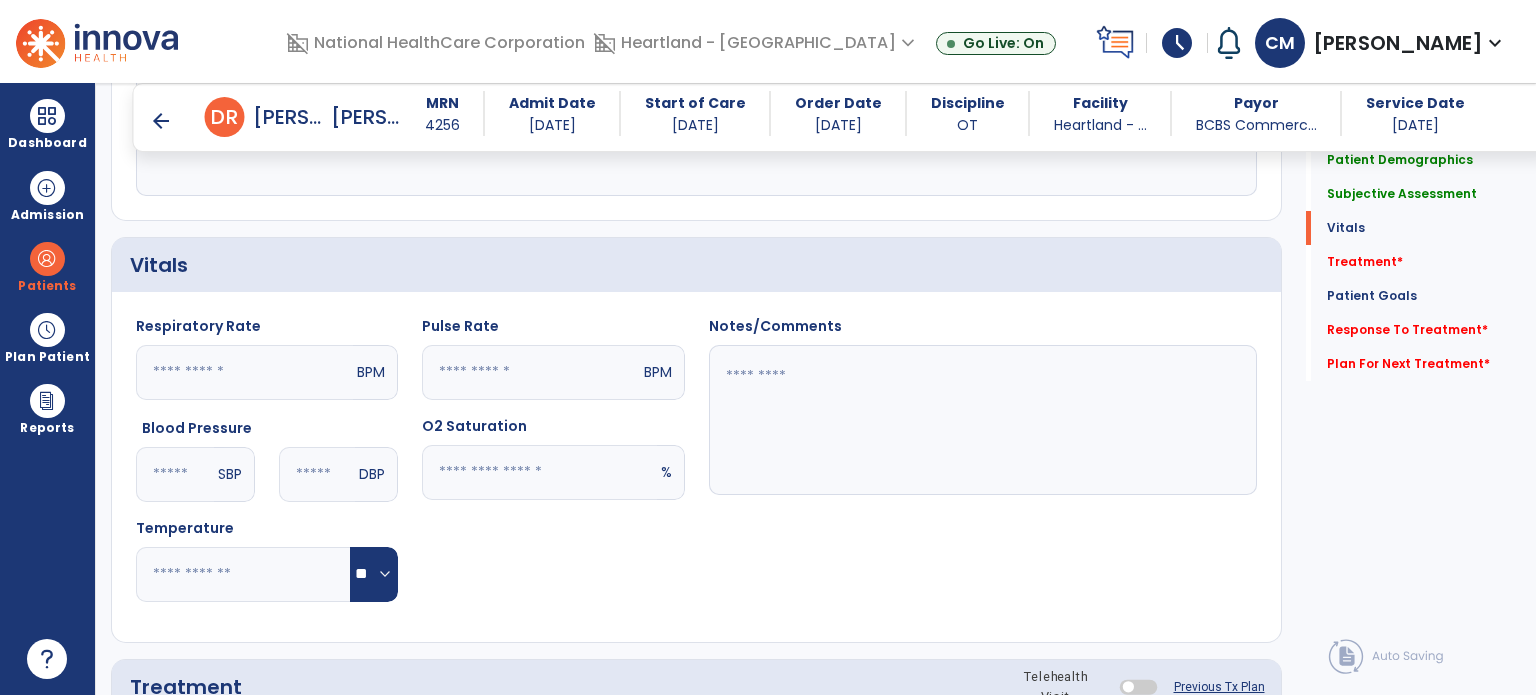 type on "**" 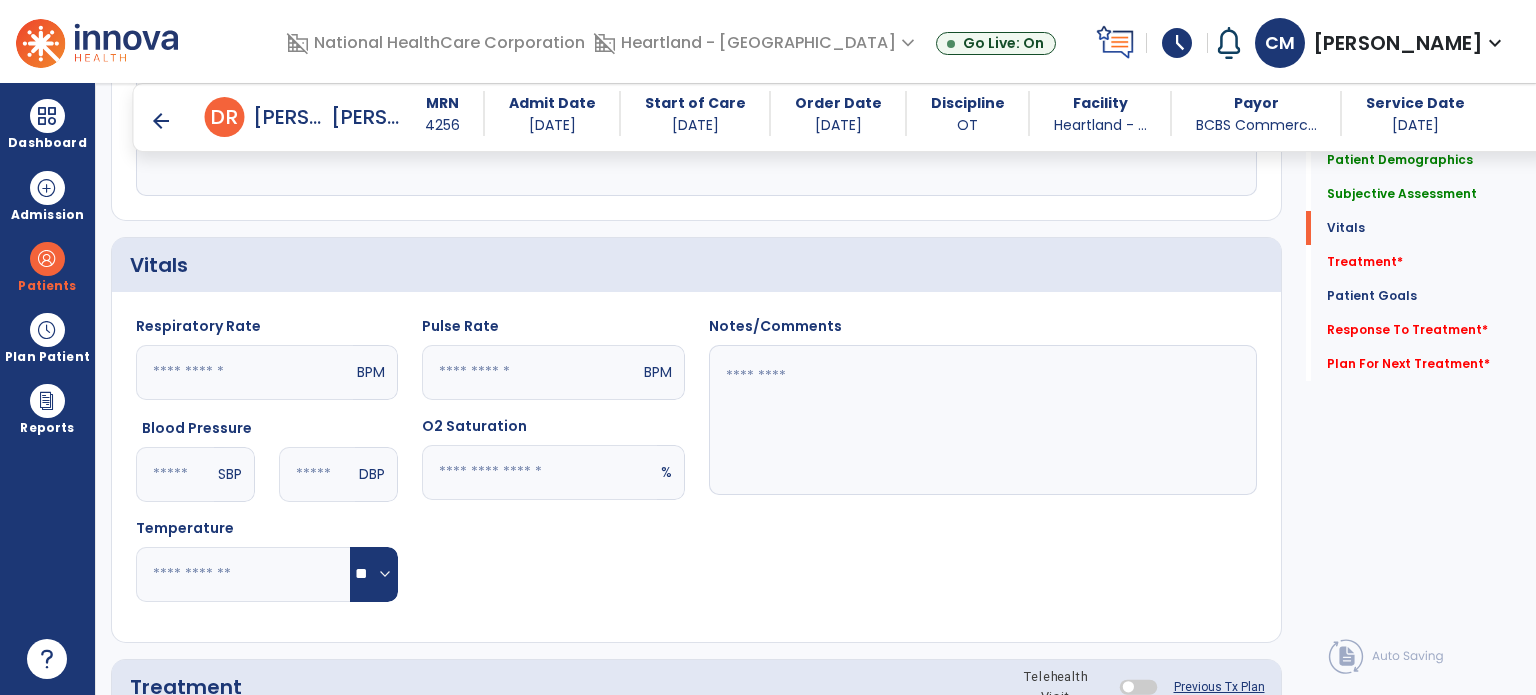 click 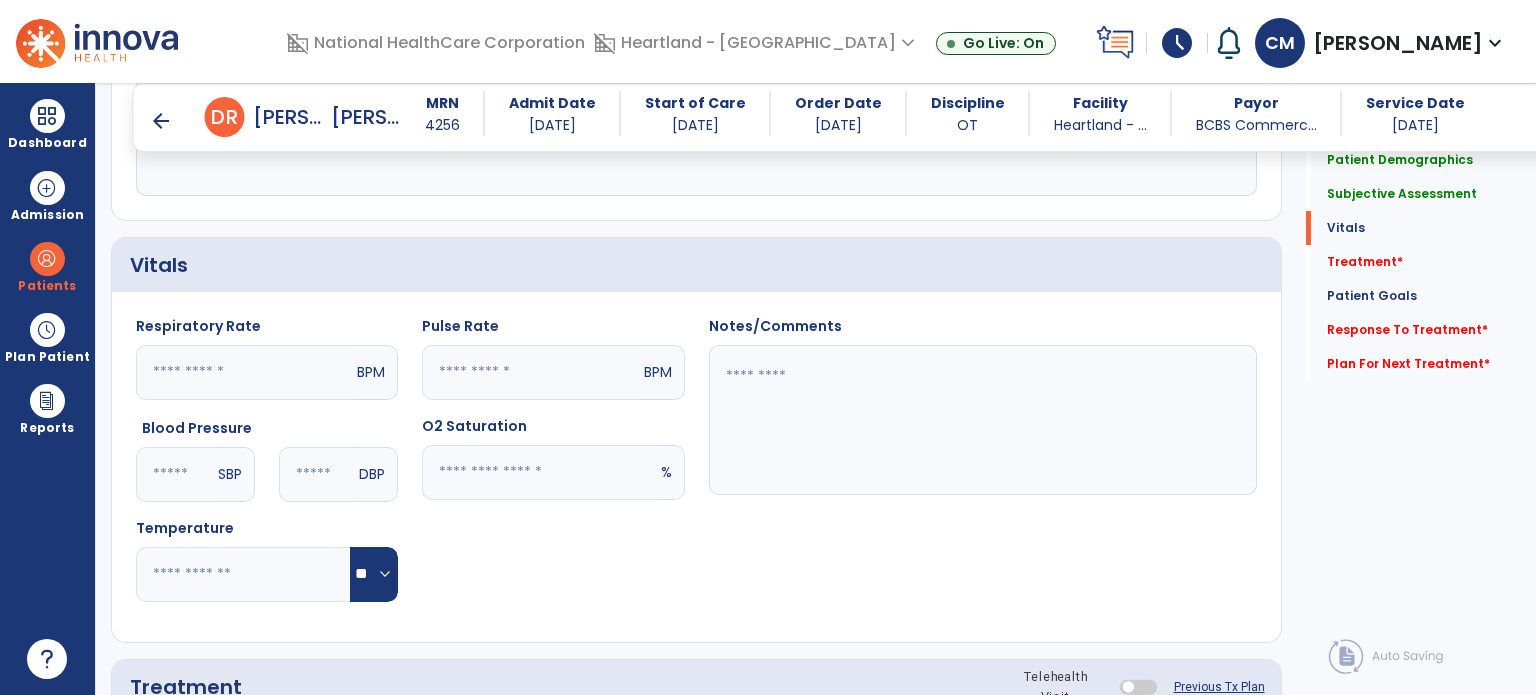 type on "**" 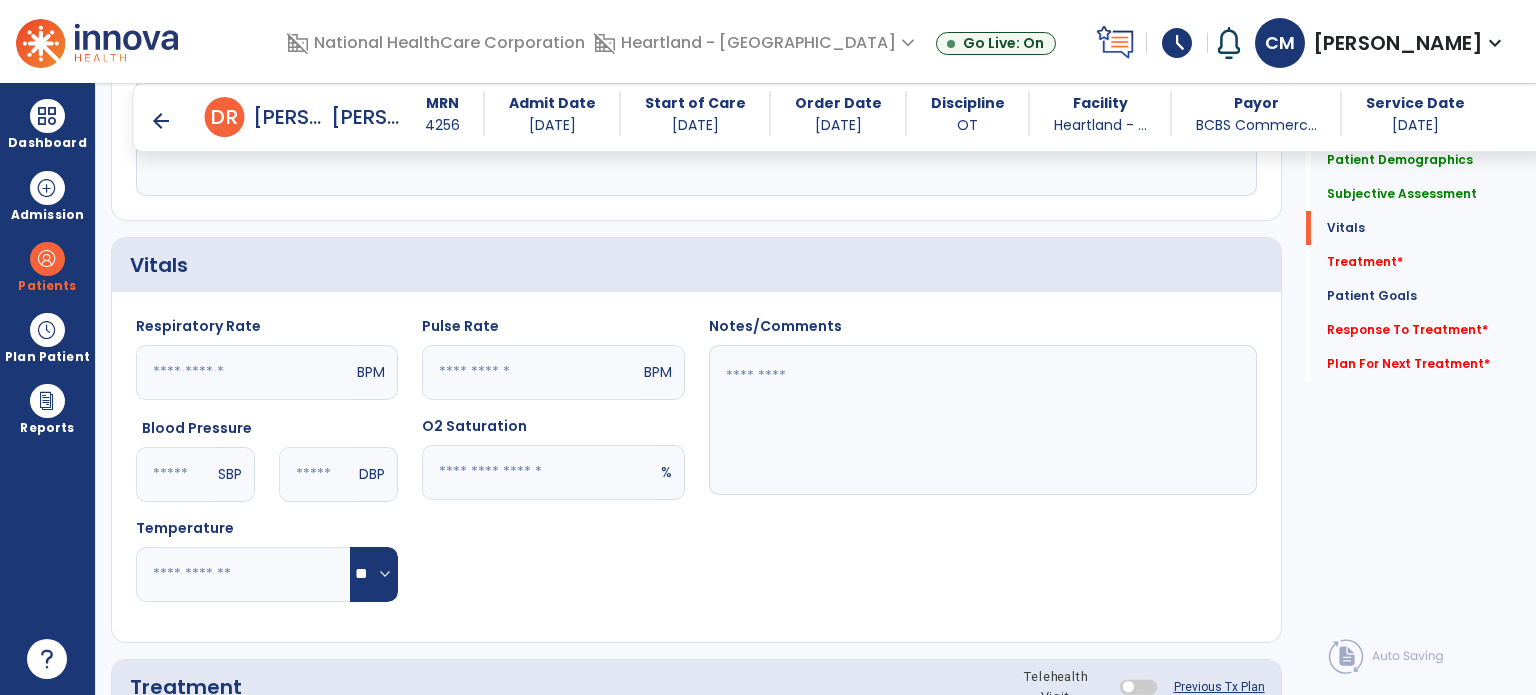 click 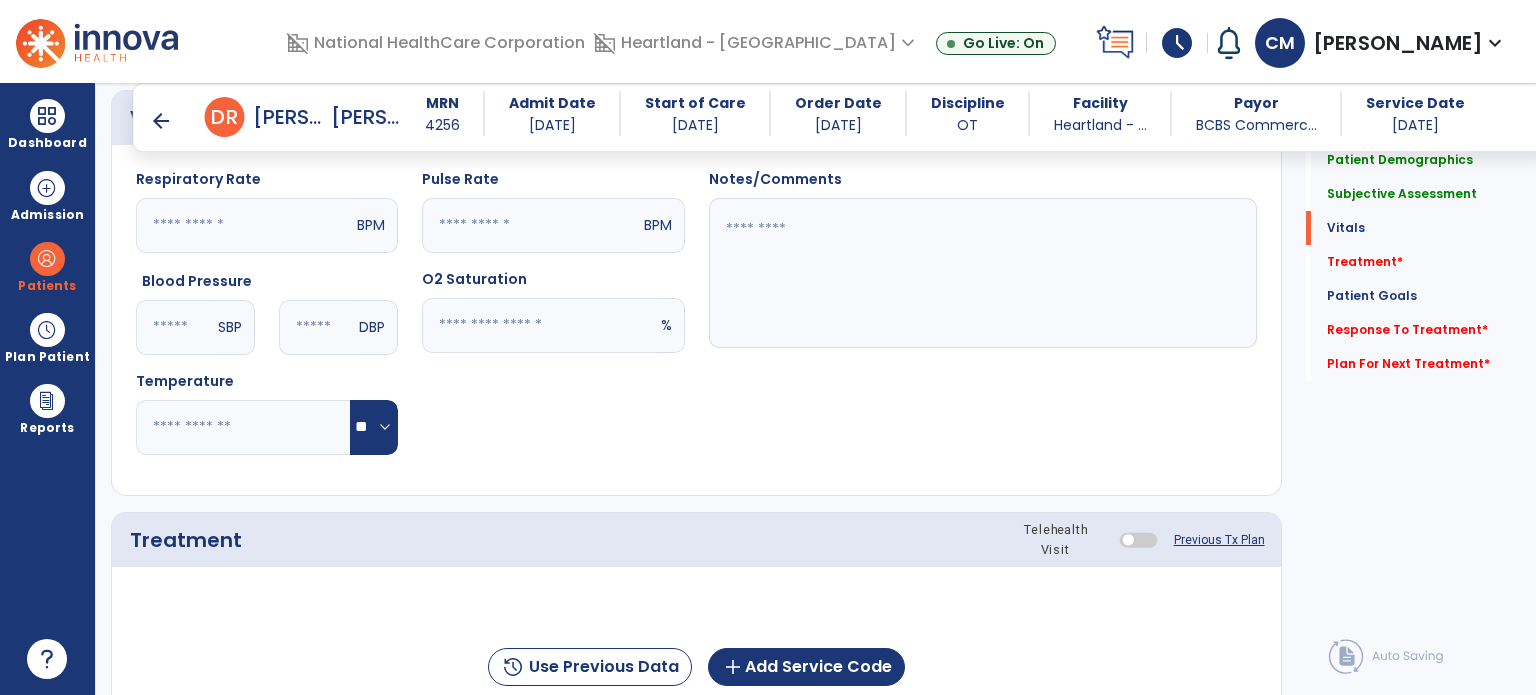 scroll, scrollTop: 1000, scrollLeft: 0, axis: vertical 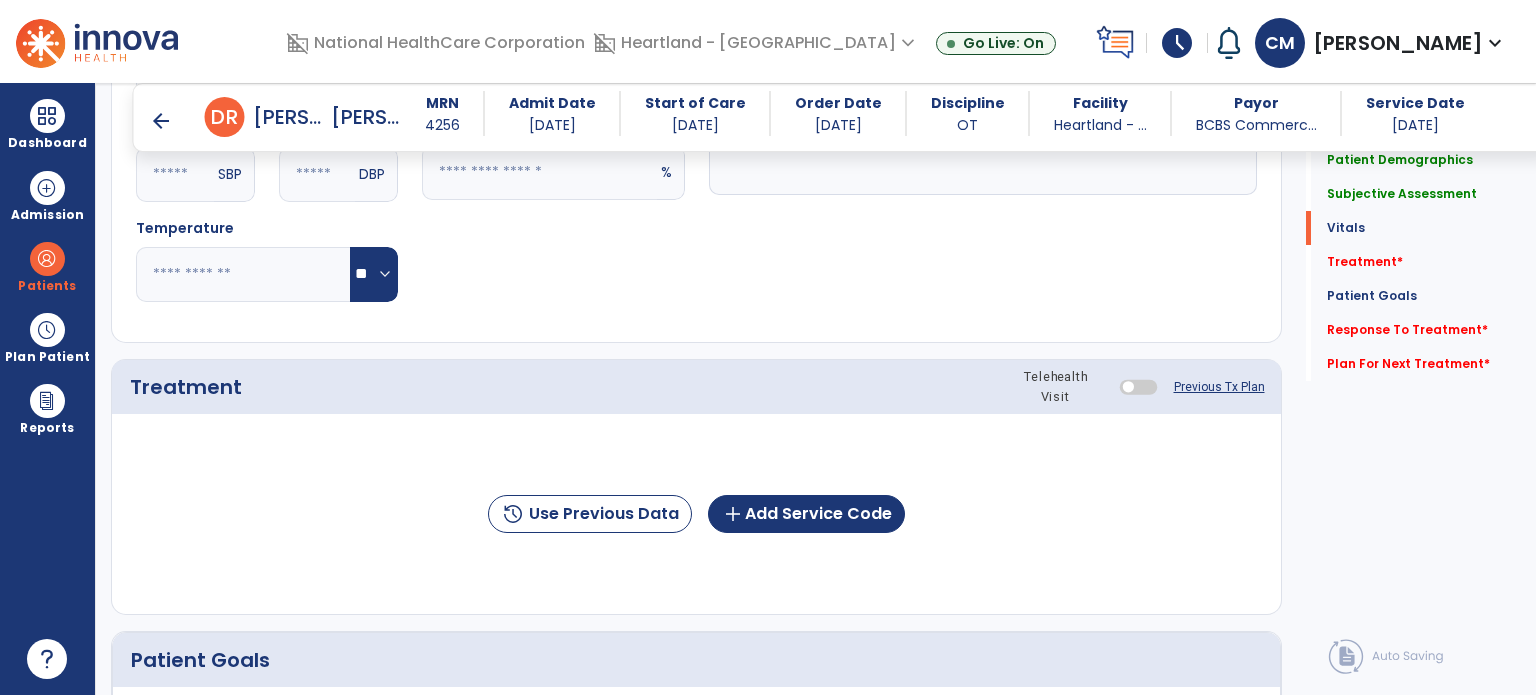 type on "****" 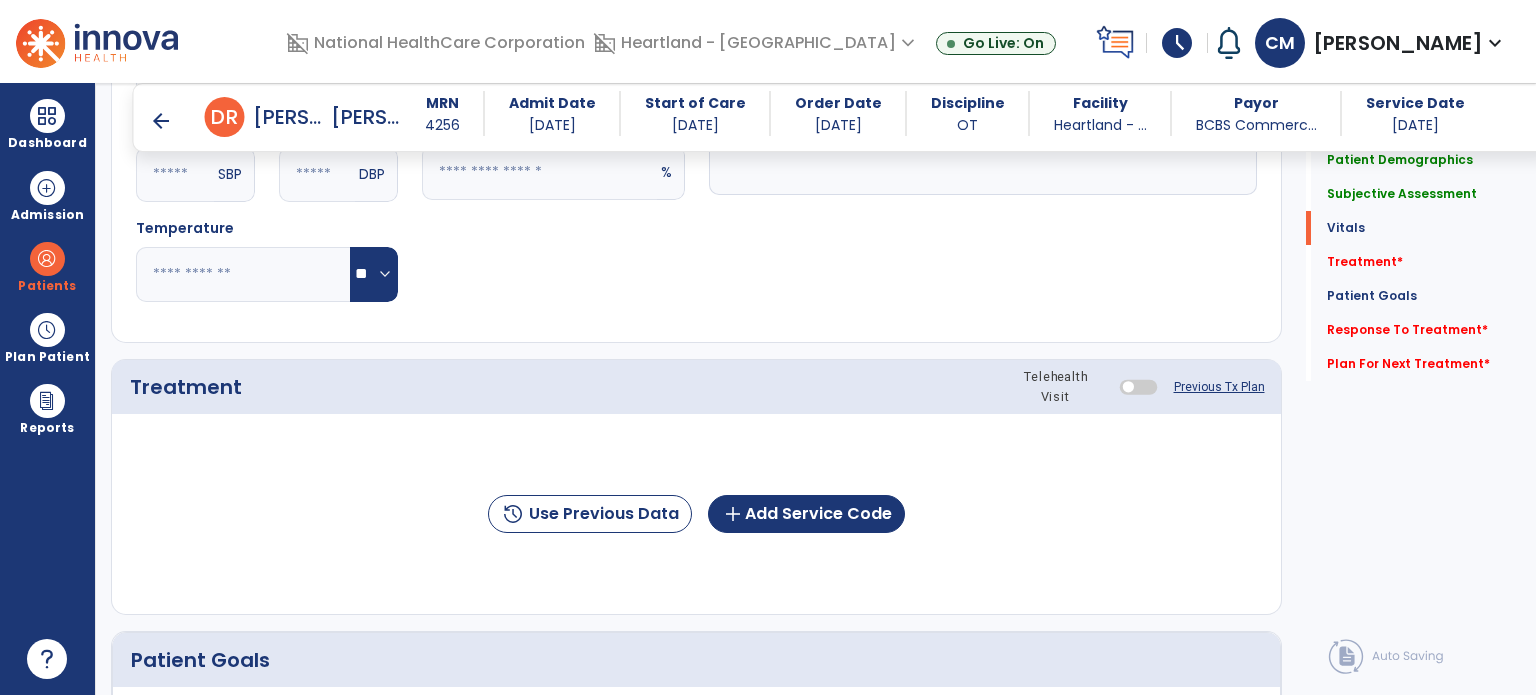 click on "history  Use Previous Data  add  Add Service Code" 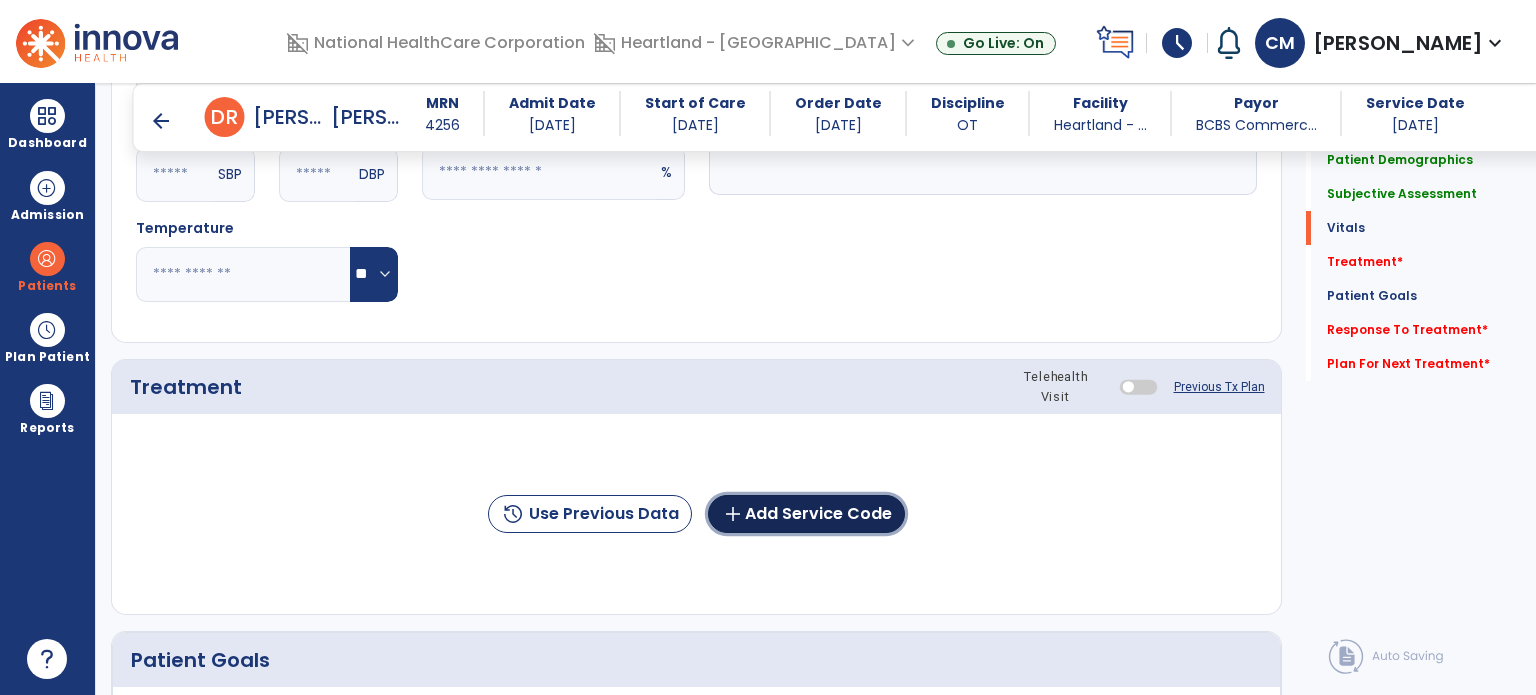 click on "add  Add Service Code" 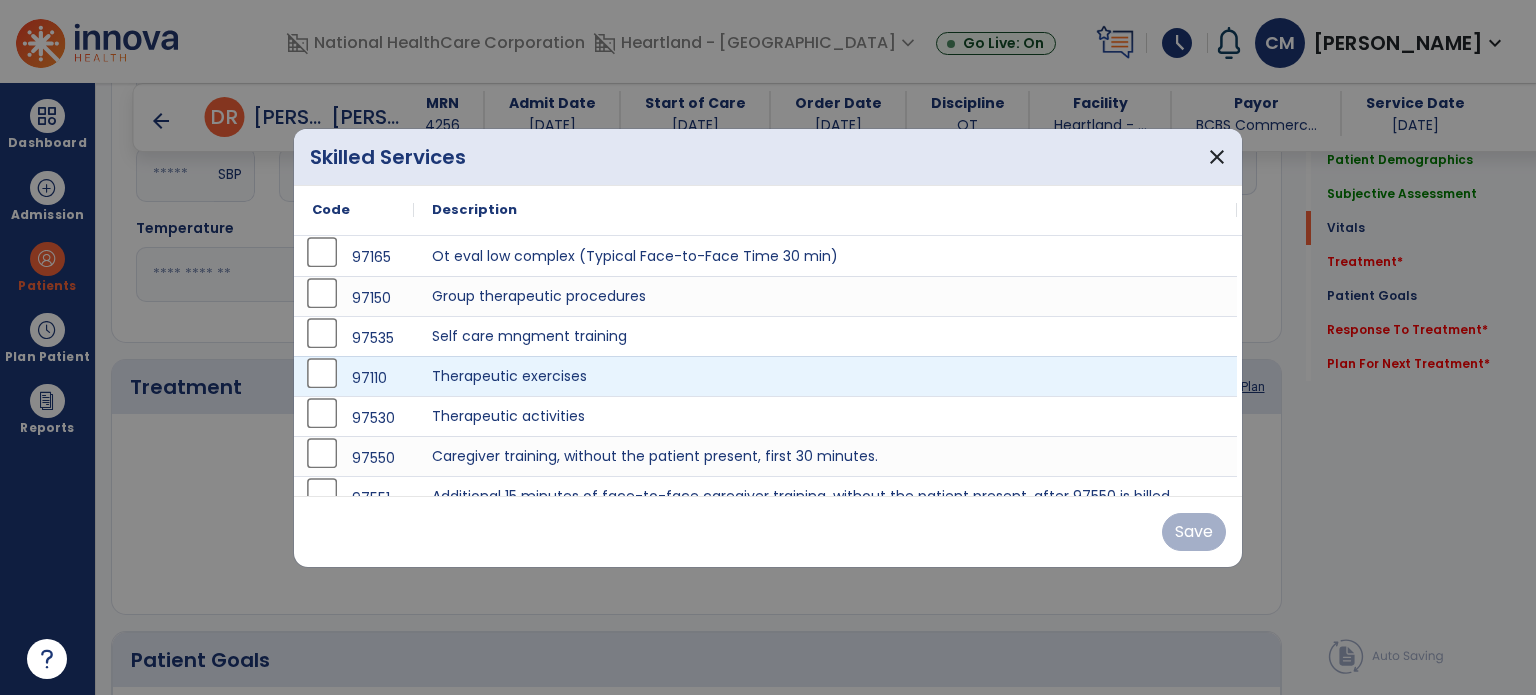 click on "97110" at bounding box center [354, 378] 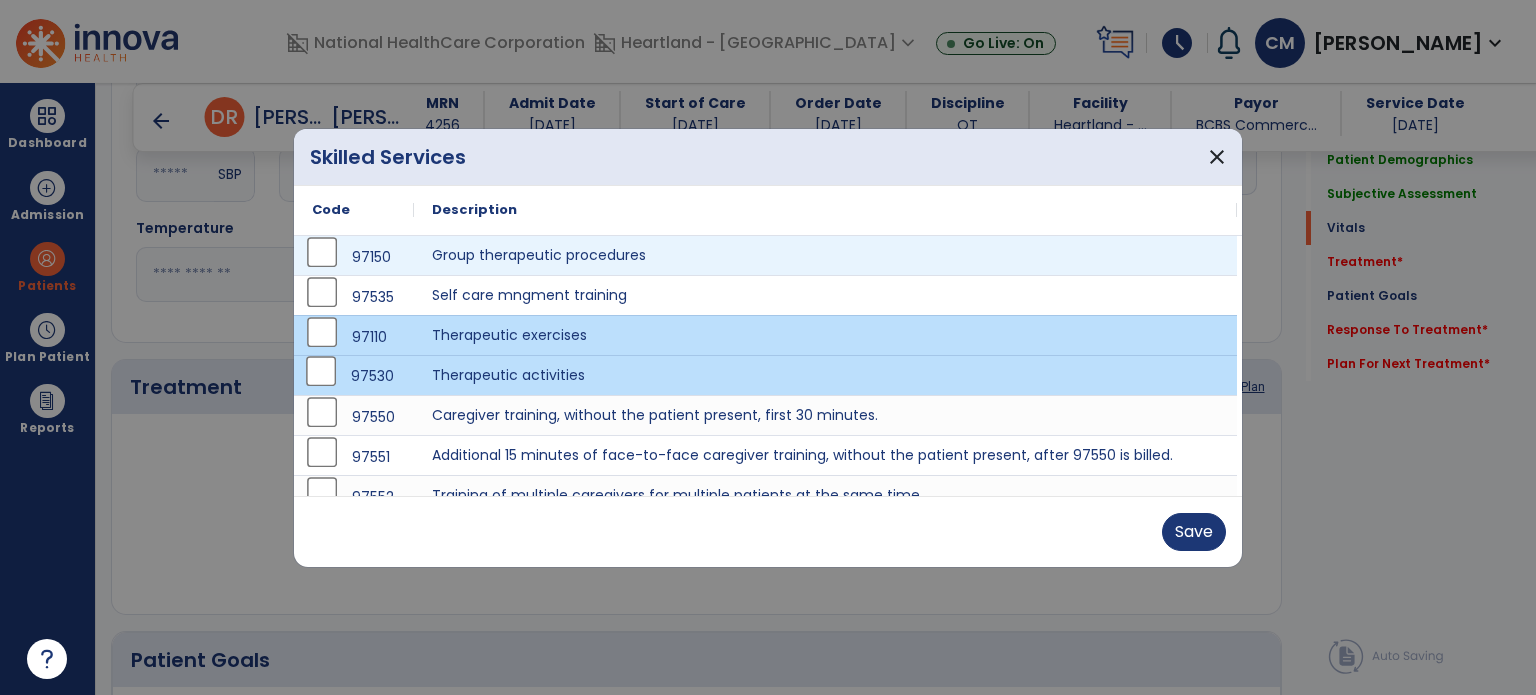 scroll, scrollTop: 60, scrollLeft: 0, axis: vertical 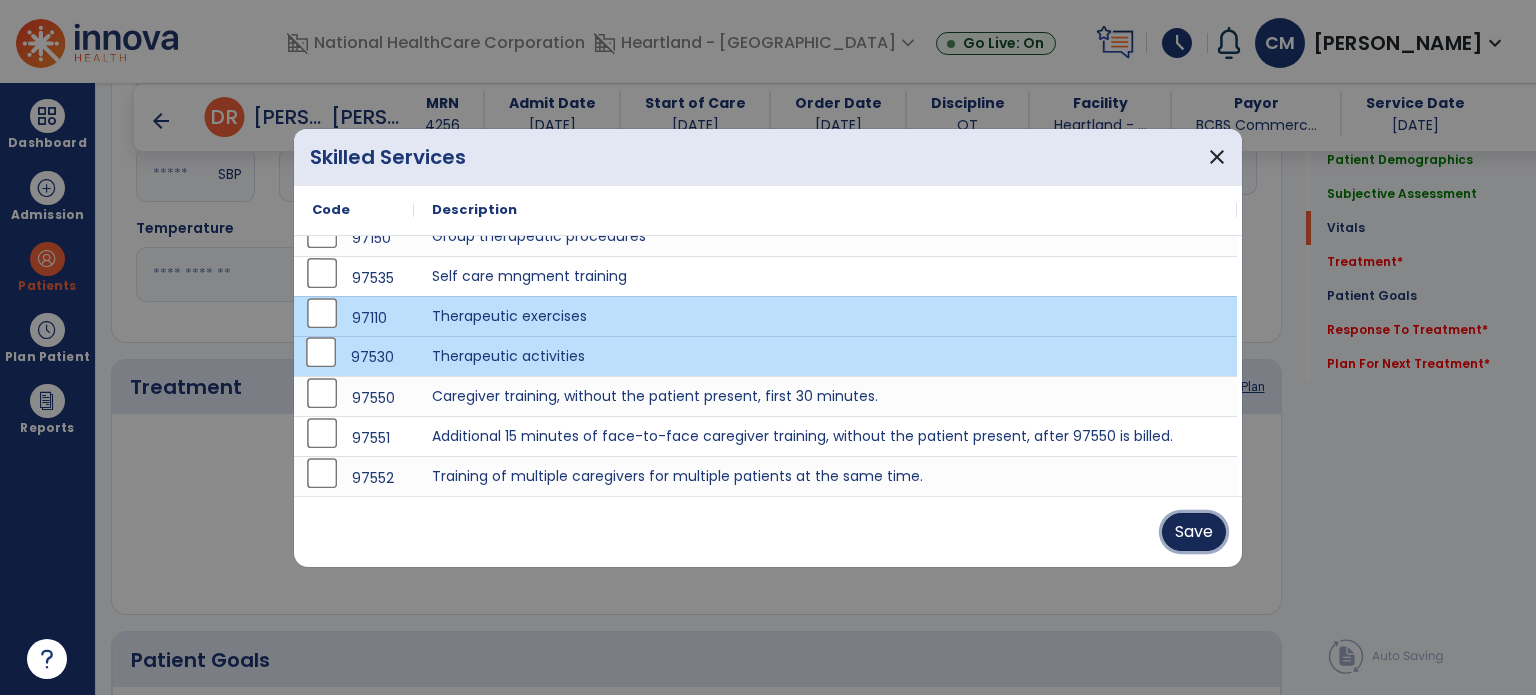 click on "Save" at bounding box center (1194, 532) 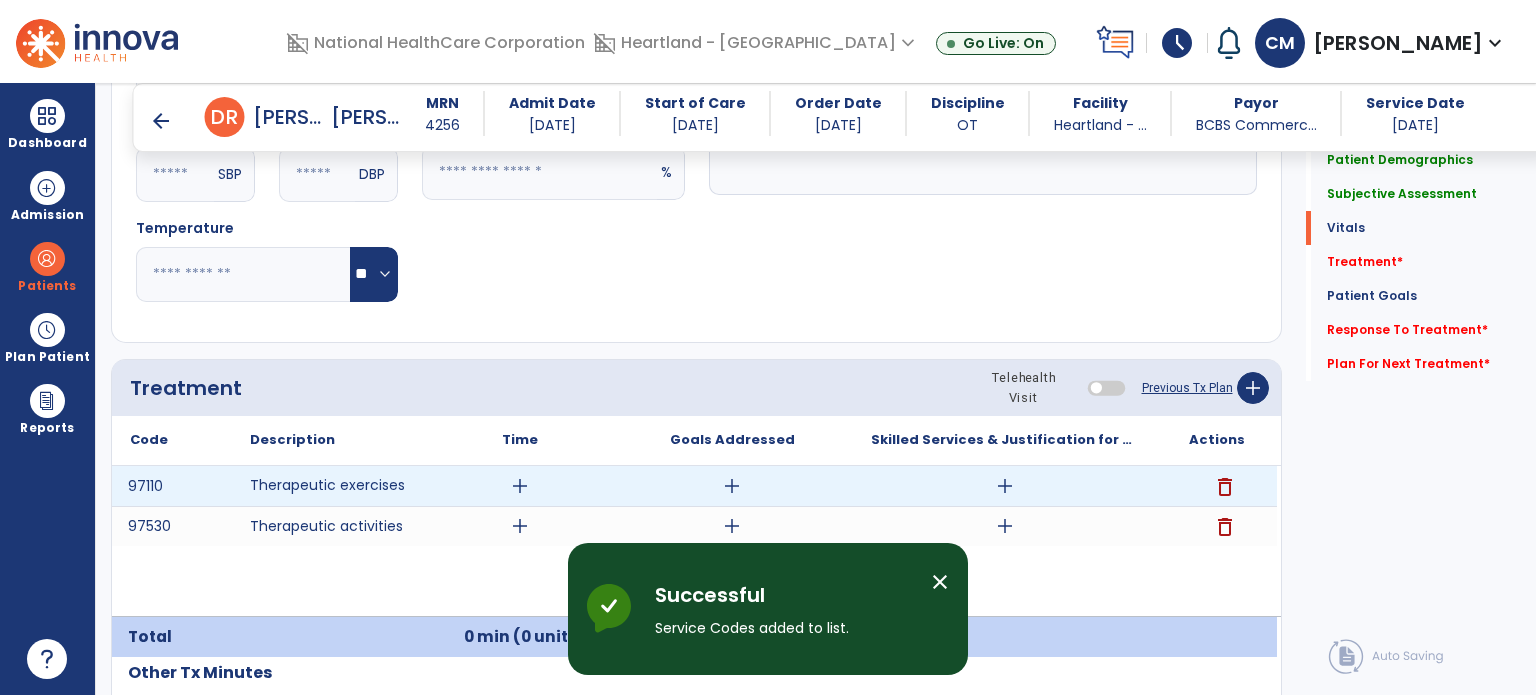 click on "add" at bounding box center [520, 486] 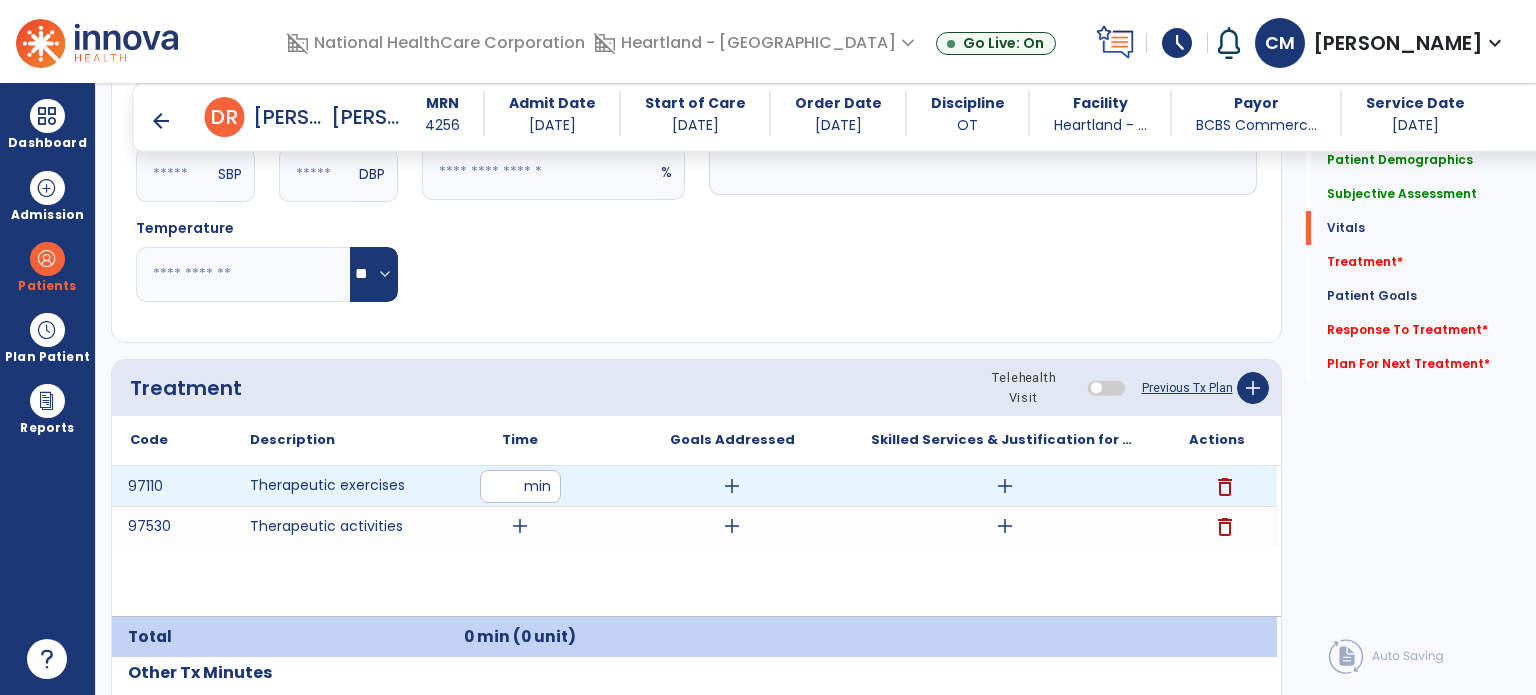 type on "**" 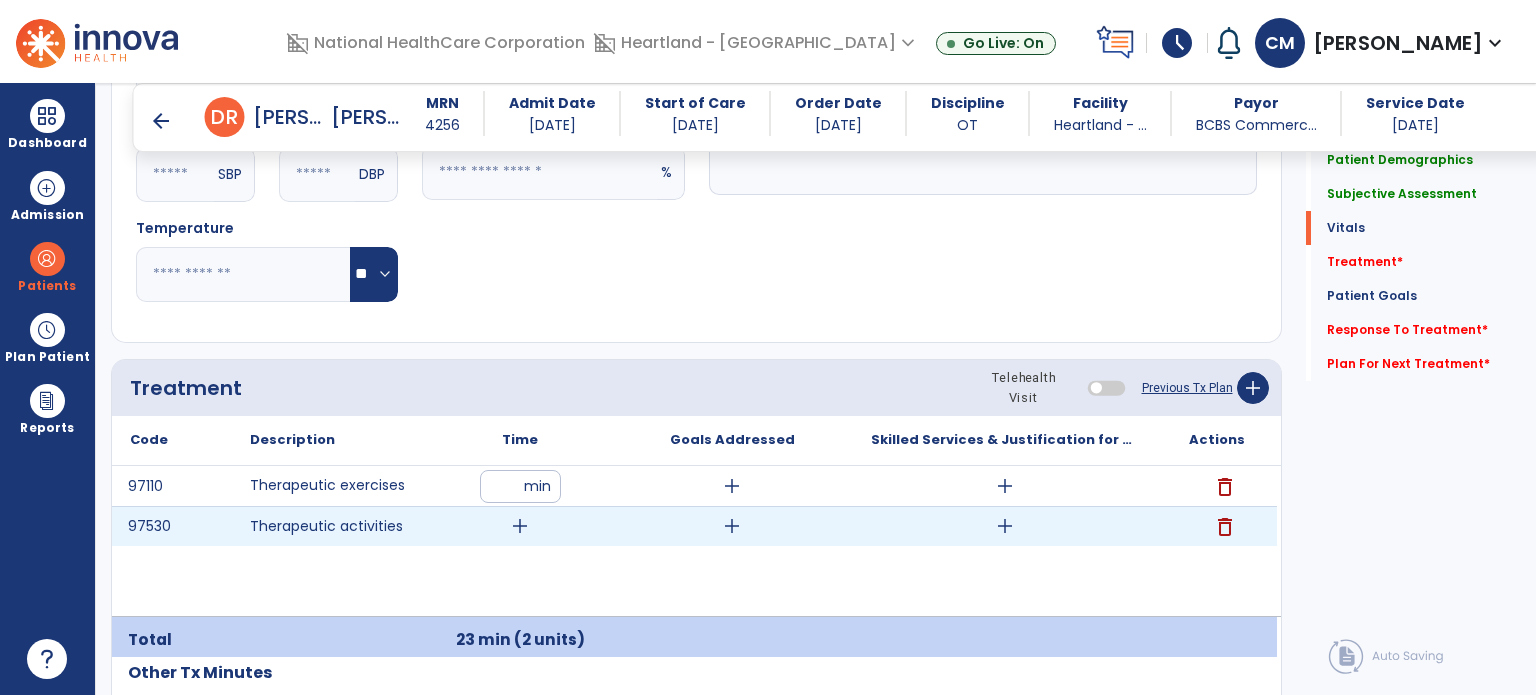 click on "add" at bounding box center [520, 526] 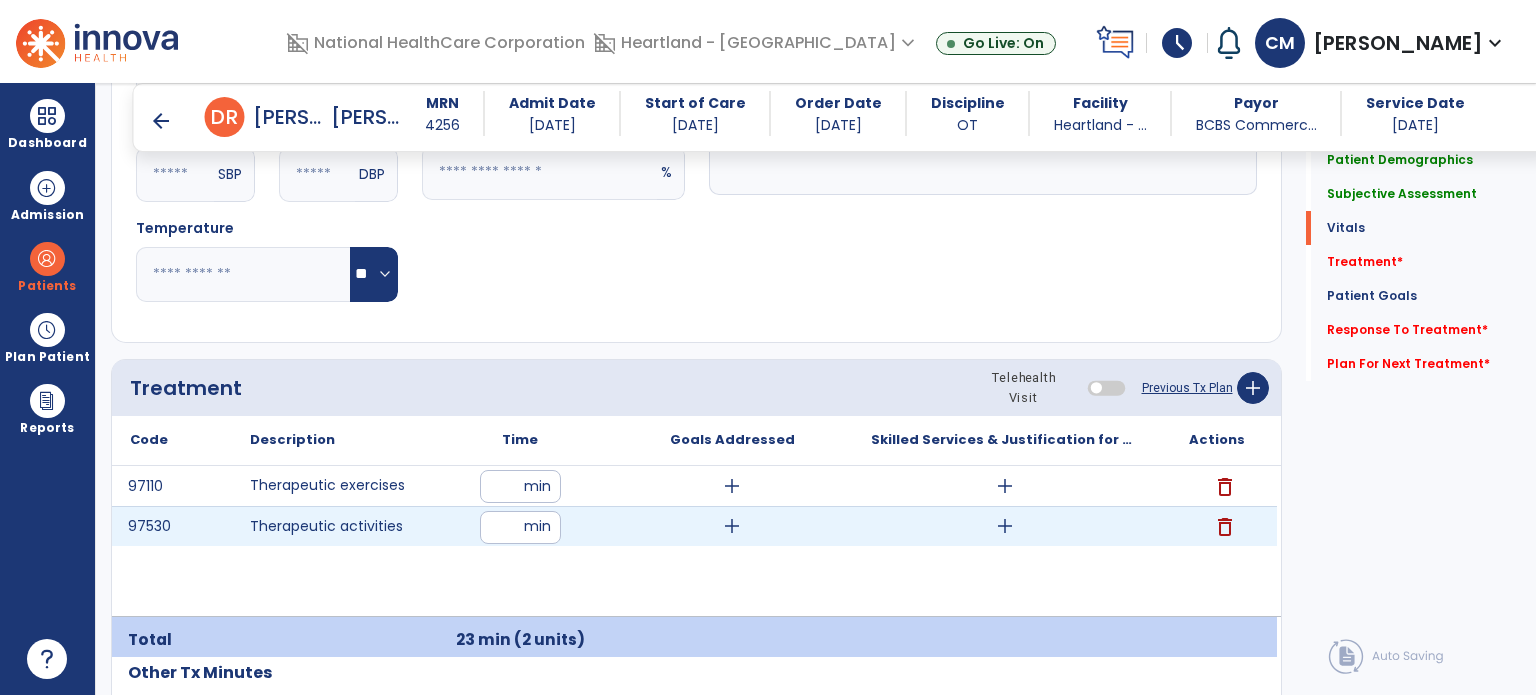type on "**" 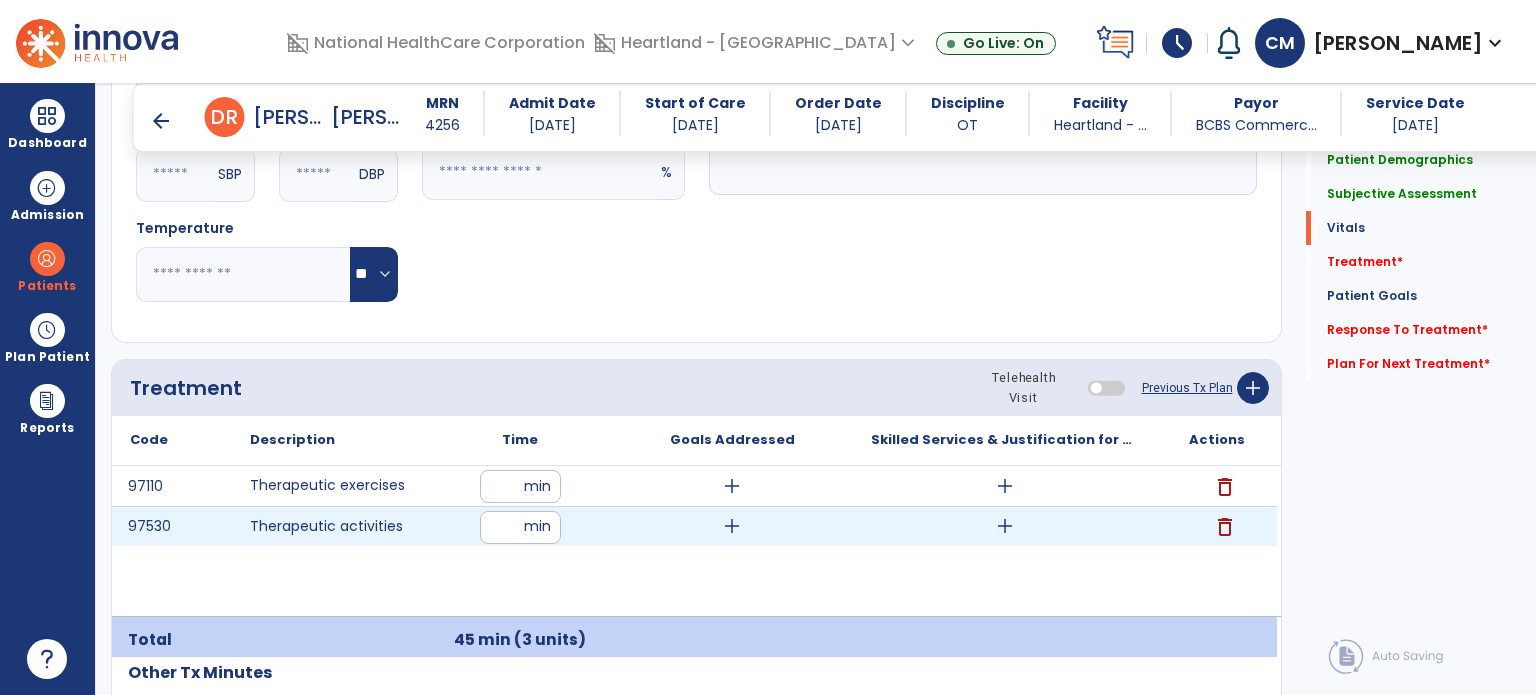 click on "add" at bounding box center (1005, 526) 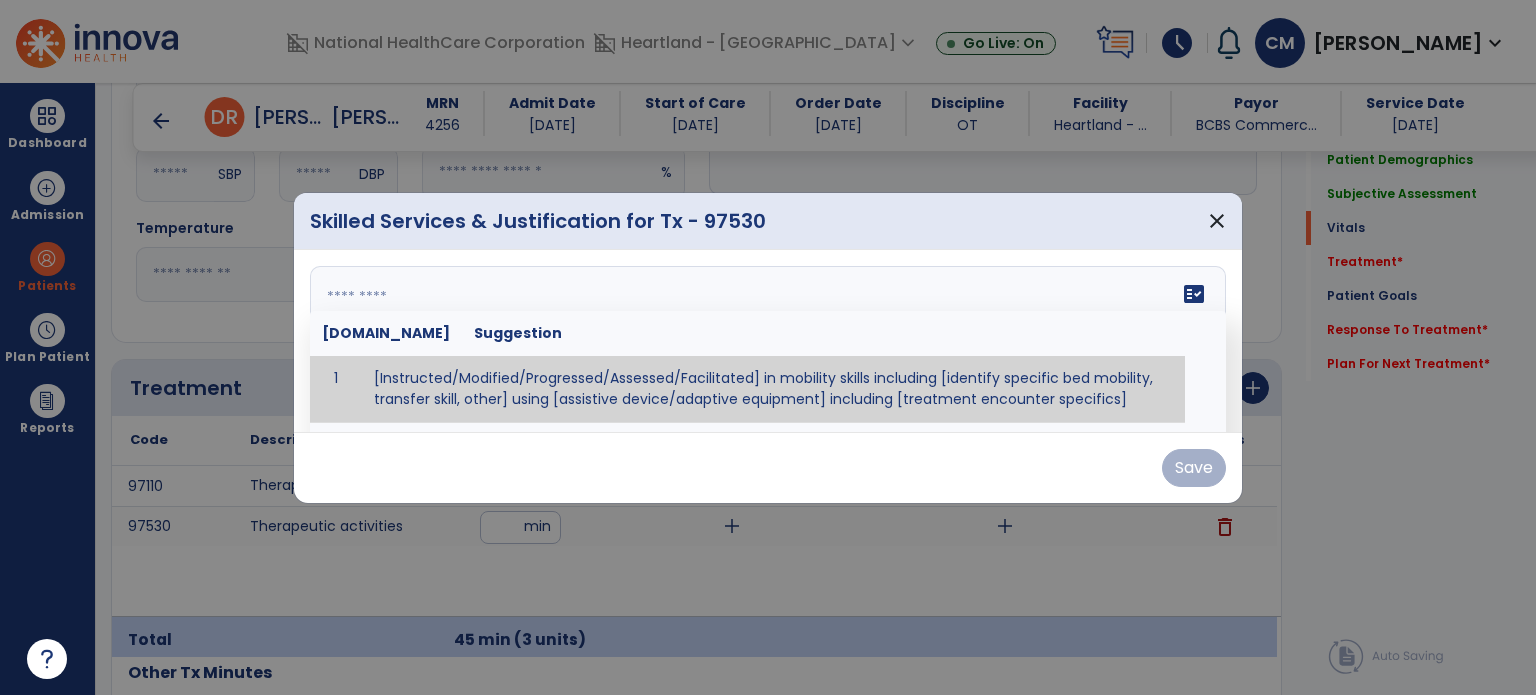 click on "fact_check  Sr.No Suggestion 1 [Instructed/Modified/Progressed/Assessed/Facilitated] in mobility skills including [identify specific bed mobility, transfer skill, other] using [assistive device/adaptive equipment] including [treatment encounter specifics]" at bounding box center (768, 341) 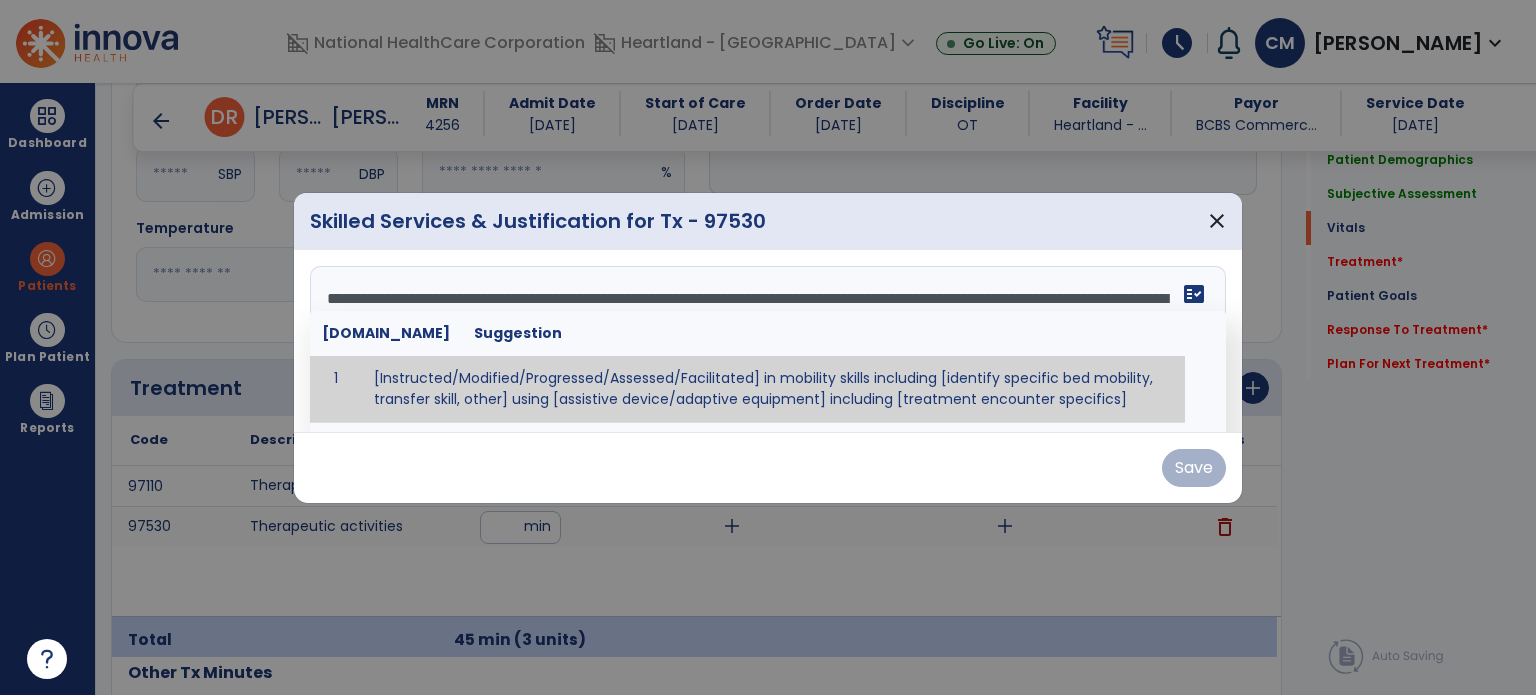 type on "**********" 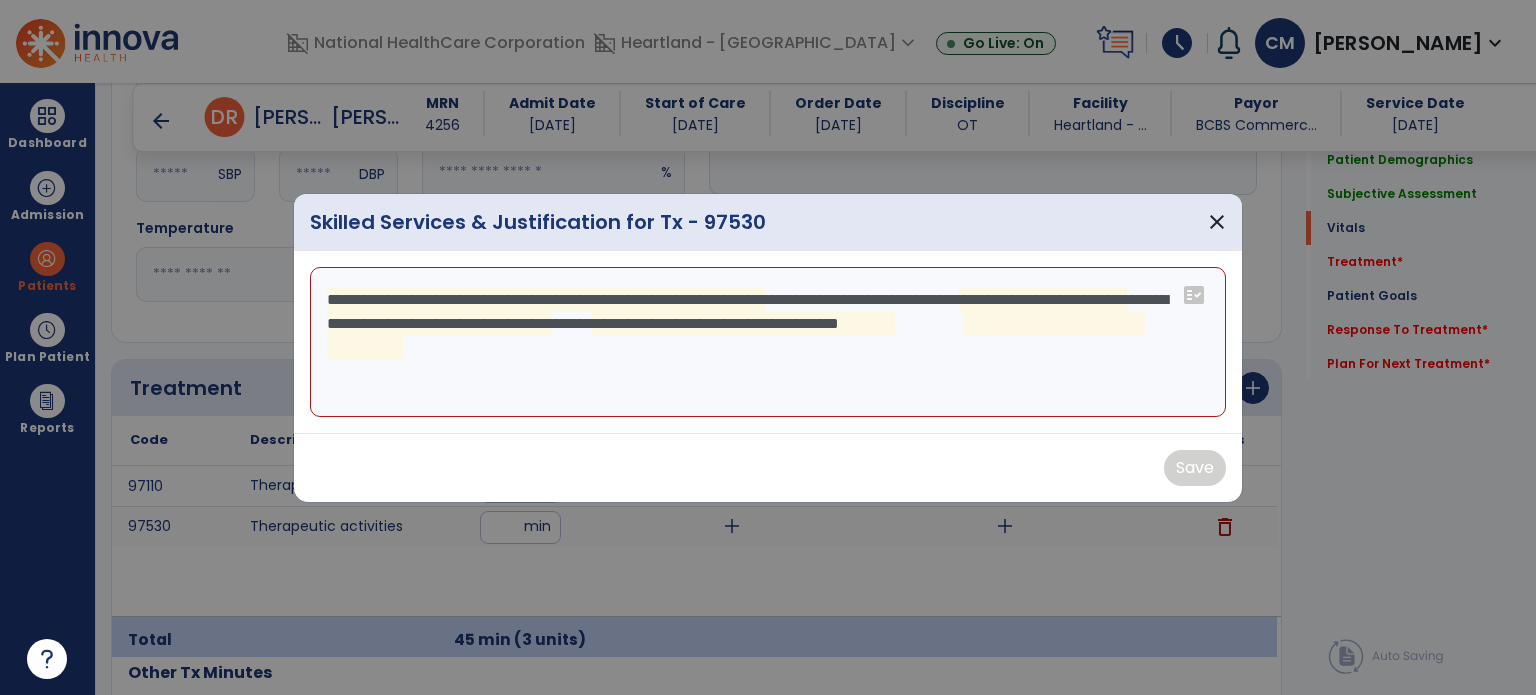 drag, startPoint x: 524, startPoint y: 360, endPoint x: 200, endPoint y: 222, distance: 352.16473 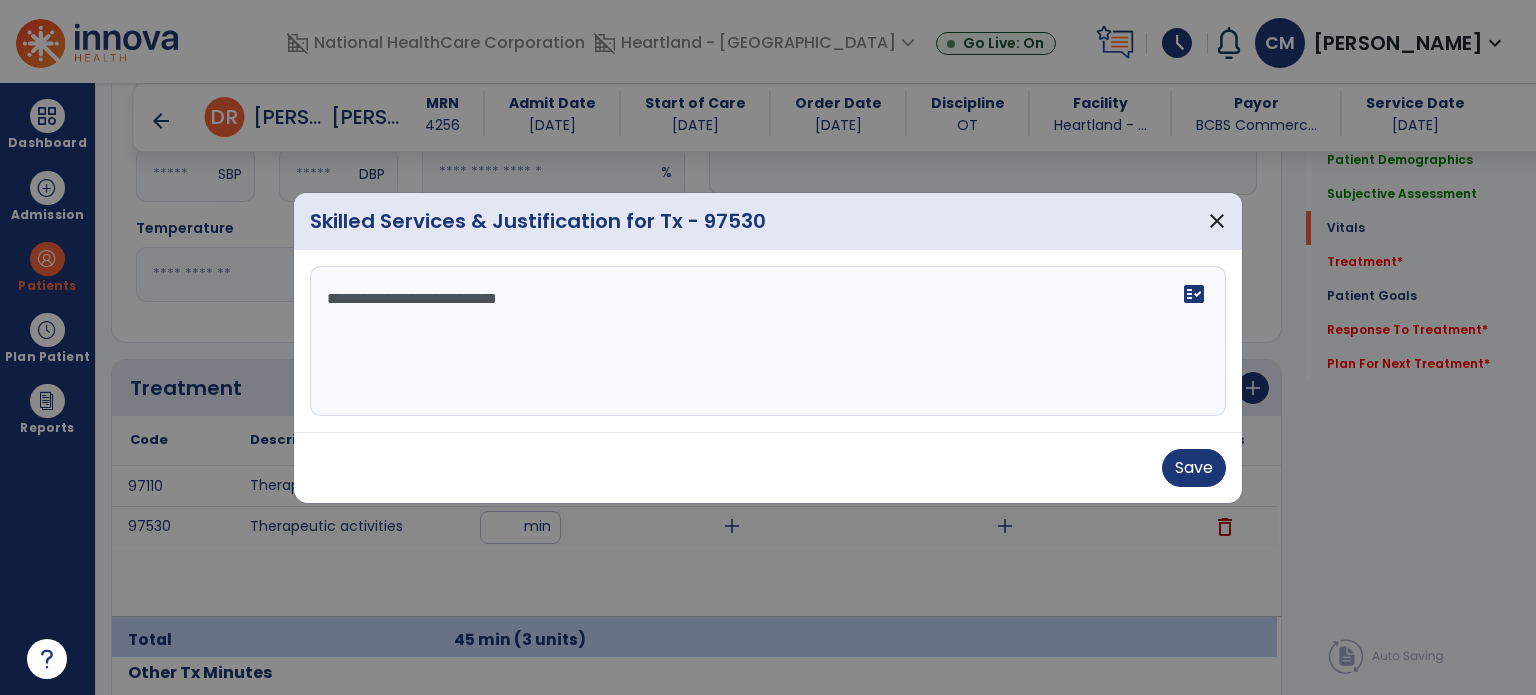 type on "**********" 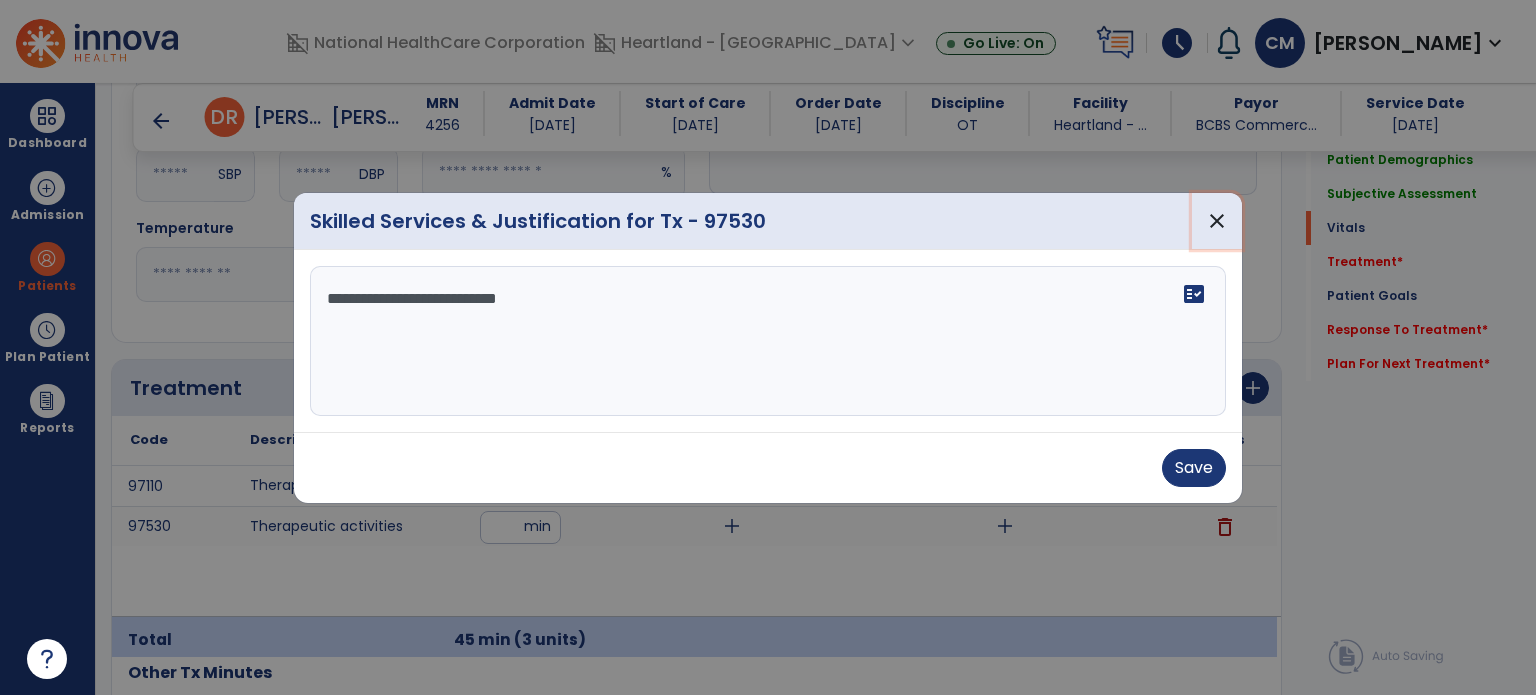 click on "close" at bounding box center [1217, 221] 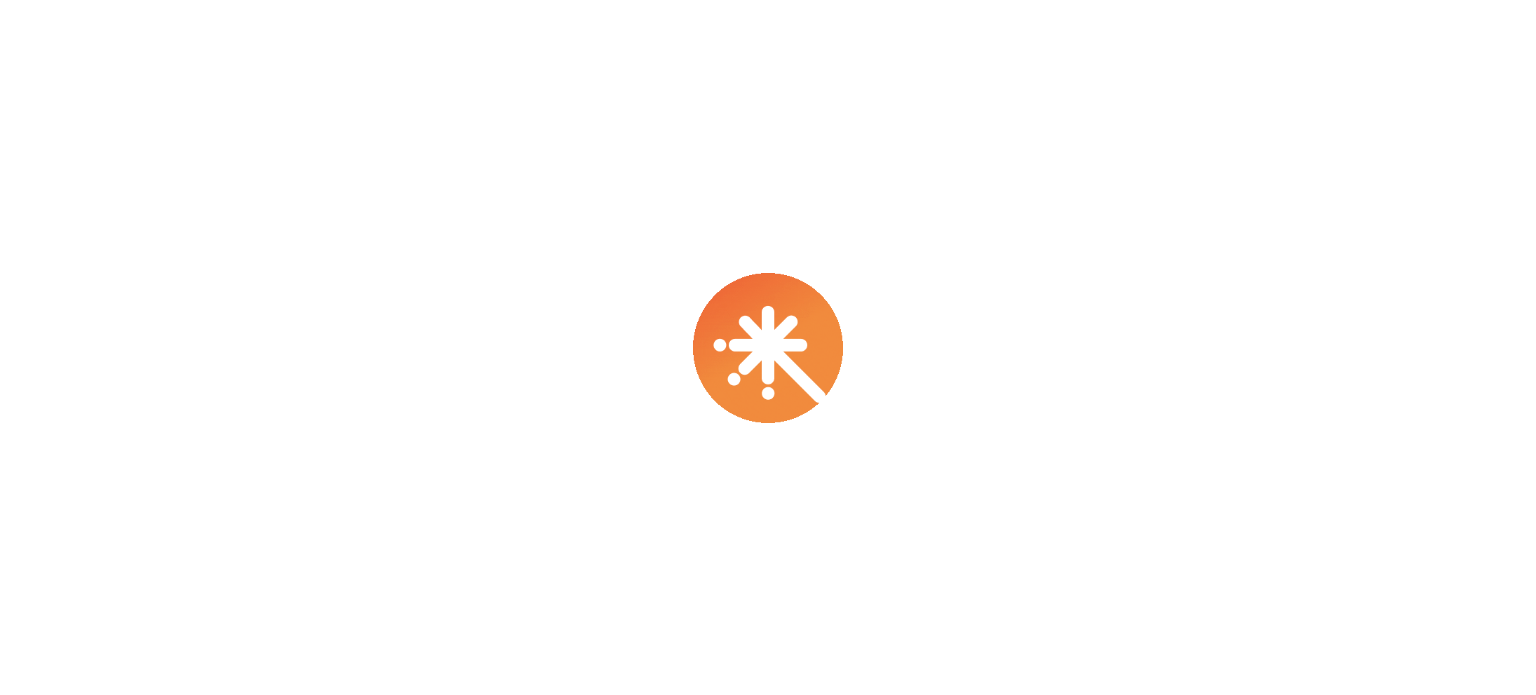 scroll, scrollTop: 0, scrollLeft: 0, axis: both 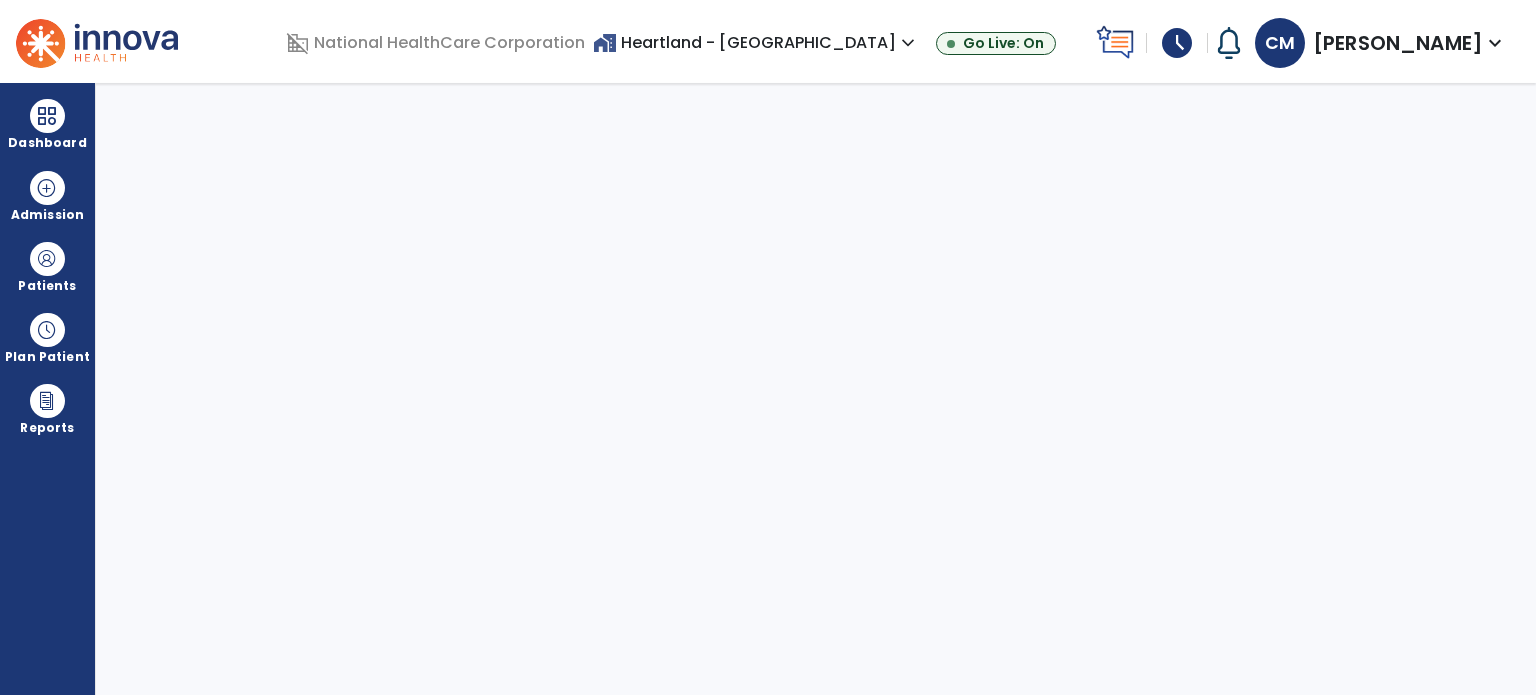 select on "****" 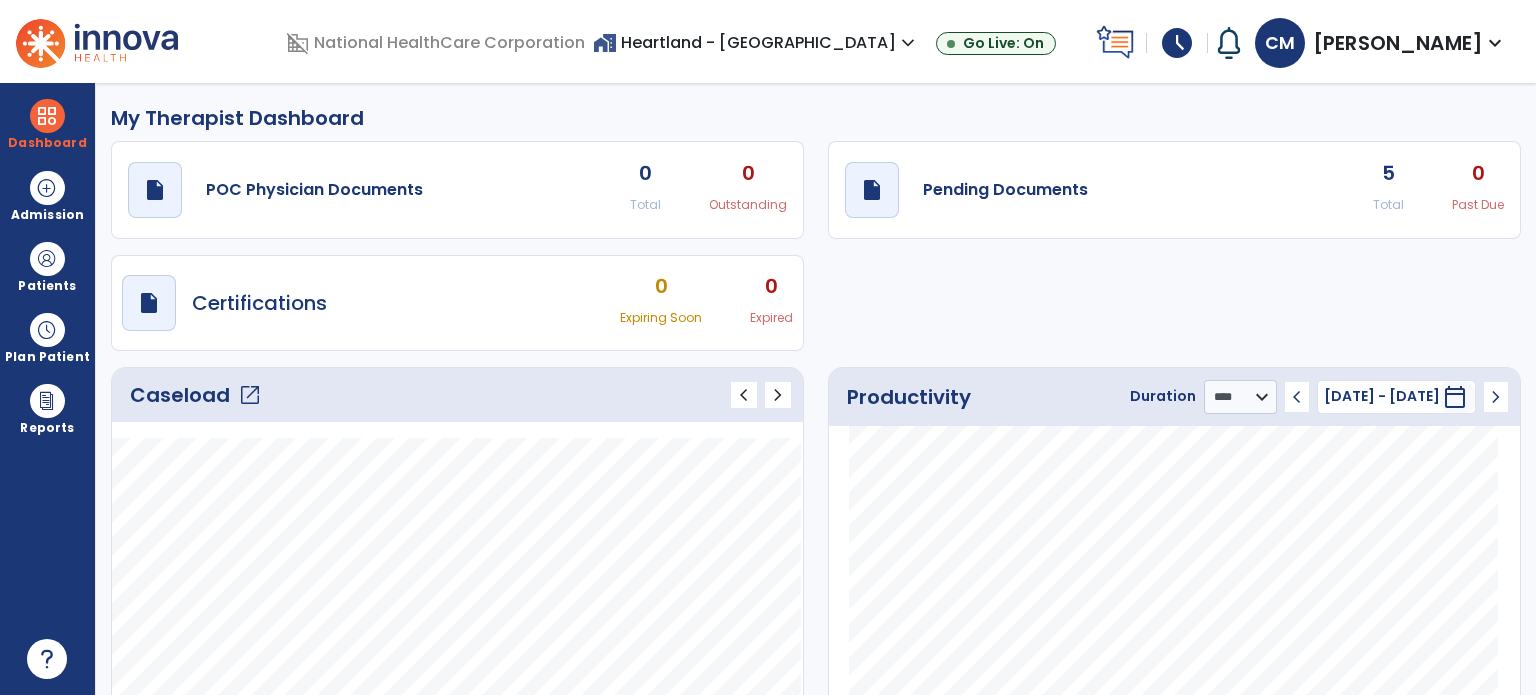click on "schedule" at bounding box center (1177, 43) 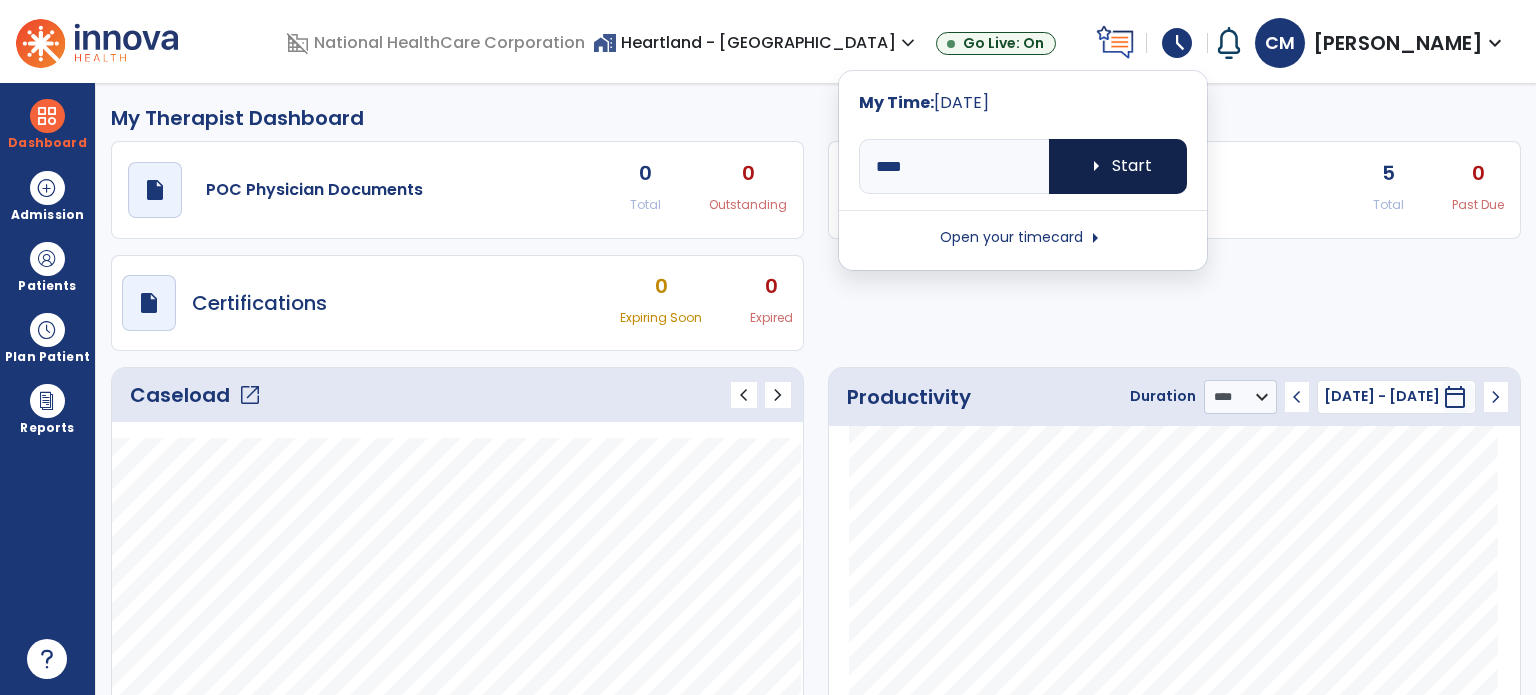 click on "arrow_right  Start" at bounding box center (1118, 166) 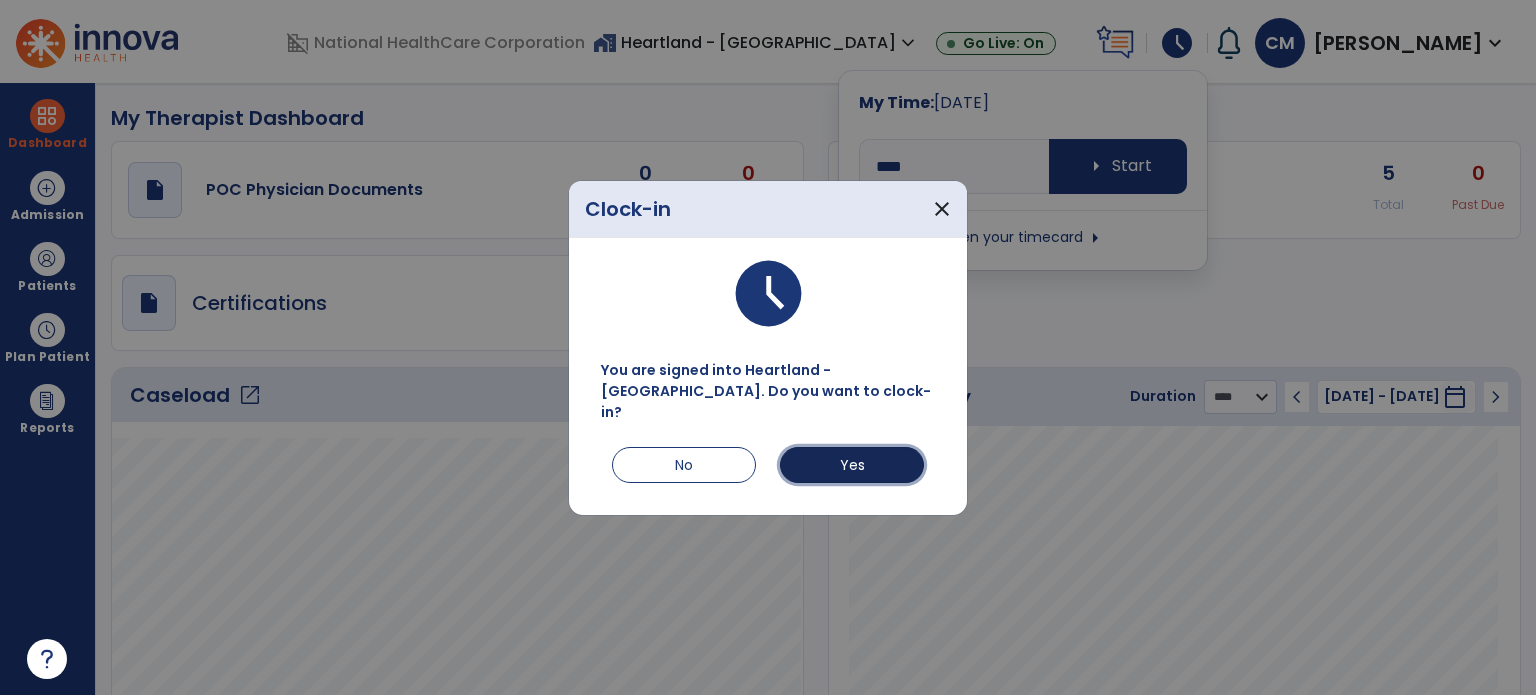 click on "Yes" at bounding box center (852, 465) 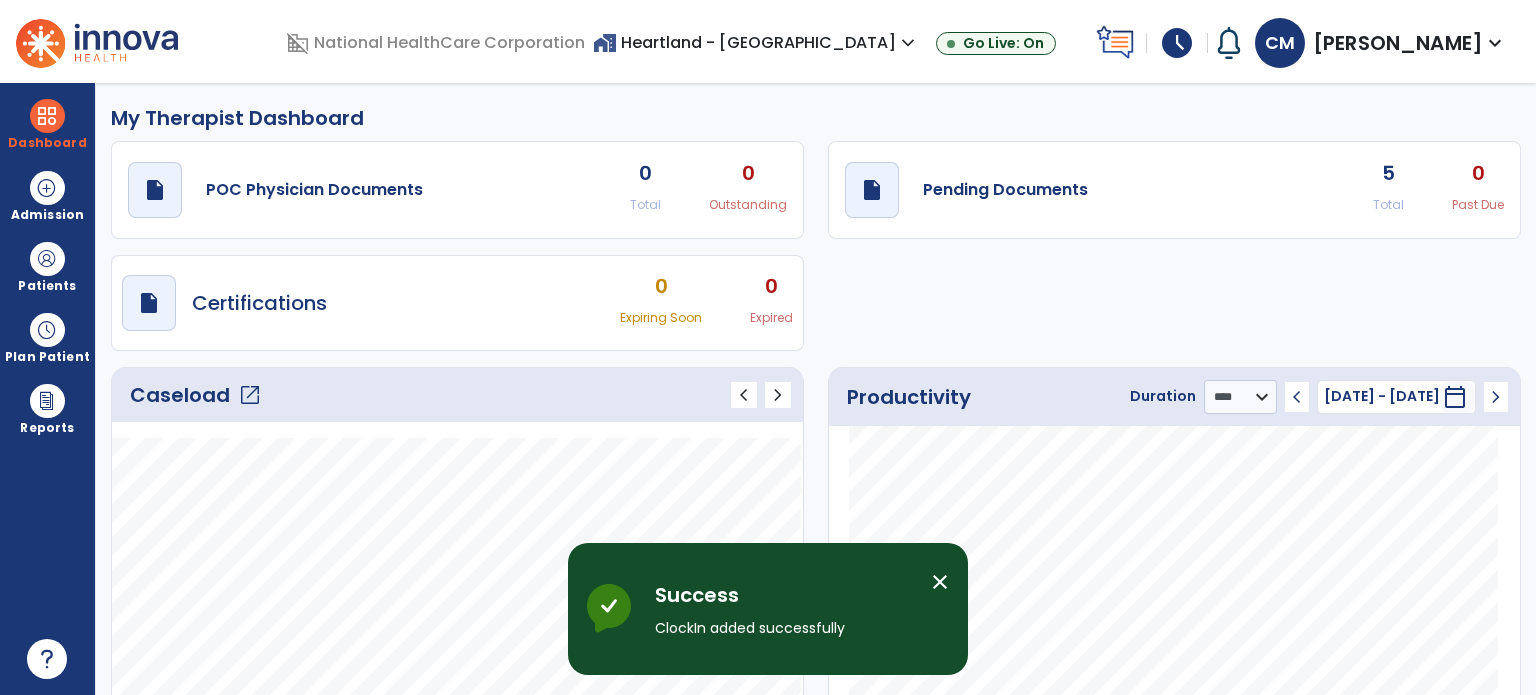 click on "schedule" at bounding box center (1177, 43) 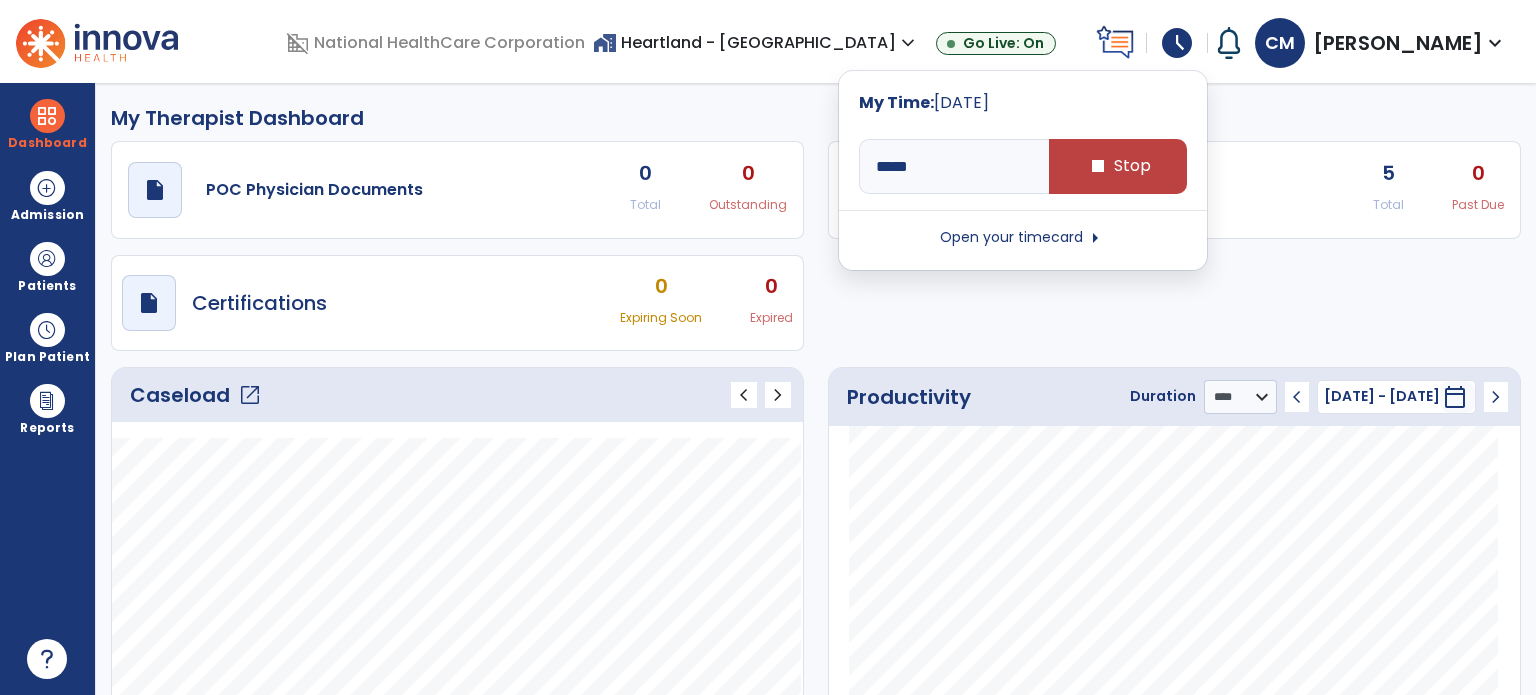 click on "Open your timecard  arrow_right" at bounding box center [1023, 238] 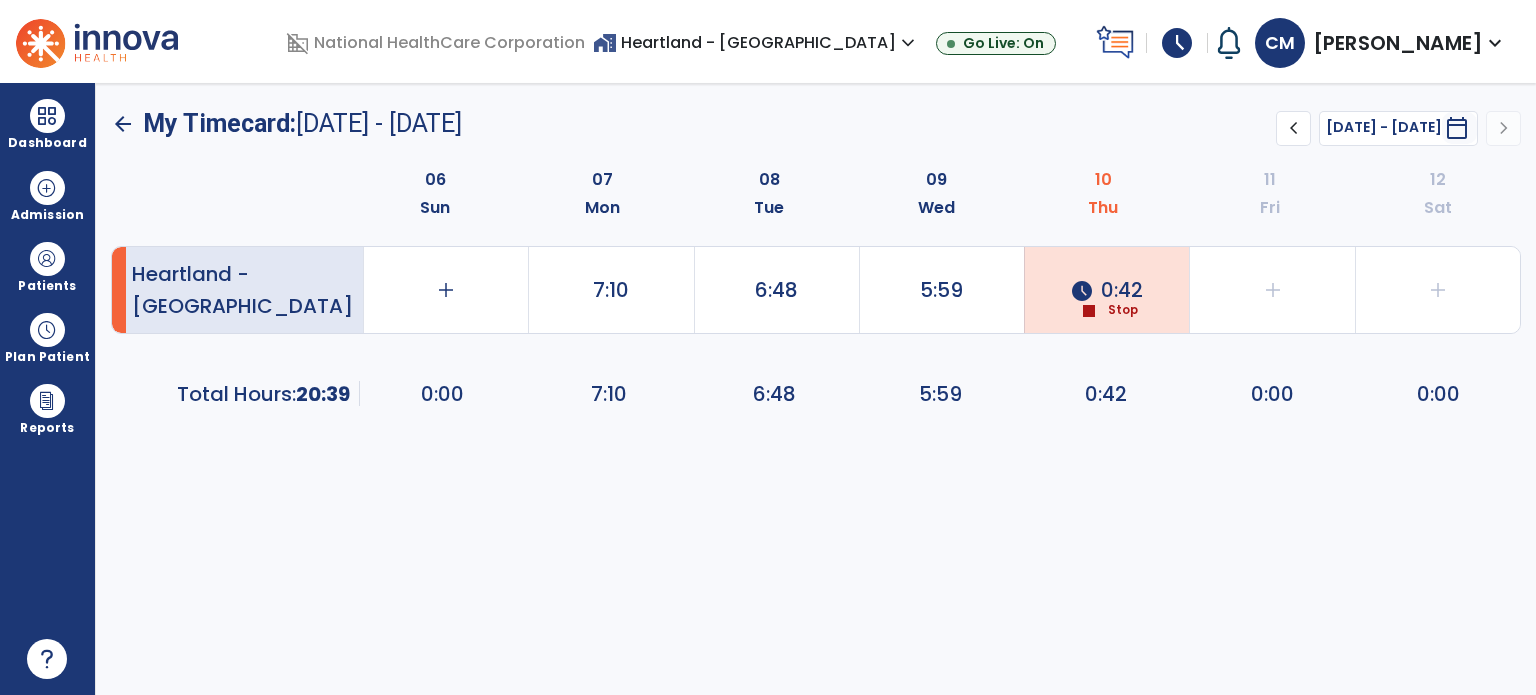 click on "stop" 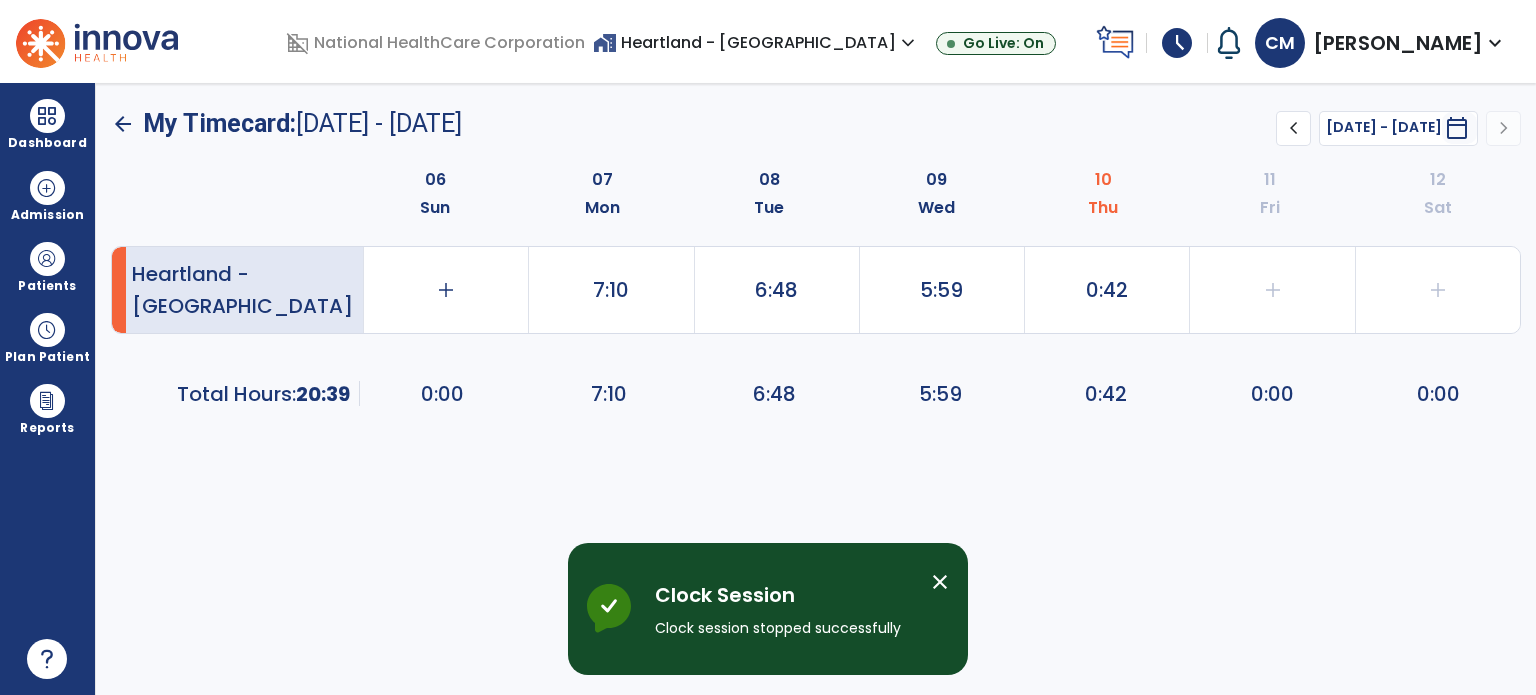 click on "0:42" 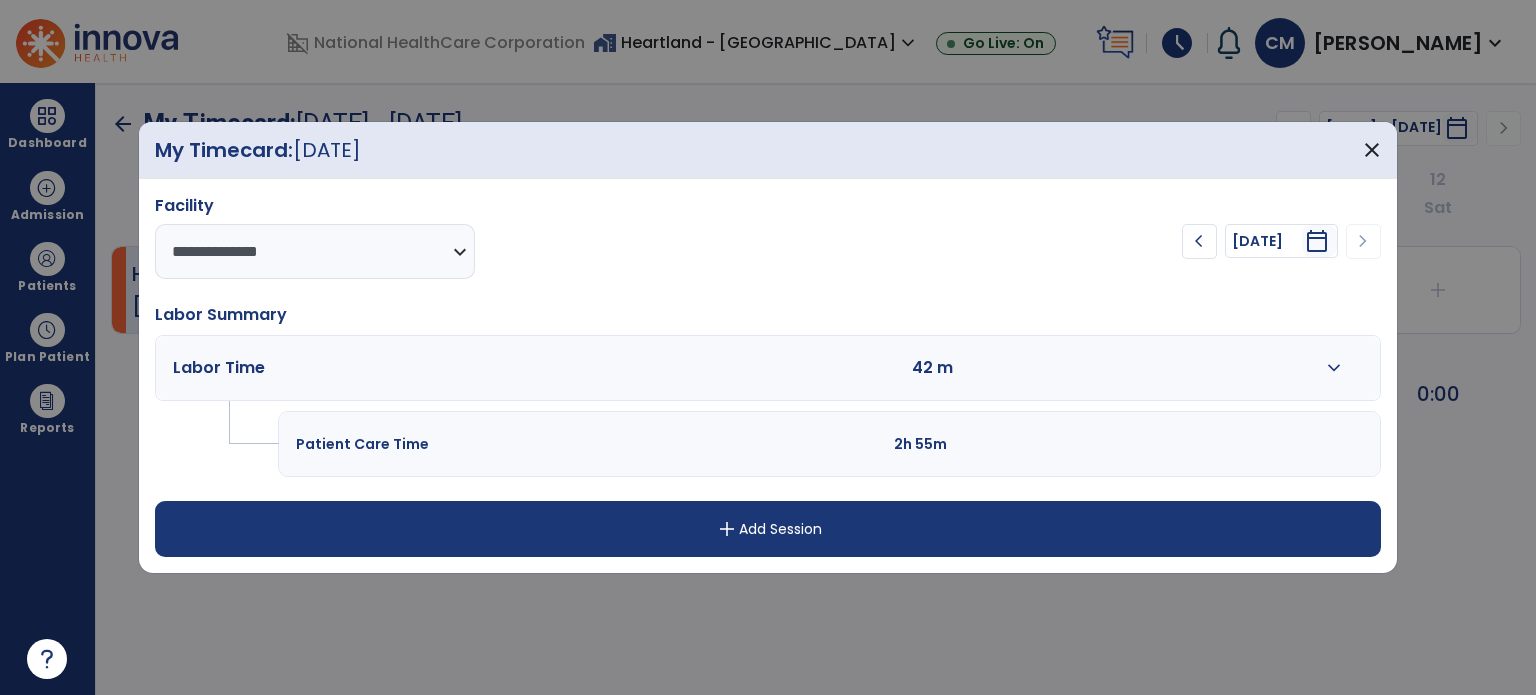 click on "expand_more" at bounding box center (1334, 368) 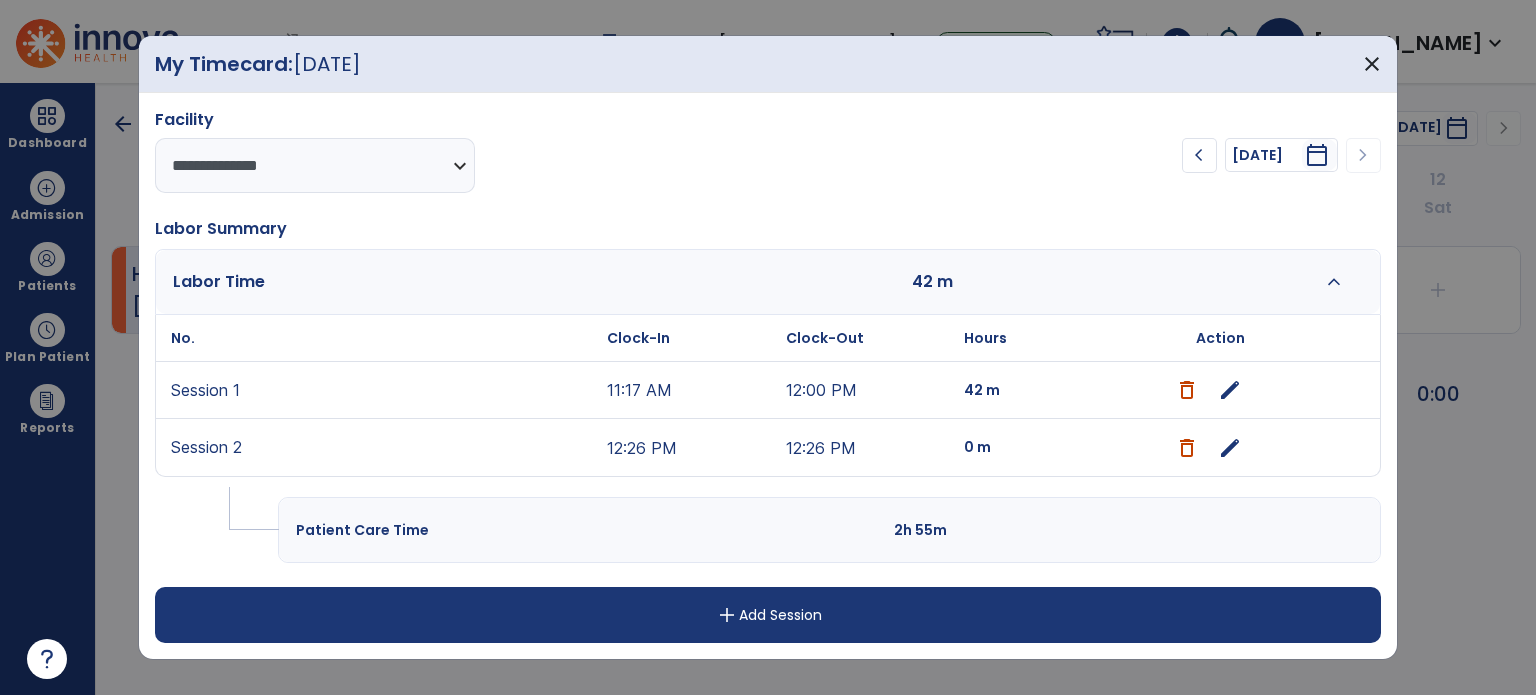 click on "edit" at bounding box center [1230, 390] 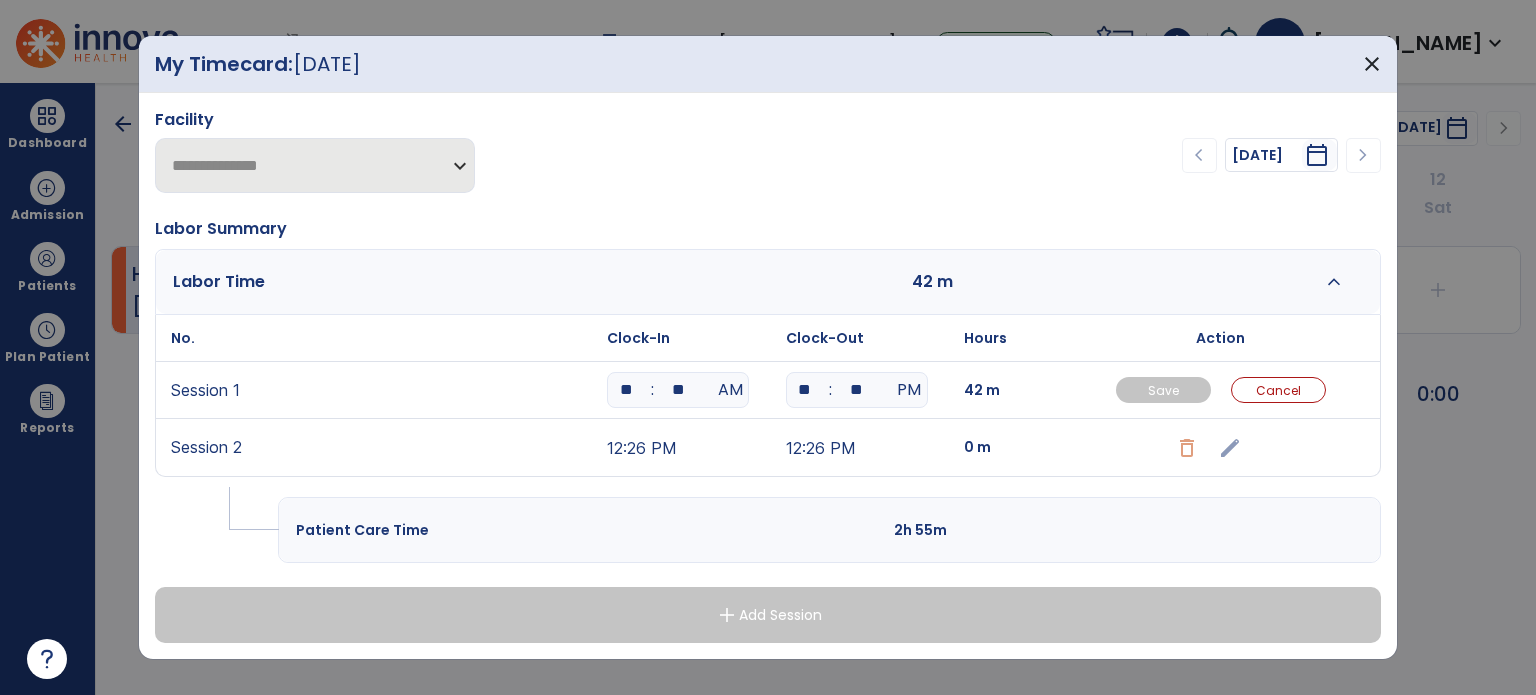 drag, startPoint x: 628, startPoint y: 388, endPoint x: 605, endPoint y: 386, distance: 23.086792 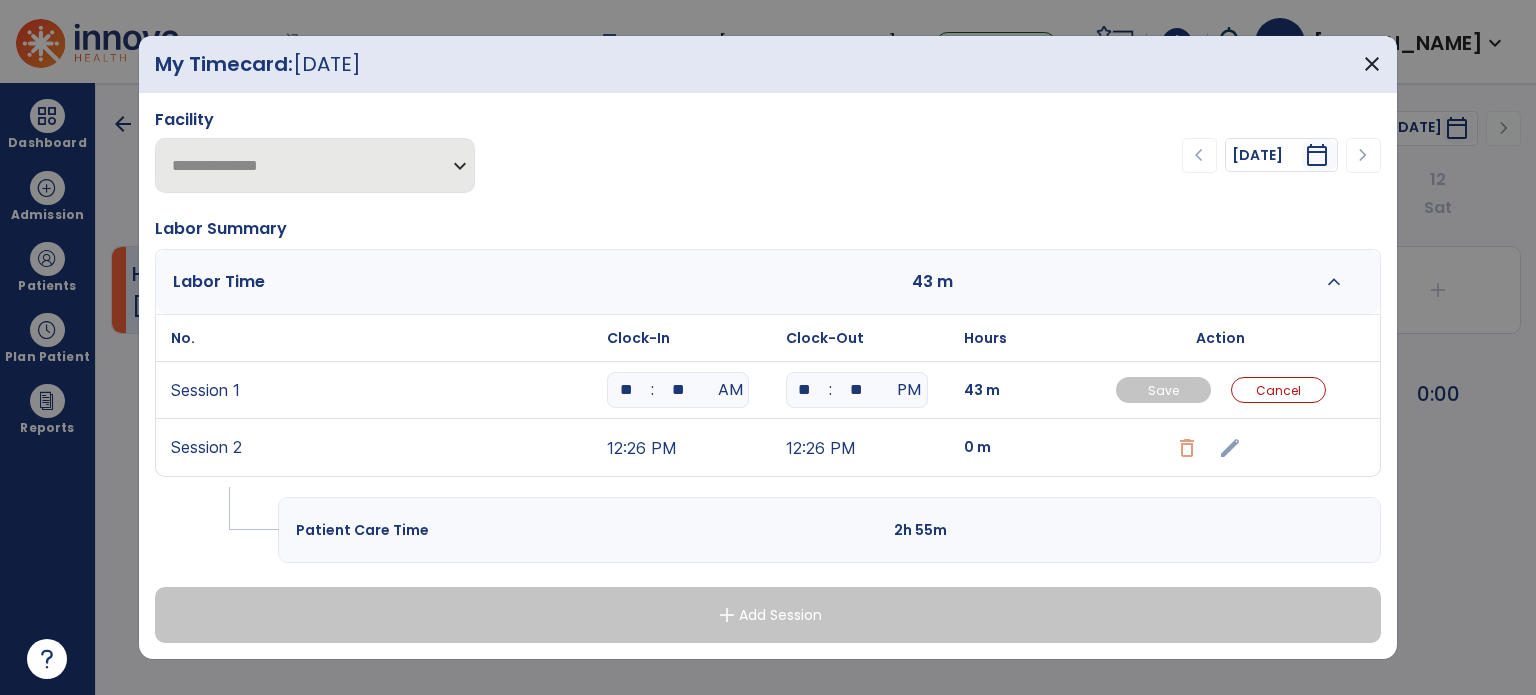 type on "**" 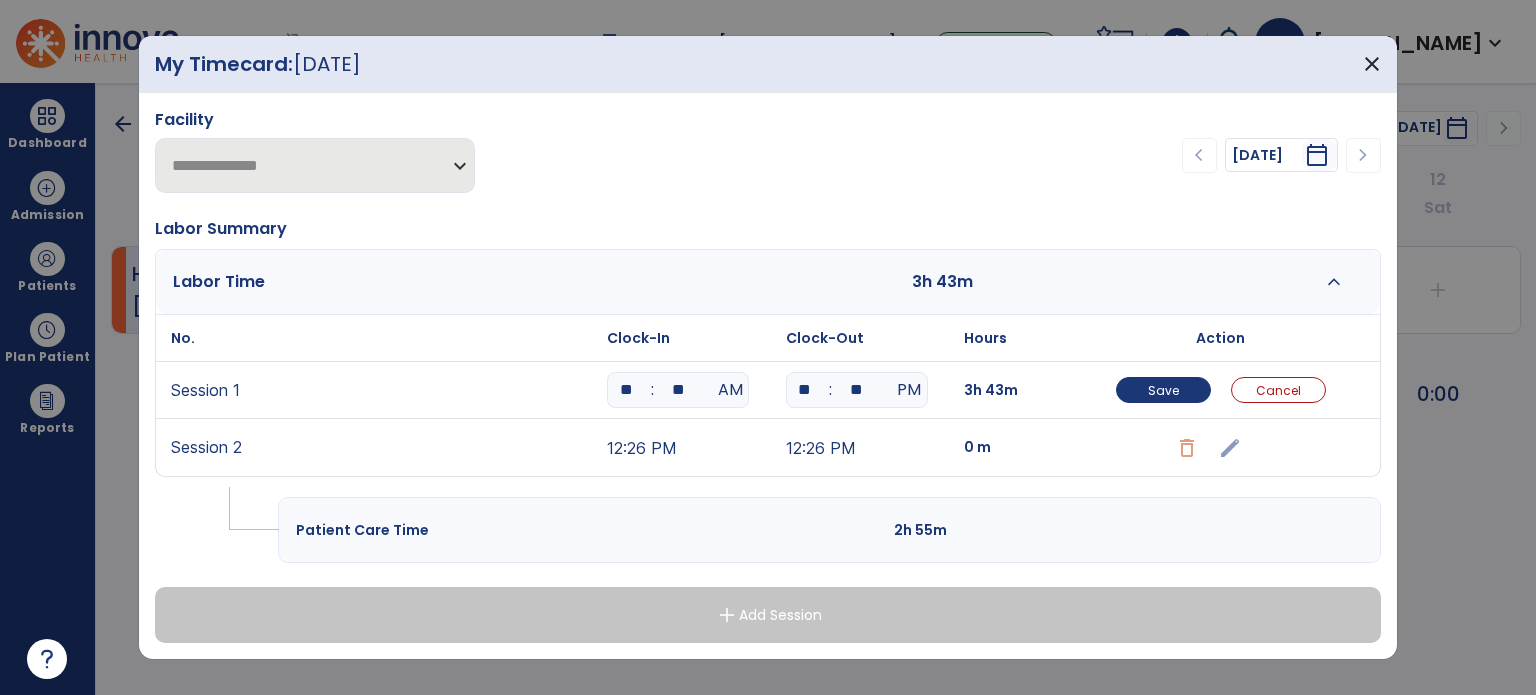 drag, startPoint x: 688, startPoint y: 390, endPoint x: 656, endPoint y: 380, distance: 33.526108 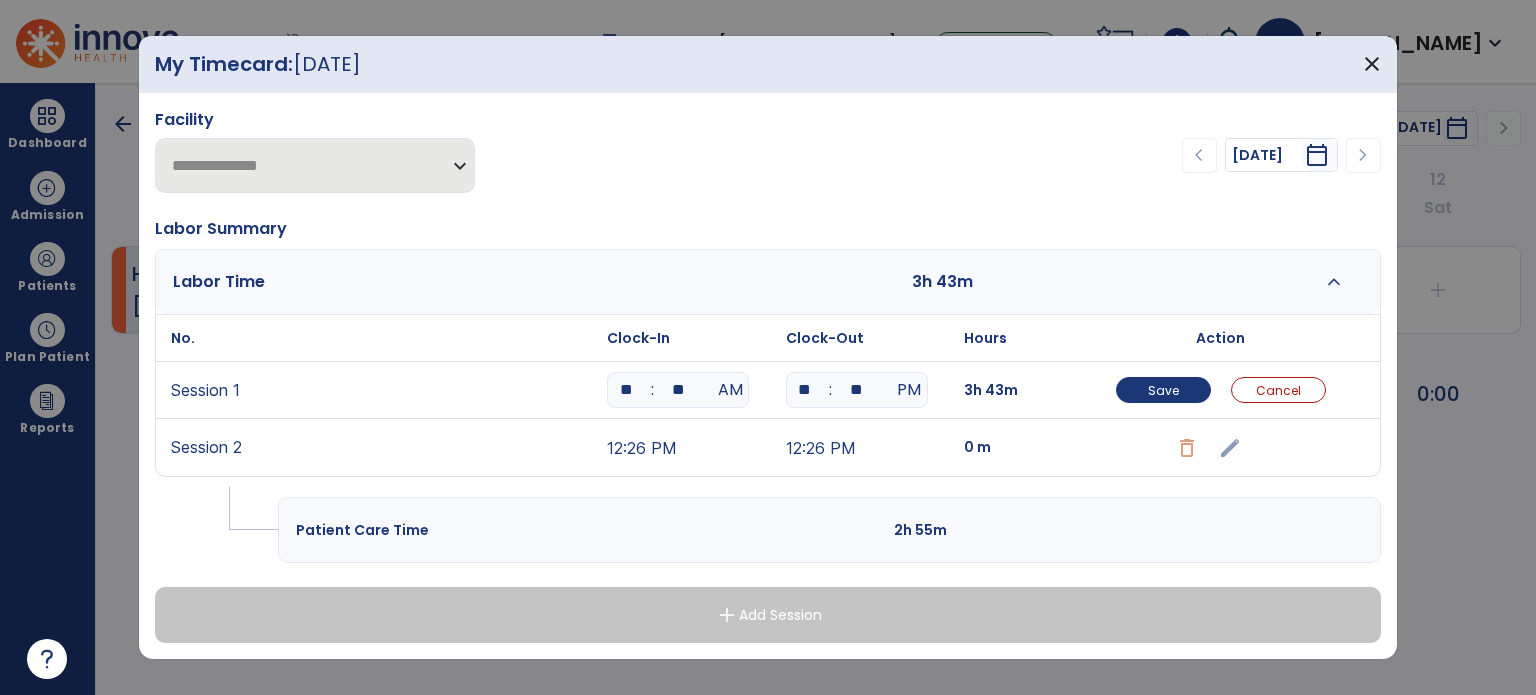type on "**" 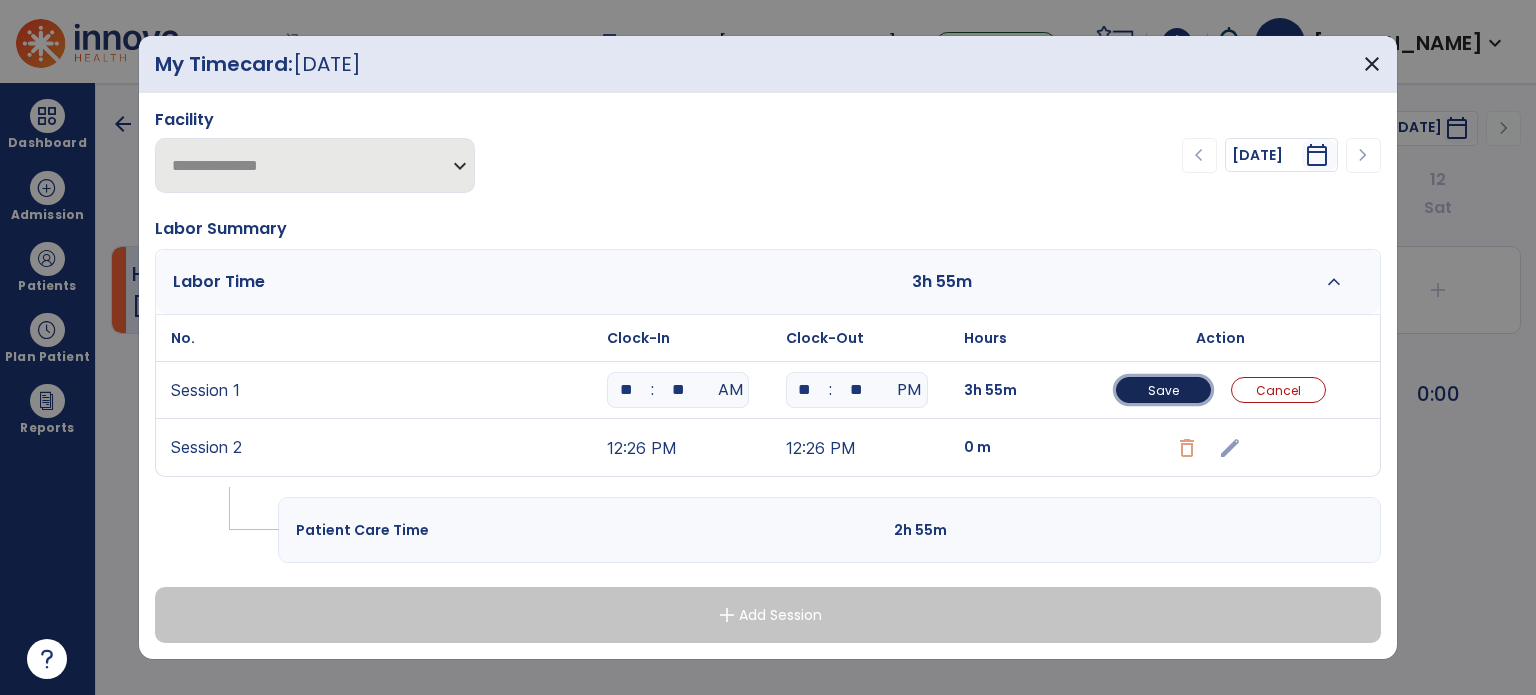 click on "Save" at bounding box center [1163, 390] 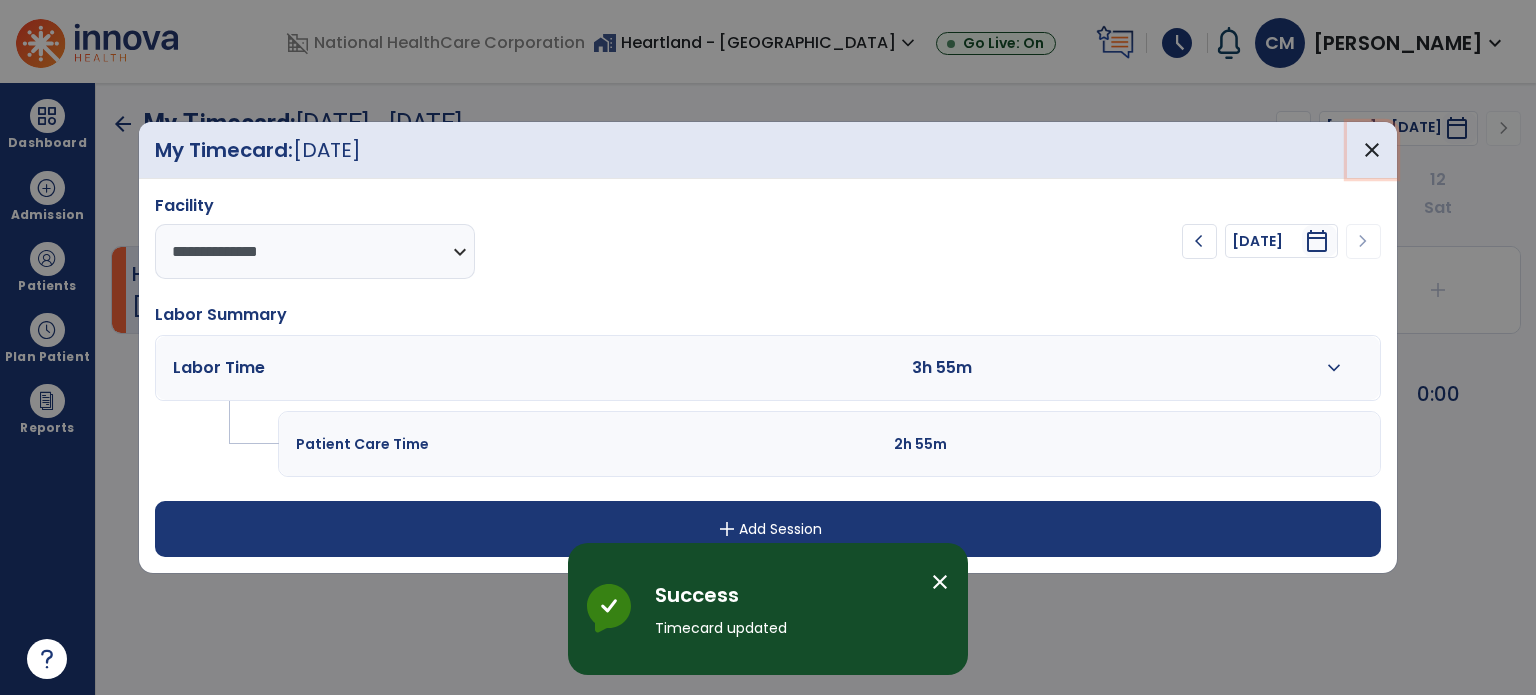 click on "close" at bounding box center [1372, 150] 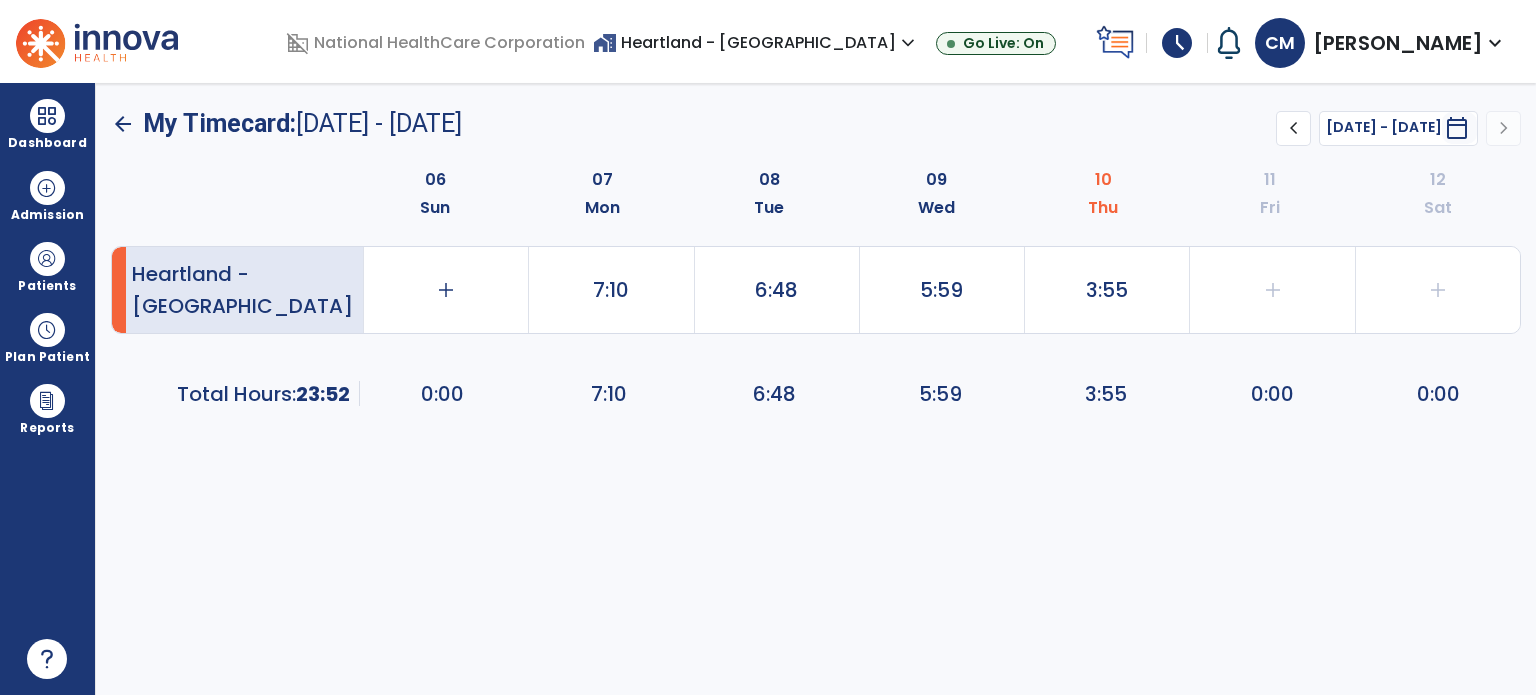 click at bounding box center [47, 116] 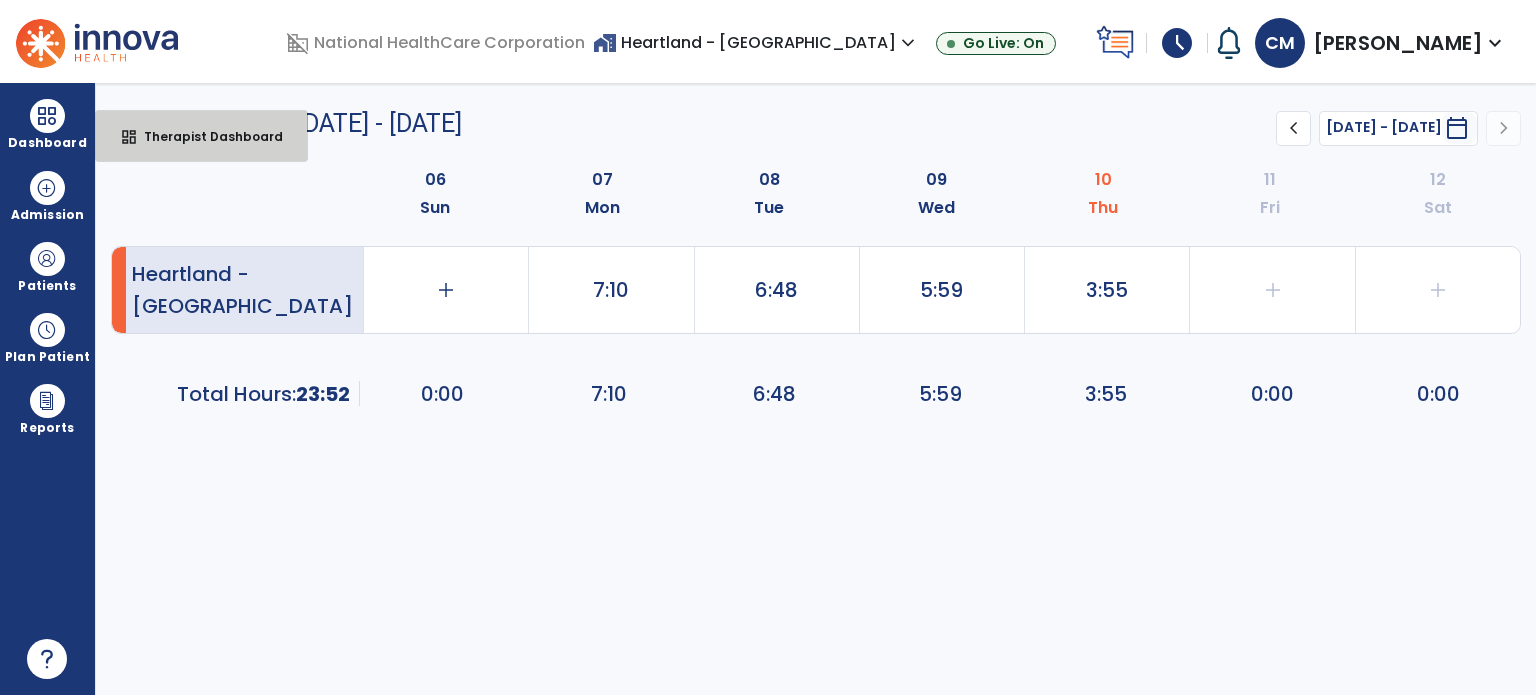 click on "Therapist Dashboard" at bounding box center [205, 136] 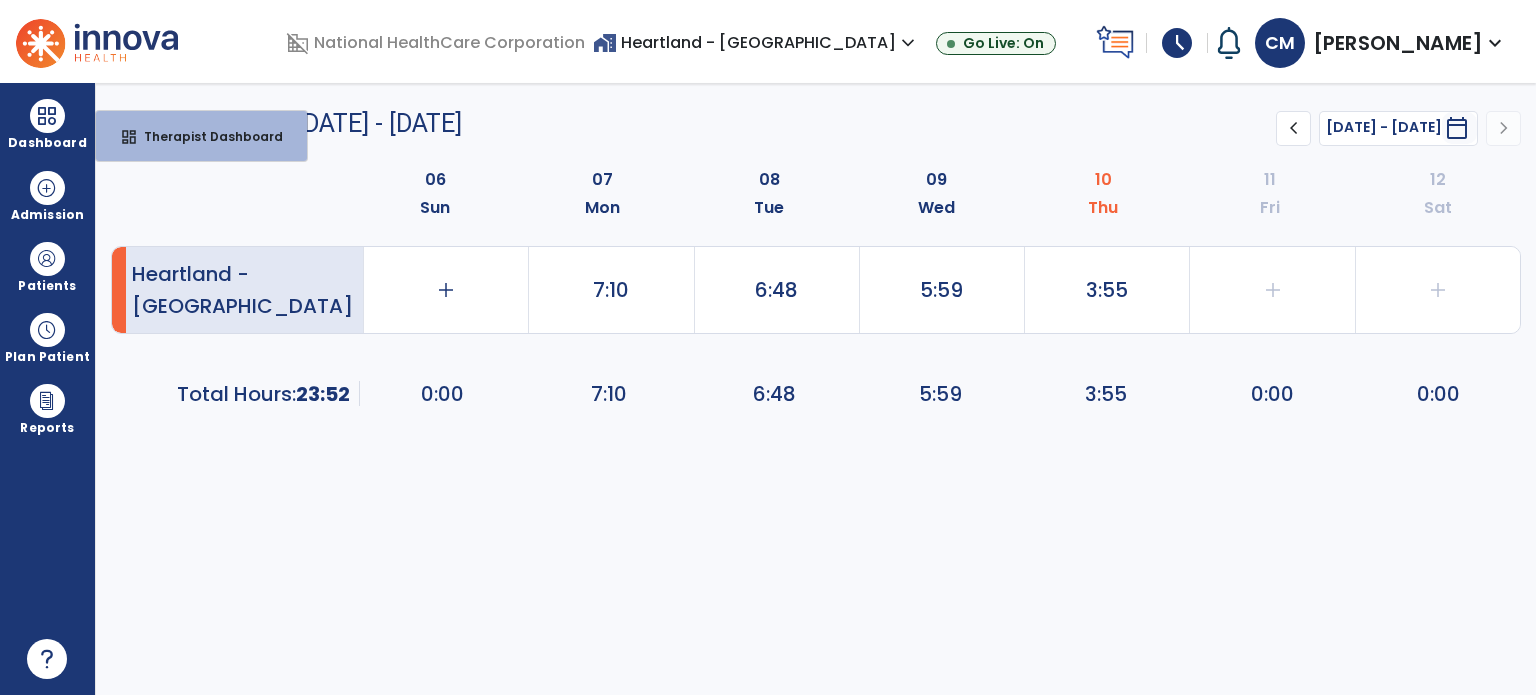 select on "****" 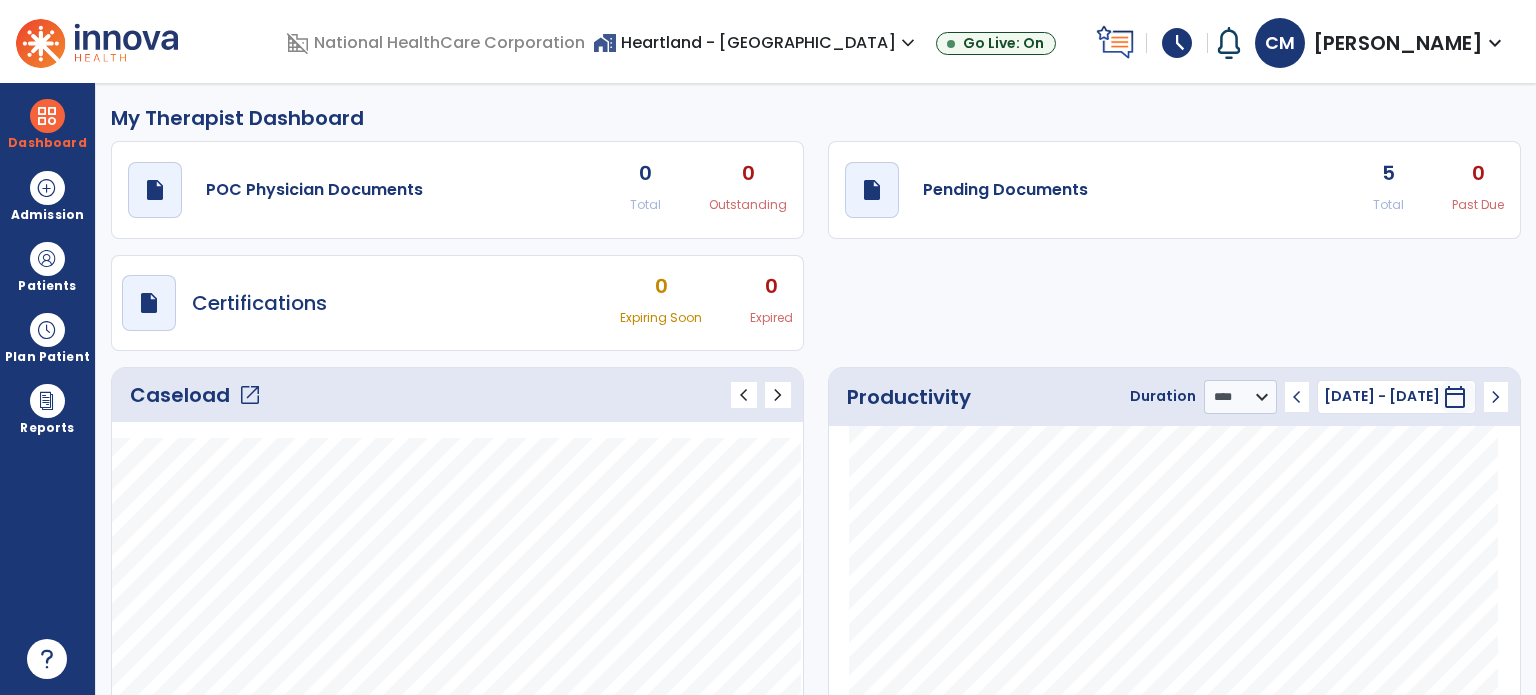 click on "5" 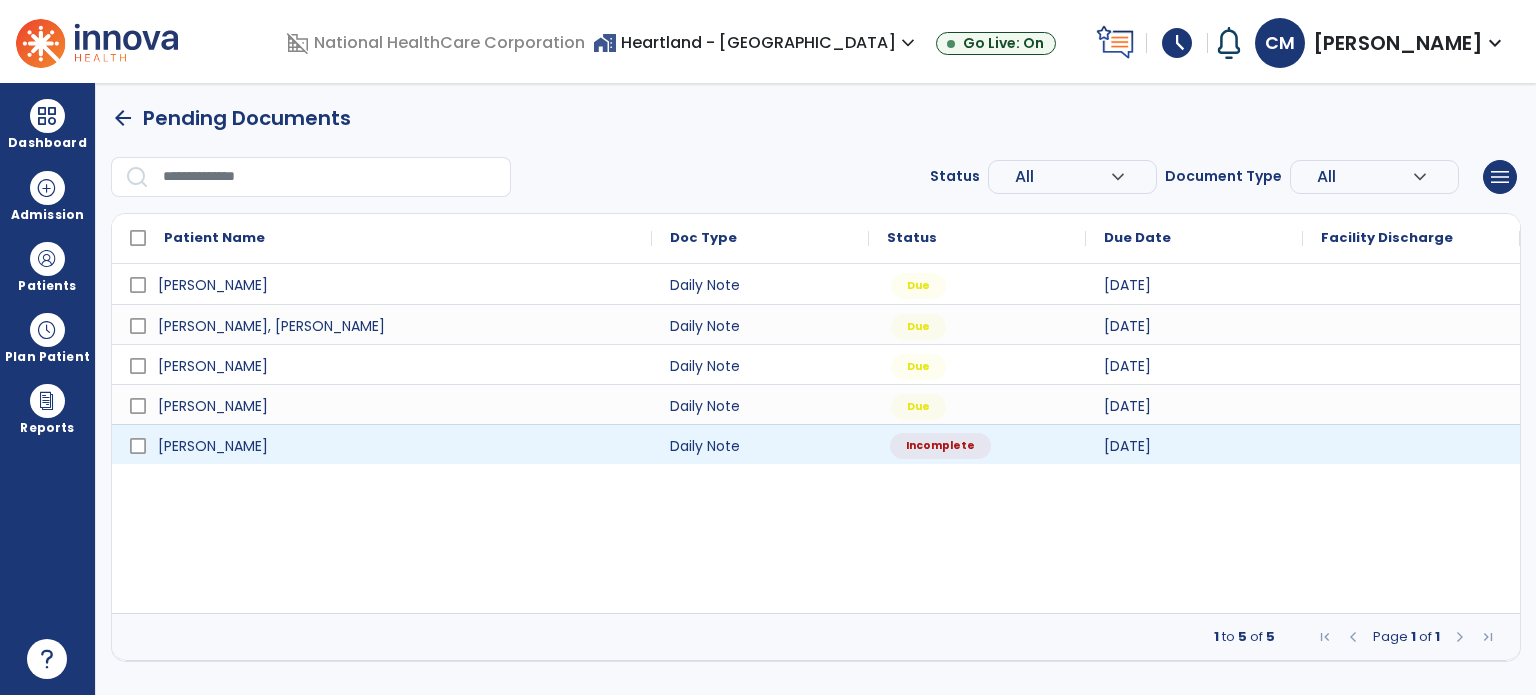 click on "Incomplete" at bounding box center [940, 446] 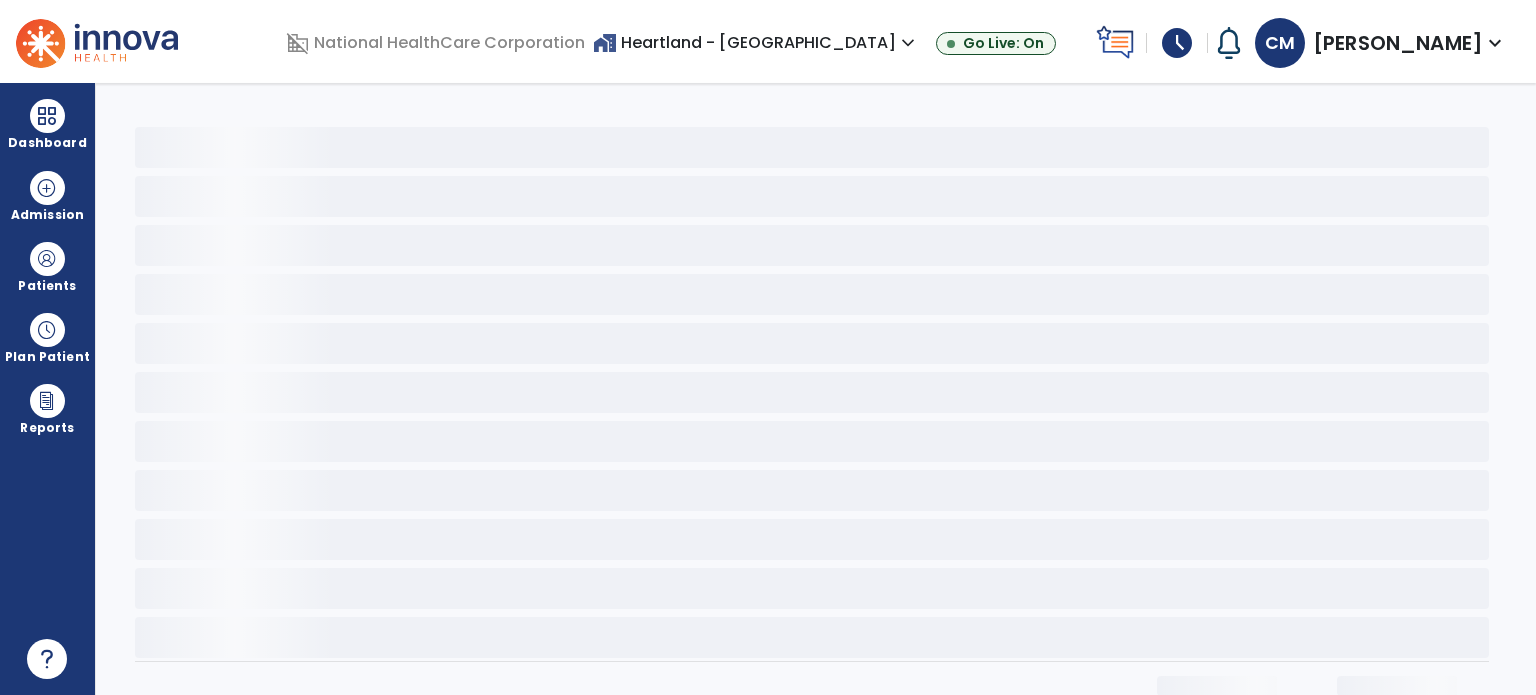 select on "*" 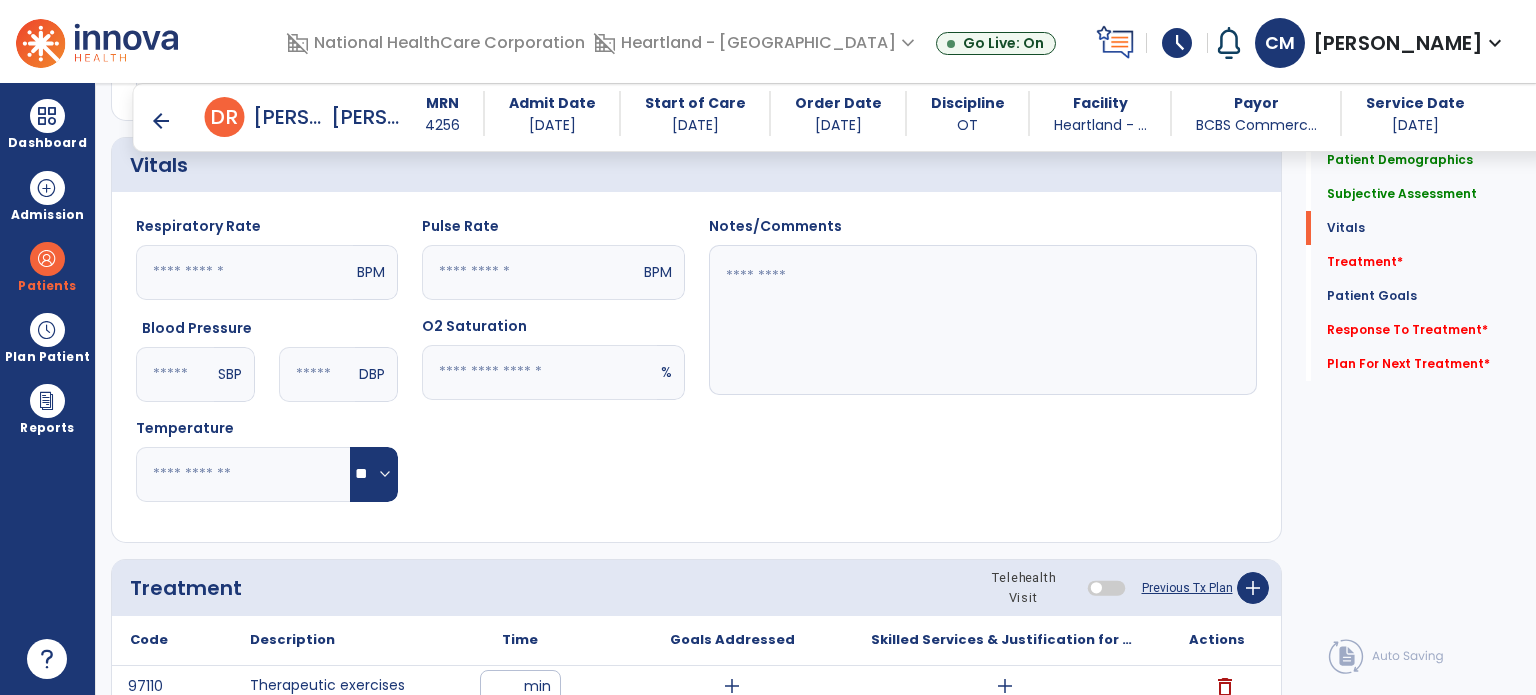 scroll, scrollTop: 1100, scrollLeft: 0, axis: vertical 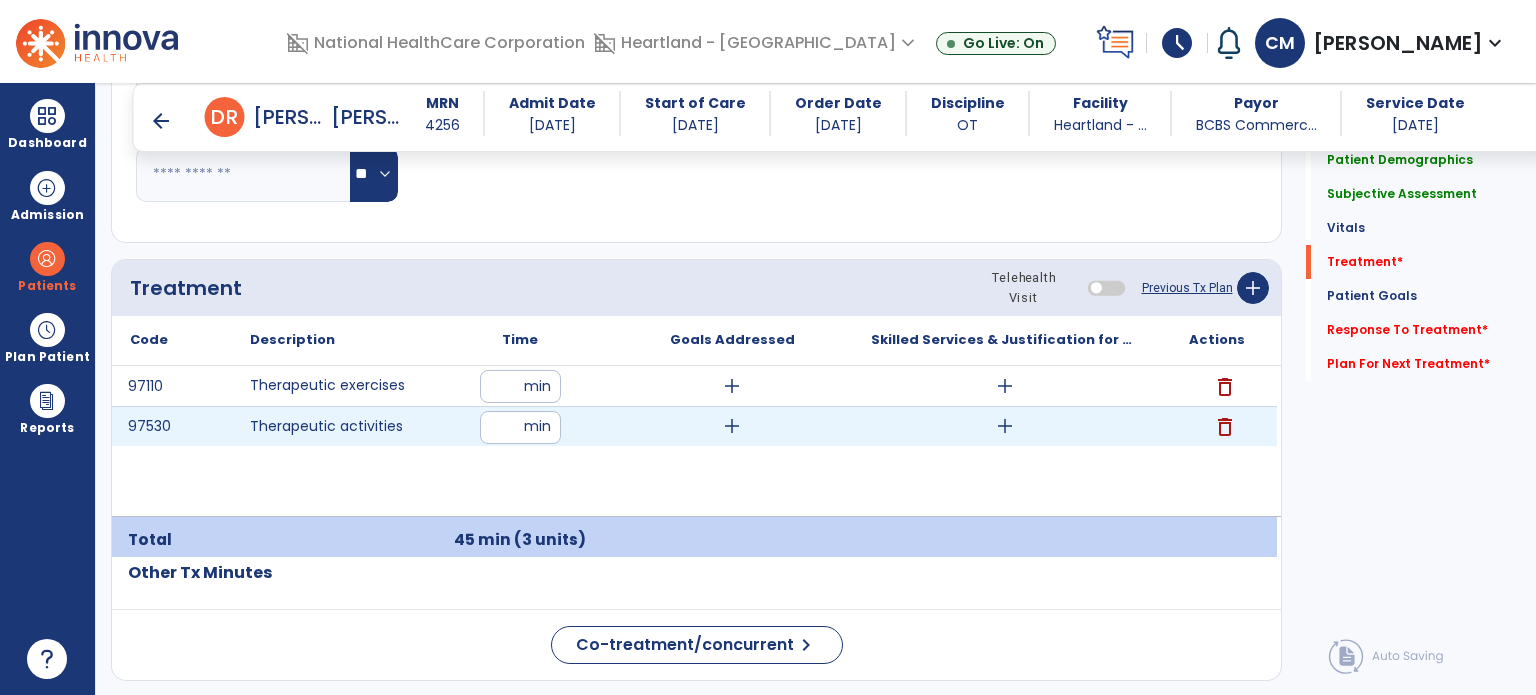 click on "add" at bounding box center [1005, 426] 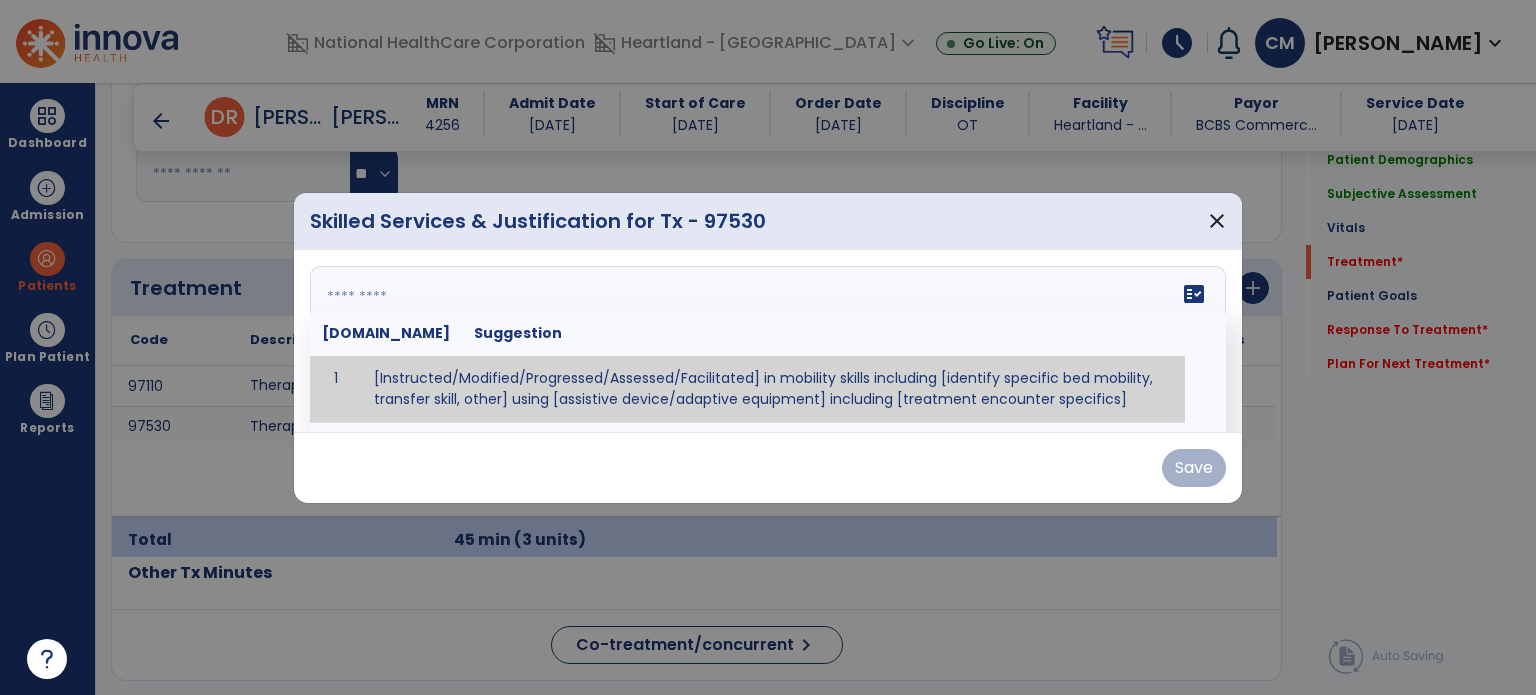 click on "fact_check  Sr.No Suggestion 1 [Instructed/Modified/Progressed/Assessed/Facilitated] in mobility skills including [identify specific bed mobility, transfer skill, other] using [assistive device/adaptive equipment] including [treatment encounter specifics]" at bounding box center (768, 341) 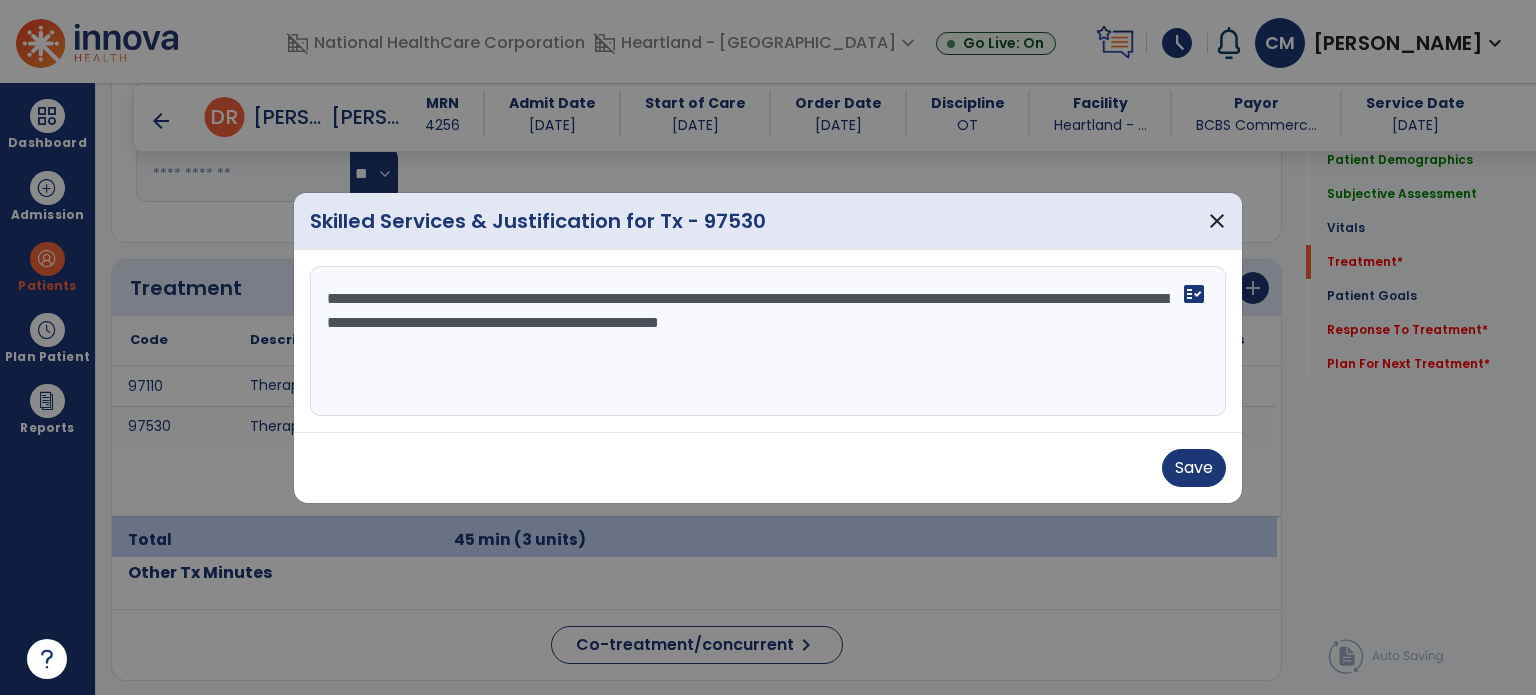 type on "**********" 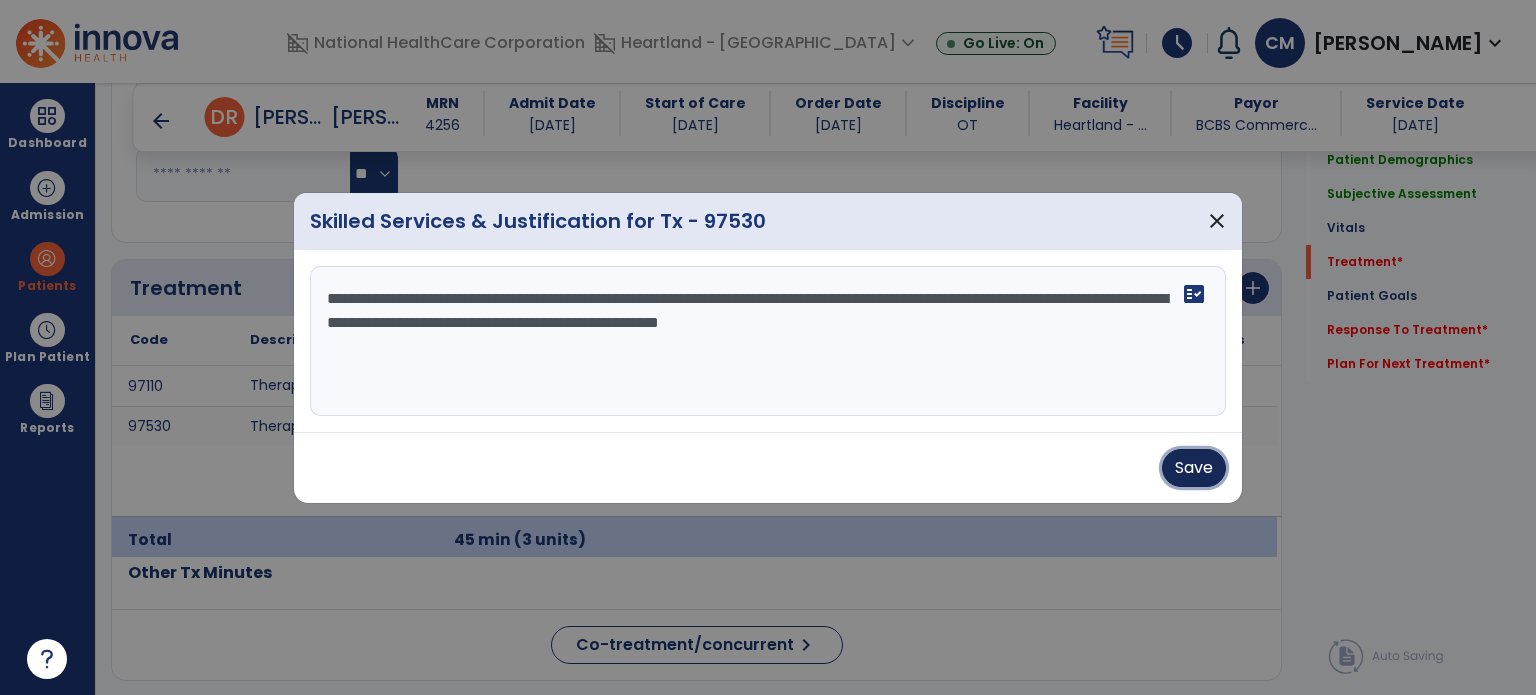 click on "Save" at bounding box center (1194, 468) 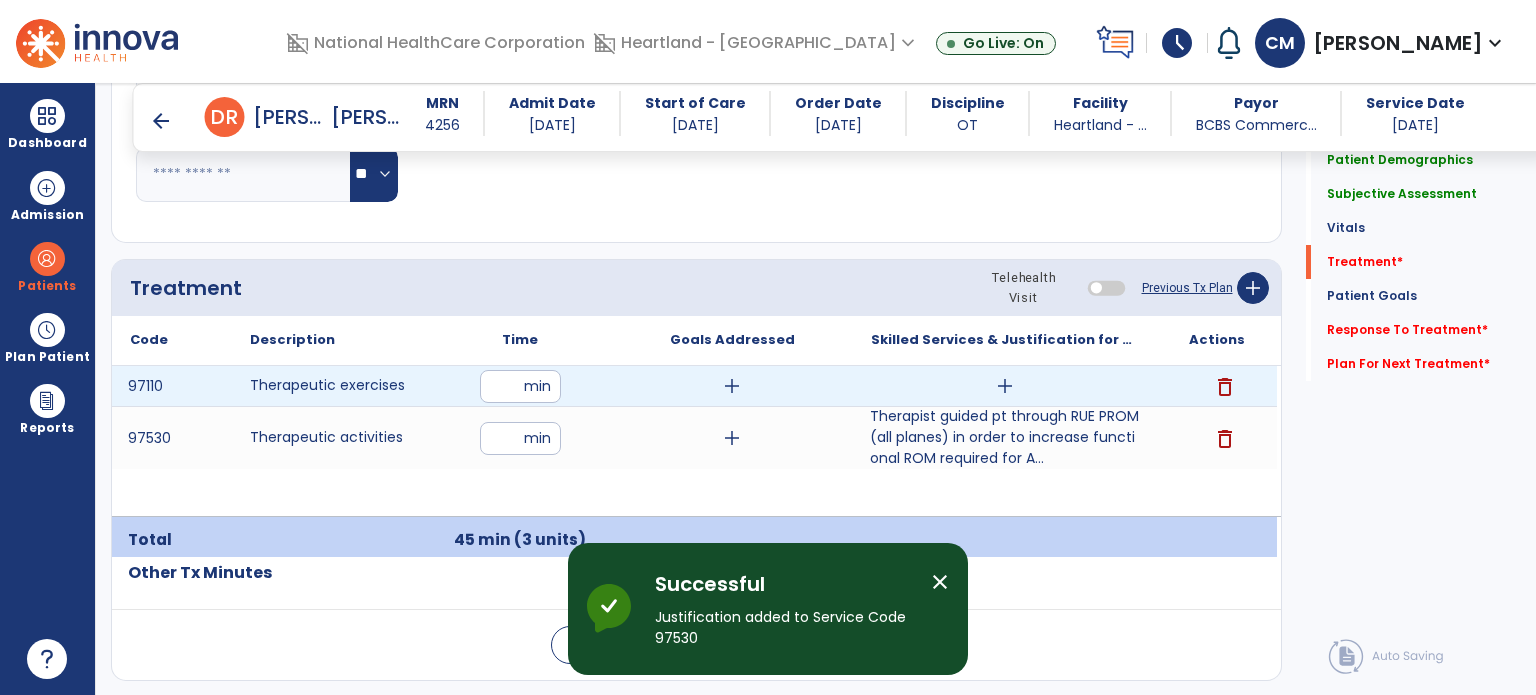 click on "add" at bounding box center [1005, 386] 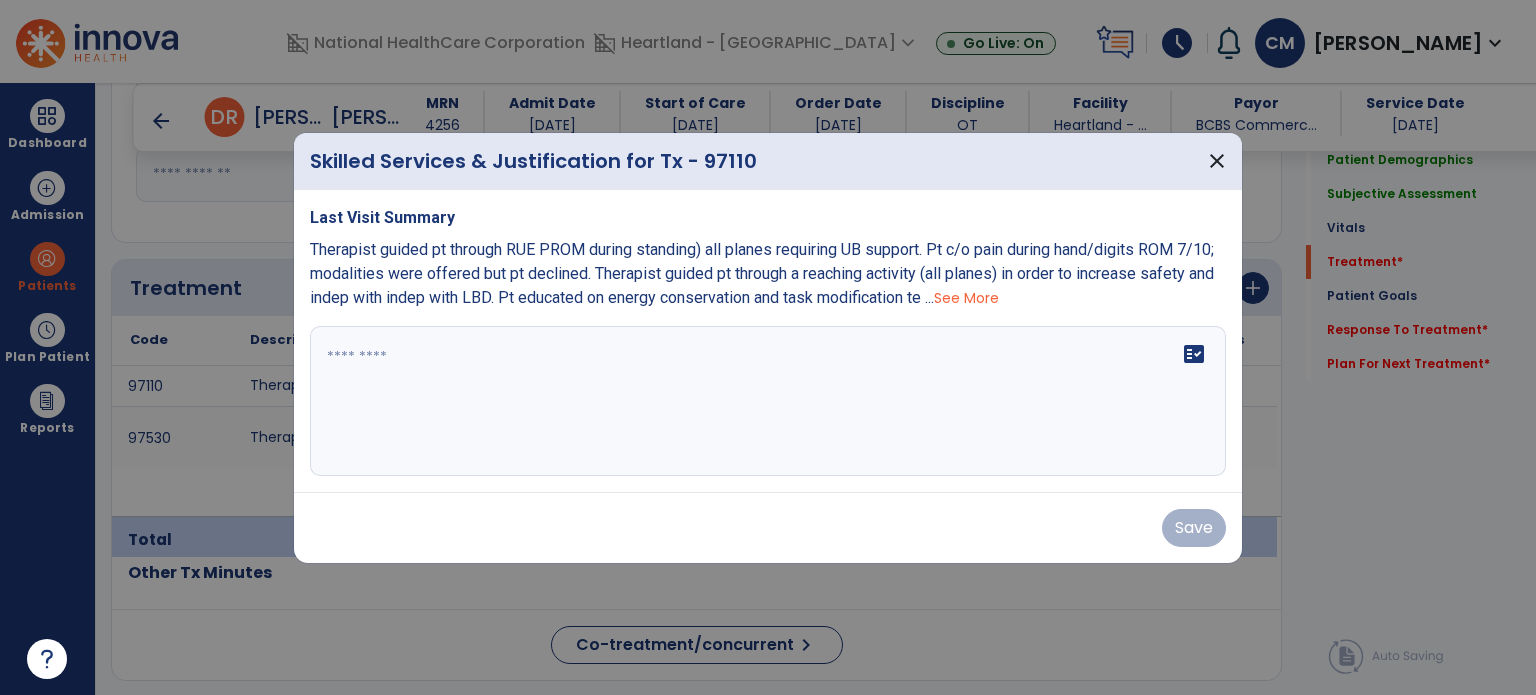 click at bounding box center [768, 401] 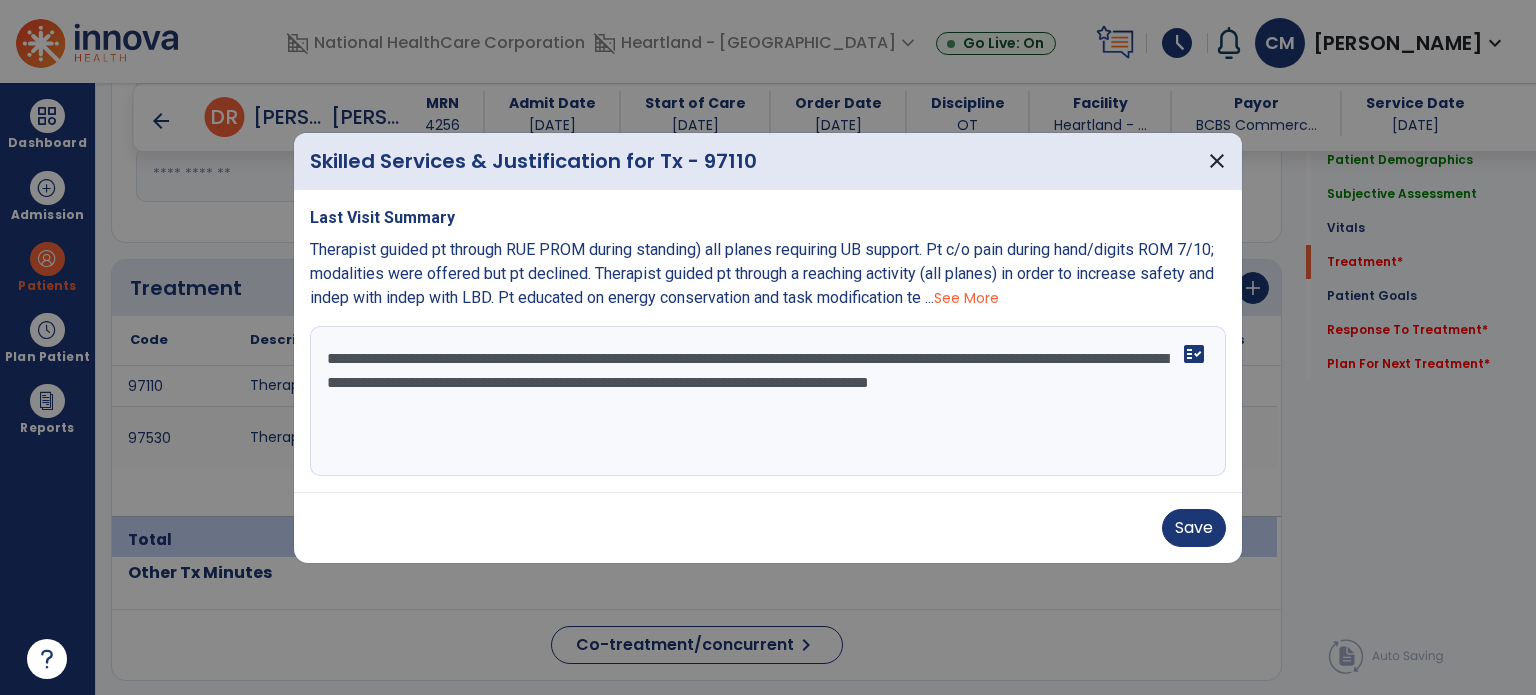 type on "**********" 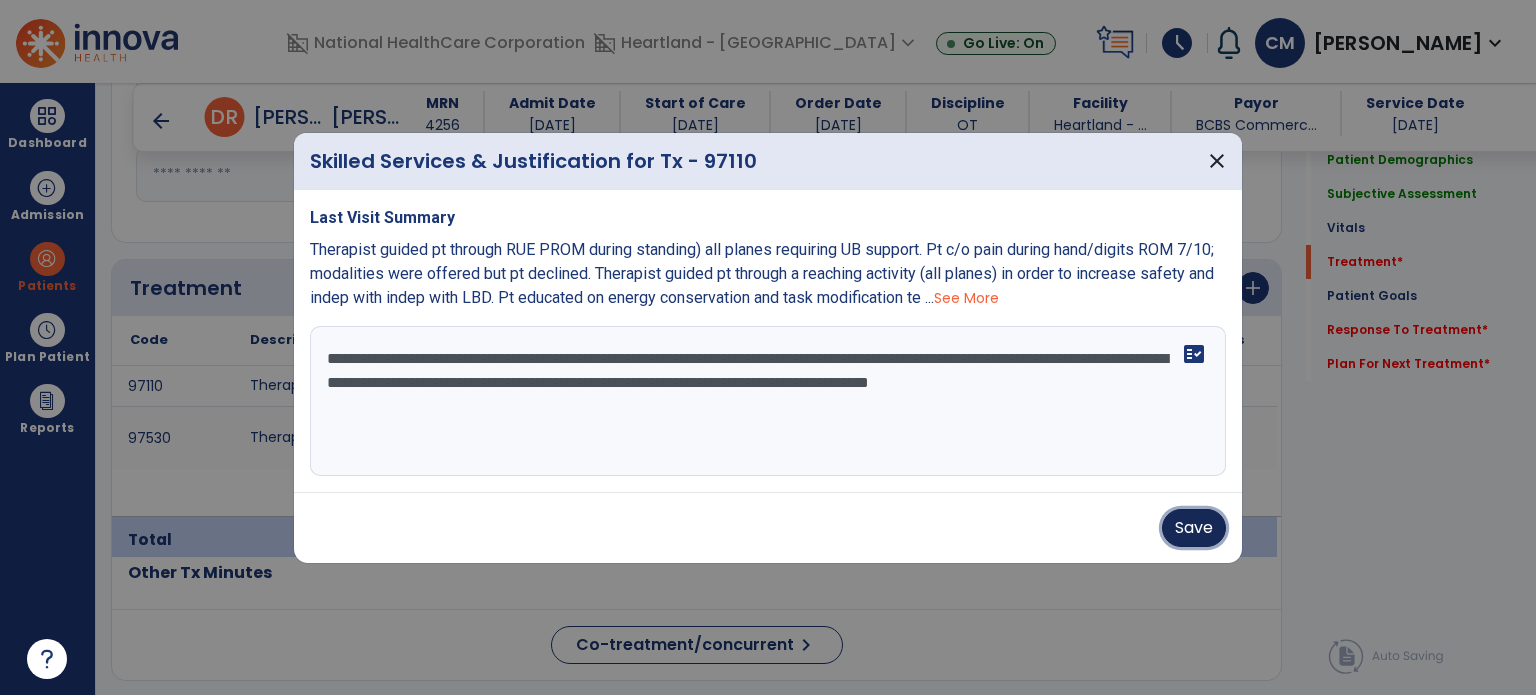 click on "Save" at bounding box center (1194, 528) 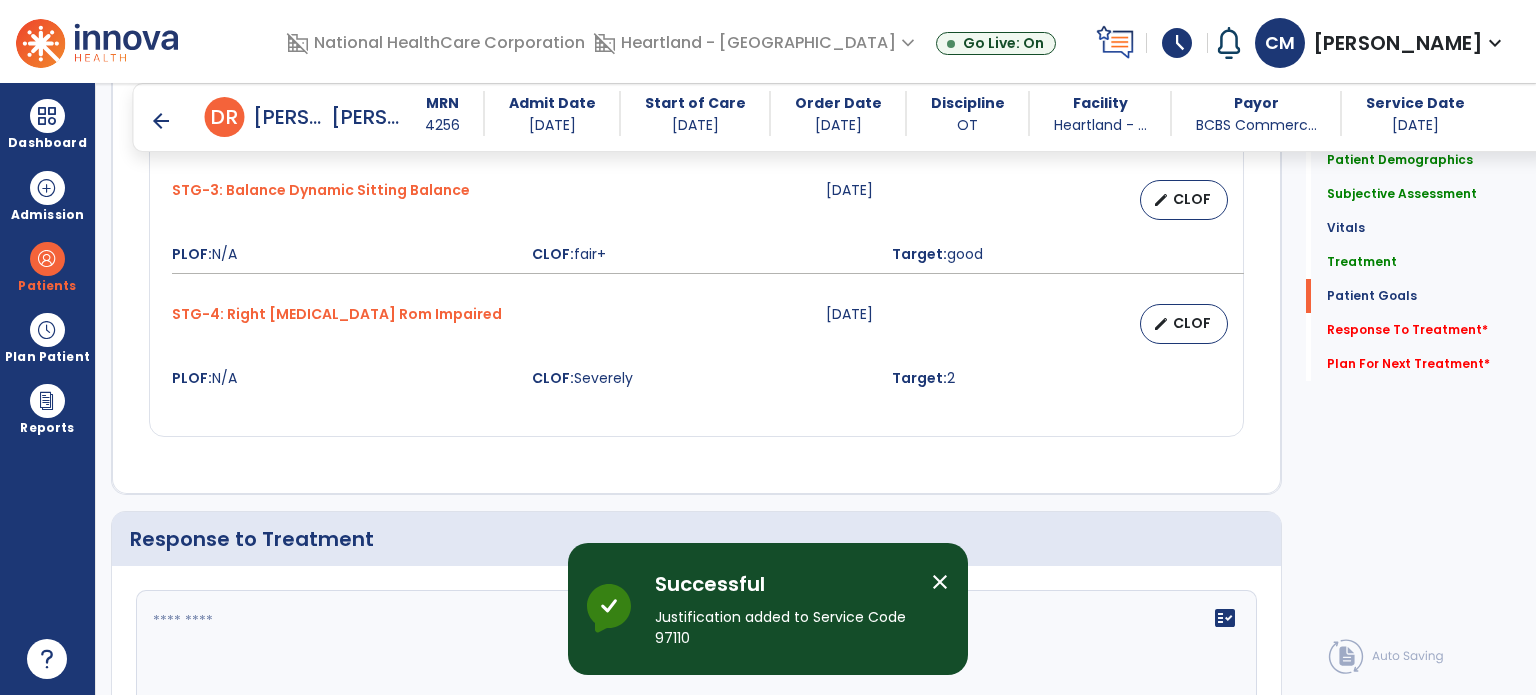 scroll, scrollTop: 2300, scrollLeft: 0, axis: vertical 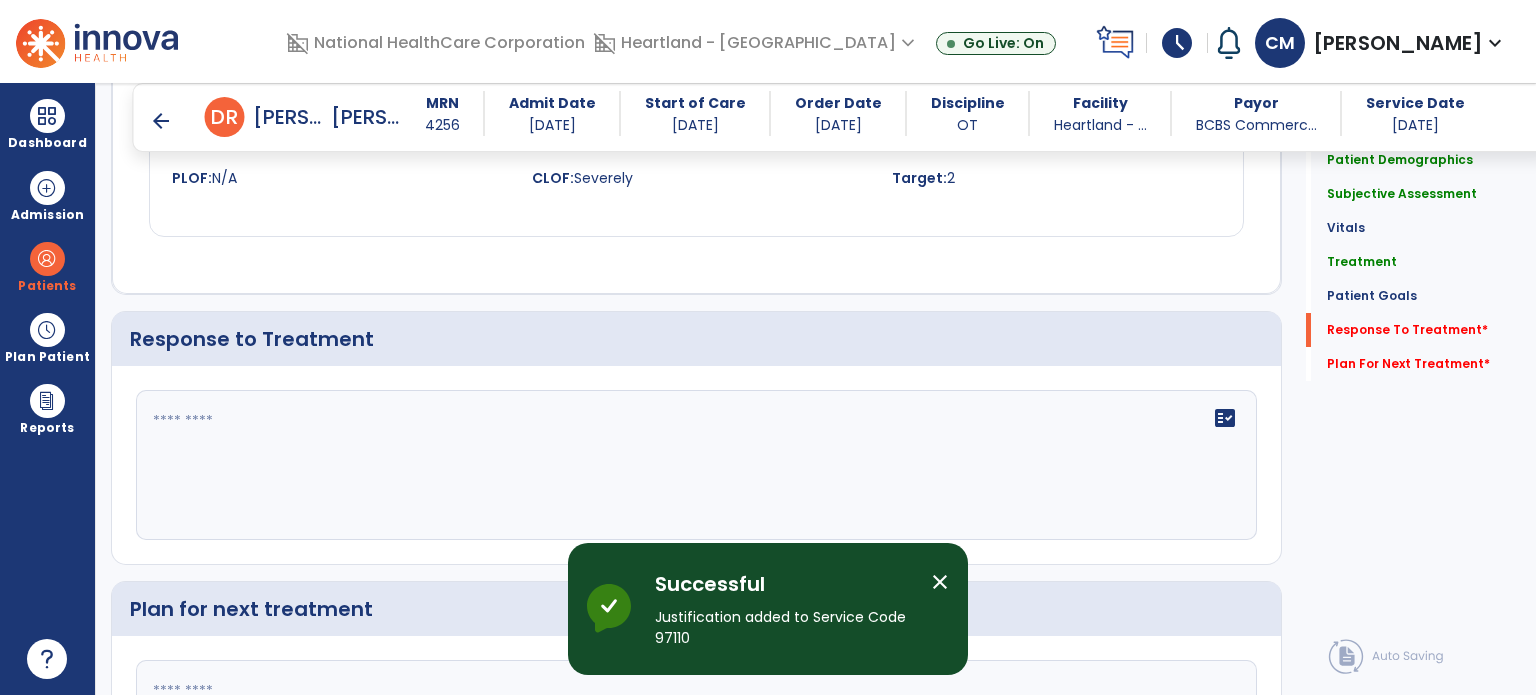 click on "fact_check" 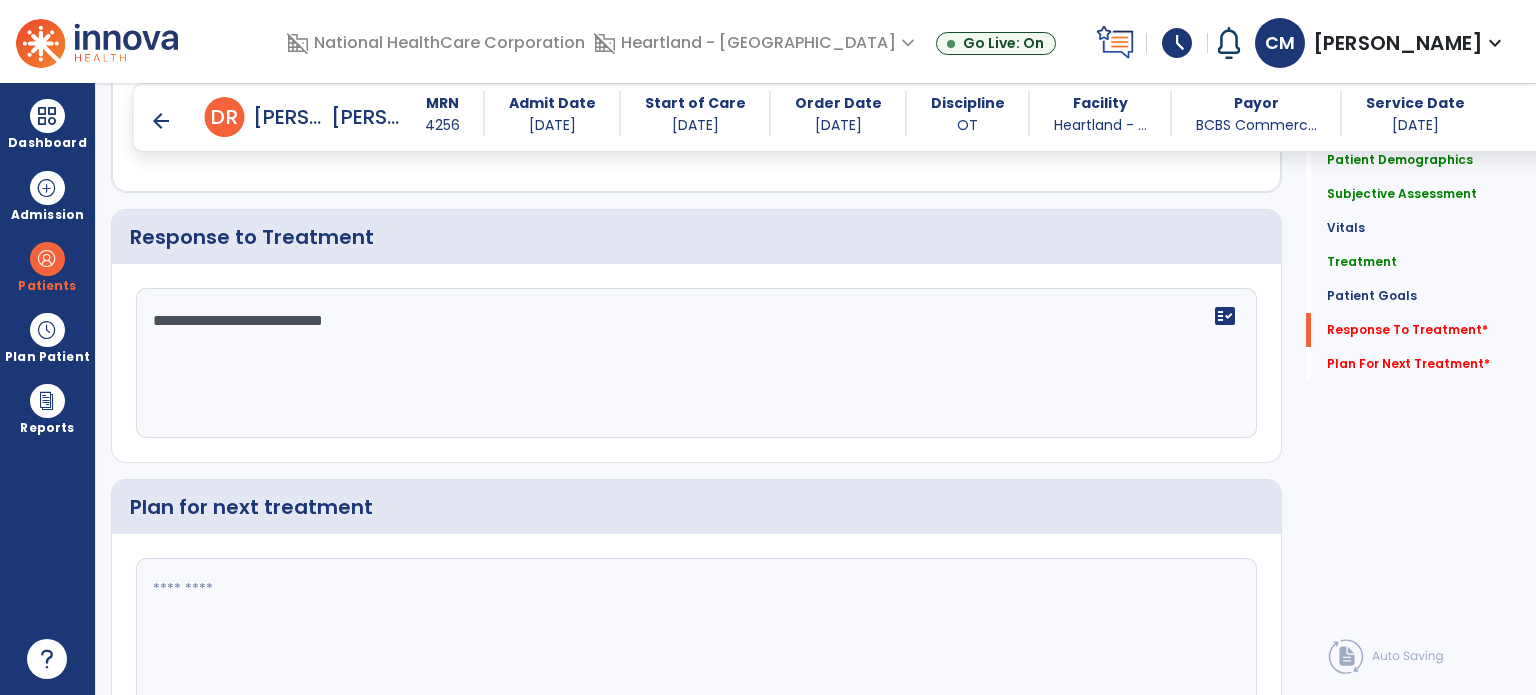 scroll, scrollTop: 2500, scrollLeft: 0, axis: vertical 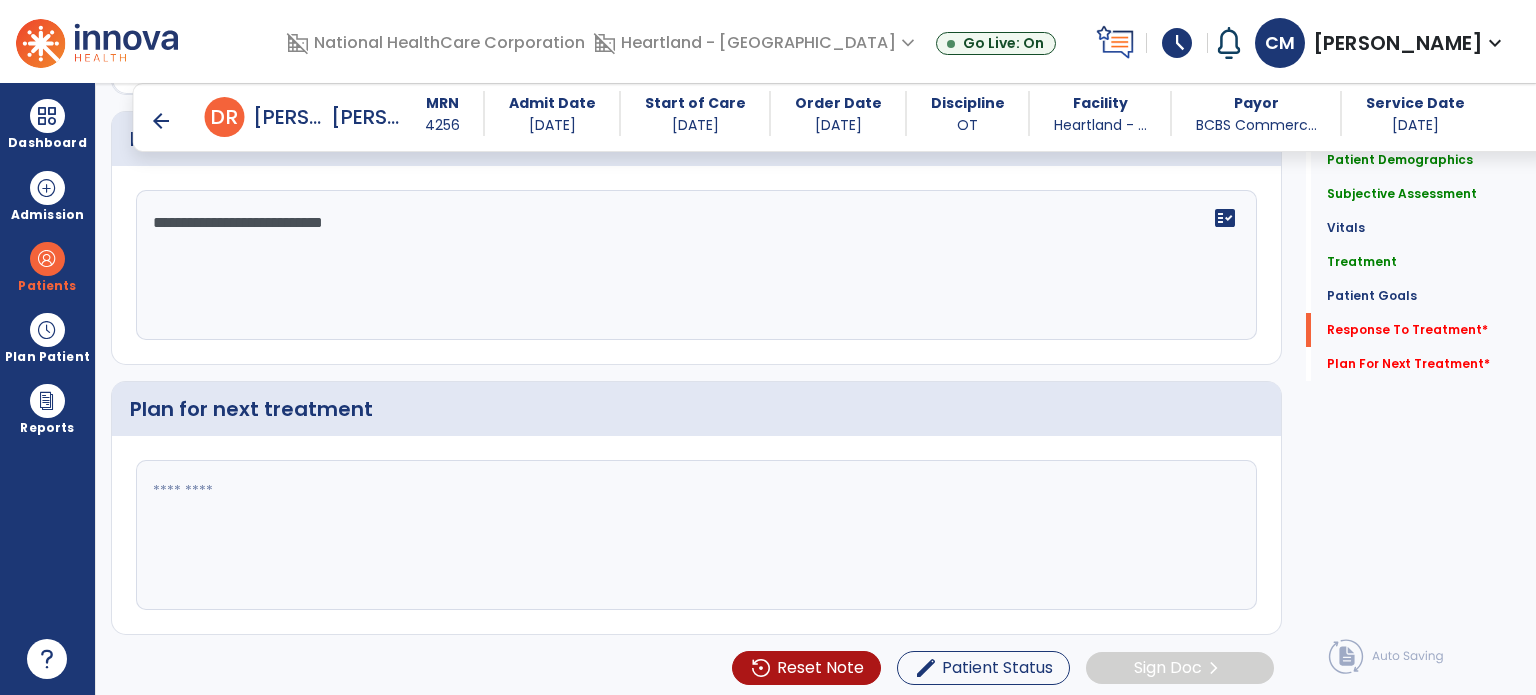type on "**********" 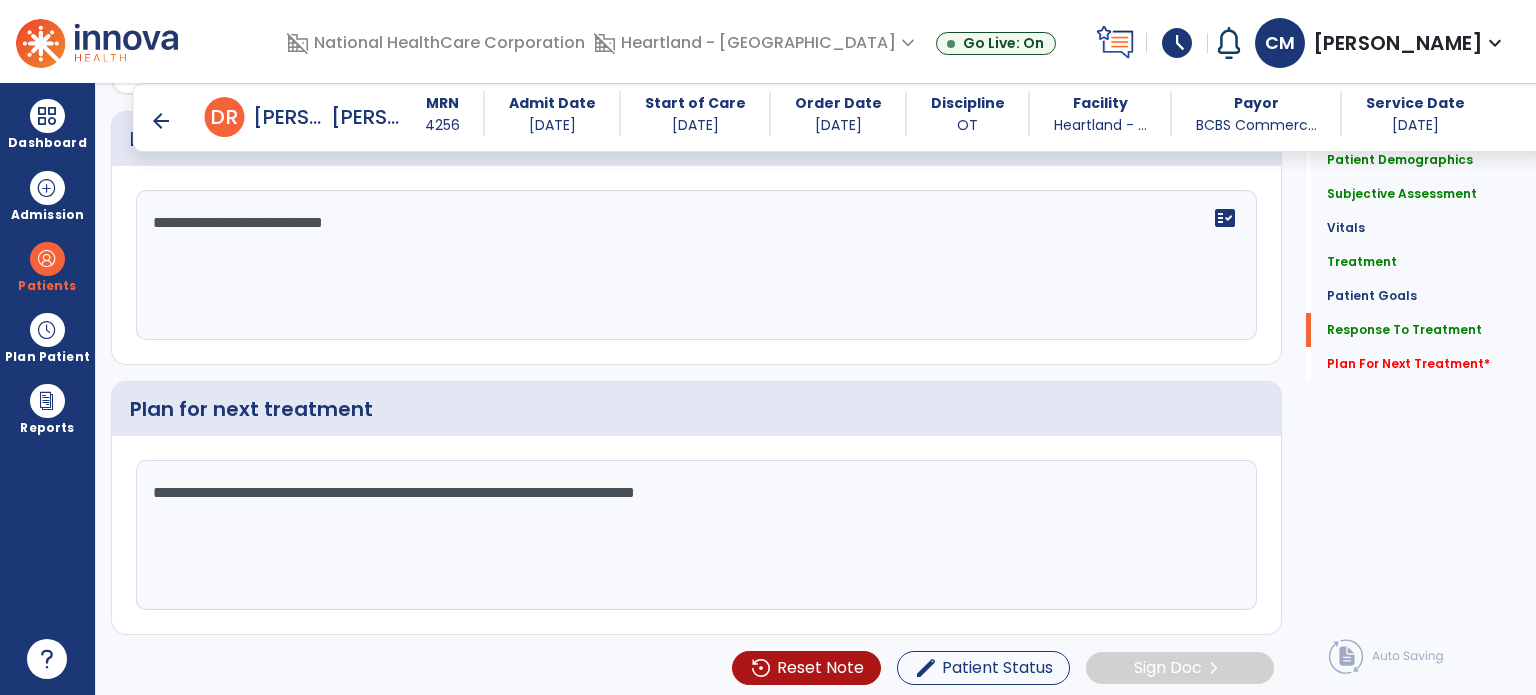 click on "**********" 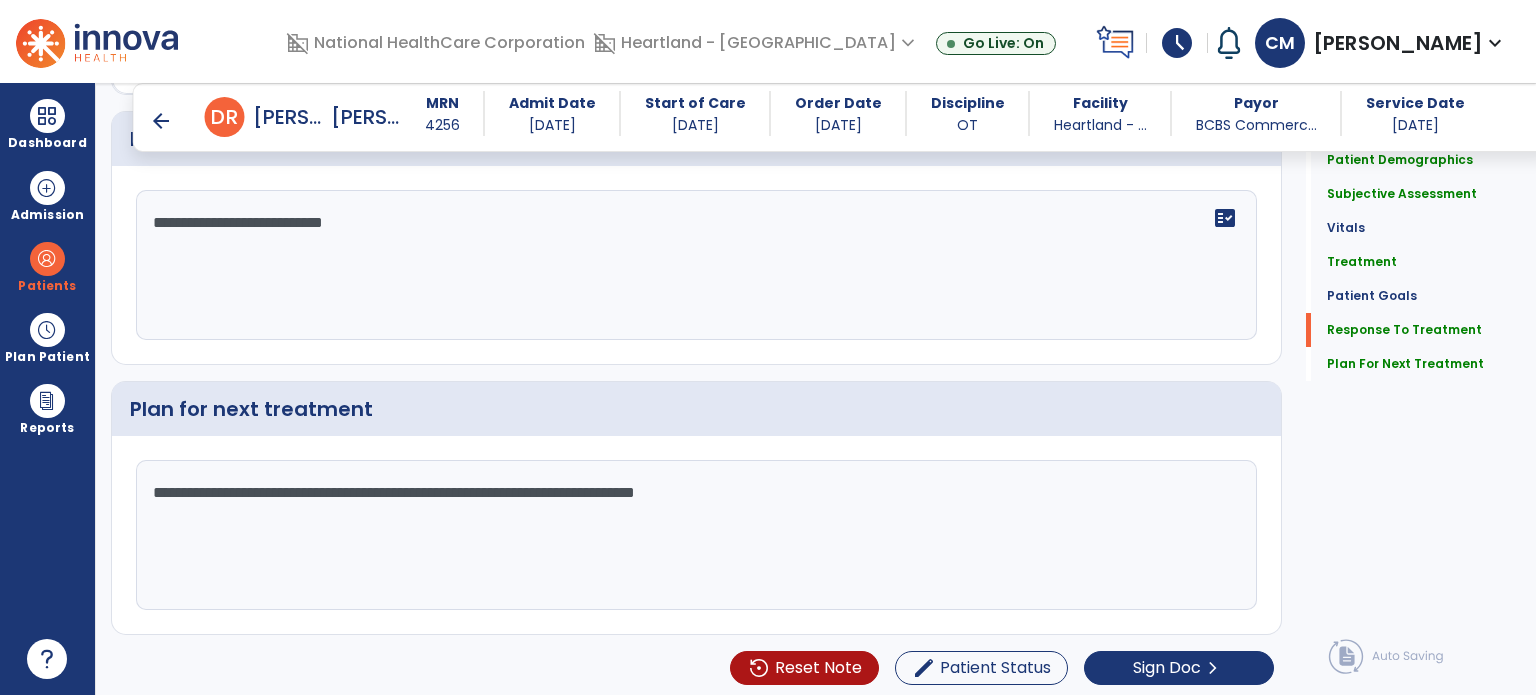type on "**********" 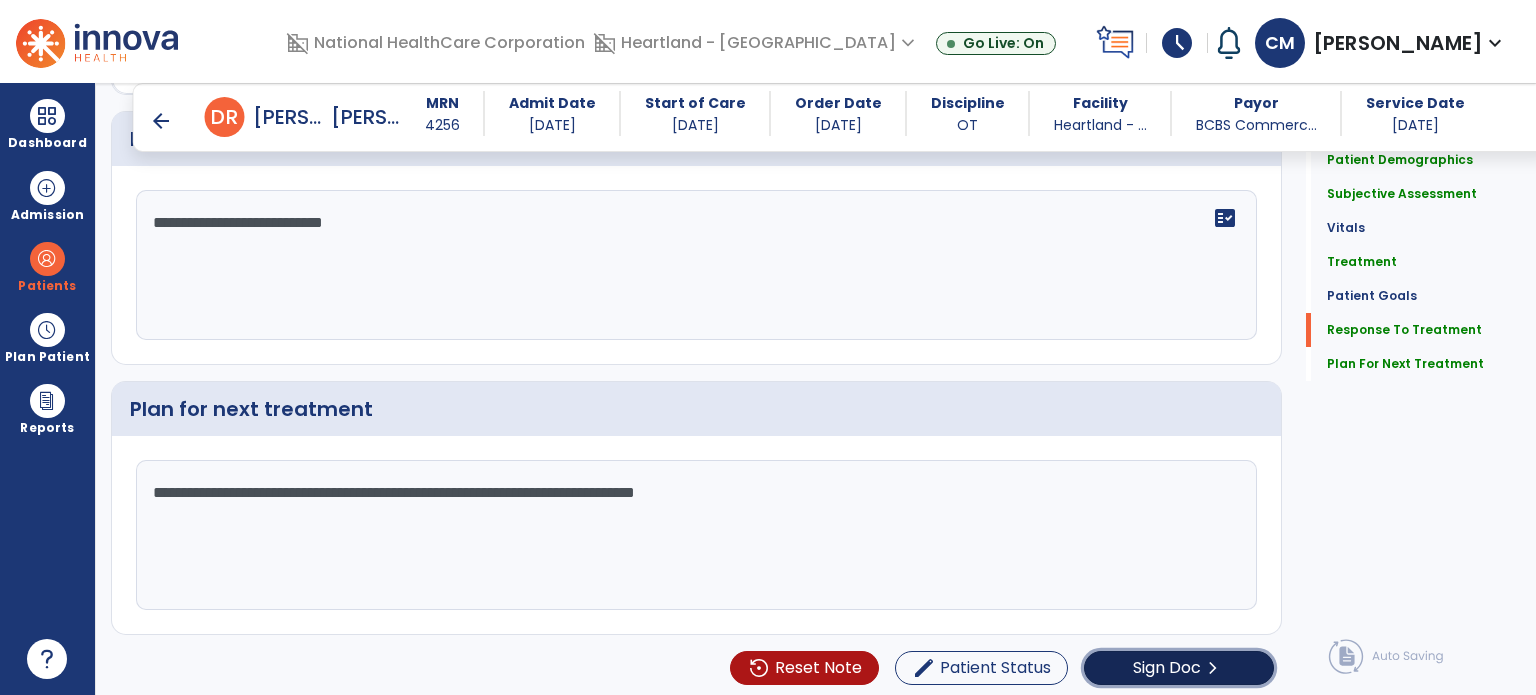 click on "Sign Doc  chevron_right" 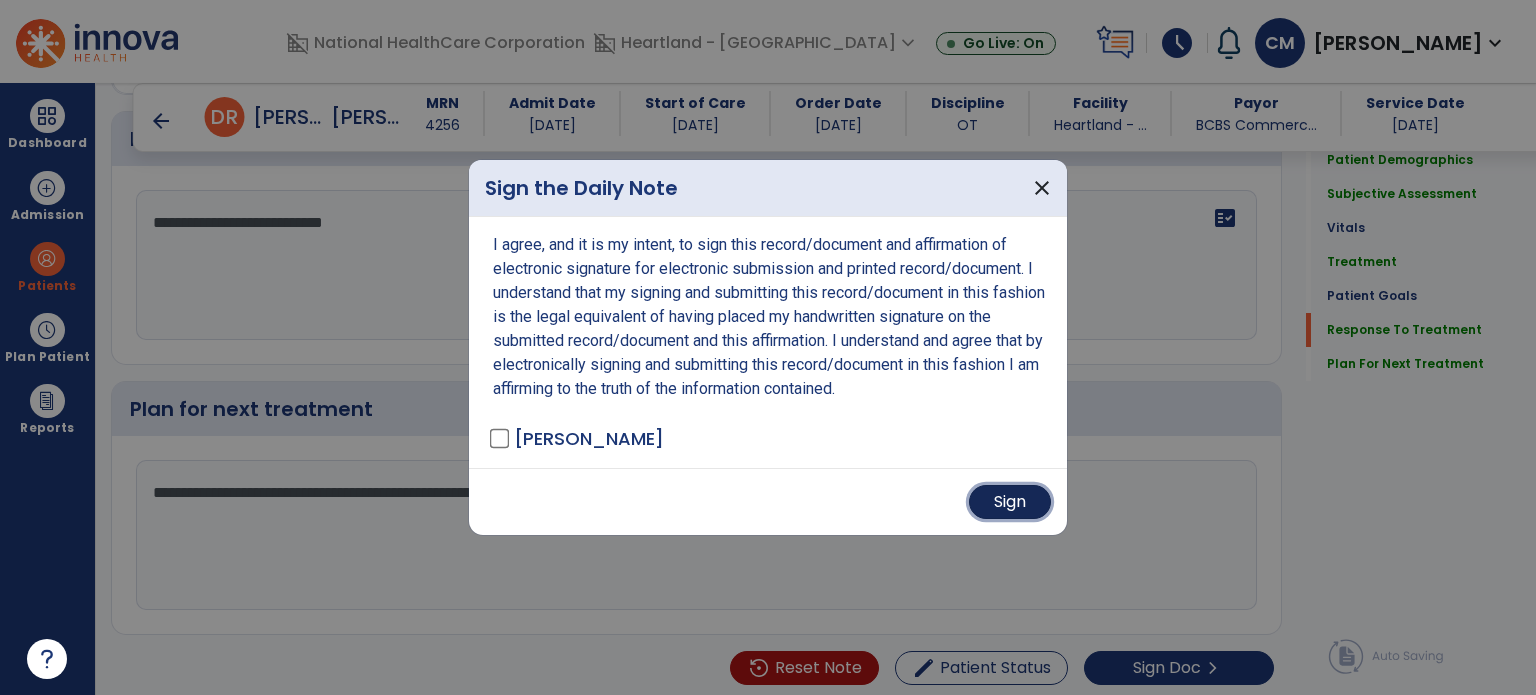 click on "Sign" at bounding box center [1010, 502] 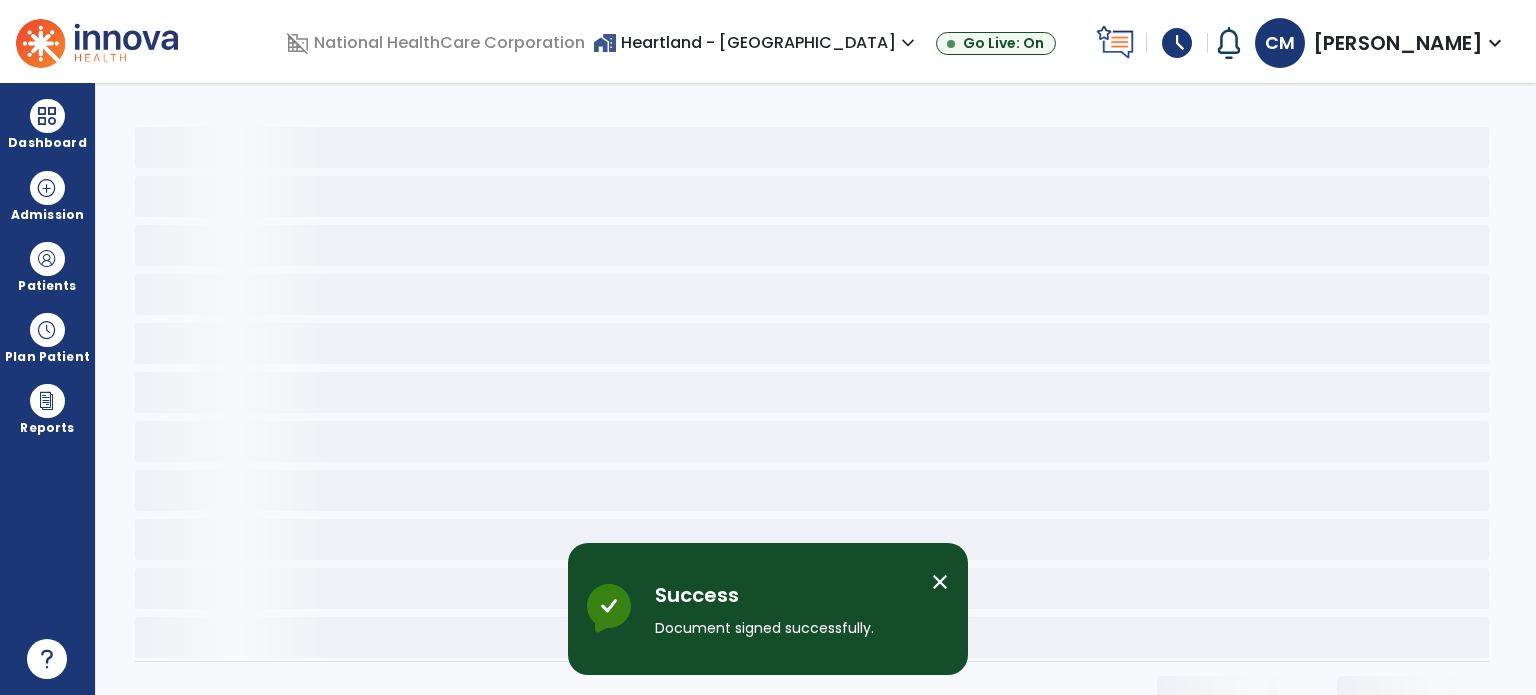 scroll, scrollTop: 0, scrollLeft: 0, axis: both 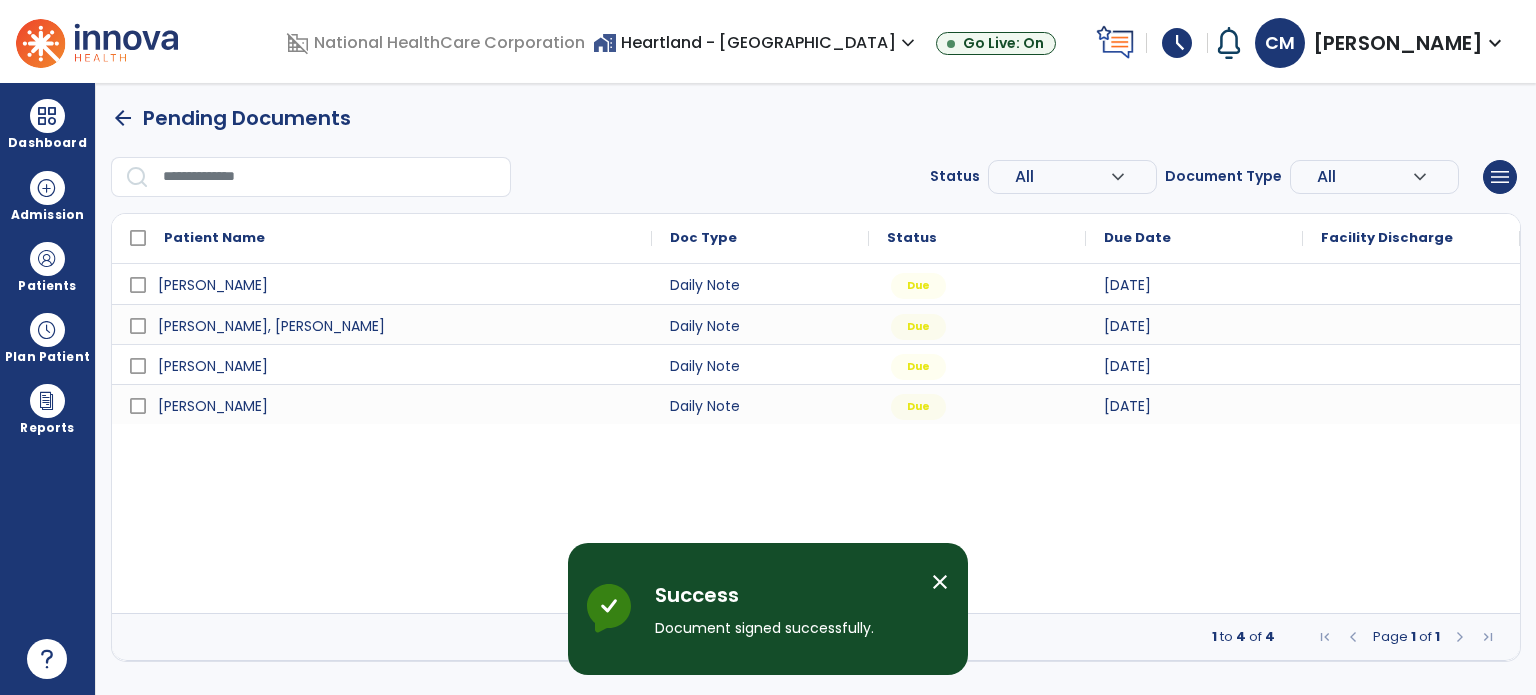 click on "close" at bounding box center (940, 582) 